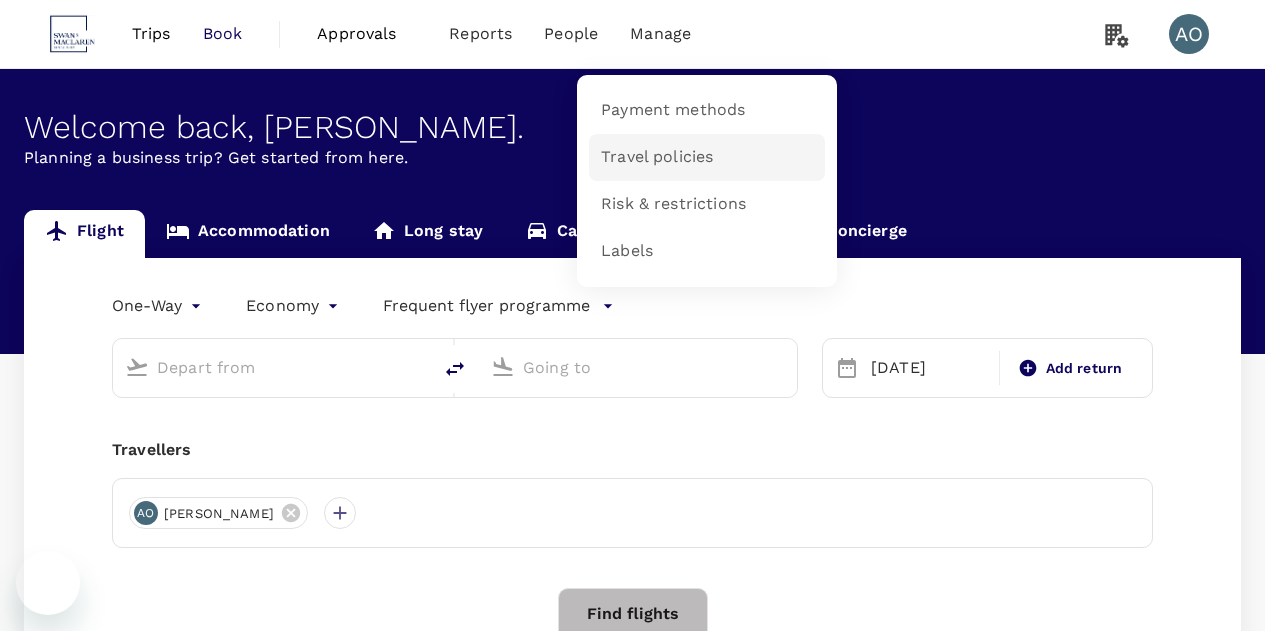 scroll, scrollTop: 0, scrollLeft: 0, axis: both 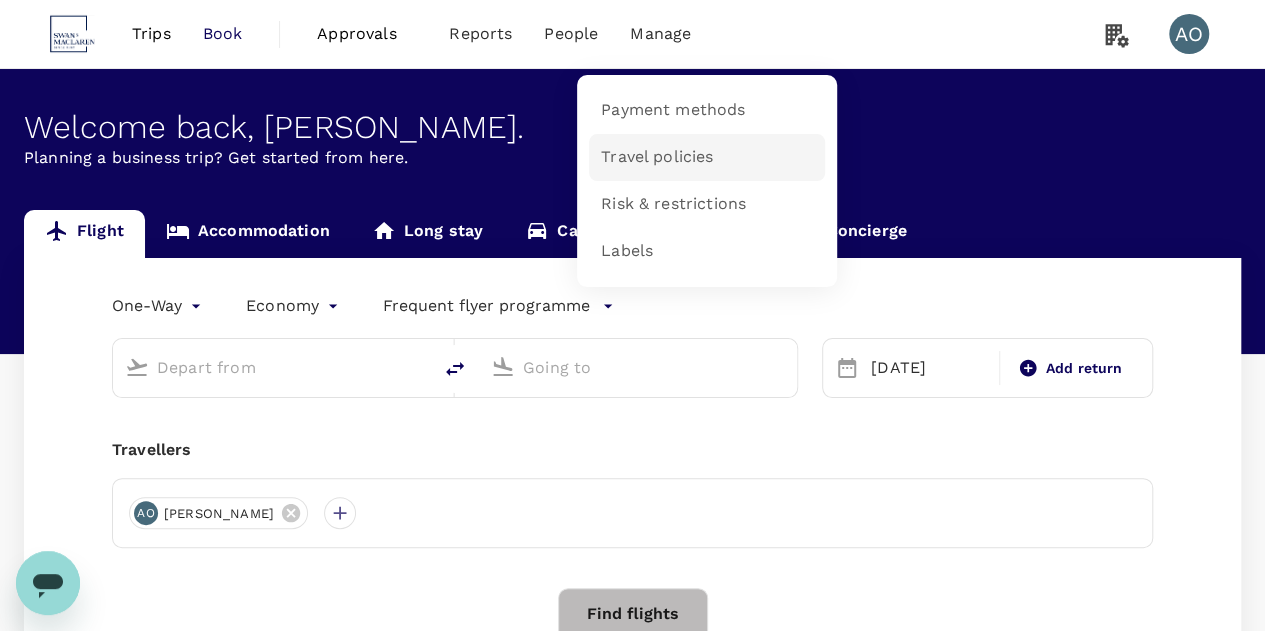 click on "Travel policies" at bounding box center [657, 157] 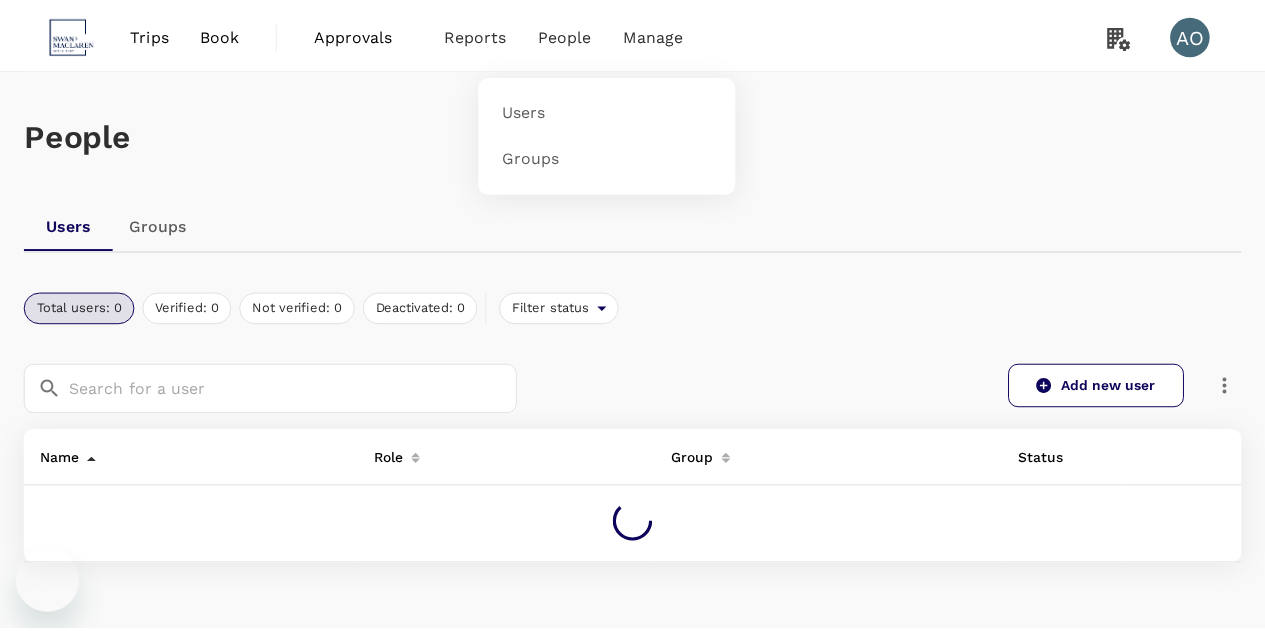 scroll, scrollTop: 0, scrollLeft: 0, axis: both 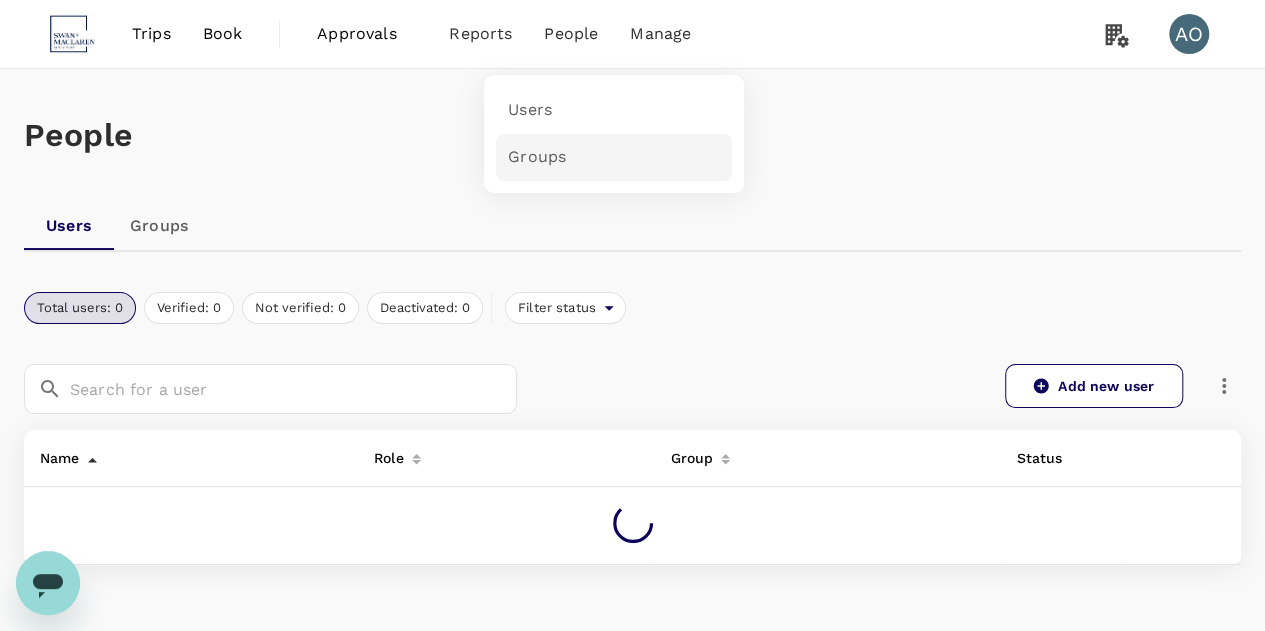 click on "Groups" at bounding box center [614, 157] 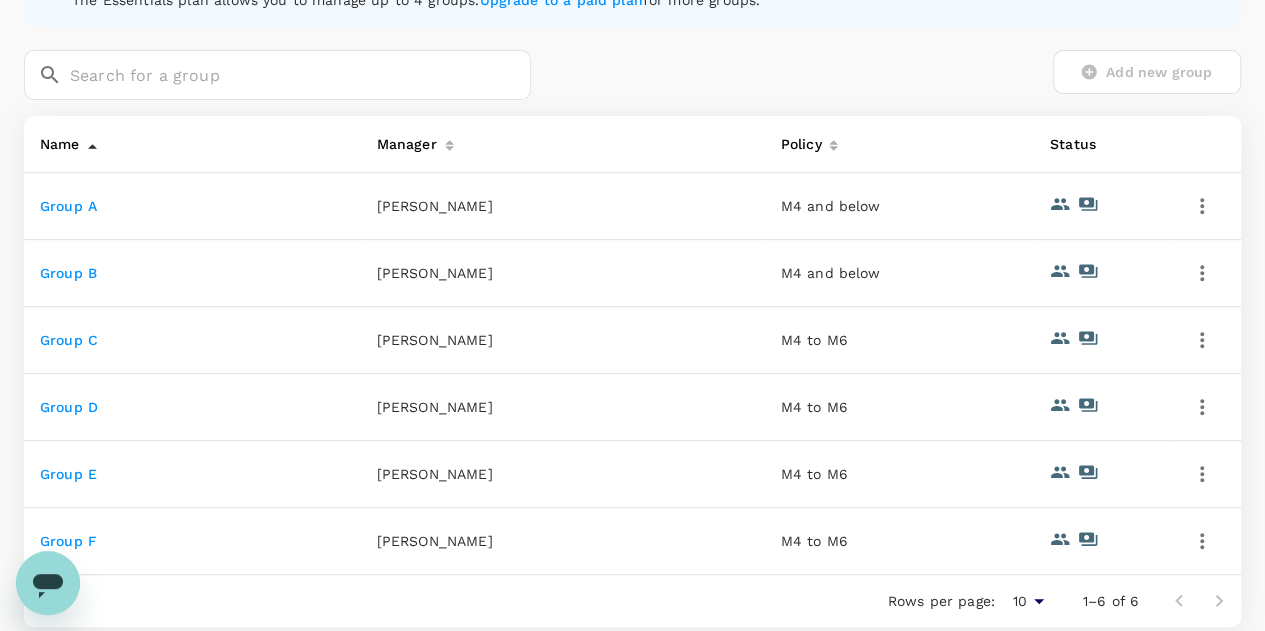 scroll, scrollTop: 400, scrollLeft: 0, axis: vertical 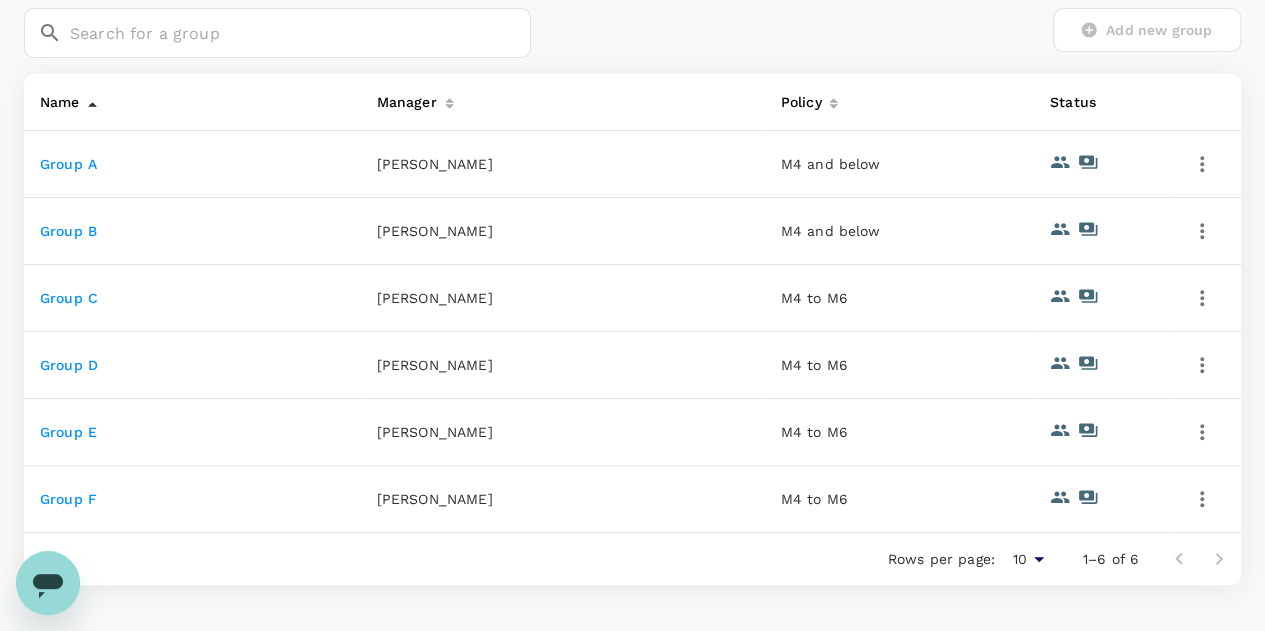 click 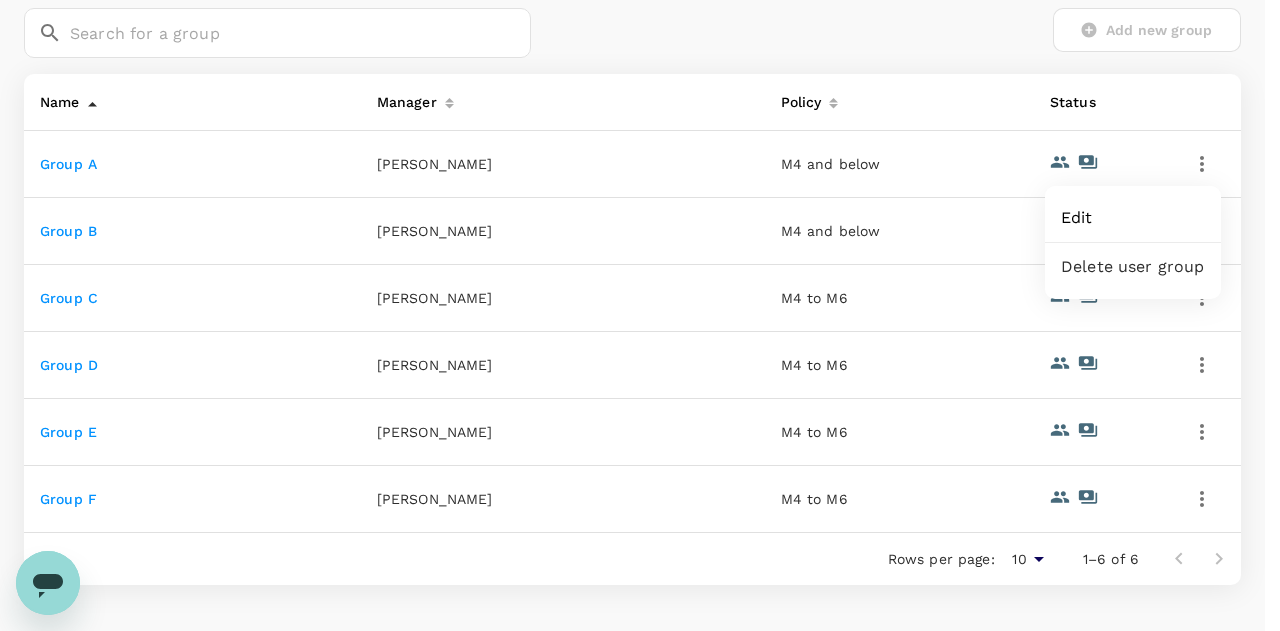 click at bounding box center [640, 315] 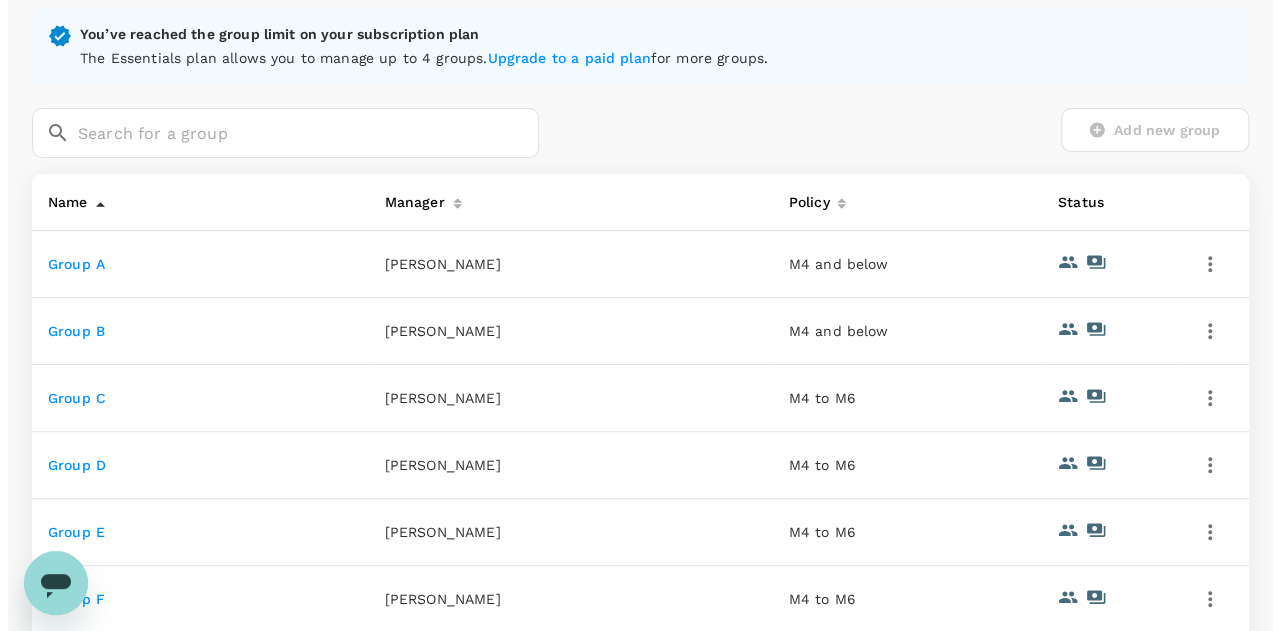 scroll, scrollTop: 400, scrollLeft: 0, axis: vertical 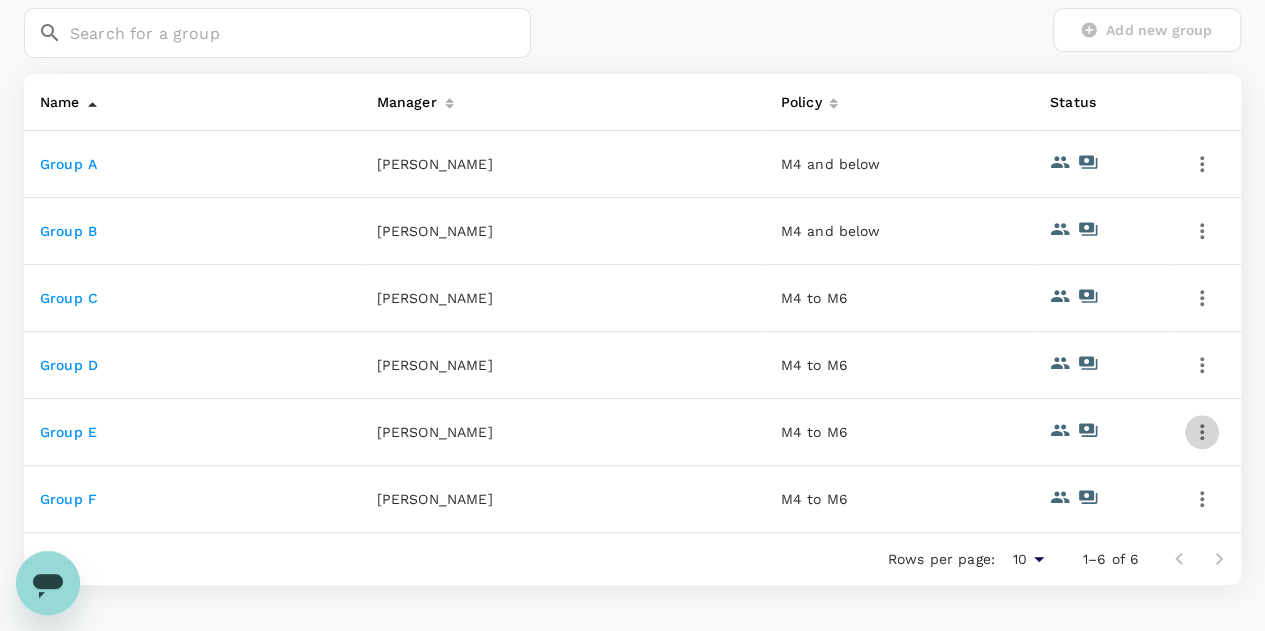 click 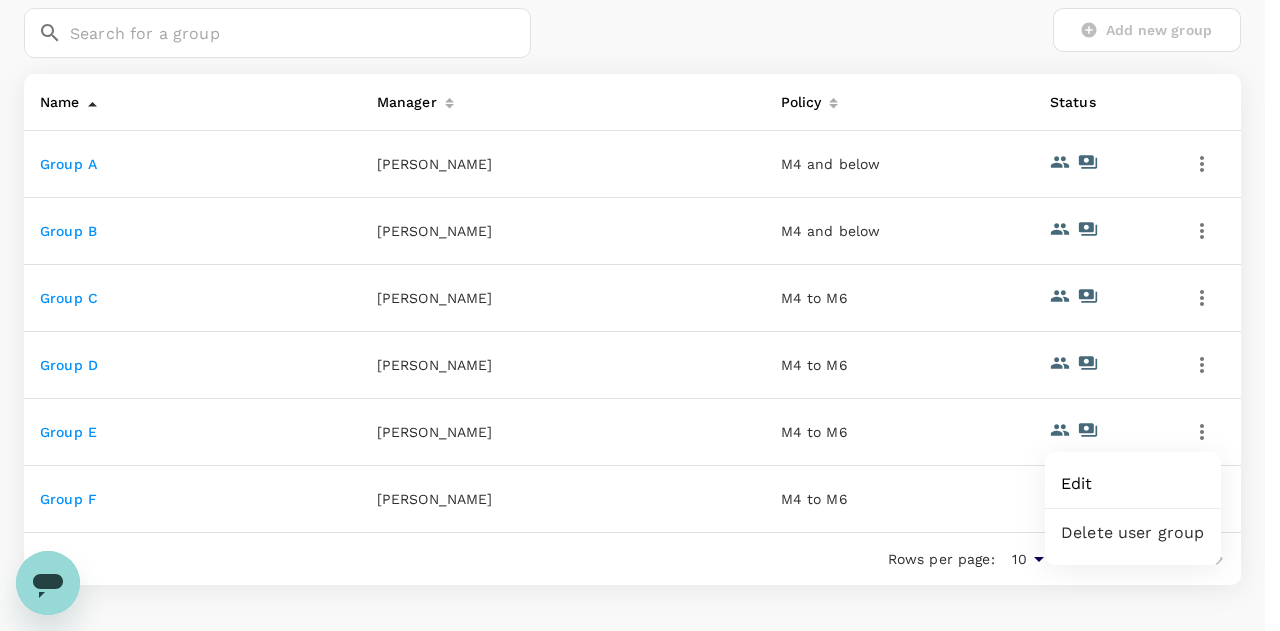 click on "Delete user group" at bounding box center (1133, 533) 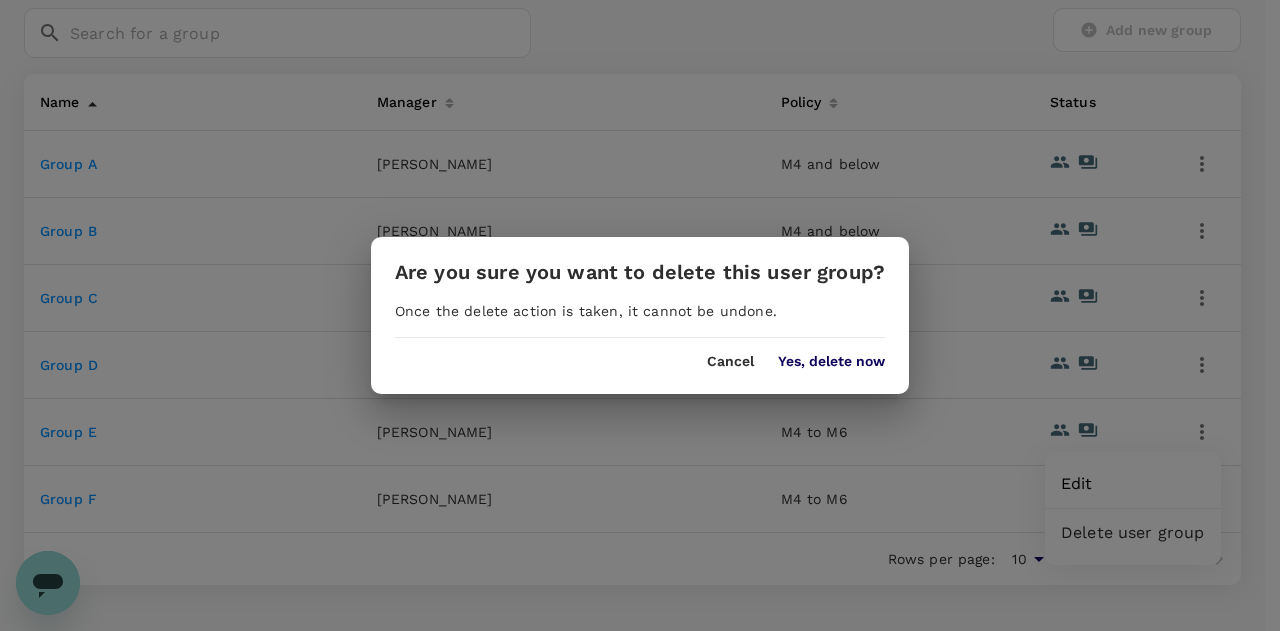 click on "Yes, delete now" at bounding box center [831, 362] 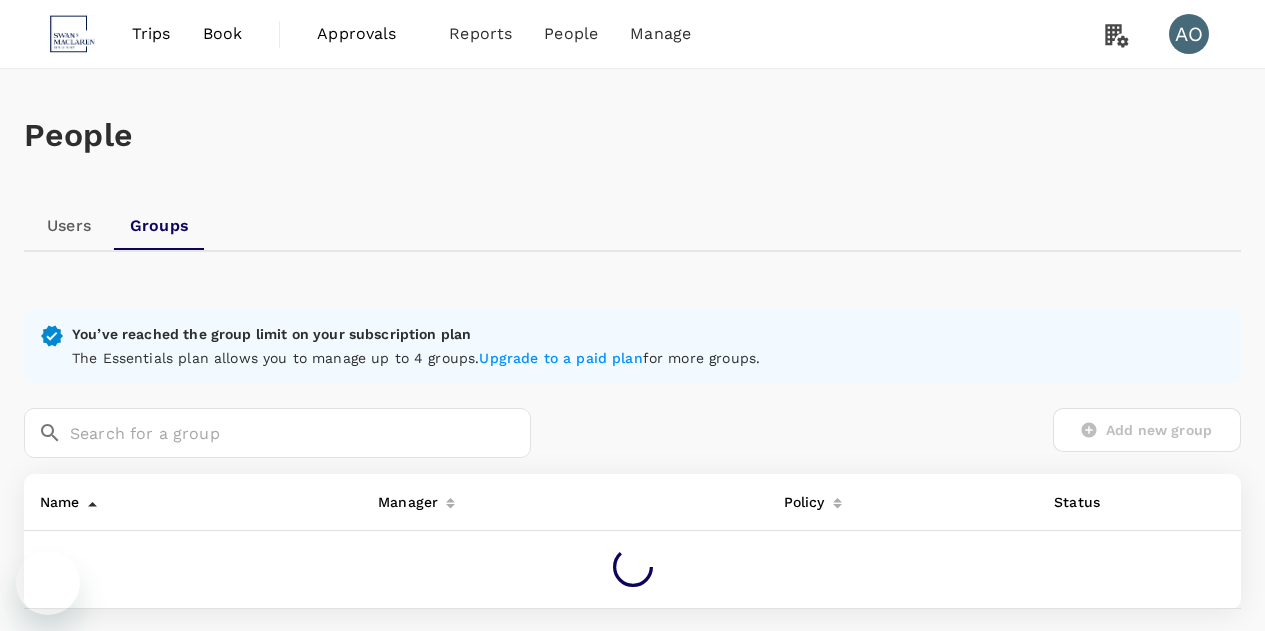 scroll, scrollTop: 0, scrollLeft: 0, axis: both 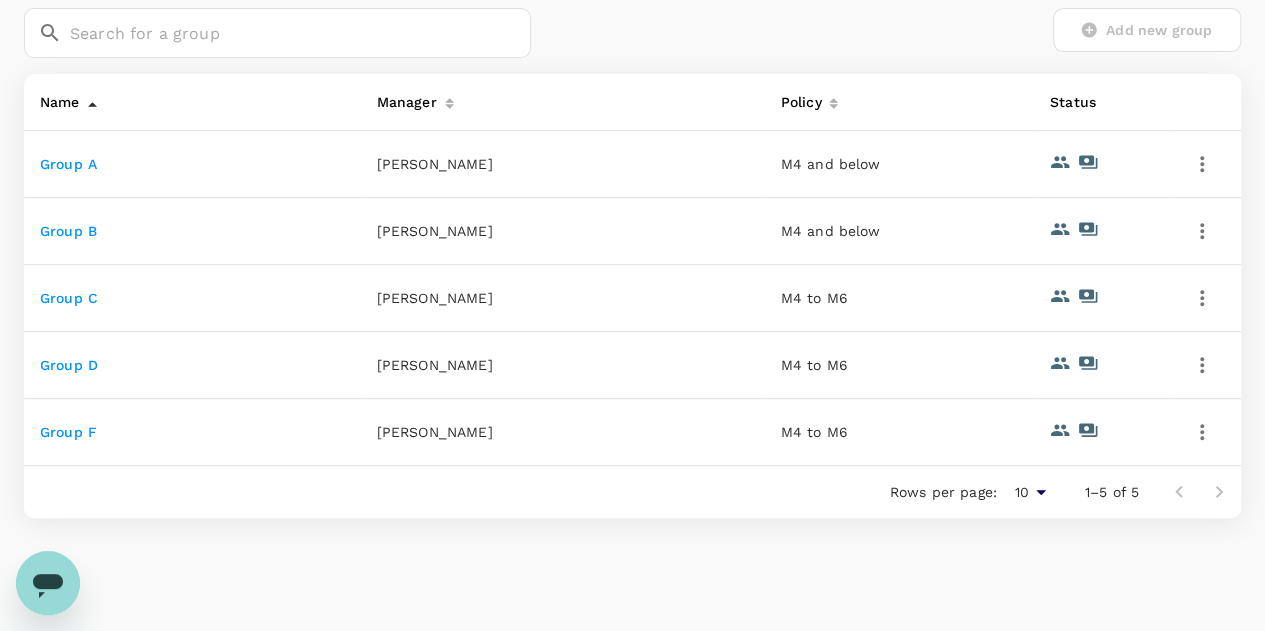 click 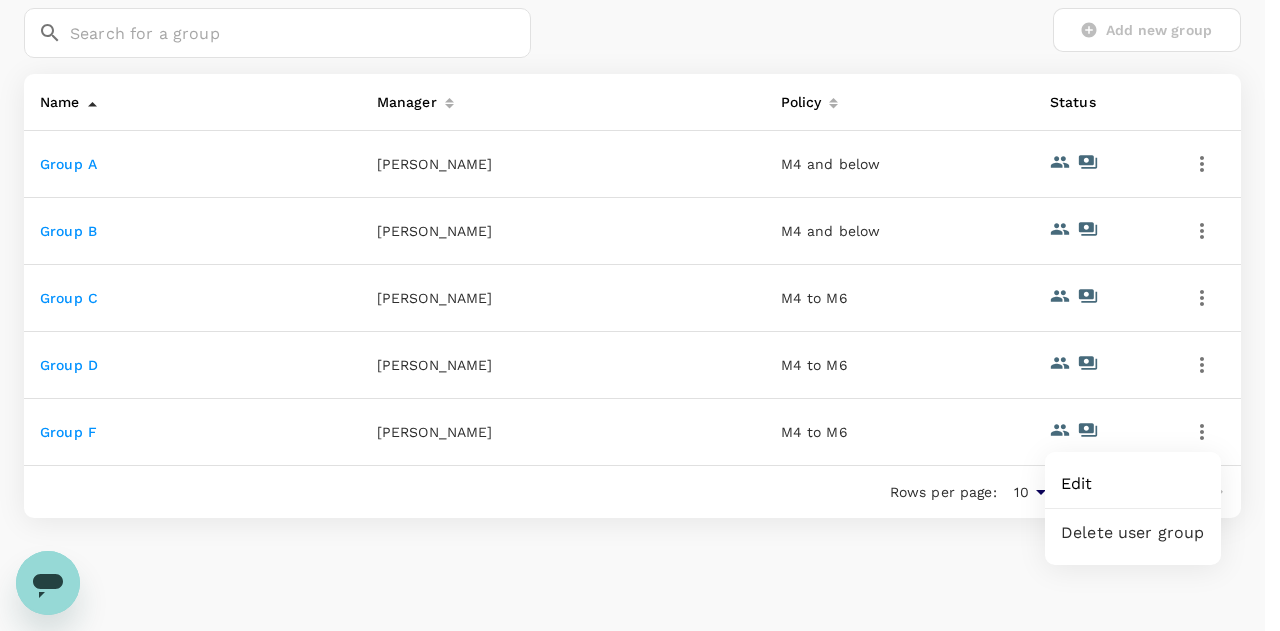 click on "Delete user group" at bounding box center (1133, 533) 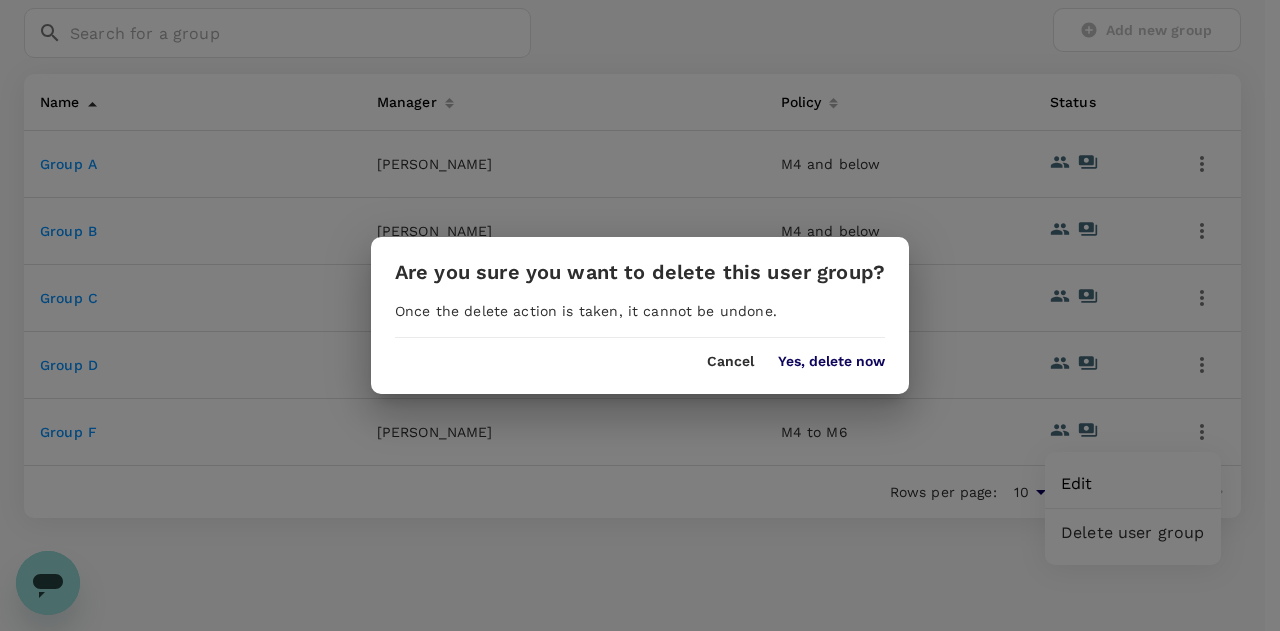 click on "Yes, delete now" at bounding box center (831, 362) 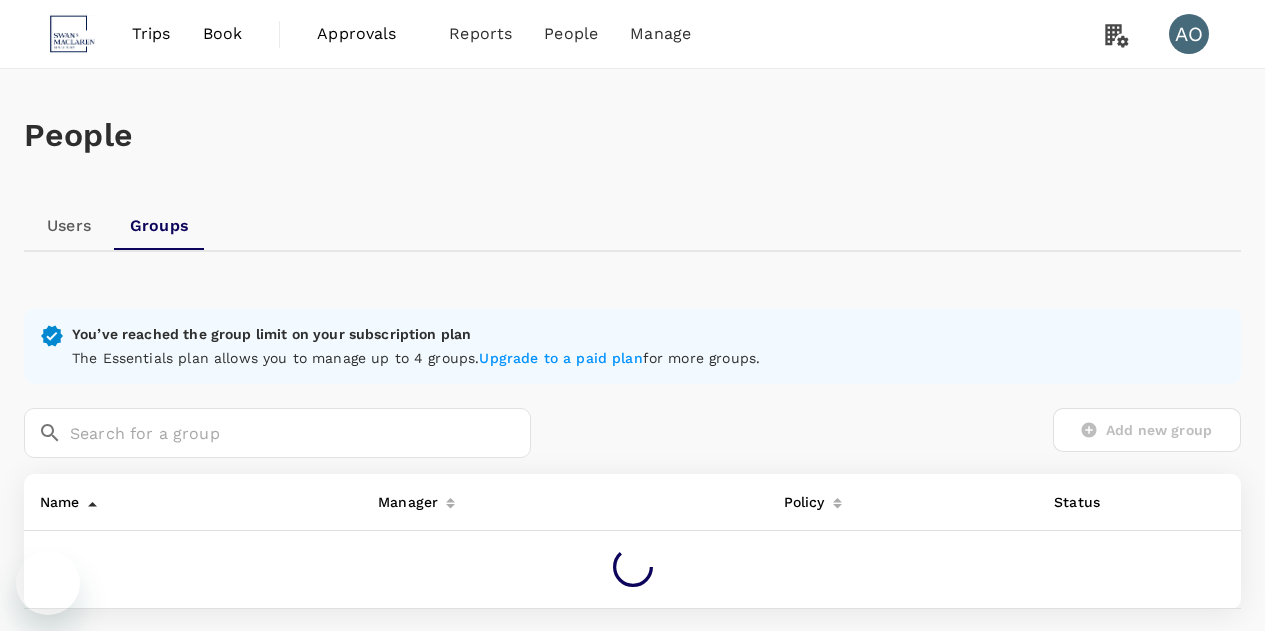 scroll, scrollTop: 72, scrollLeft: 0, axis: vertical 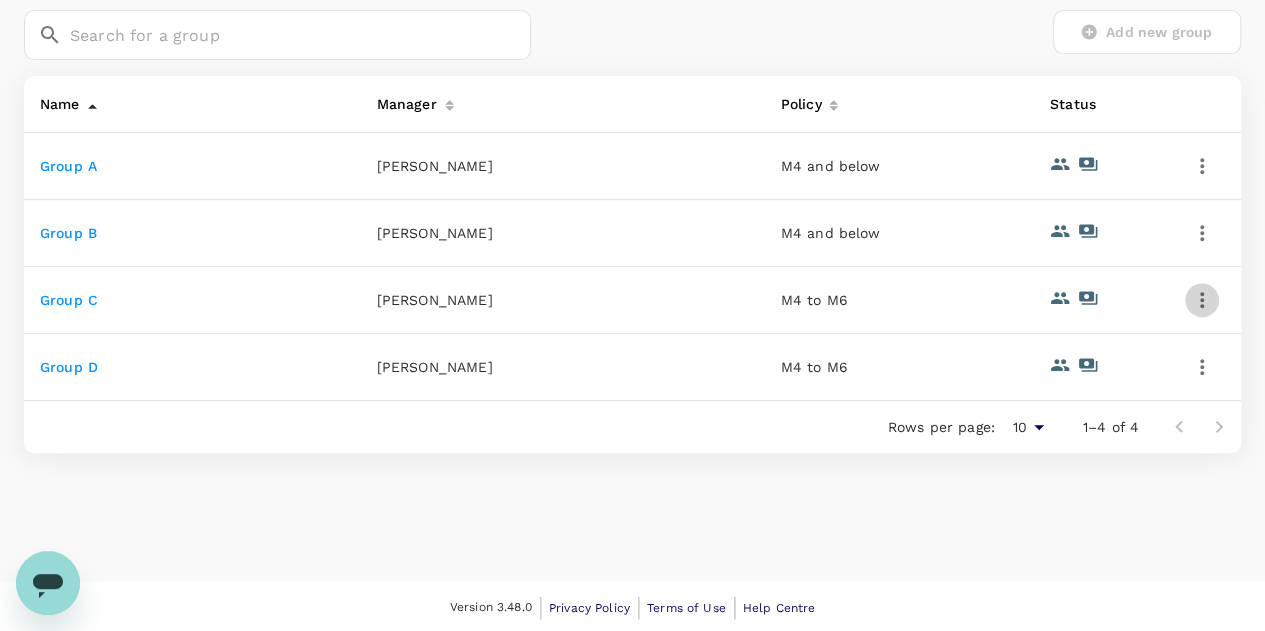 click 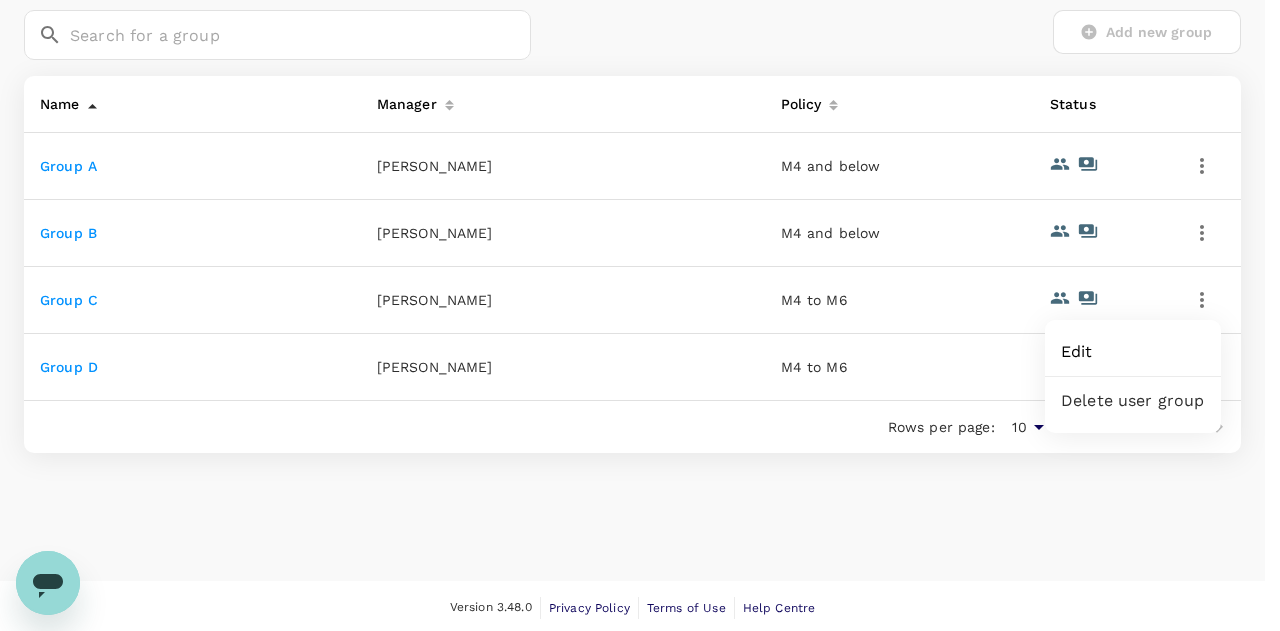 click on "Delete user group" at bounding box center [1133, 401] 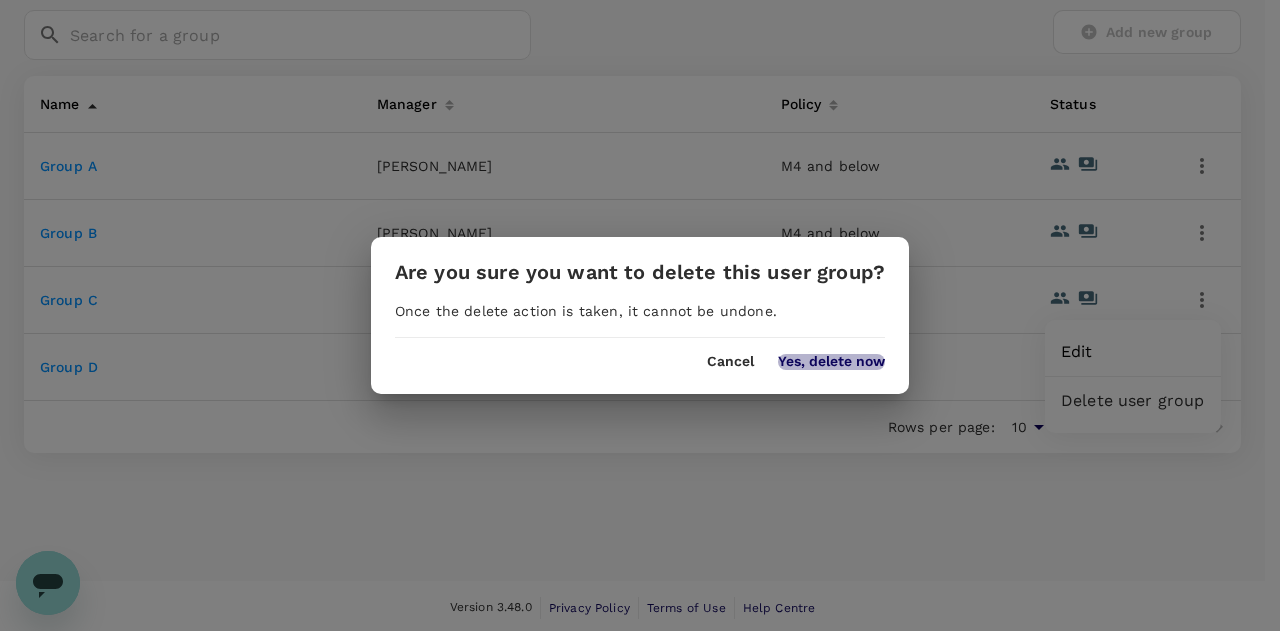click on "Yes, delete now" at bounding box center (831, 362) 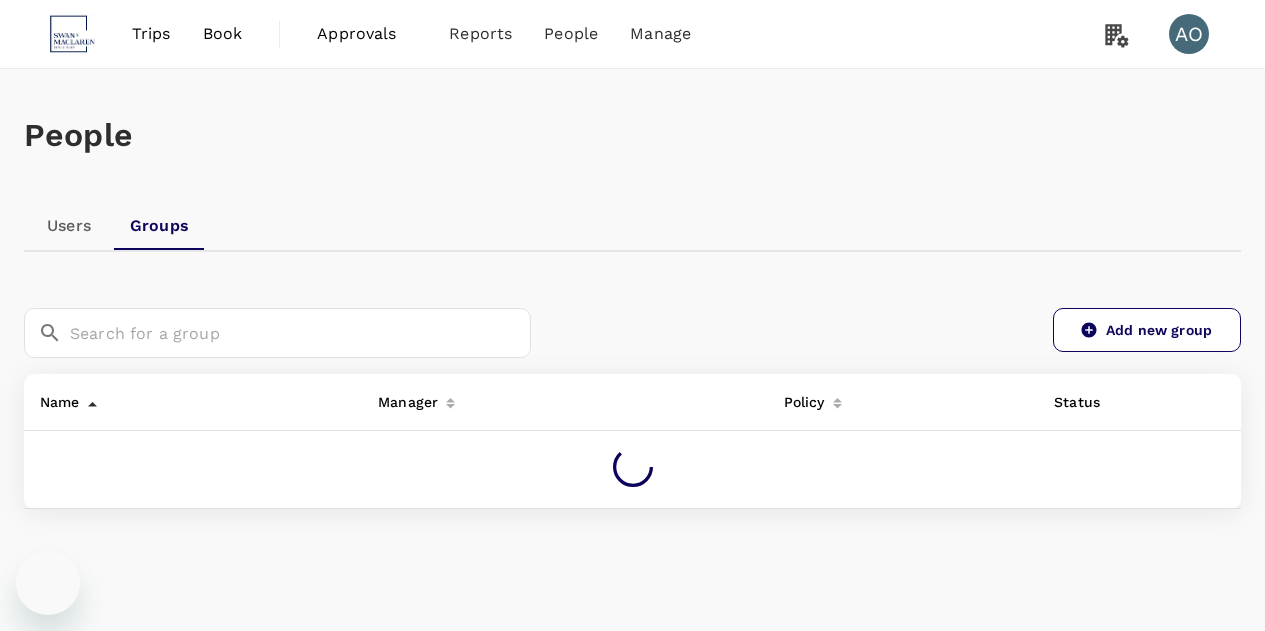scroll, scrollTop: 0, scrollLeft: 0, axis: both 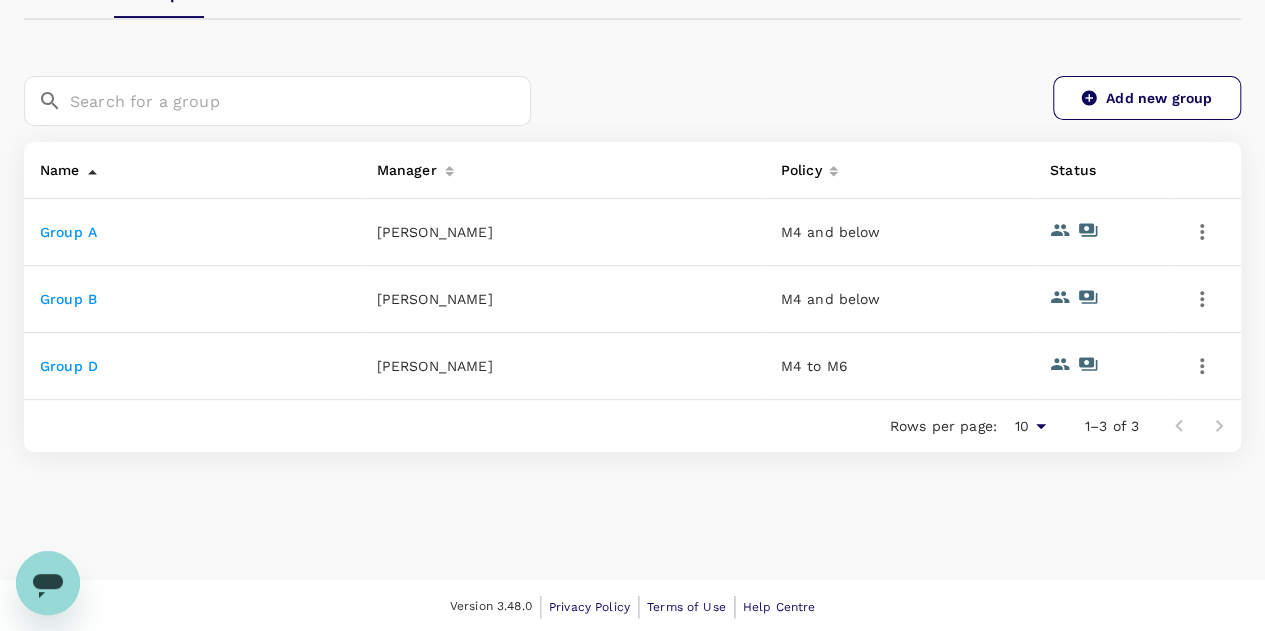 click 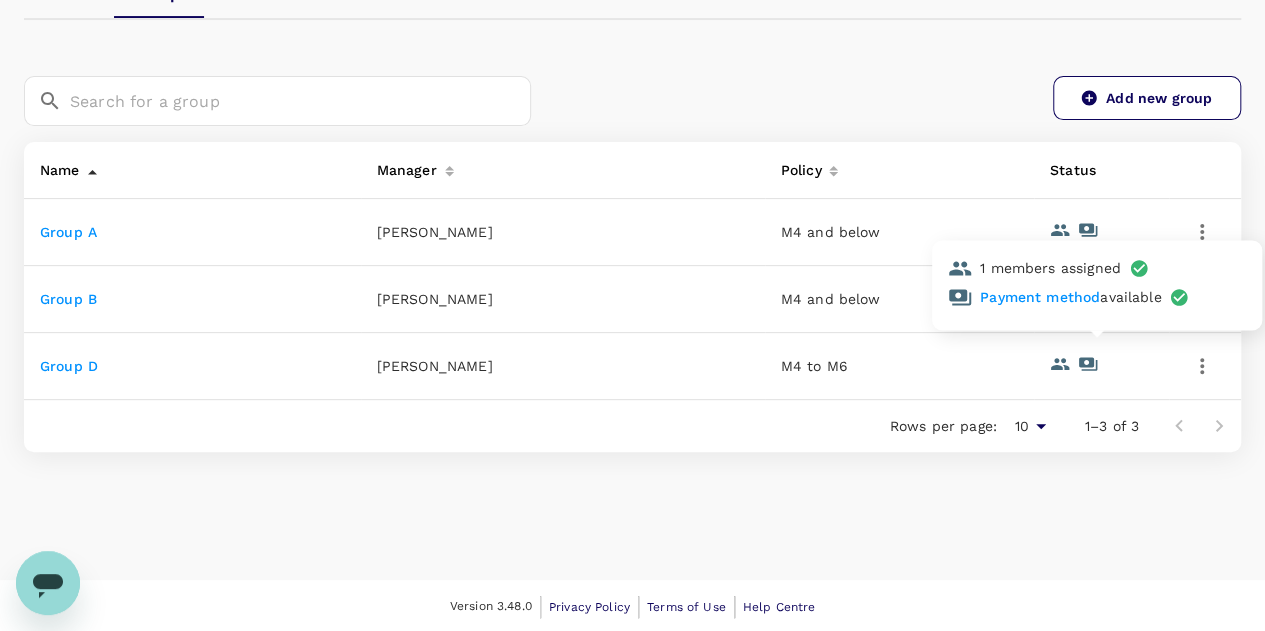 click 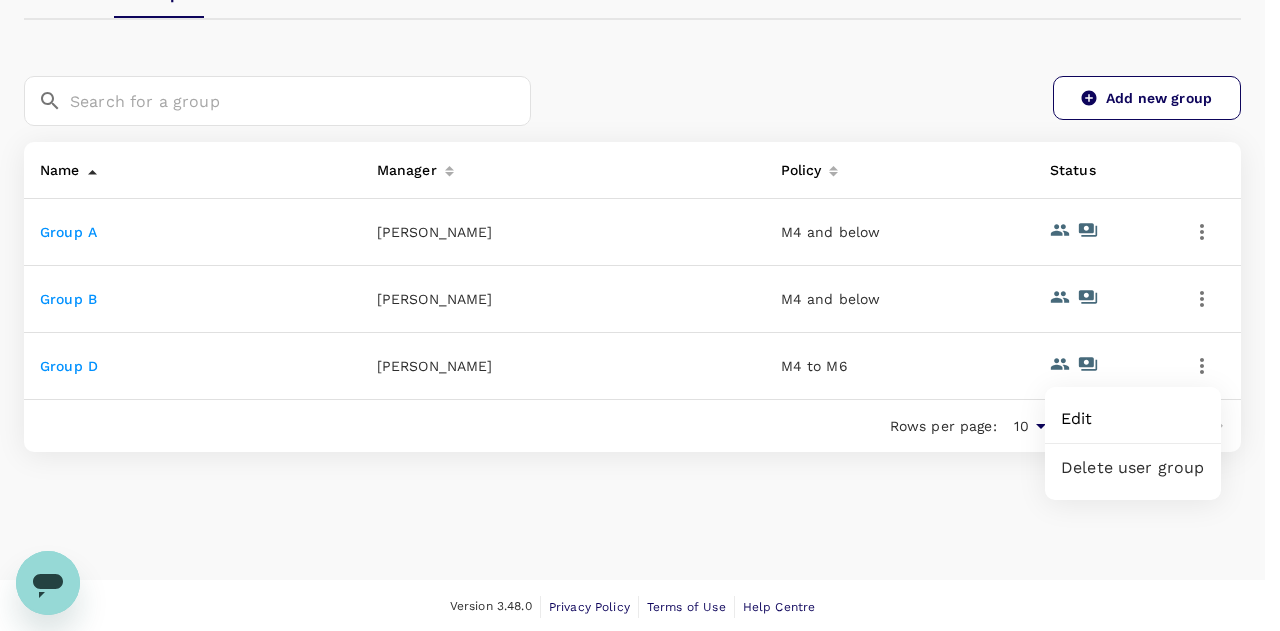click at bounding box center [640, 315] 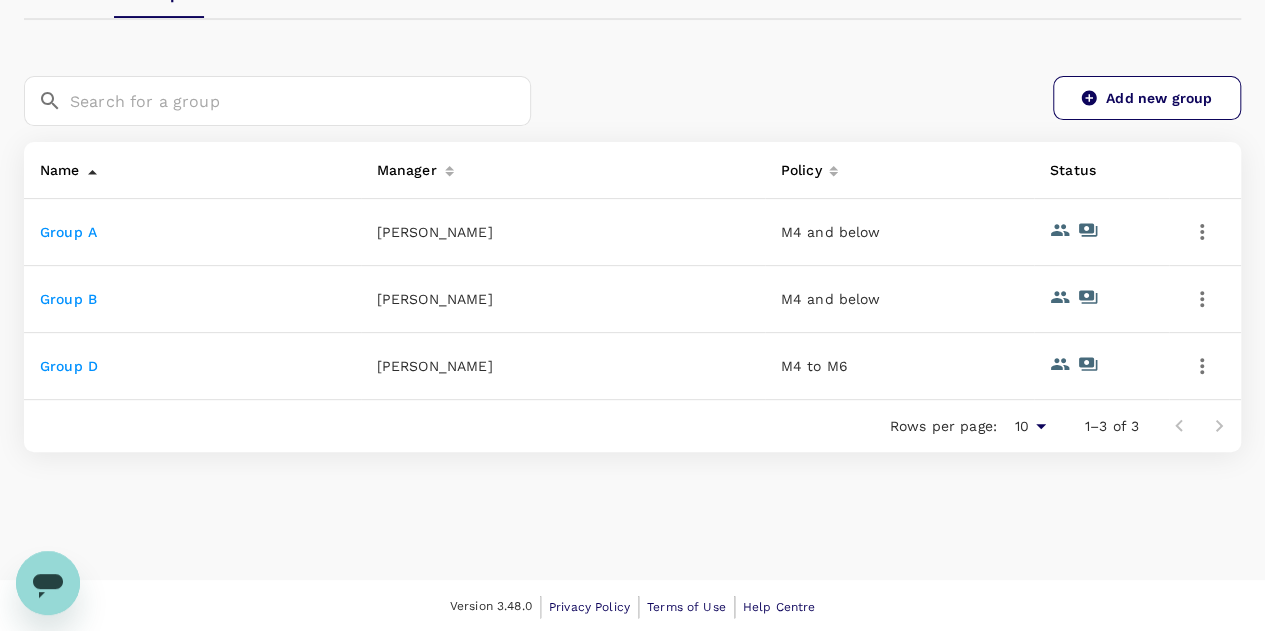 click 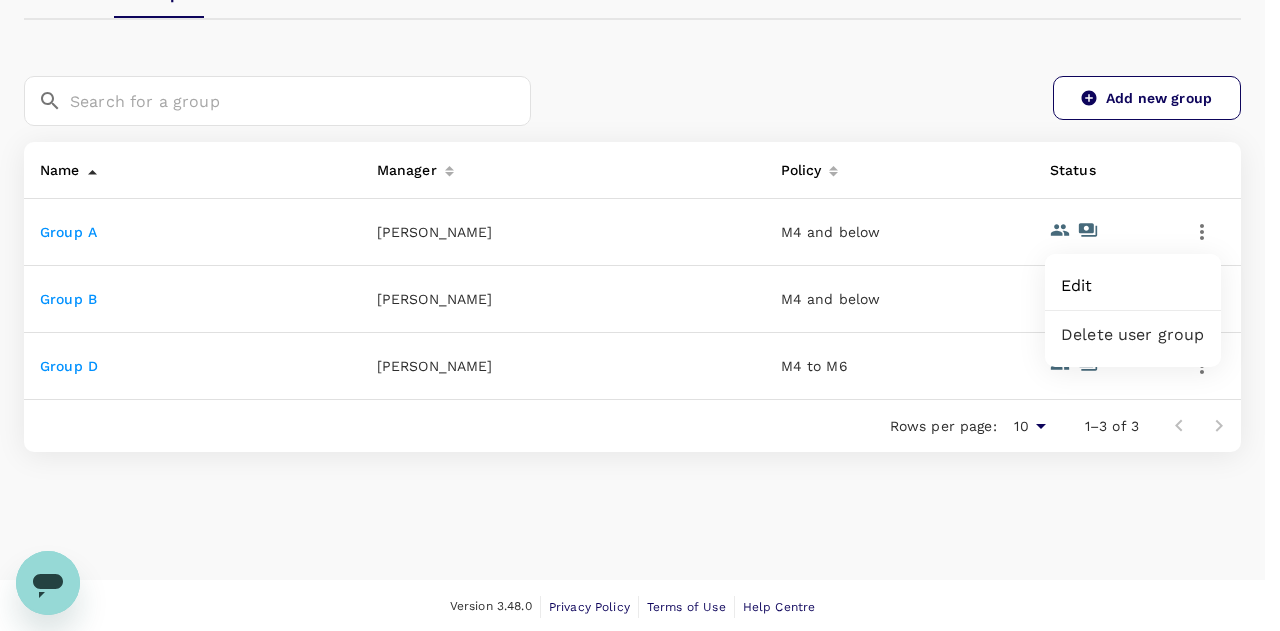 click at bounding box center [640, 315] 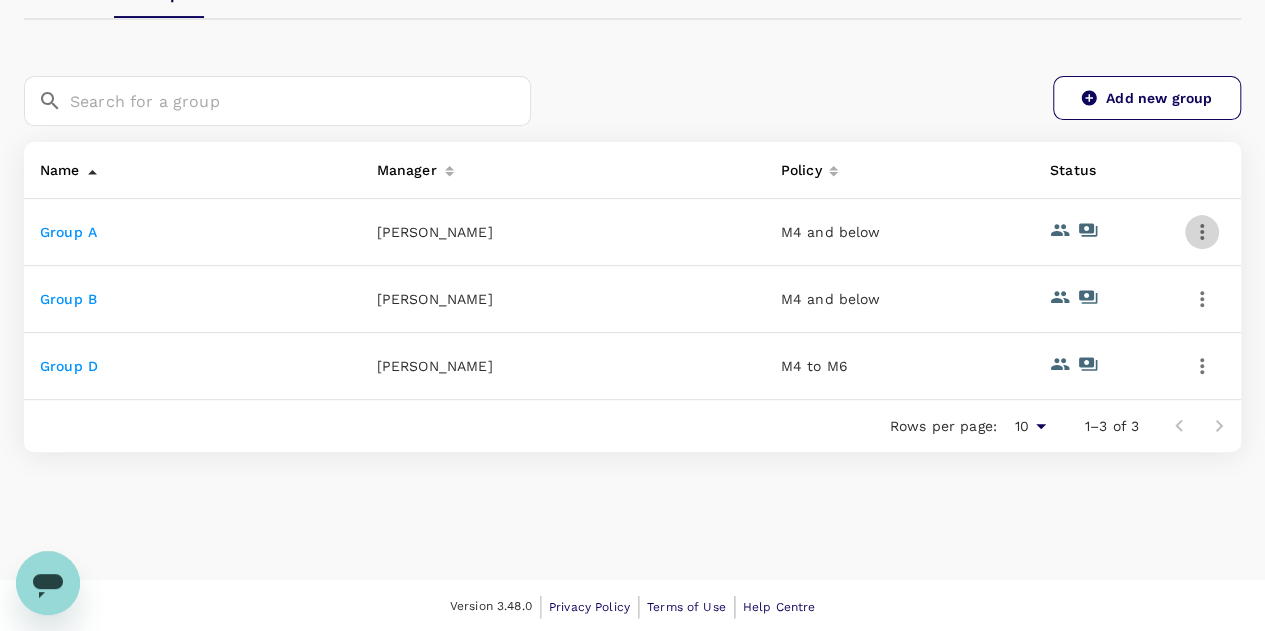 click 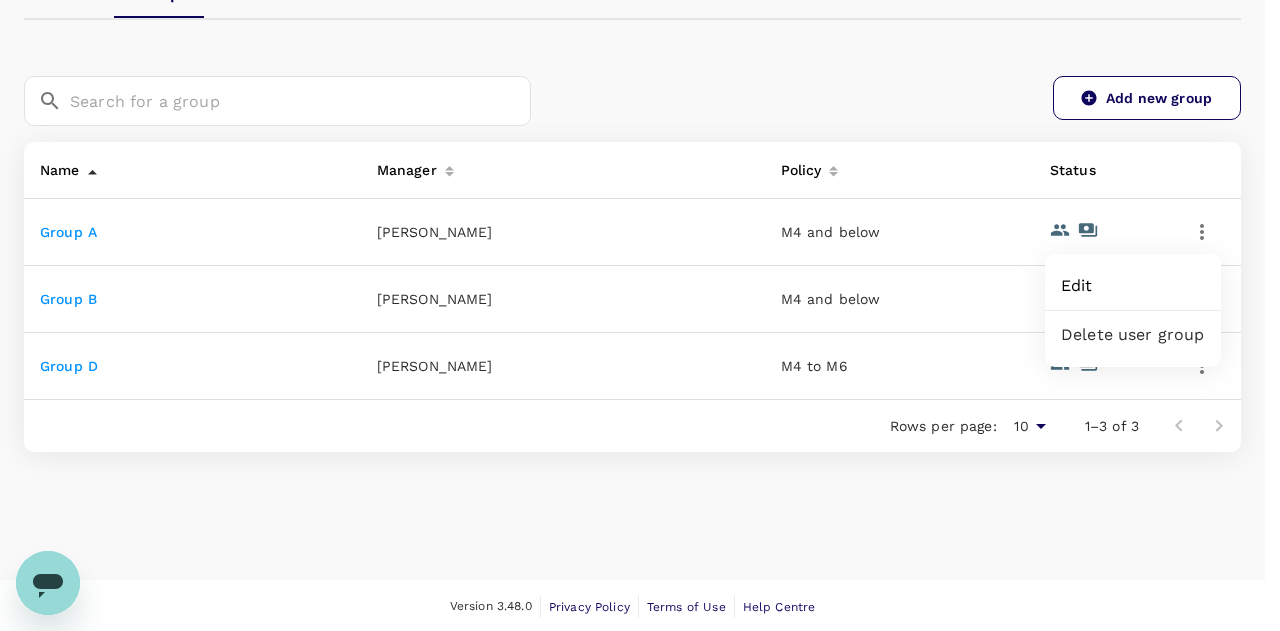 click on "Delete user group" at bounding box center (1133, 335) 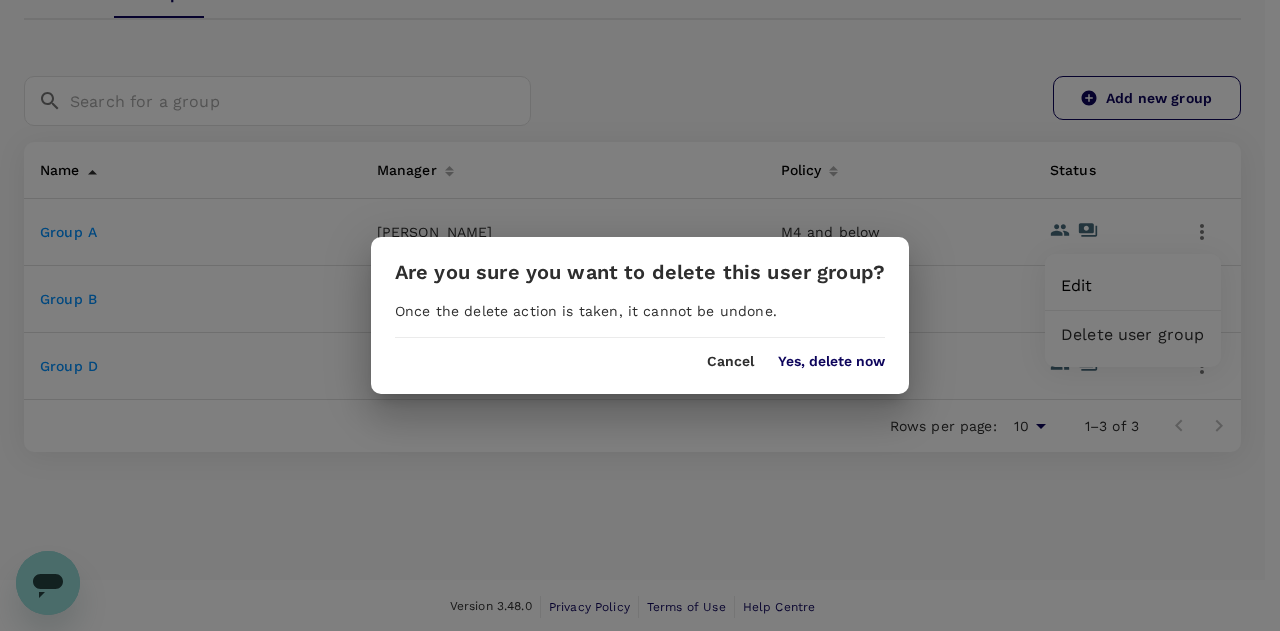 click on "Are you sure you want to delete this user group? Once the delete action is taken, it cannot be undone. Cancel Yes, delete now" at bounding box center [640, 315] 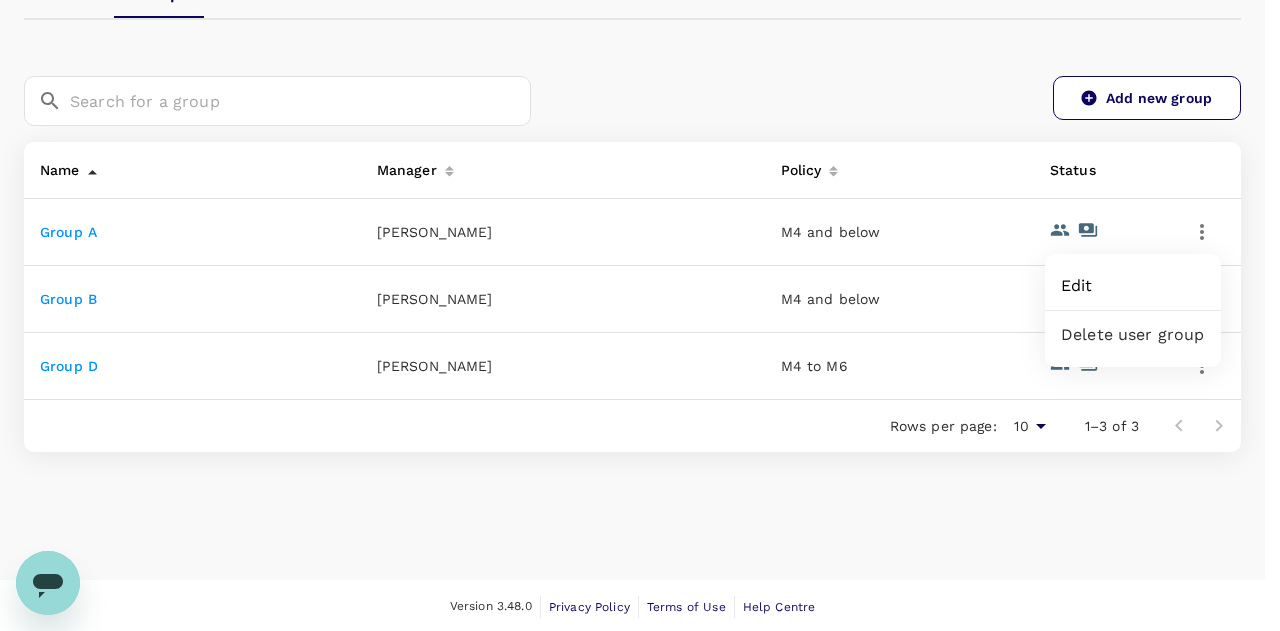 scroll, scrollTop: 92, scrollLeft: 0, axis: vertical 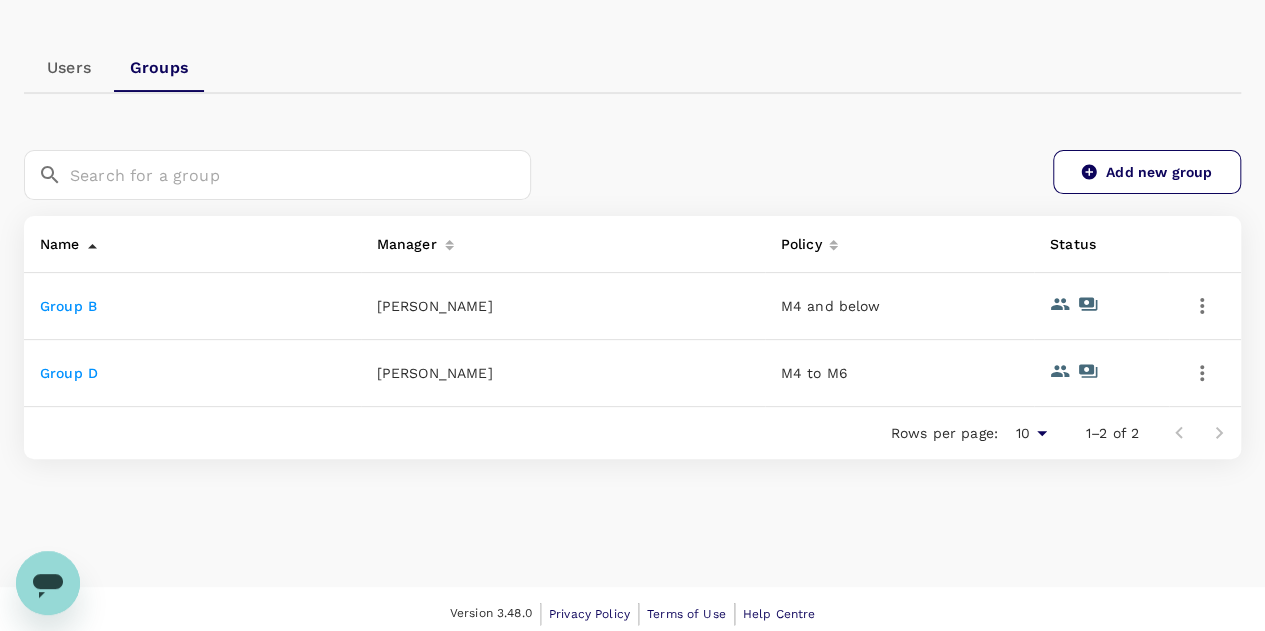click 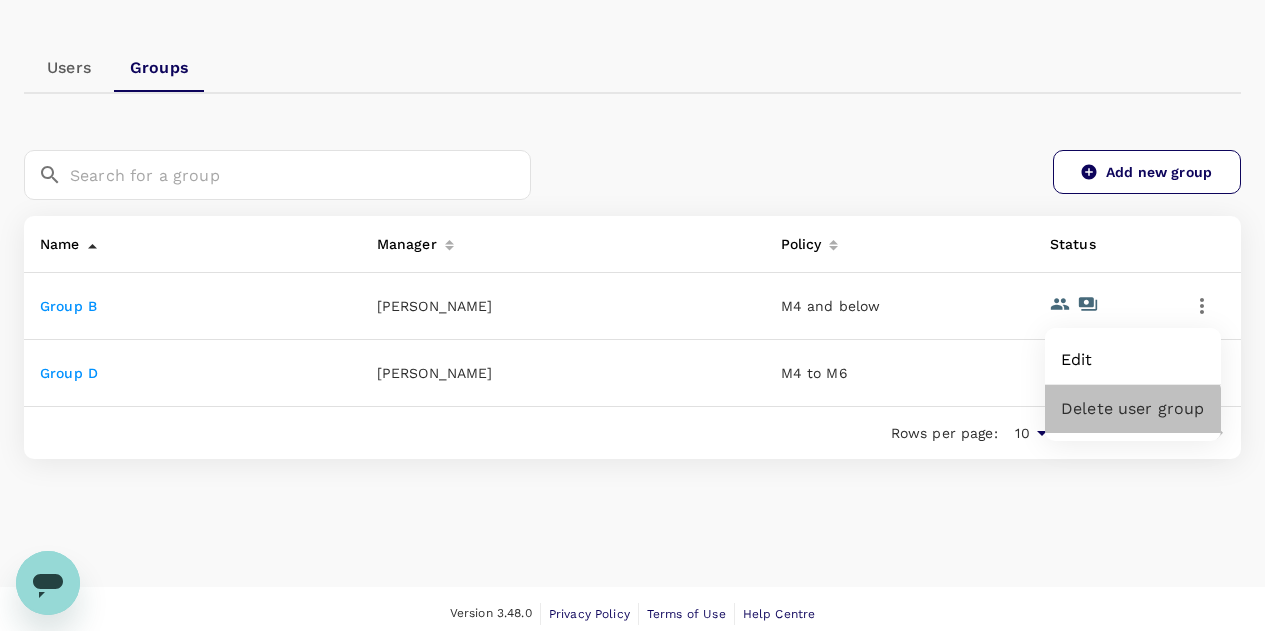 click on "Delete user group" at bounding box center (1133, 409) 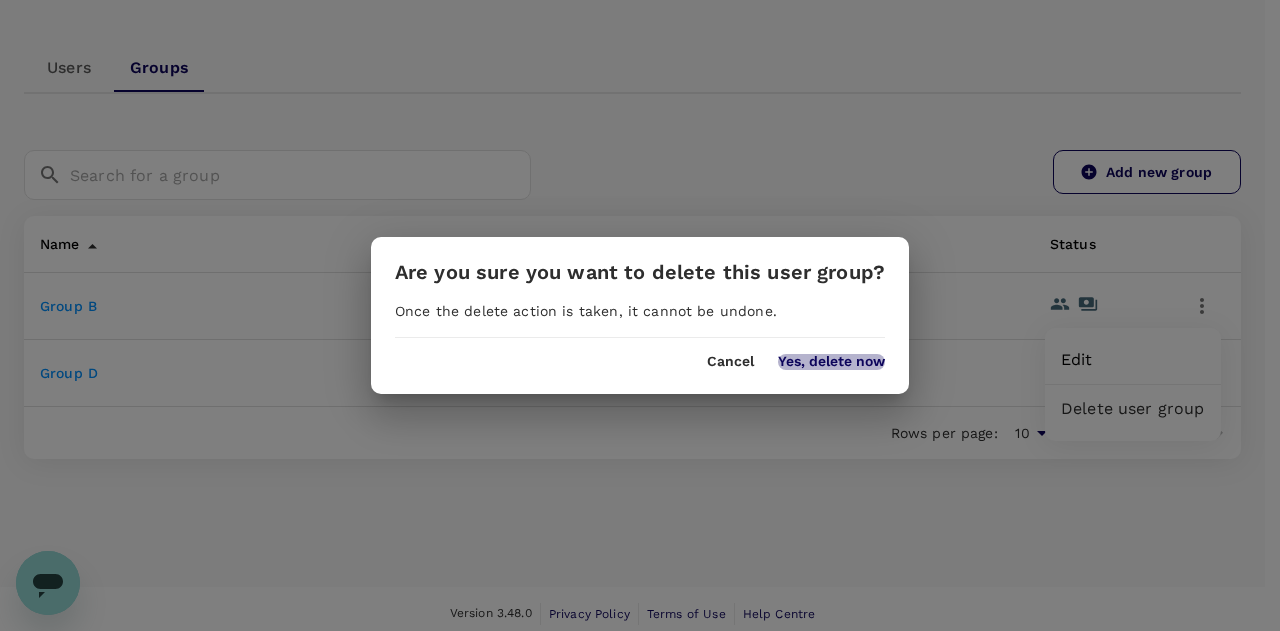 click on "Yes, delete now" at bounding box center [831, 362] 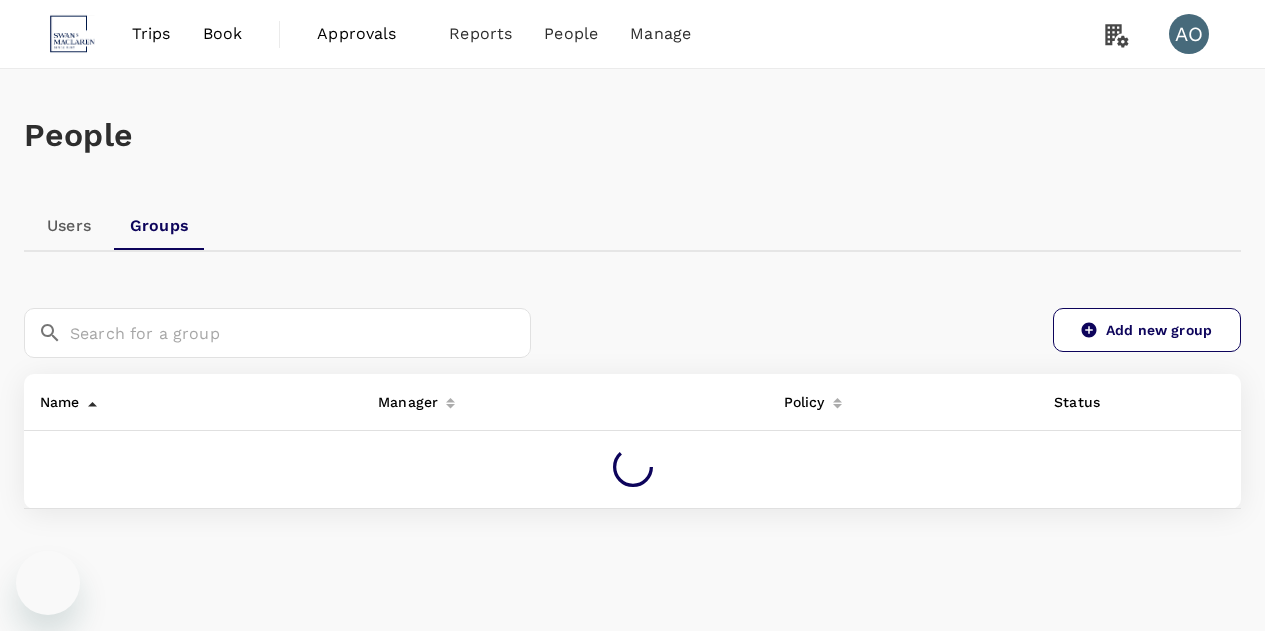 scroll, scrollTop: 0, scrollLeft: 0, axis: both 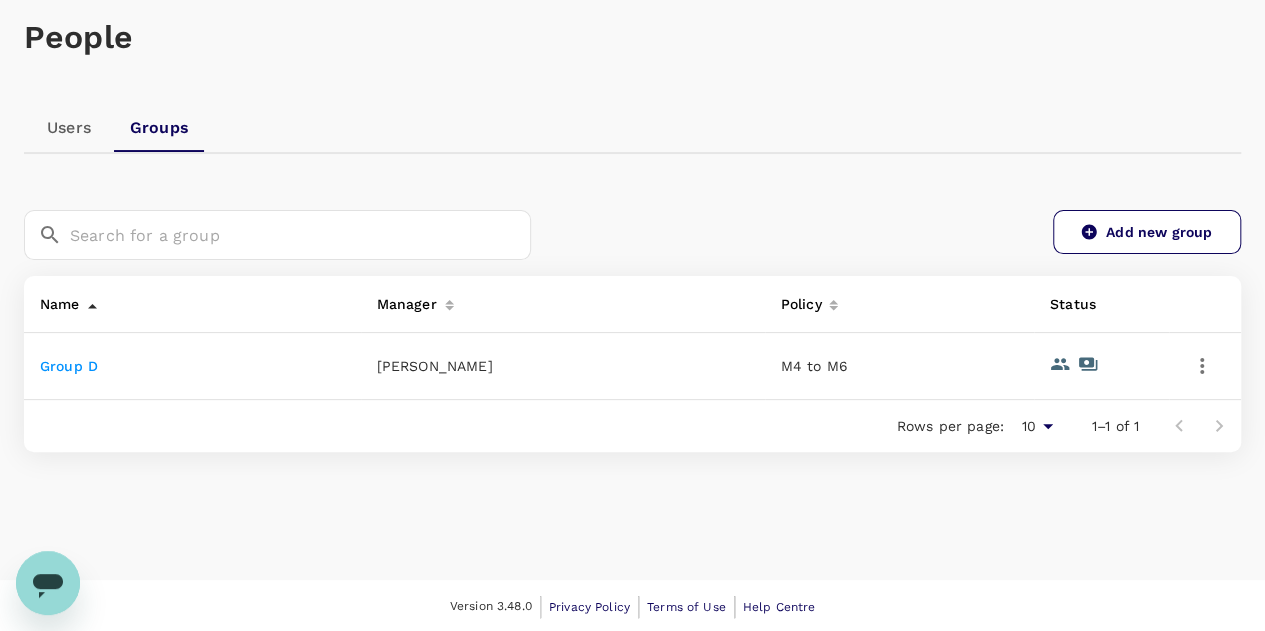 click 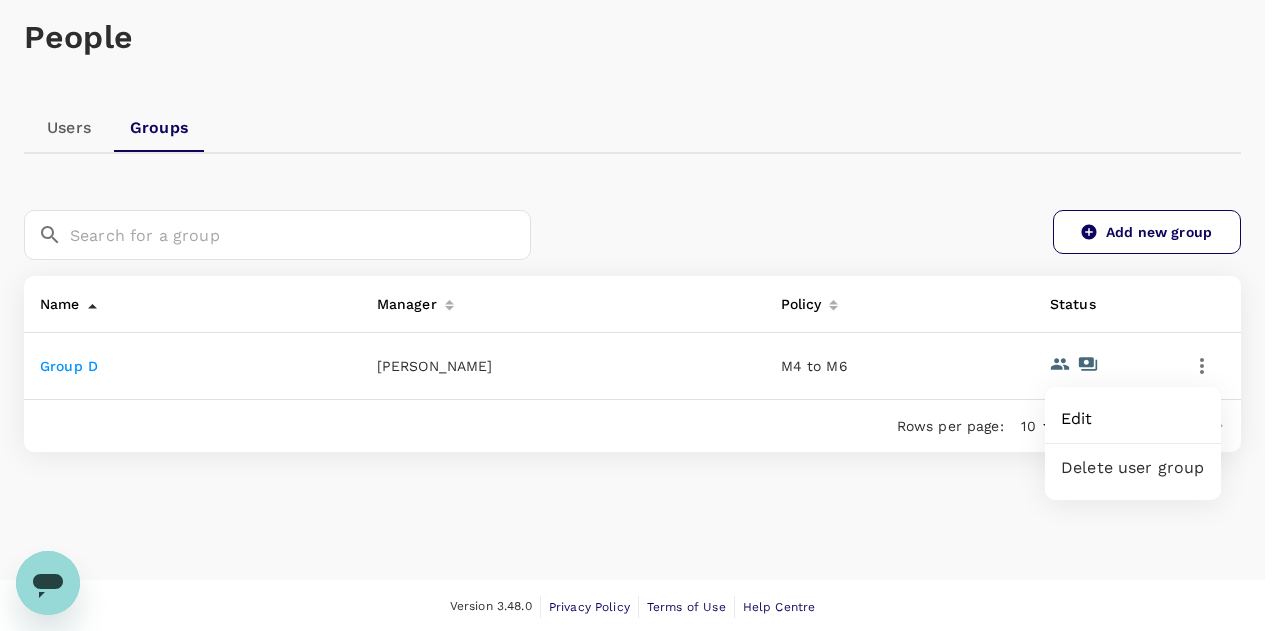 click on "Delete user group" at bounding box center (1133, 468) 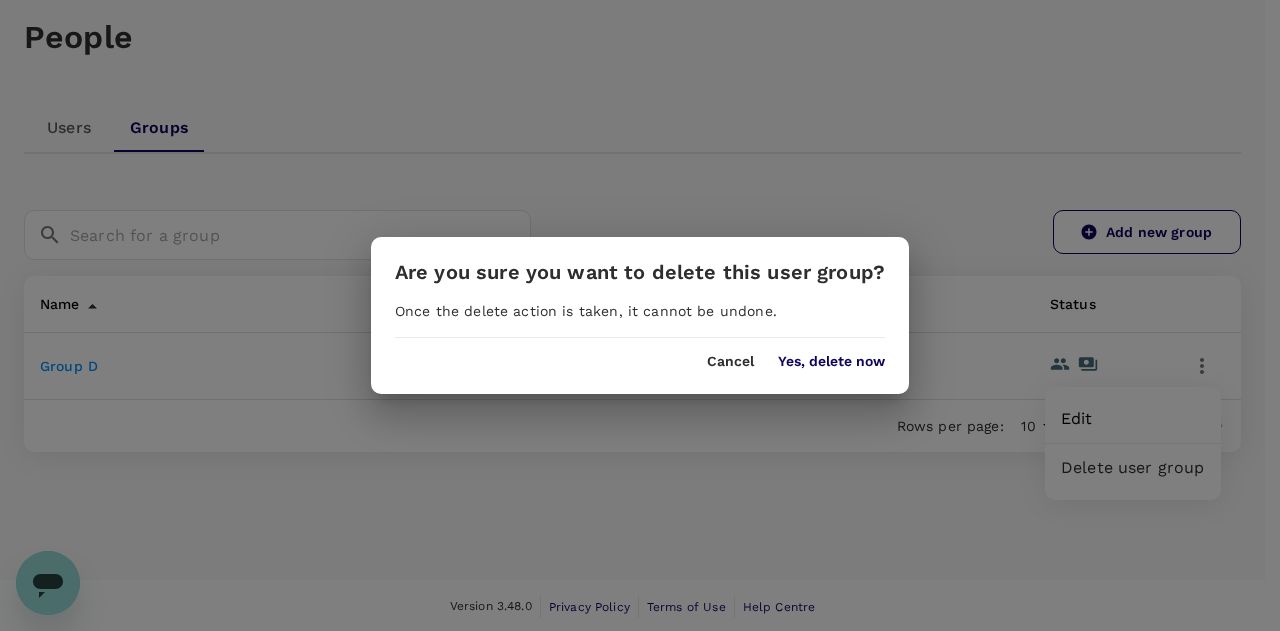 click on "Yes, delete now" at bounding box center [831, 362] 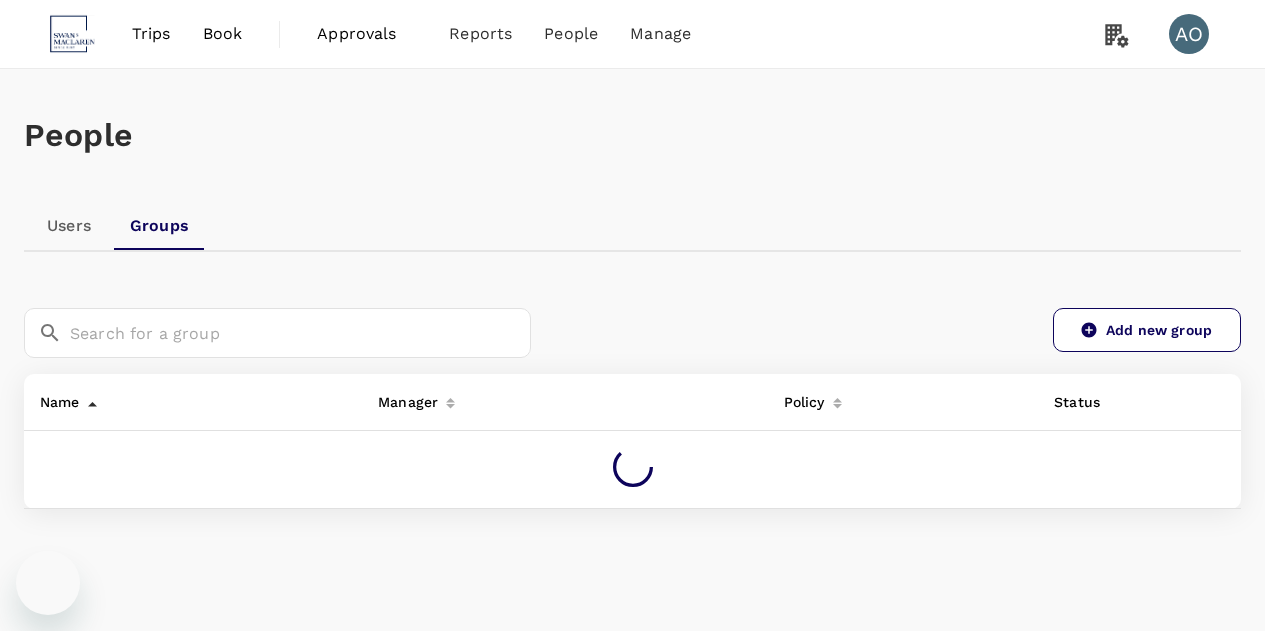 scroll, scrollTop: 0, scrollLeft: 0, axis: both 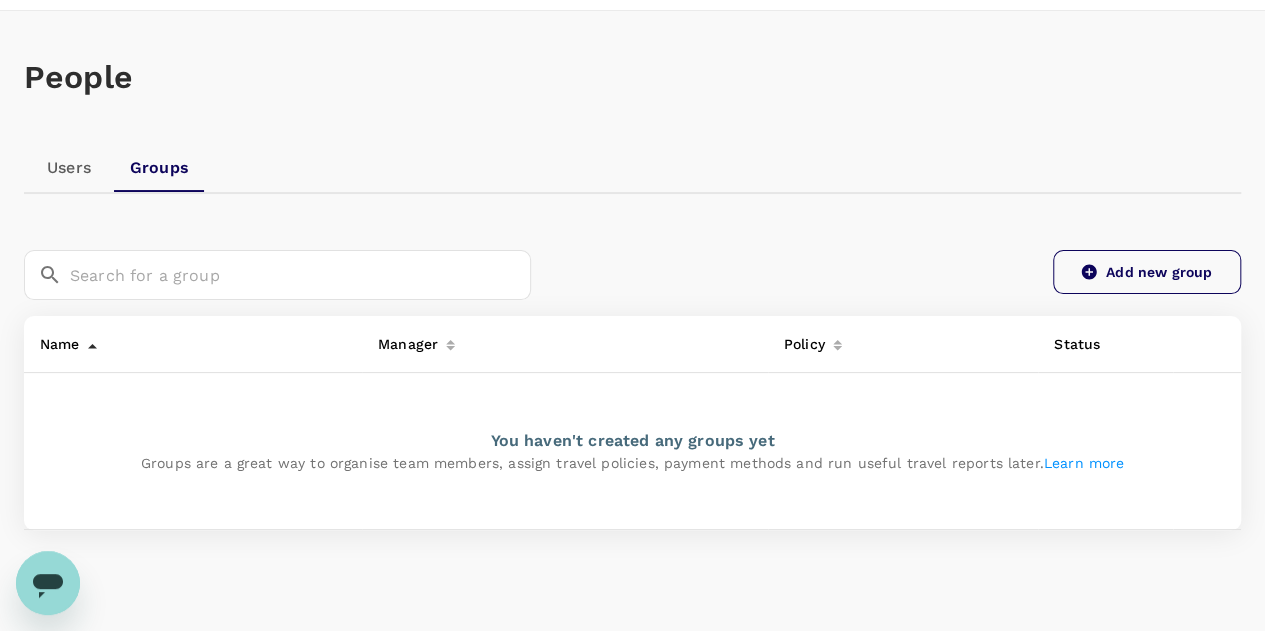 click on "Add new group" at bounding box center [1147, 272] 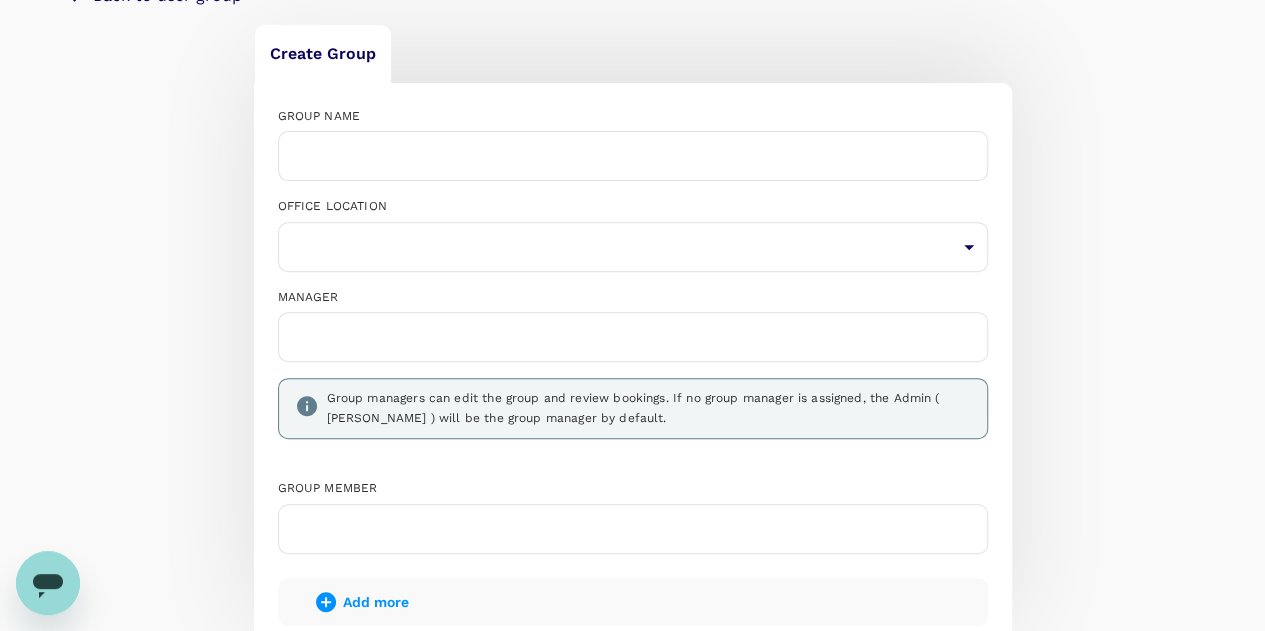 scroll, scrollTop: 300, scrollLeft: 0, axis: vertical 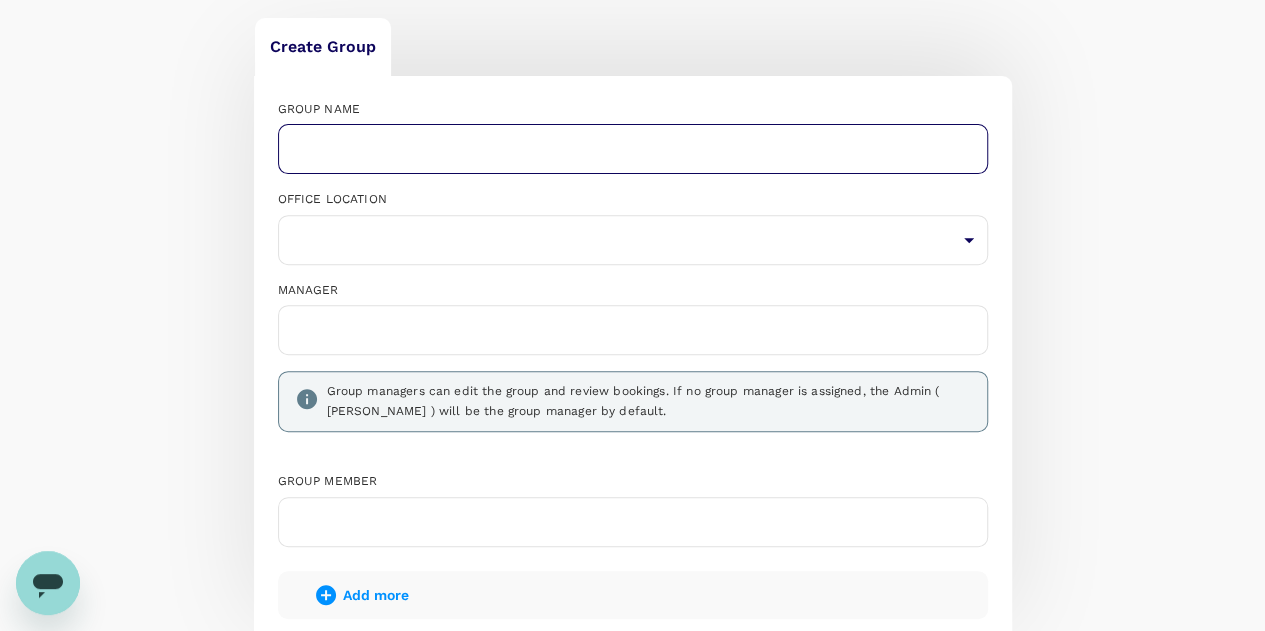 click at bounding box center (633, 149) 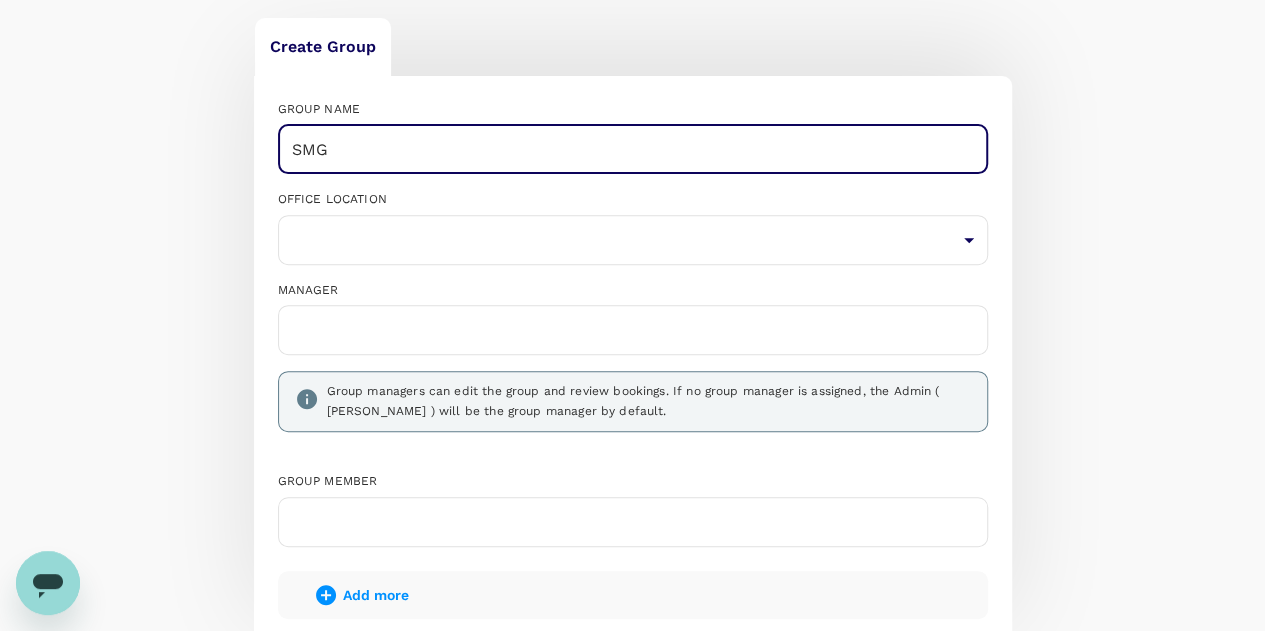 type on "SMG" 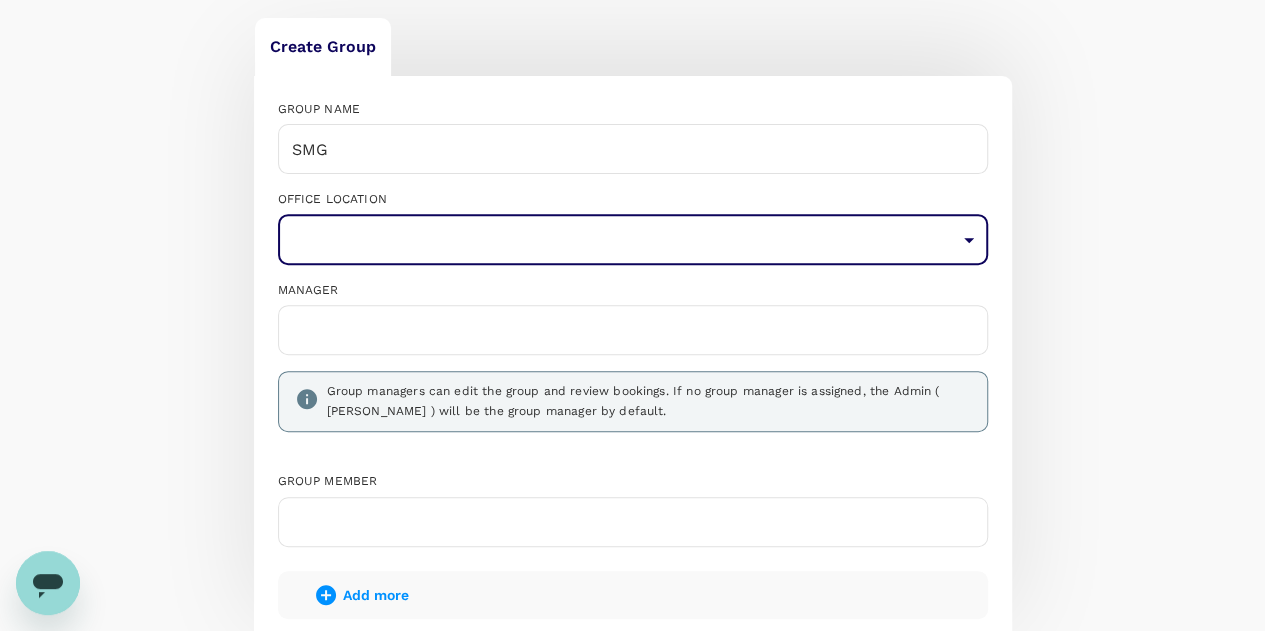 click on "Trips Book Approvals 0 Reports People Manage AO People Users Groups Back to user group Create Group GROUP NAME SMG ​ OFFICE LOCATION ​ ​ MANAGER Group managers can edit the group and review bookings. If no group manager is assigned, the Admin ( Emily Seah ) will be the group manager by default. Group member   Add more Add 1 group Version 3.48.0 Privacy Policy Terms of Use Help Centre" at bounding box center (632, 302) 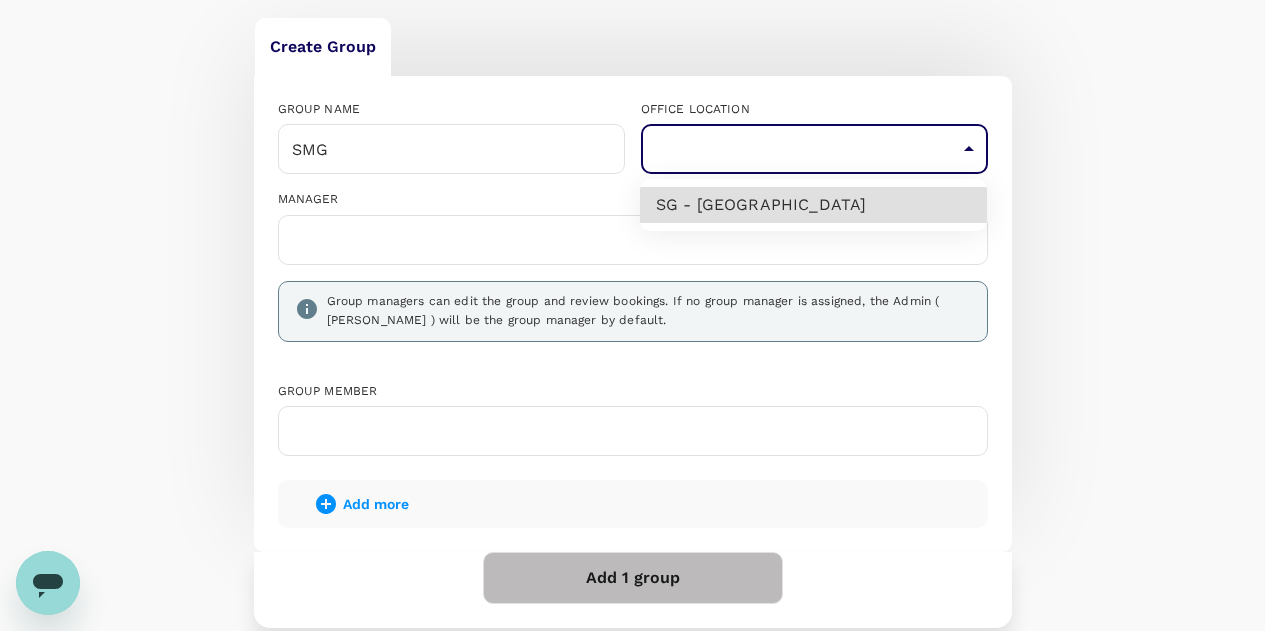 click on "SG - UE Square" at bounding box center (813, 205) 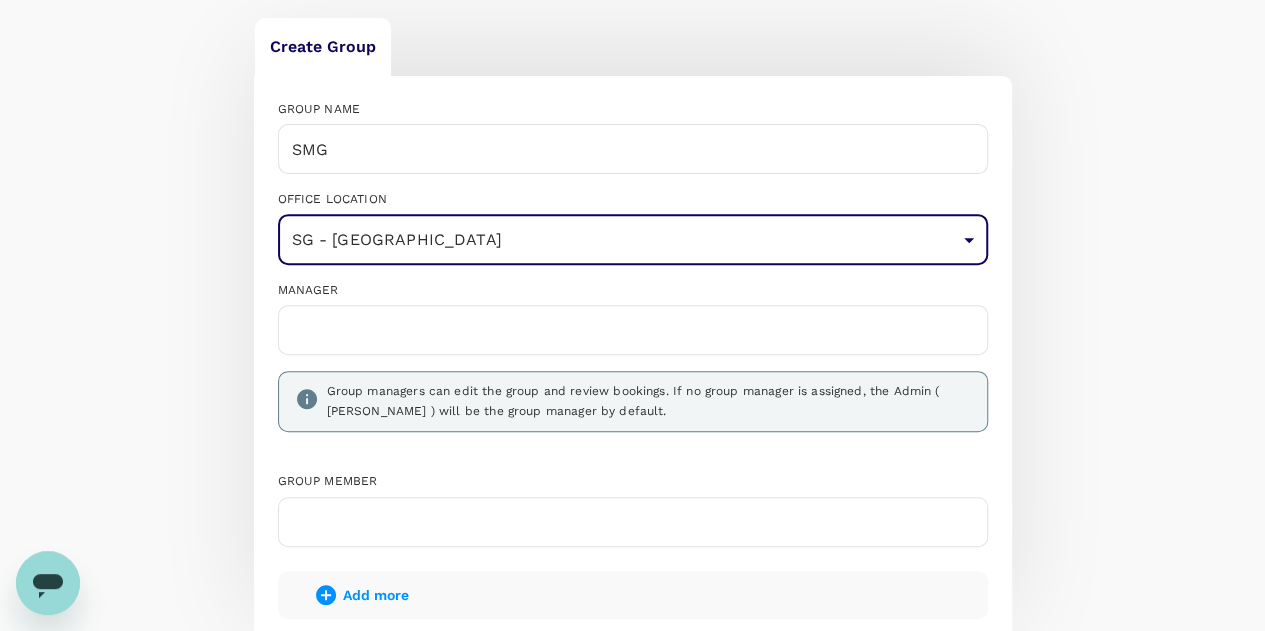 click at bounding box center [633, 330] 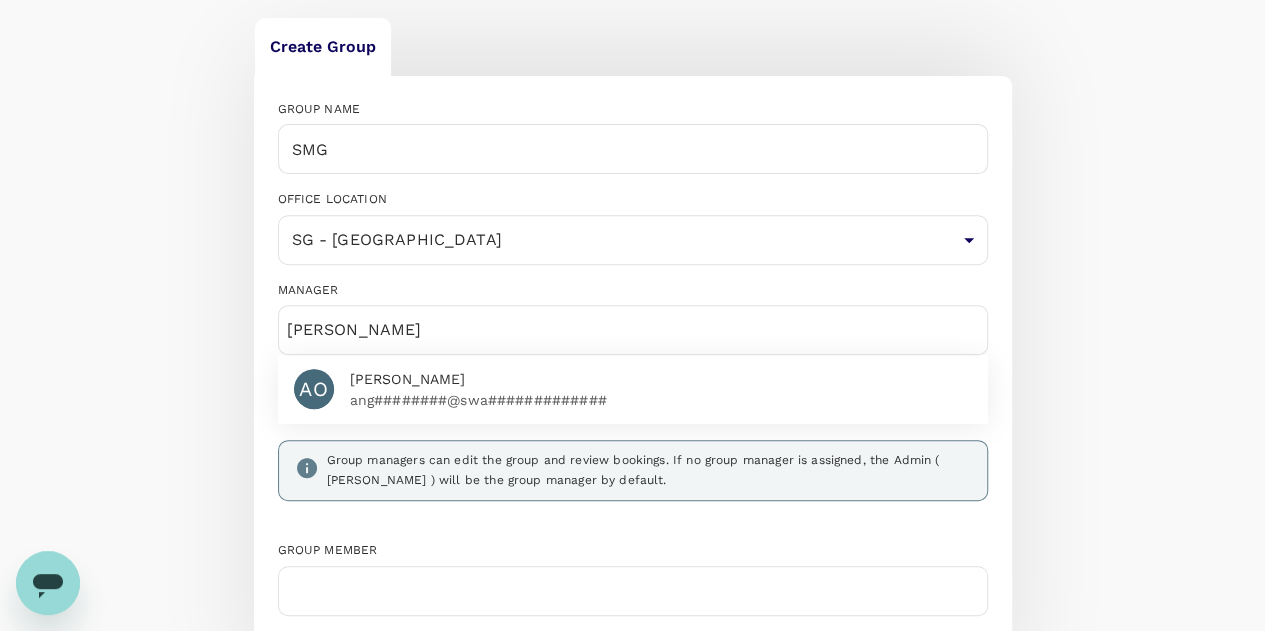 type on "ANGELIA ONG" 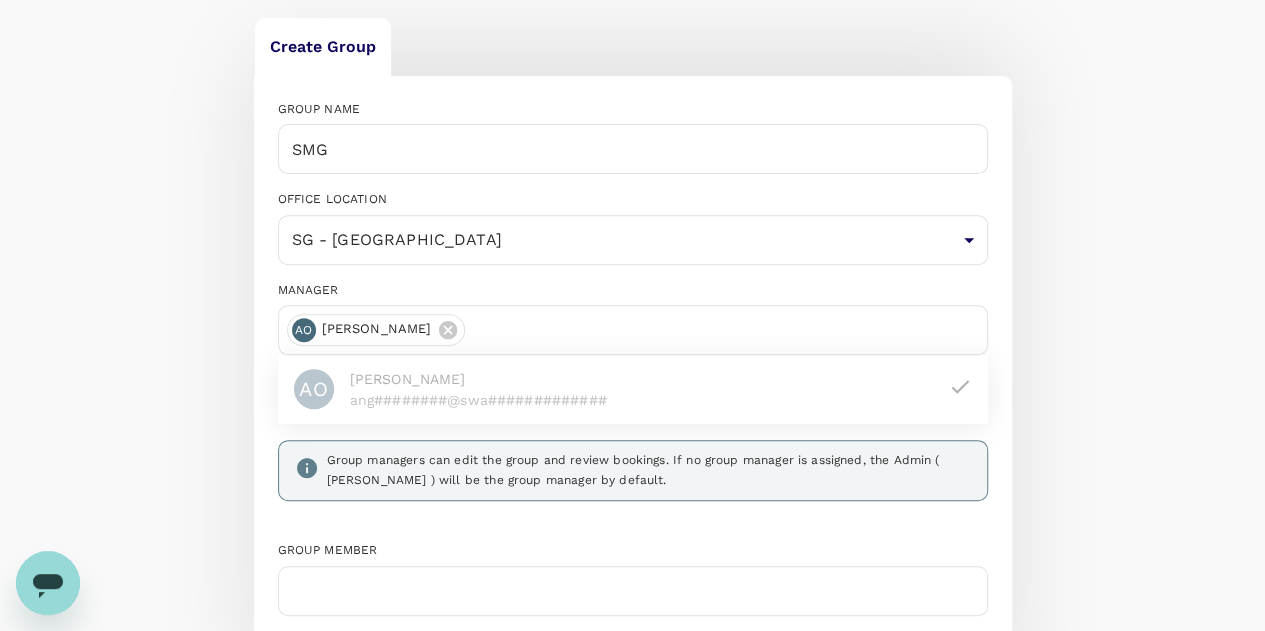 click on "Create Group GROUP NAME SMG ​ OFFICE LOCATION SG - UE Square 917f5480-d7df-4fcb-86e3-98e0015fc9f6 ​ MANAGER AO Angelia Ong AO Angelia Ong  ang########@swa############# Group managers can edit the group and review bookings. If no group manager is assigned, the Admin ( Emily Seah ) will be the group manager by default. Group member   Add more Add 1 group" at bounding box center [632, 402] 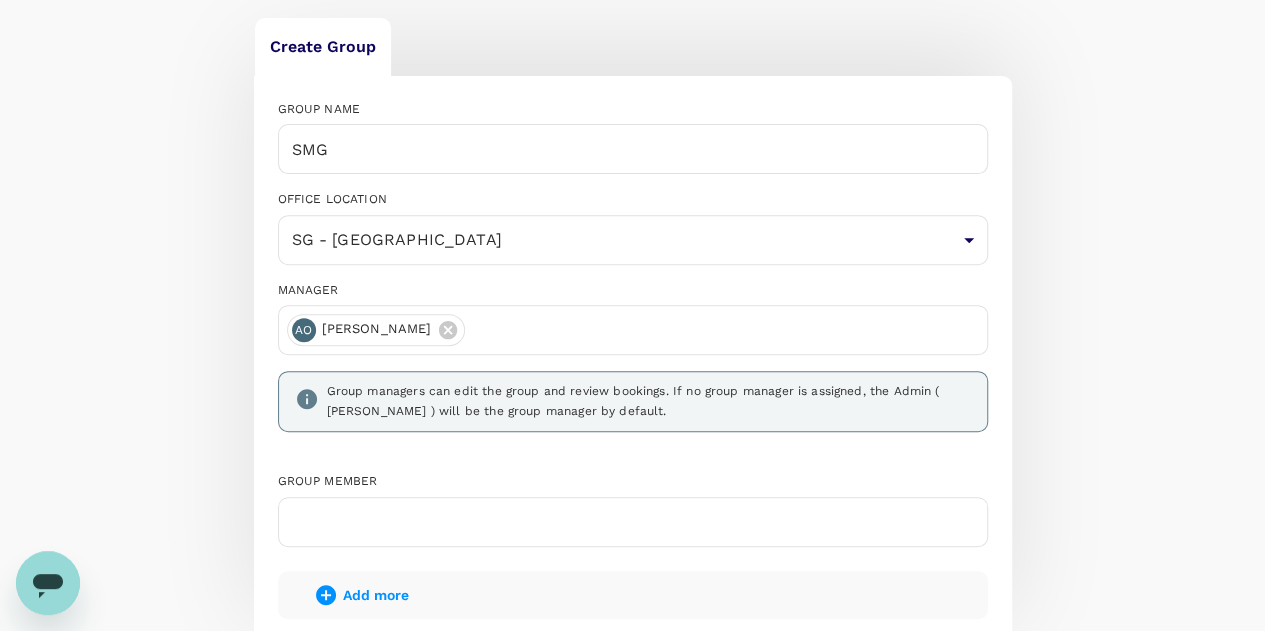 scroll, scrollTop: 400, scrollLeft: 0, axis: vertical 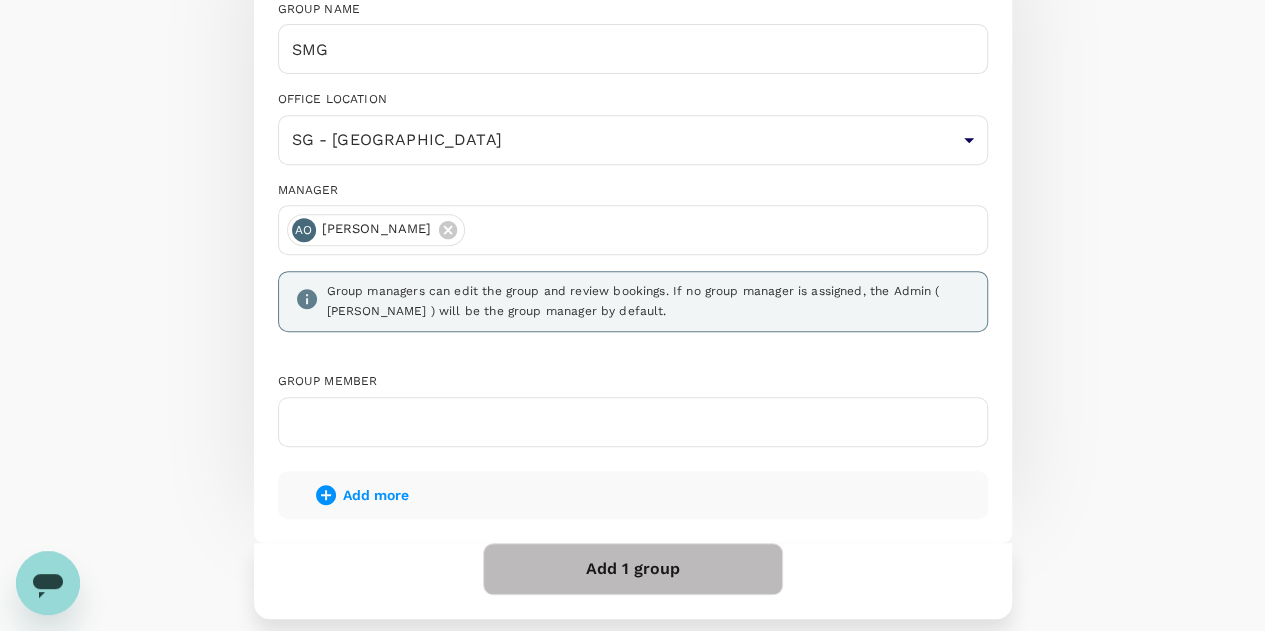 click at bounding box center (633, 422) 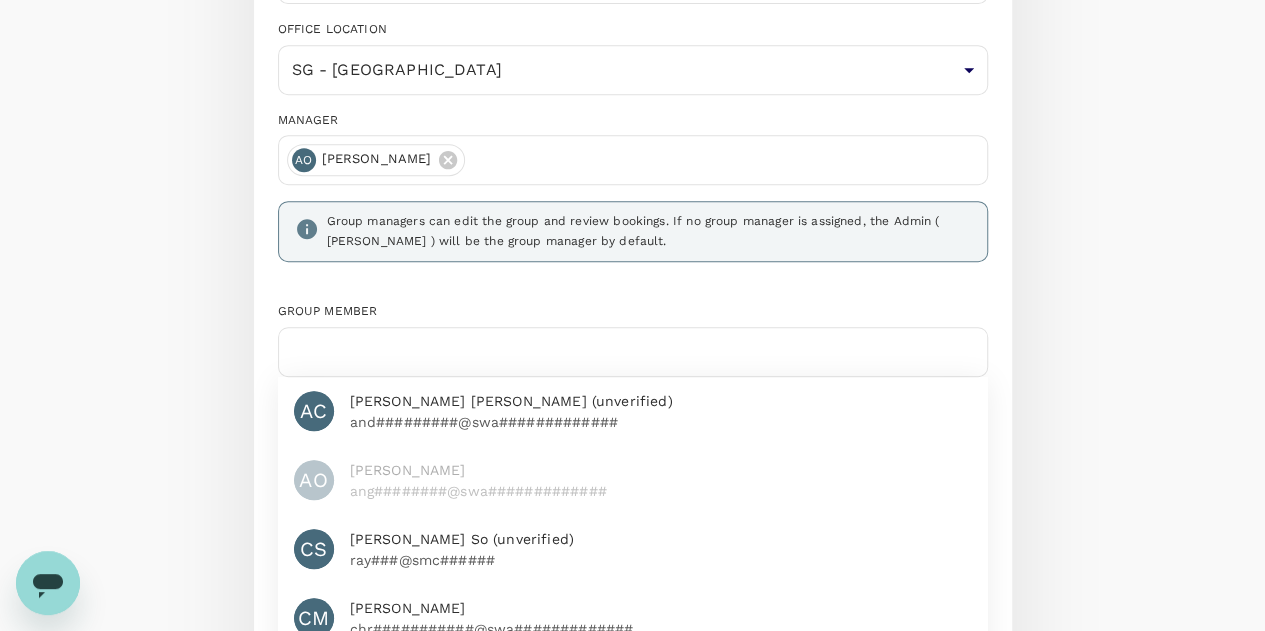 scroll, scrollTop: 500, scrollLeft: 0, axis: vertical 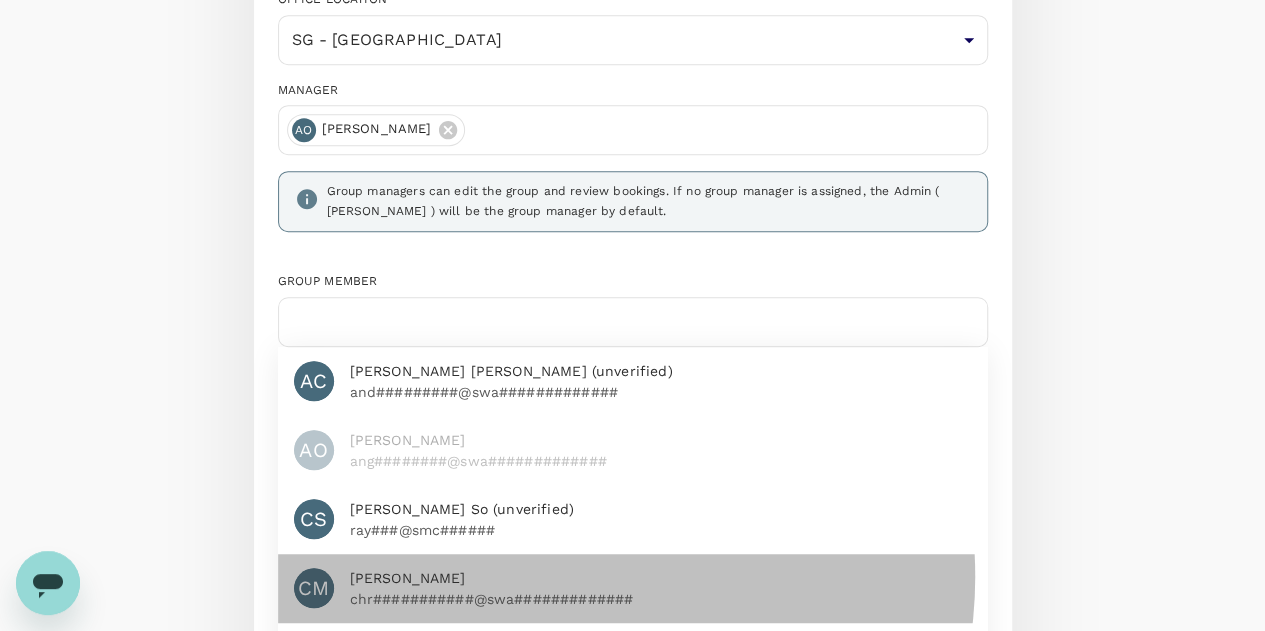 click on "[PERSON_NAME]" at bounding box center [661, 578] 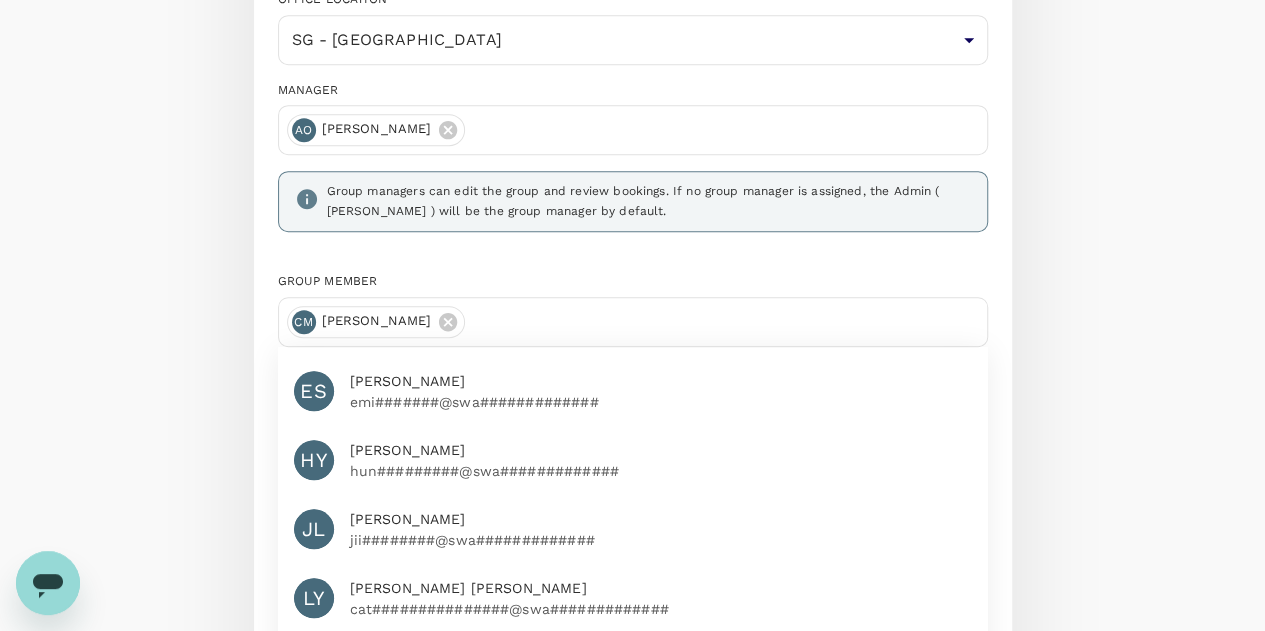 scroll, scrollTop: 368, scrollLeft: 0, axis: vertical 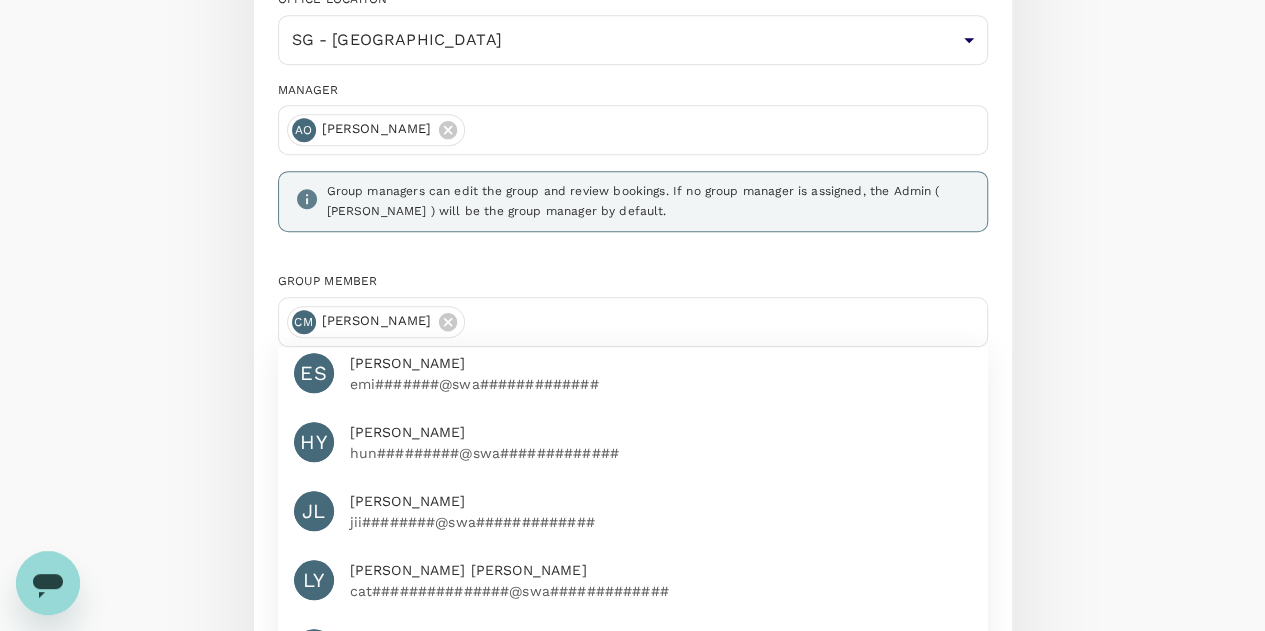 click on "cat###############@swa#############" at bounding box center [661, 591] 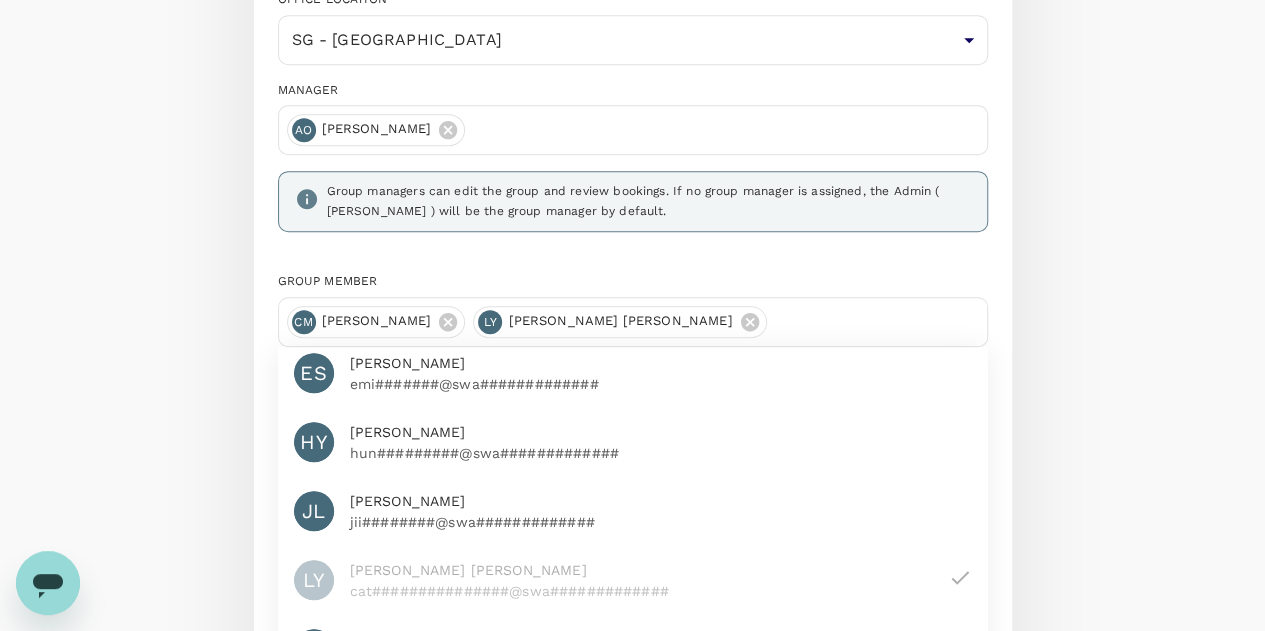 click on "[PERSON_NAME]#########@swa#############" at bounding box center (661, 660) 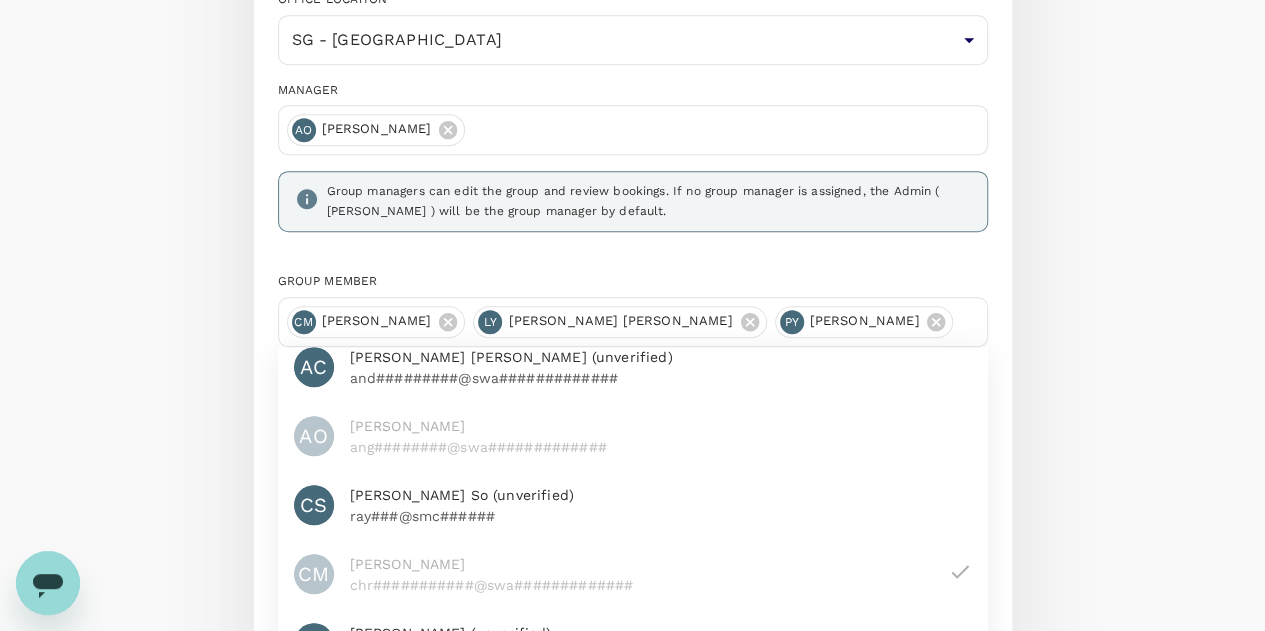 scroll, scrollTop: 0, scrollLeft: 0, axis: both 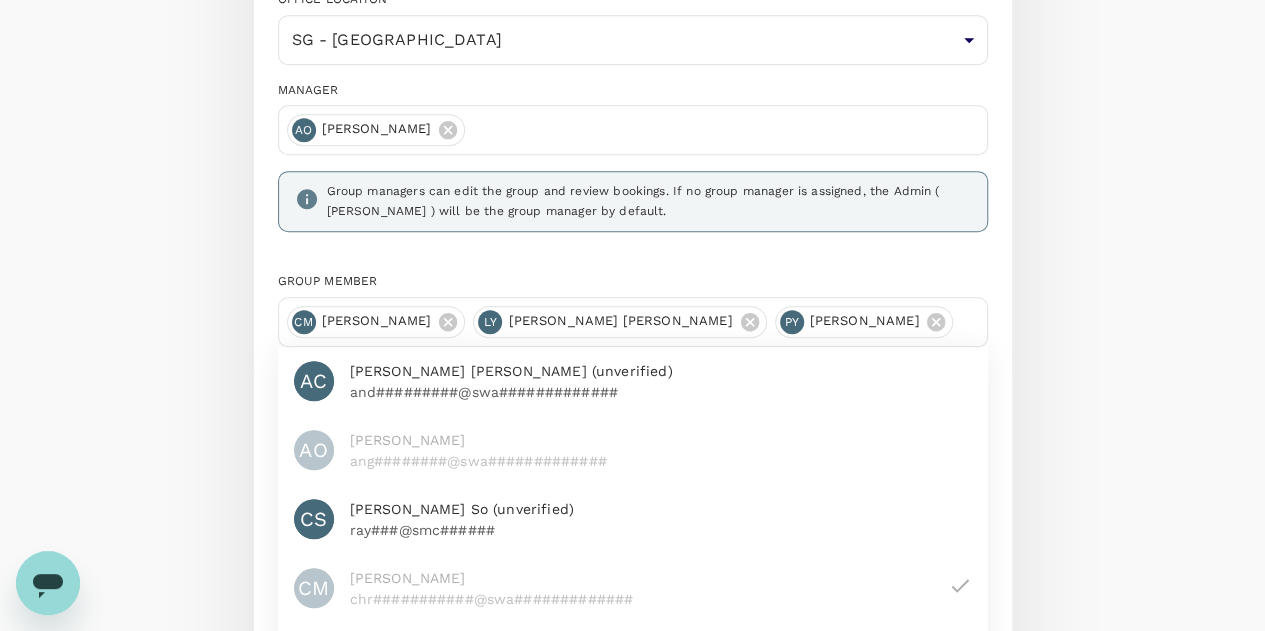 click on "Create Group GROUP NAME SMG ​ OFFICE LOCATION SG - UE Square 917f5480-d7df-4fcb-86e3-98e0015fc9f6 ​ MANAGER AO Angelia Ong Group managers can edit the group and review bookings. If no group manager is assigned, the Admin ( Emily Seah ) will be the group manager by default. Group member CM Christopher Mo LY Loy Khim Yeo PY Pamela Yuson AC Andrew Cheng Lloyd (unverified) and#########@swa############# AO Angelia Ong  ang########@swa############# CS Chi Fung So (unverified) ray###@smc###### CM Christopher Mo  chr###########@swa############# ET Edwin Tan (unverified) edw######@swa############# ES Emily Seah  emi#######@swa############# HY Hung Seng Yew  hun#########@swa############# JL Jiih Kui Lam  jii########@swa############# LY Loy Khim Yeo  cat###############@swa############# PY Pamela Yuson  pam#########@swa#############   Add more Add 1 group" at bounding box center [632, 336] 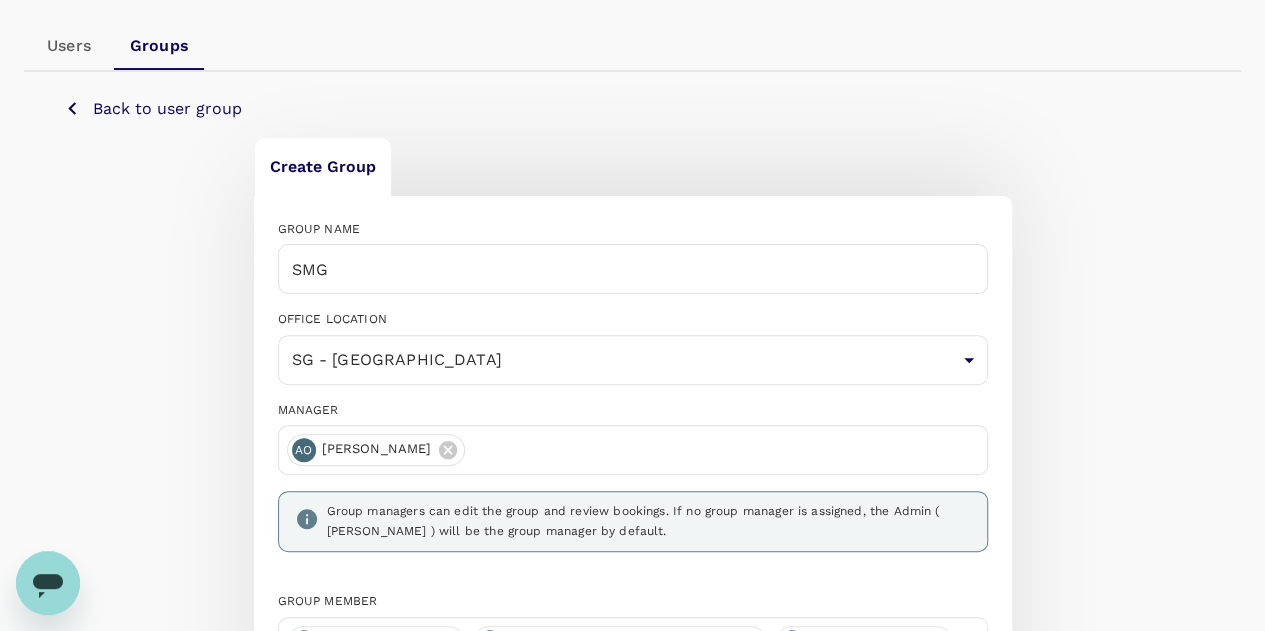 scroll, scrollTop: 280, scrollLeft: 0, axis: vertical 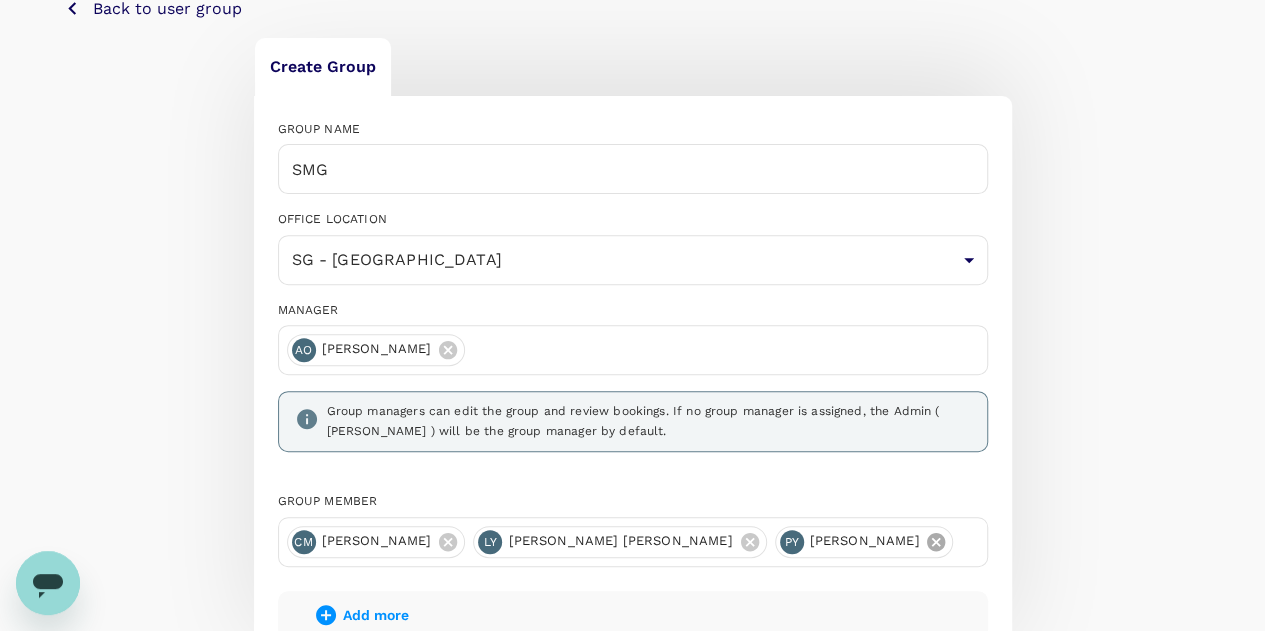 click 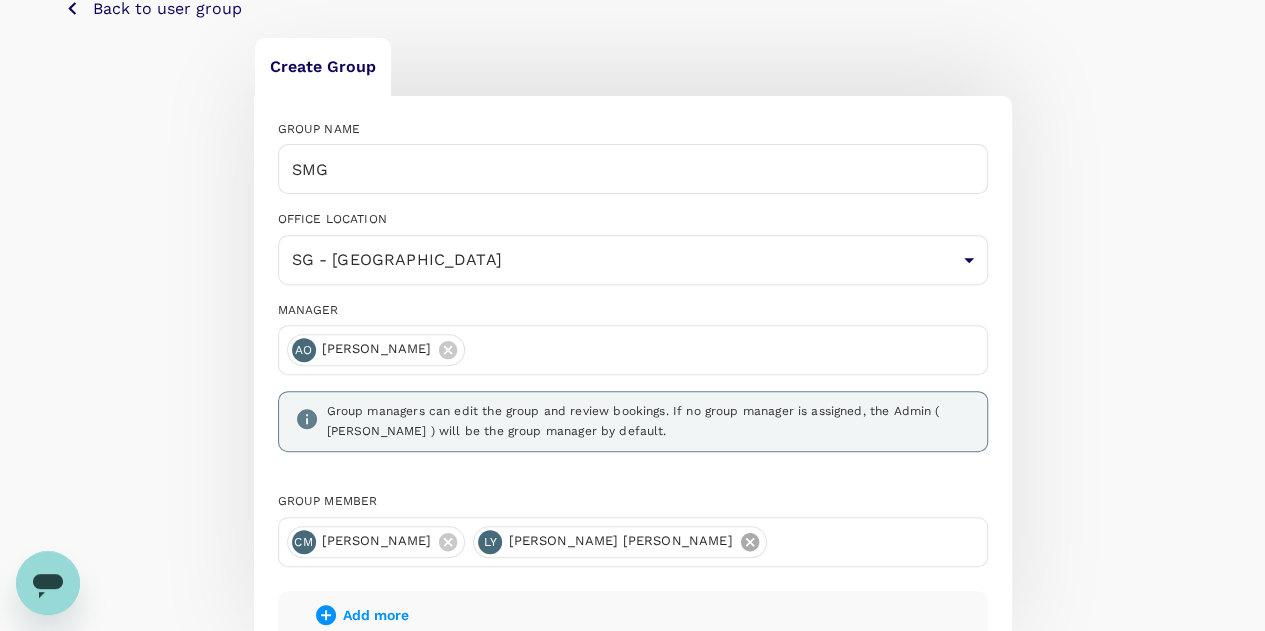 click 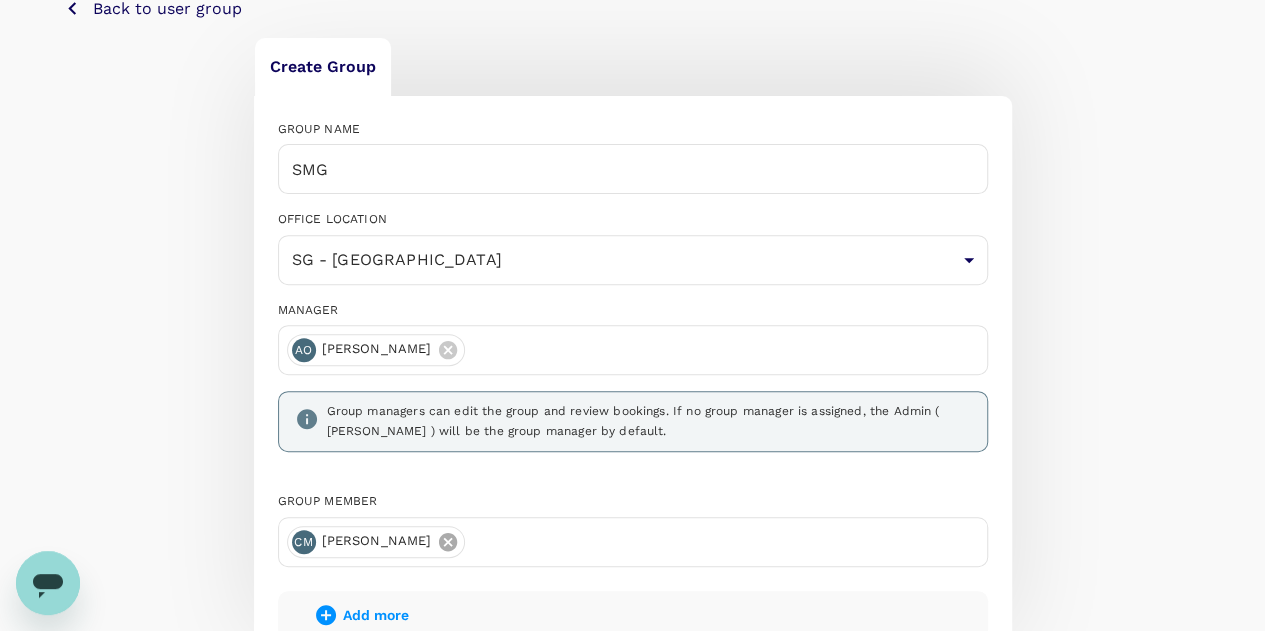 click 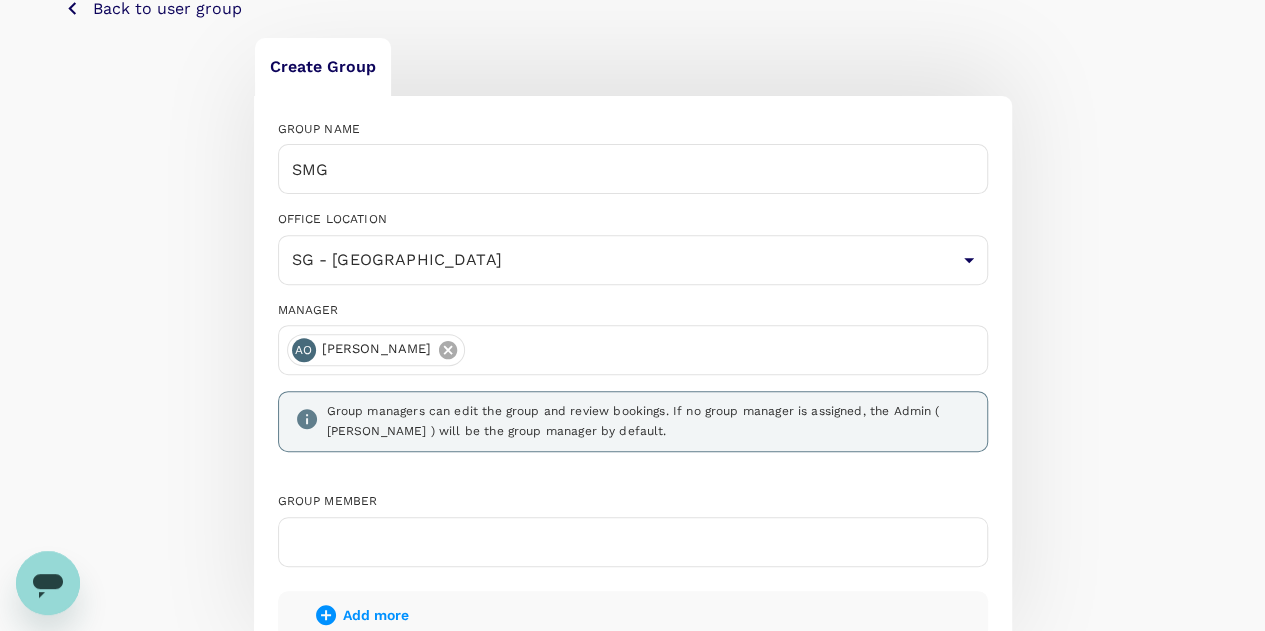 click 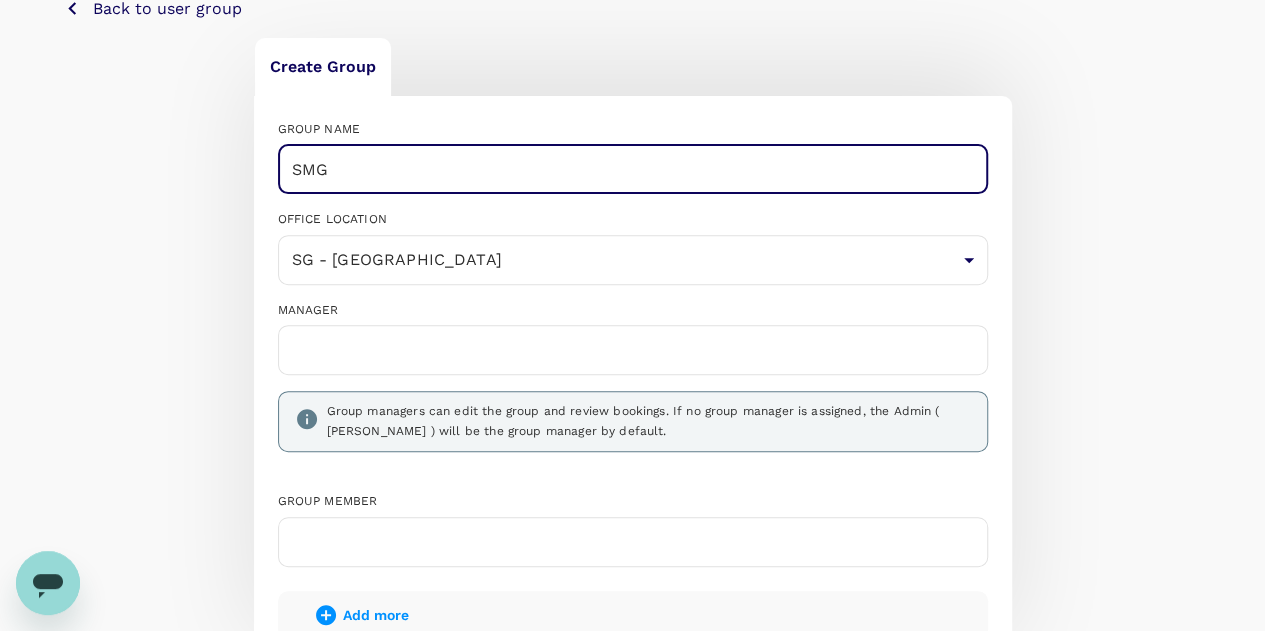 click on "SMG" at bounding box center (633, 169) 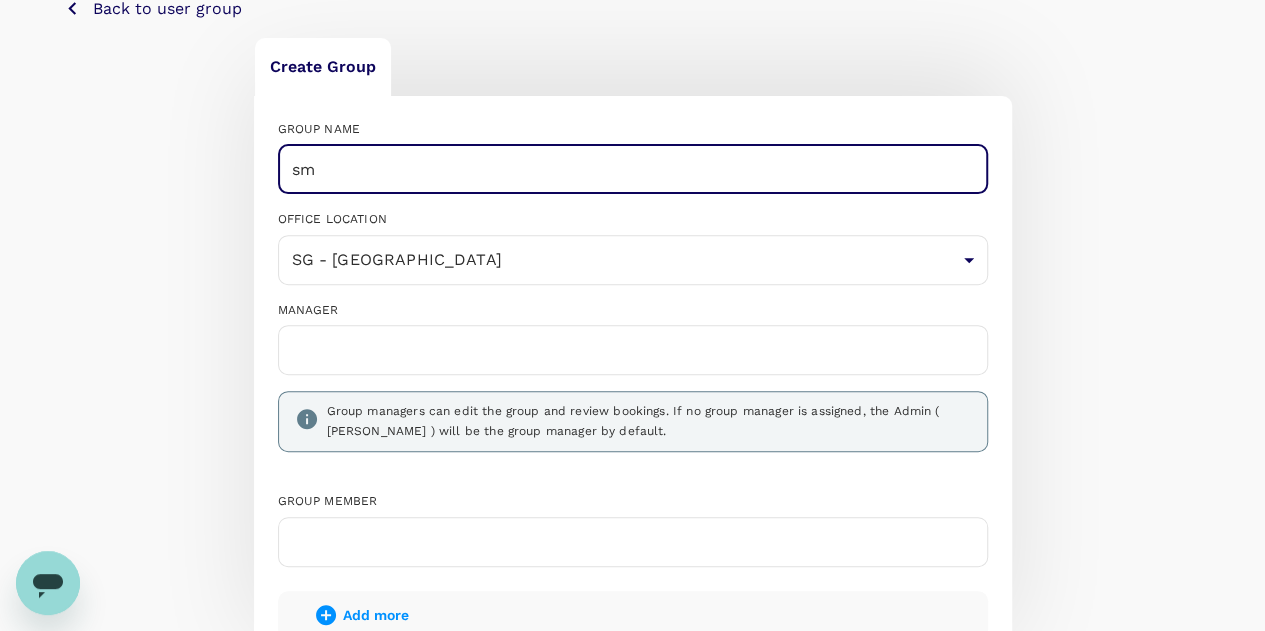 type on "s" 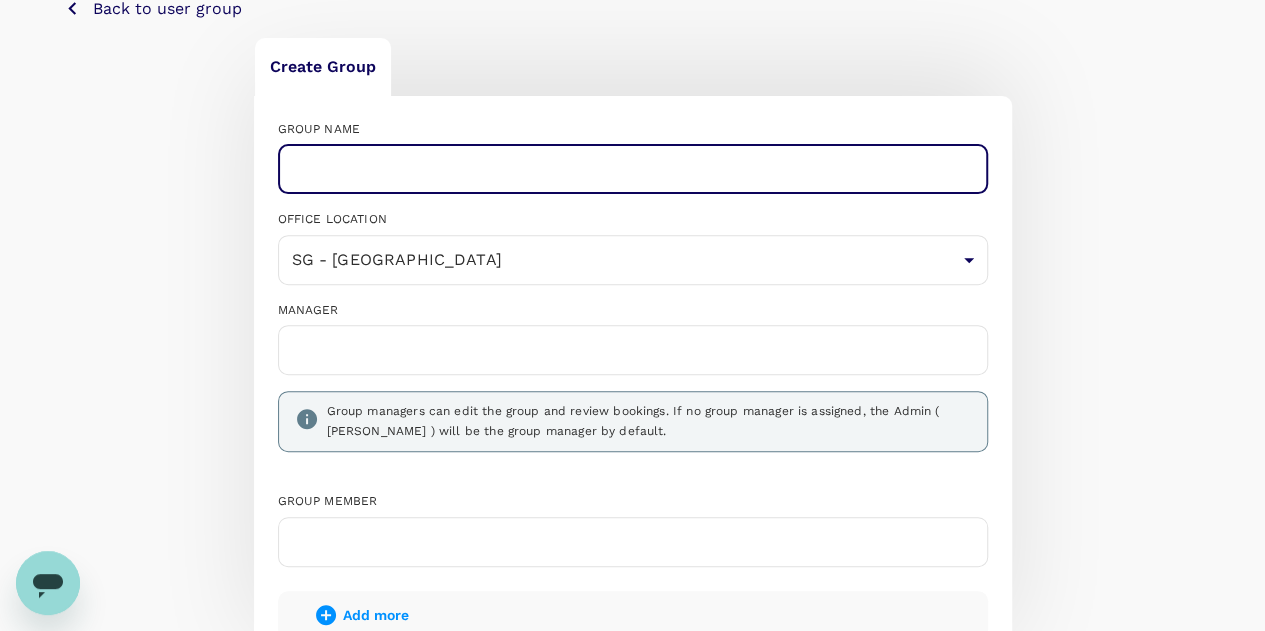 type on "G" 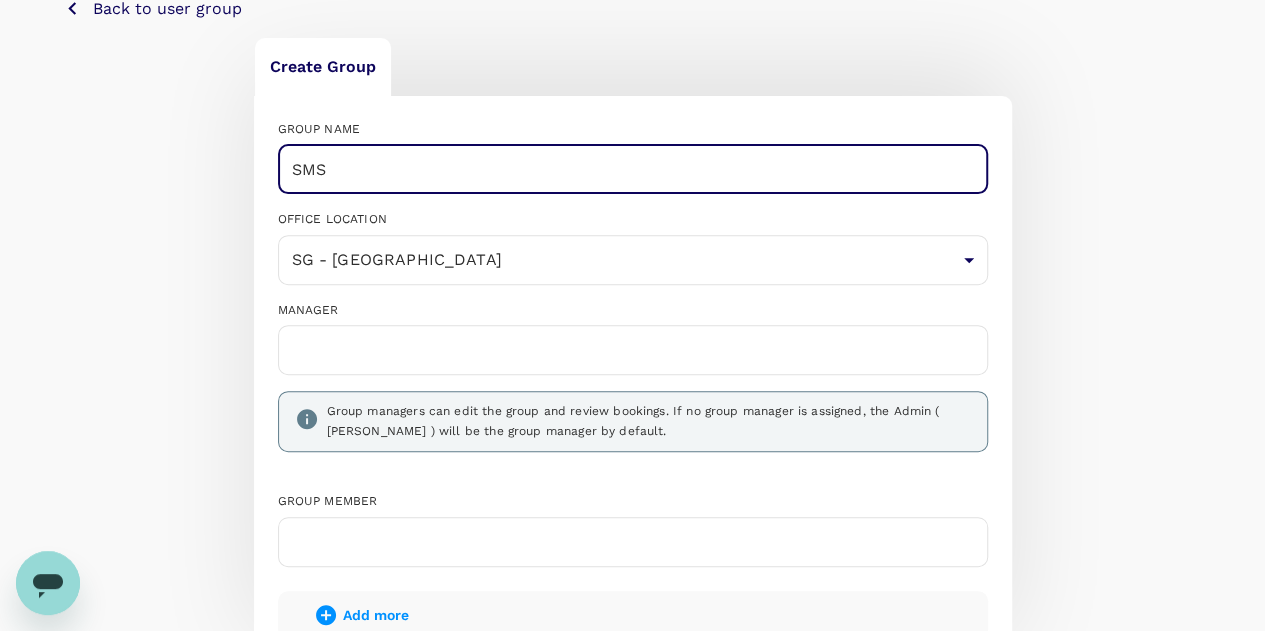 type on "SMS" 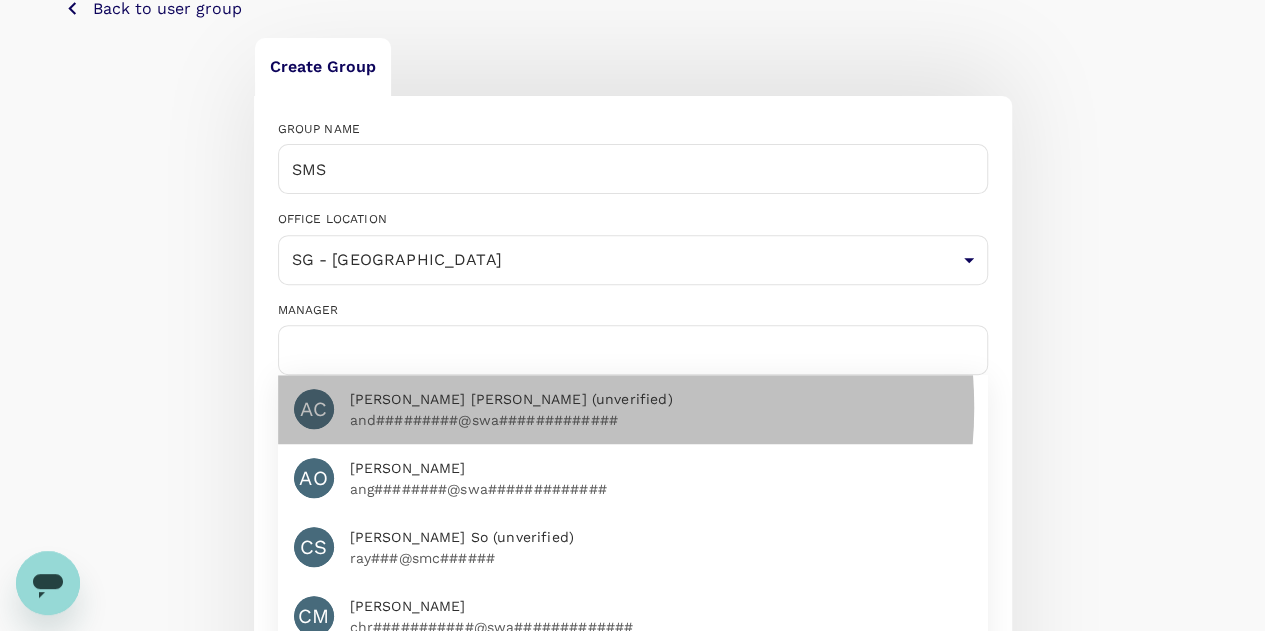 click on "Andrew Cheng Lloyd (unverified)" at bounding box center [661, 399] 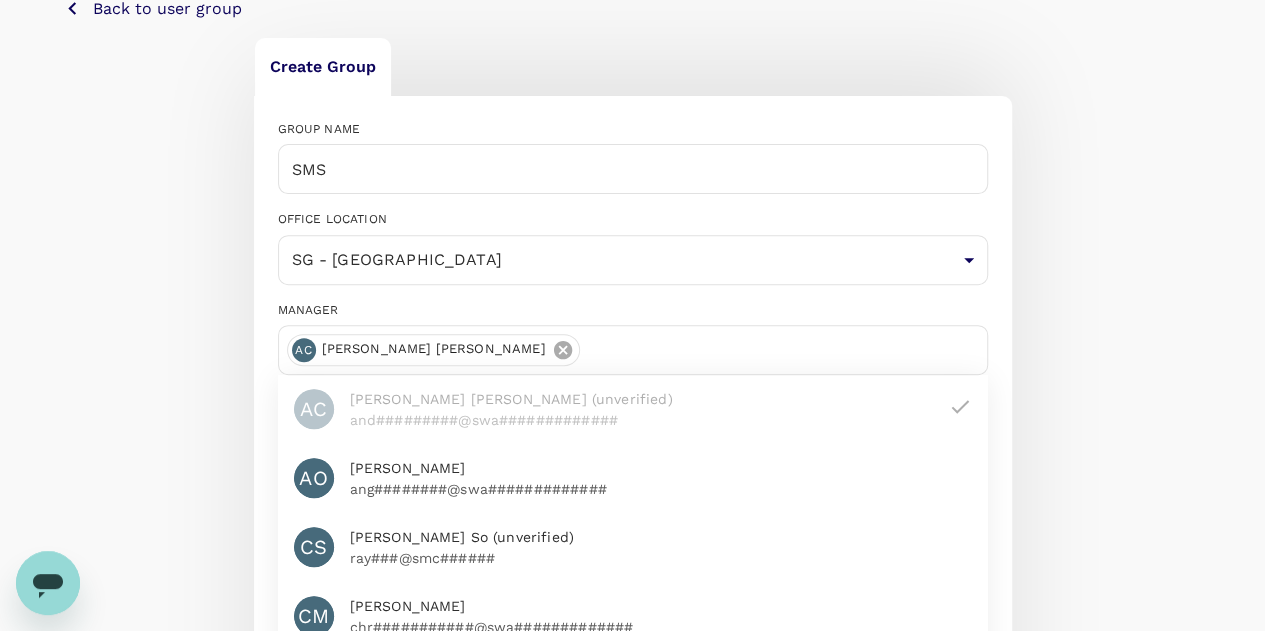 click 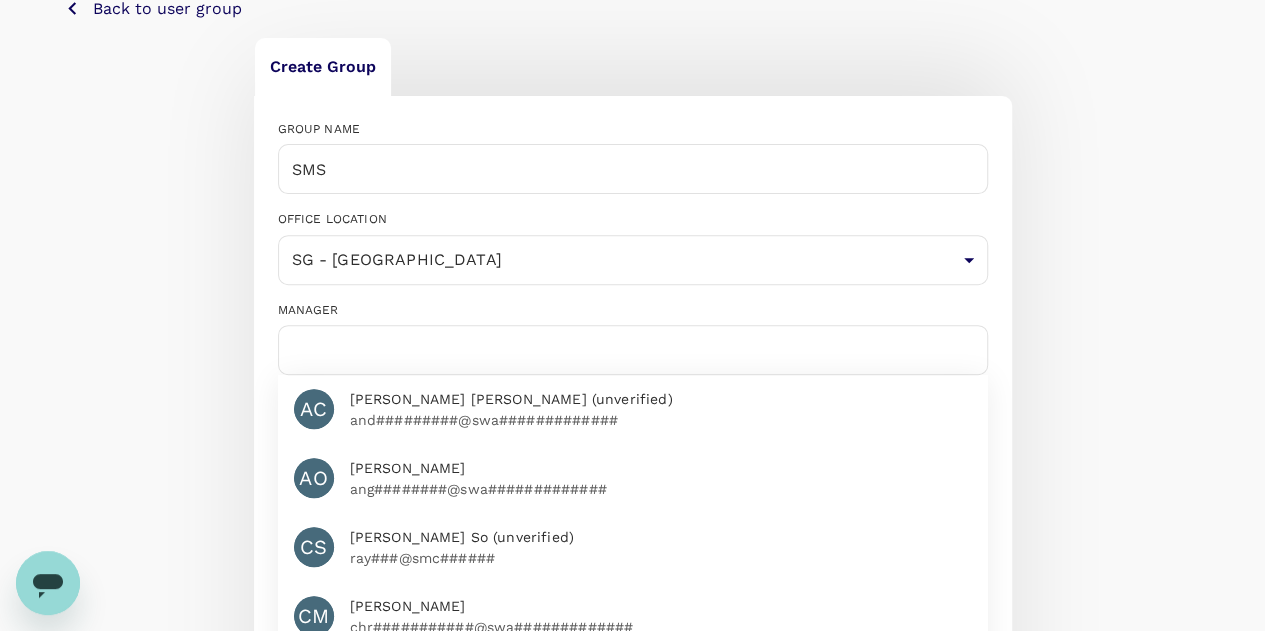 click at bounding box center [633, 350] 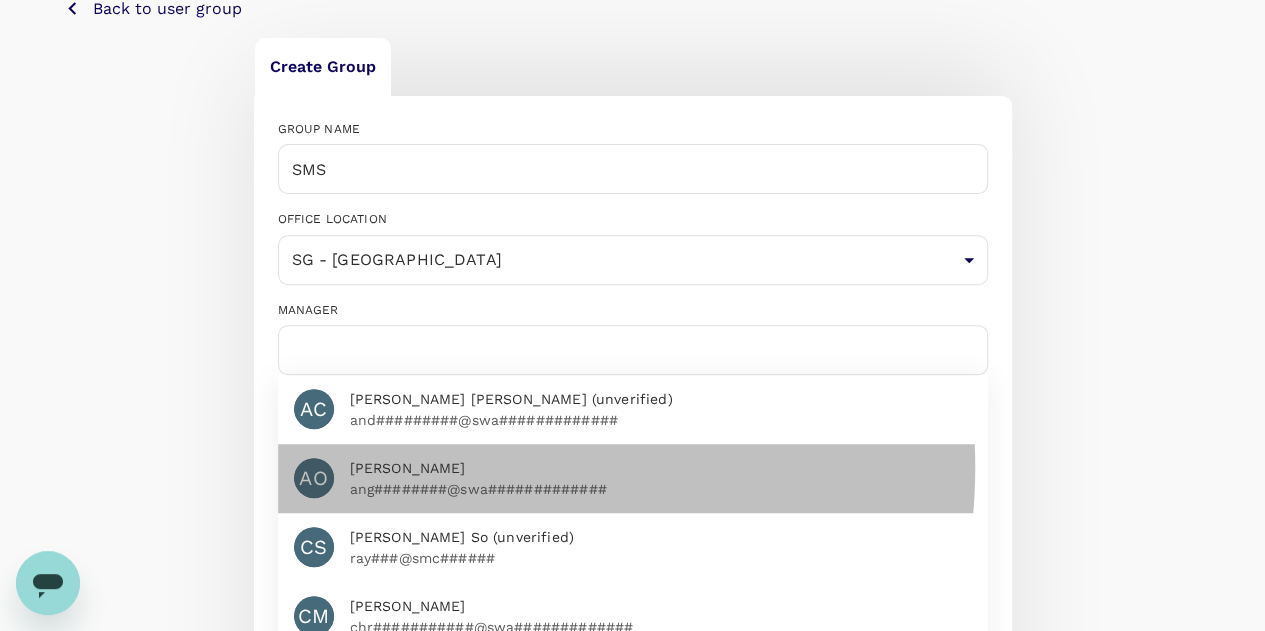 click on "[PERSON_NAME]" at bounding box center [661, 468] 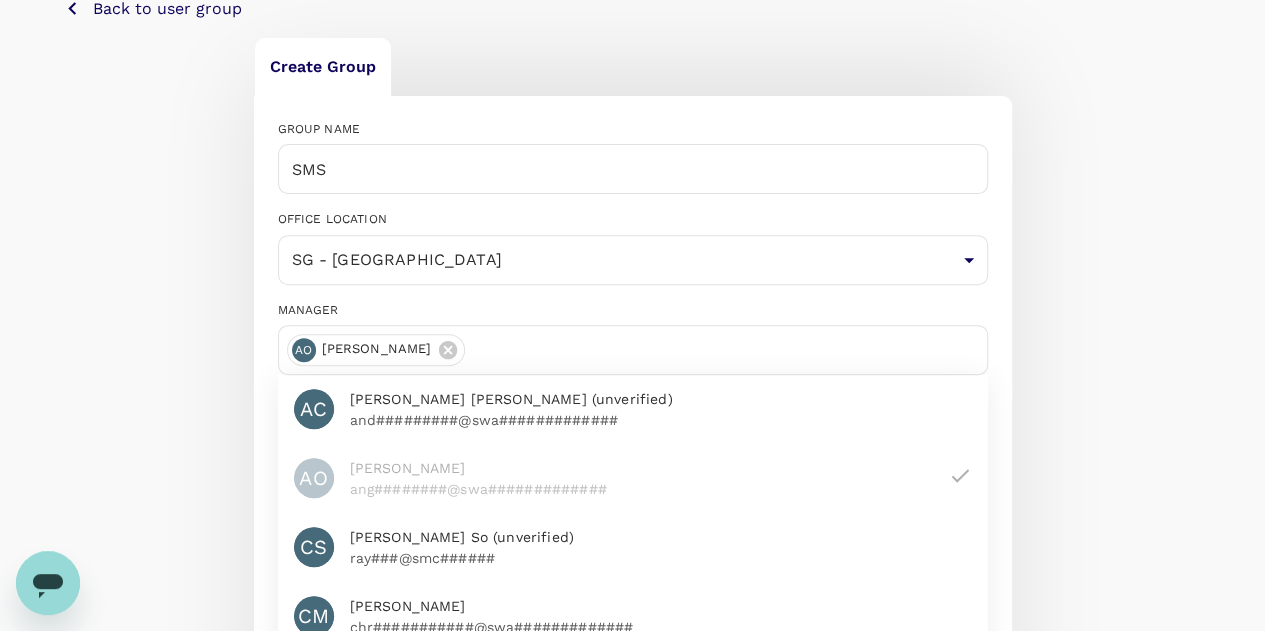 click on "Create Group GROUP NAME SMS ​ OFFICE LOCATION SG - UE Square 917f5480-d7df-4fcb-86e3-98e0015fc9f6 ​ MANAGER AO Angelia Ong AC Andrew Cheng Lloyd (unverified) and#########@swa############# AO Angelia Ong  ang########@swa############# CS Chi Fung So (unverified) ray###@smc###### CM Christopher Mo  chr###########@swa############# ET Edwin Tan (unverified) edw######@swa############# ES Emily Seah  emi#######@swa############# HY Hung Seng Yew  hun#########@swa############# JL Jiih Kui Lam  jii########@swa############# PY Pamela Yuson  pam#########@swa############# WC Wing Man Chow (unverified) ken#########@swa############# Group managers can edit the group and review bookings. If no group manager is assigned, the Admin ( Emily Seah ) will be the group manager by default. Group member   Add more Add 1 group" at bounding box center (632, 556) 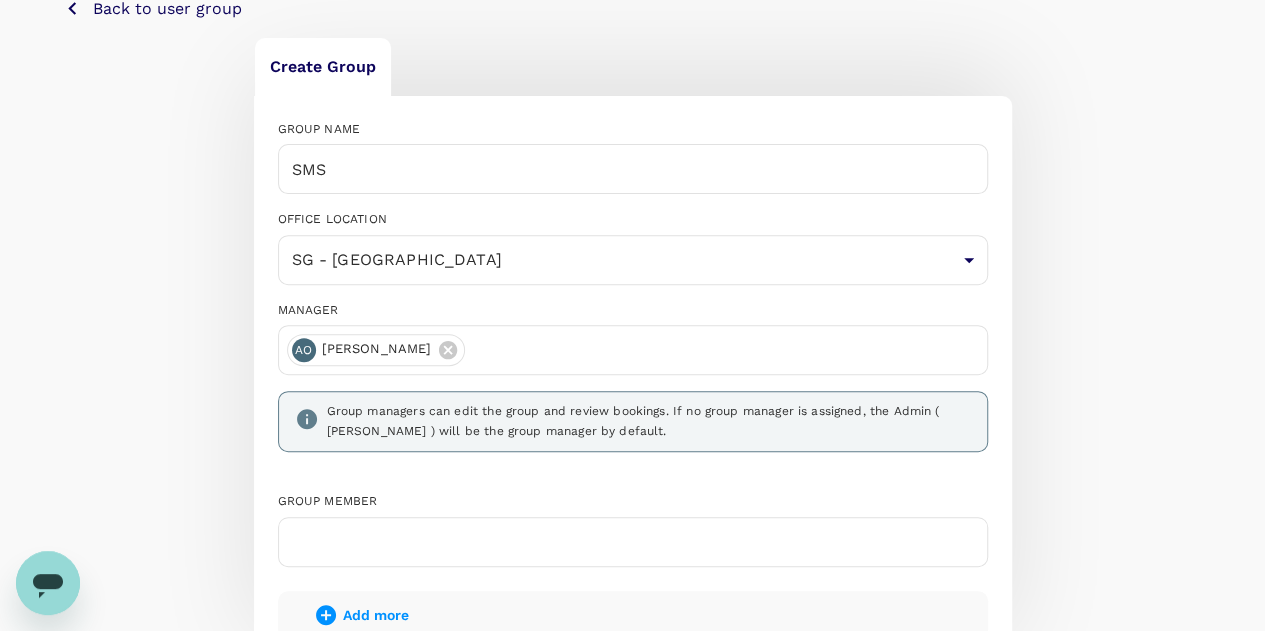click at bounding box center (633, 542) 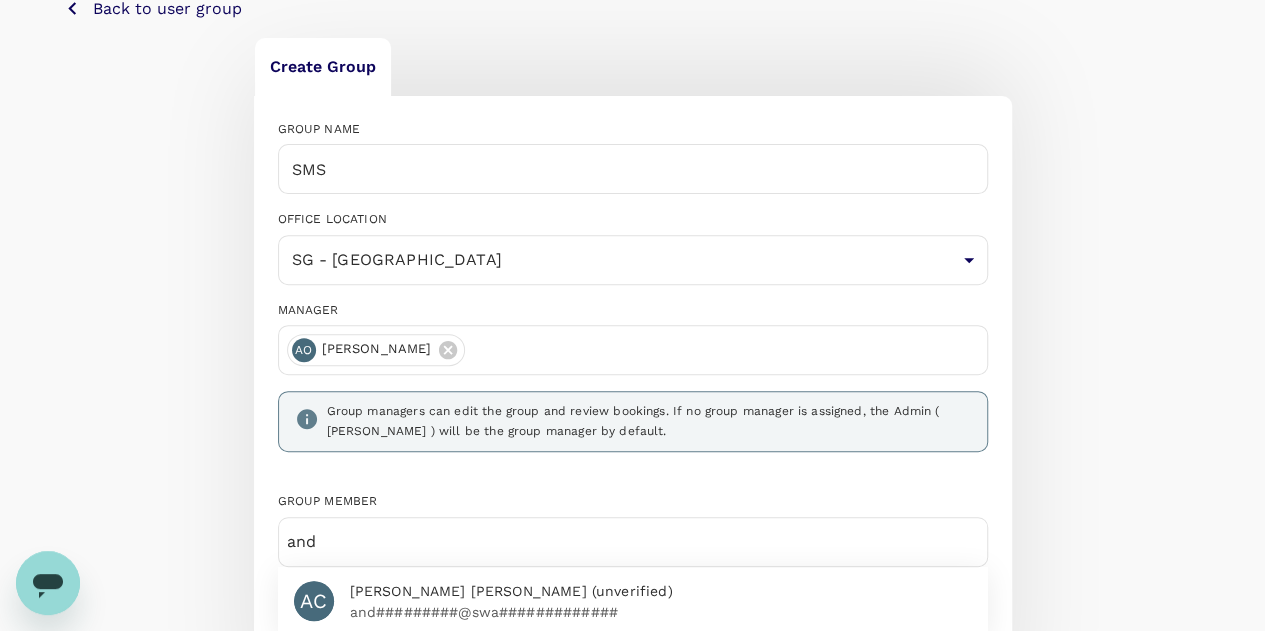 type on "and" 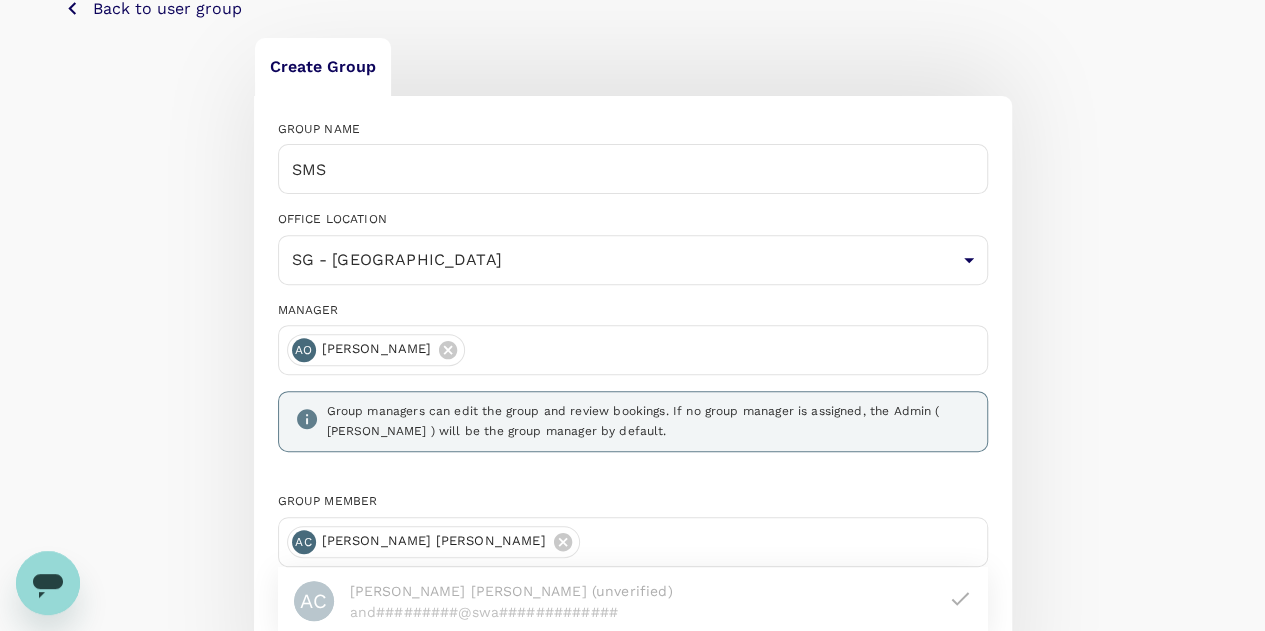 click on "Create Group GROUP NAME SMS ​ OFFICE LOCATION SG - UE Square 917f5480-d7df-4fcb-86e3-98e0015fc9f6 ​ MANAGER AO Angelia Ong Group managers can edit the group and review bookings. If no group manager is assigned, the Admin ( Emily Seah ) will be the group manager by default. Group member AC Andrew Cheng Lloyd AC Andrew Cheng Lloyd (unverified) and#########@swa#############   Add more Add 1 group" at bounding box center [632, 422] 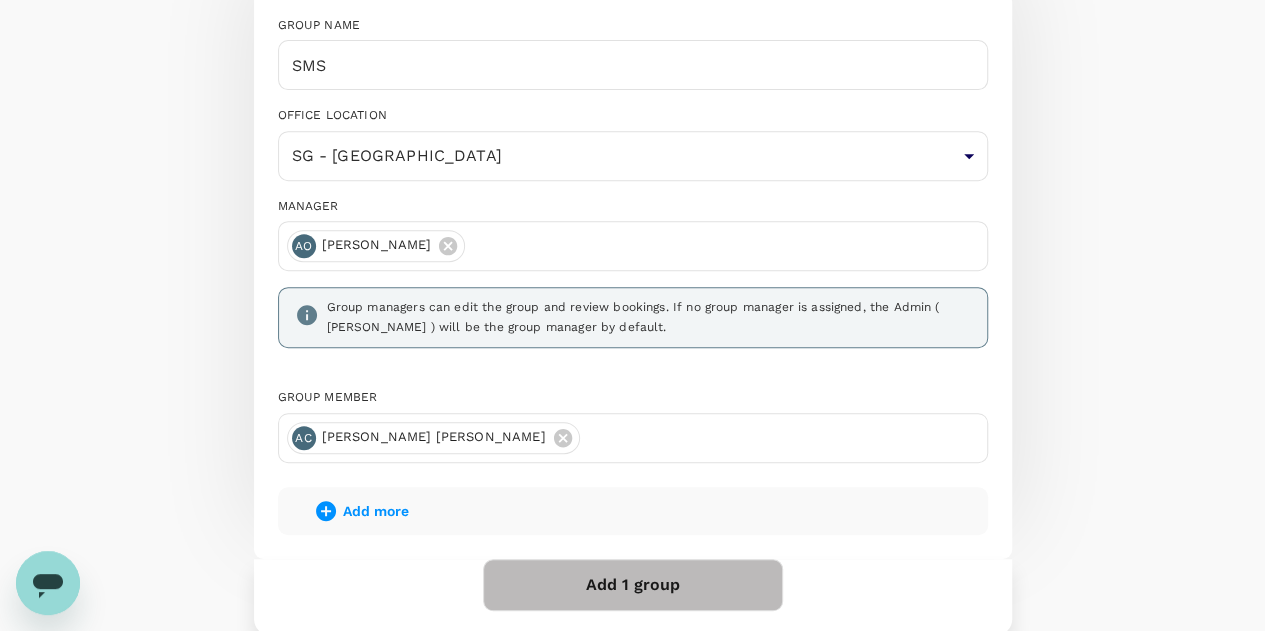 scroll, scrollTop: 480, scrollLeft: 0, axis: vertical 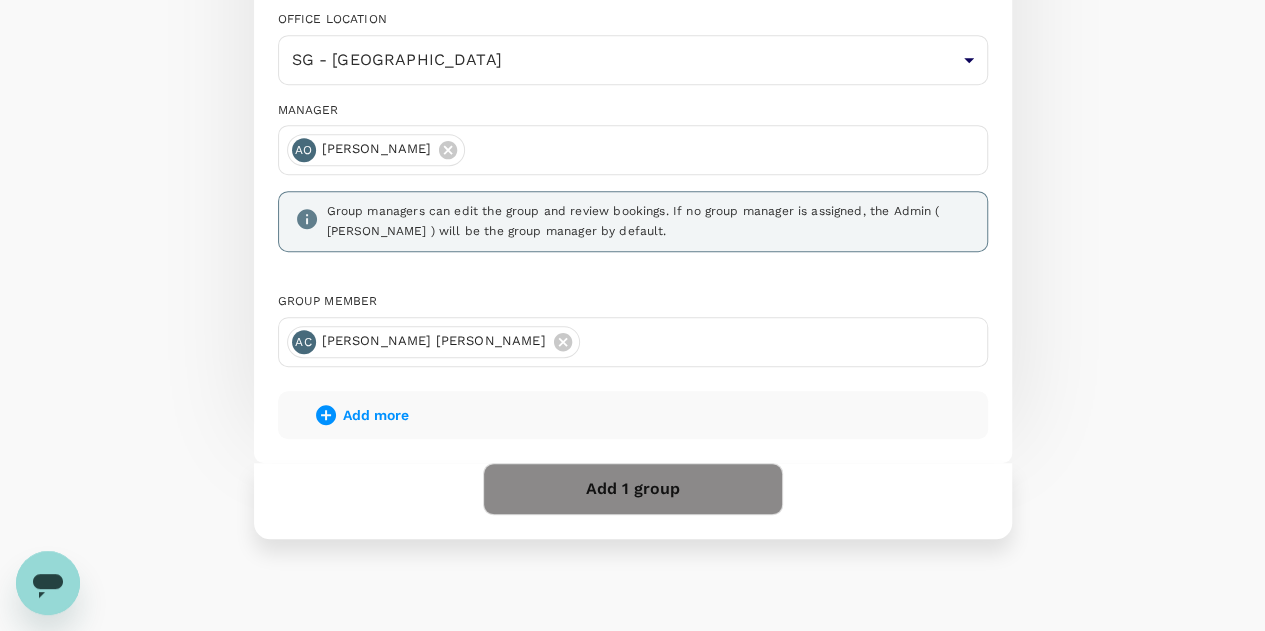 click on "Add 1 group" at bounding box center [633, 489] 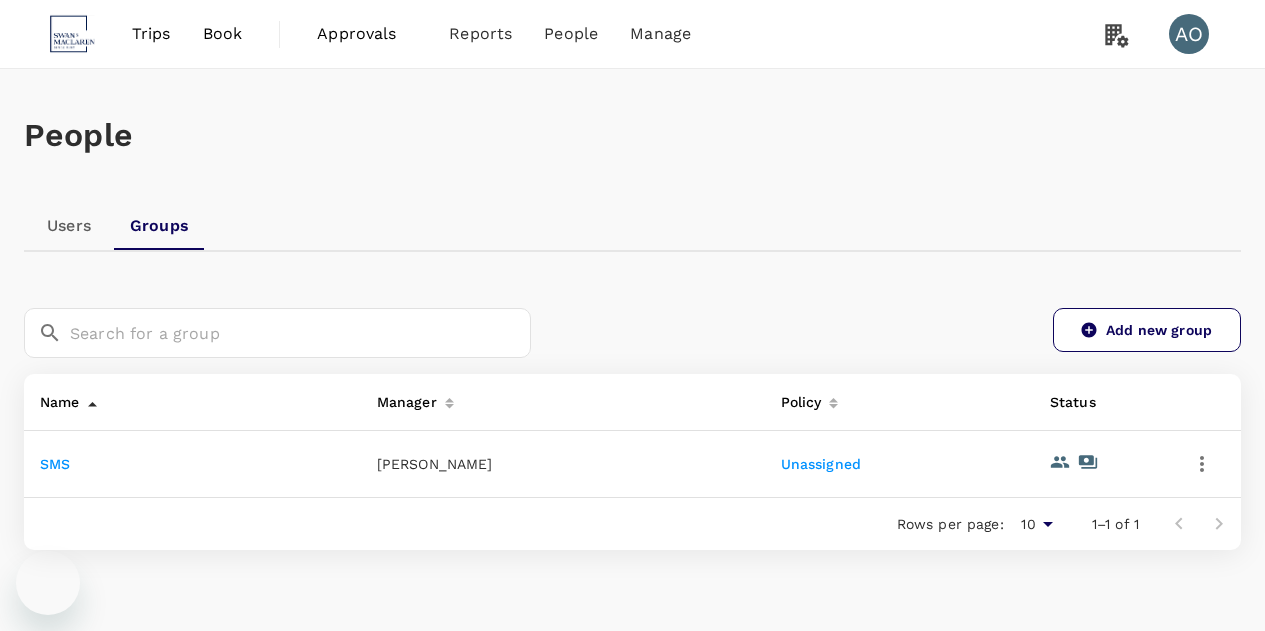 scroll, scrollTop: 0, scrollLeft: 0, axis: both 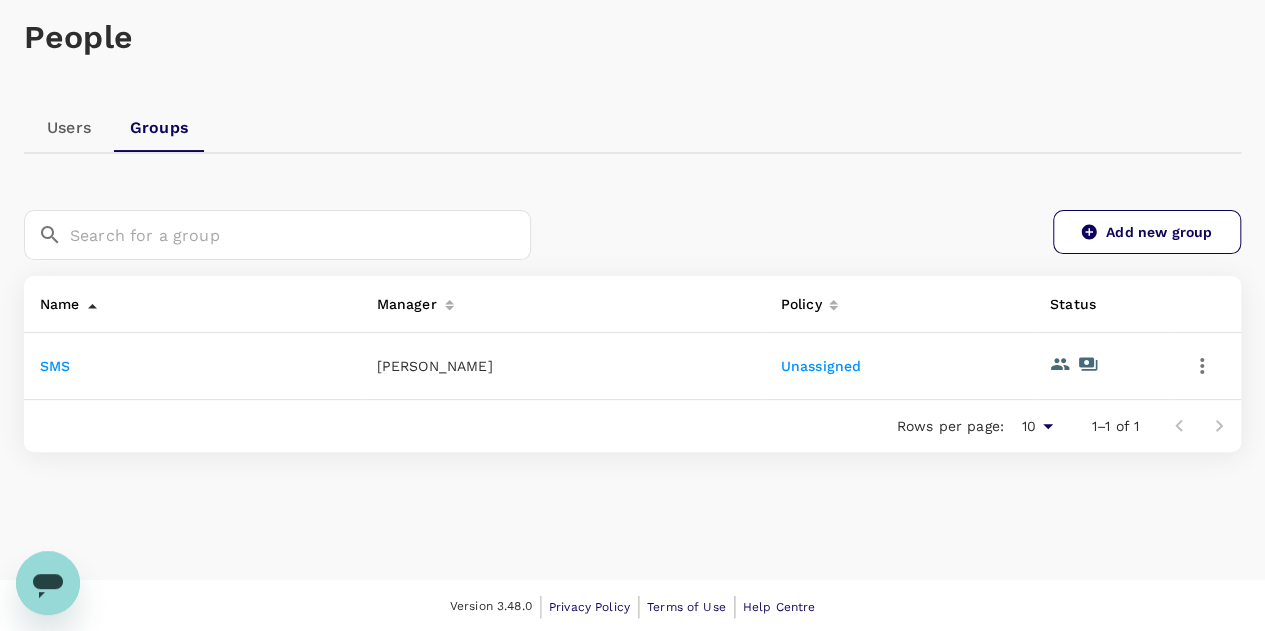 click on "Unassigned" at bounding box center [821, 366] 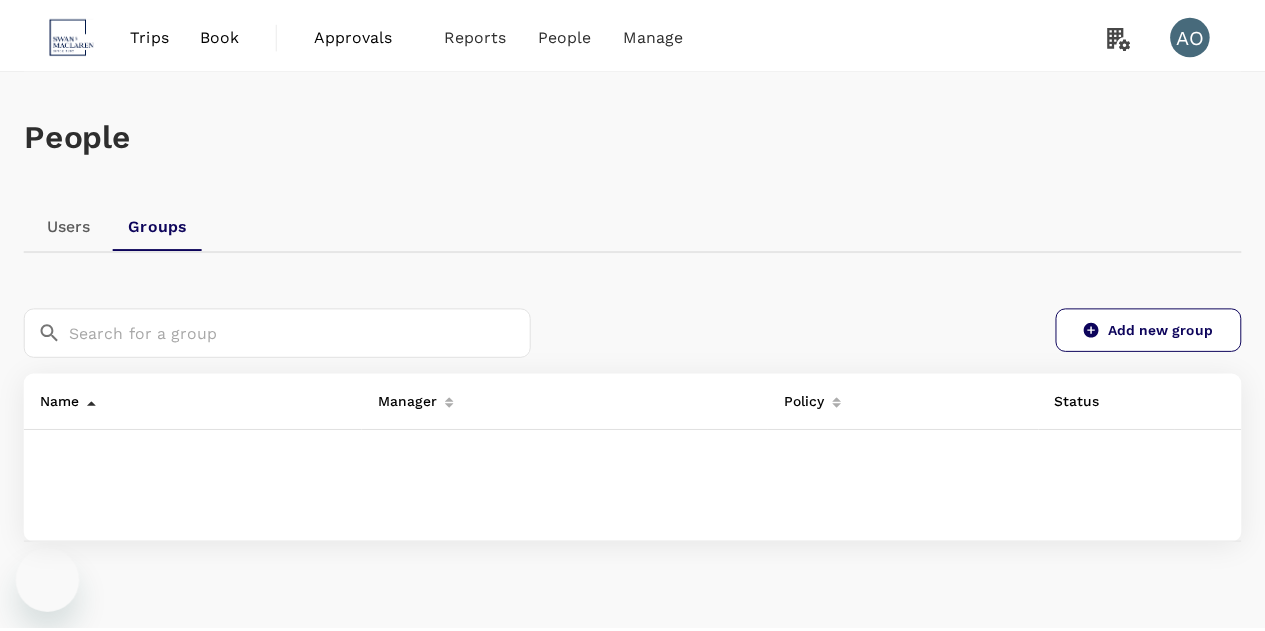 scroll, scrollTop: 0, scrollLeft: 0, axis: both 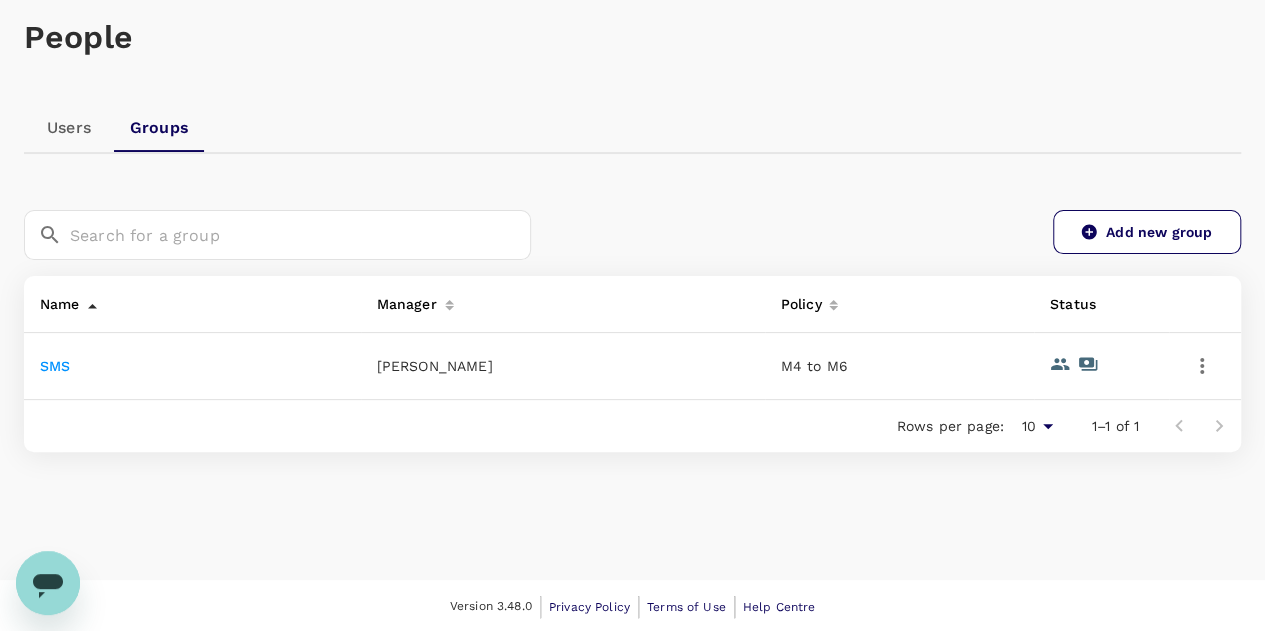 click 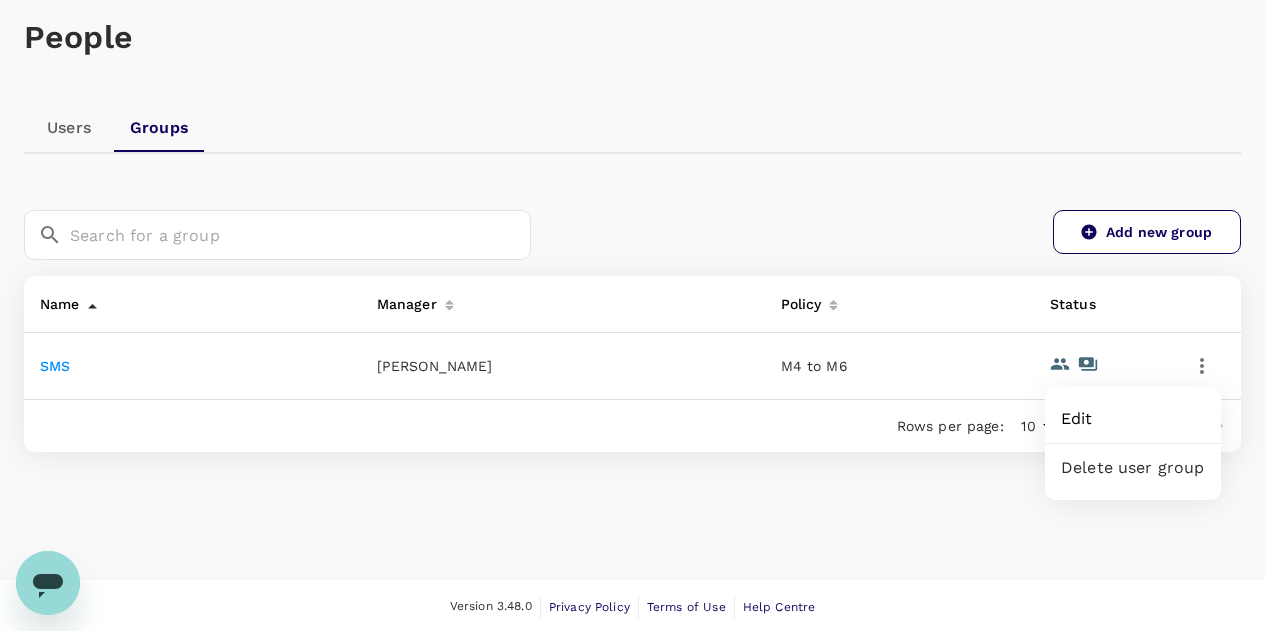 click on "Edit" at bounding box center [1133, 419] 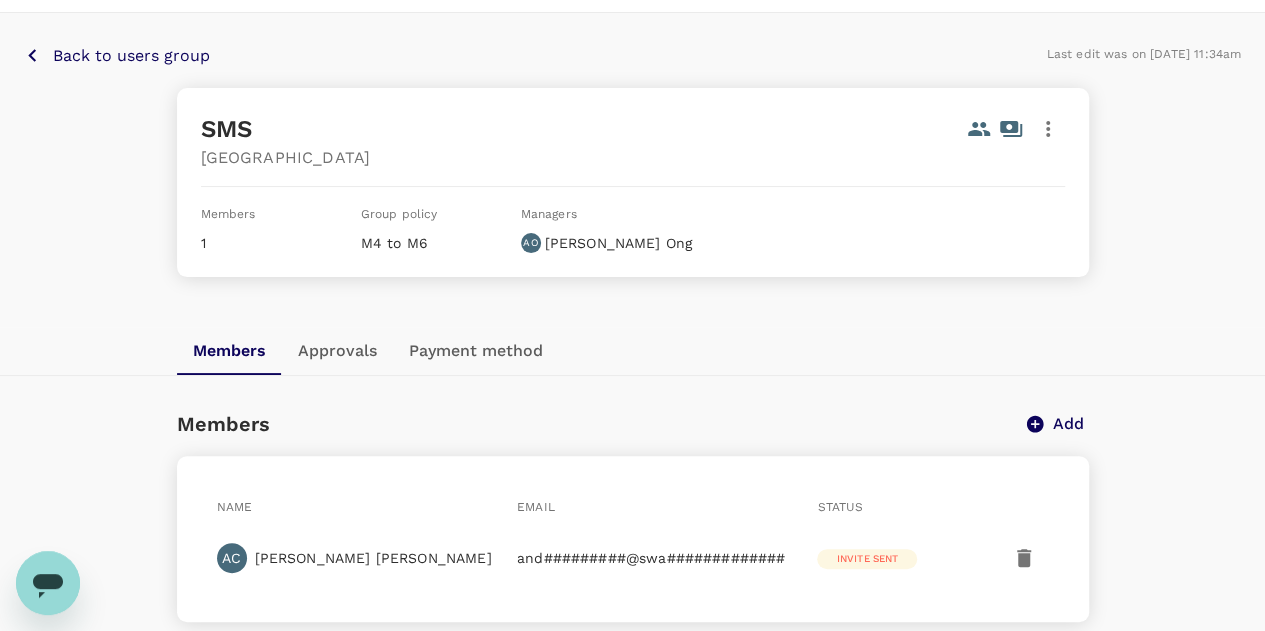 scroll, scrollTop: 27, scrollLeft: 0, axis: vertical 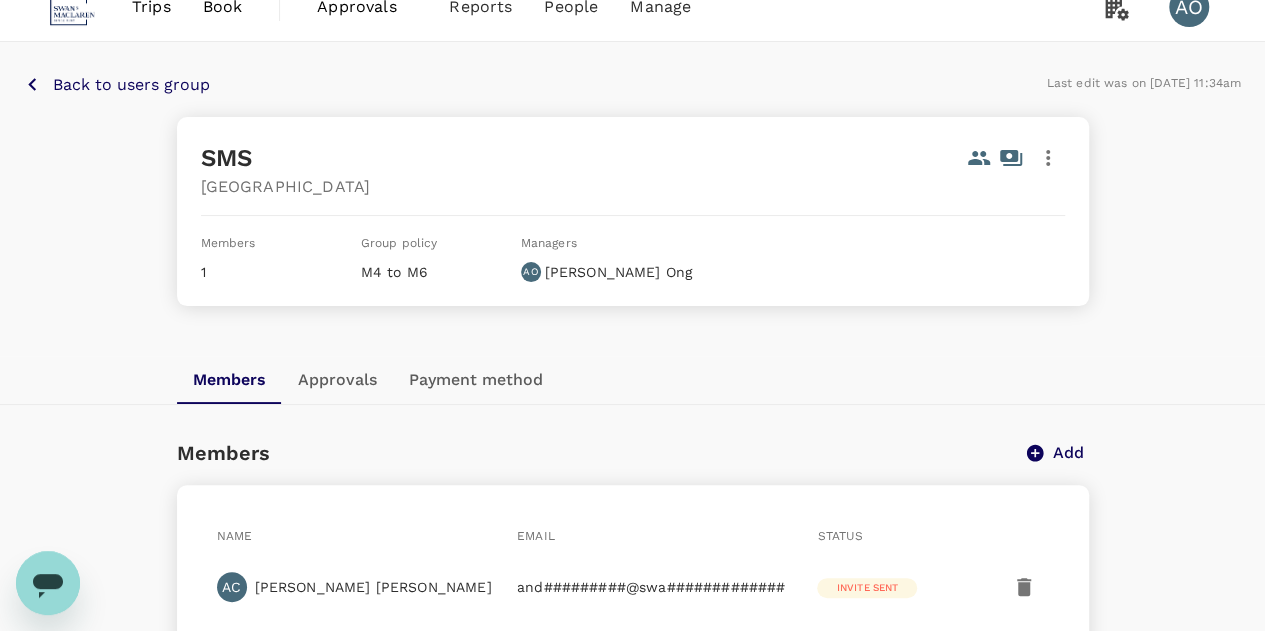 click on "SMS Singapore Members 1 Group policy M4 to M6 Managers   AO [PERSON_NAME]" at bounding box center [633, 211] 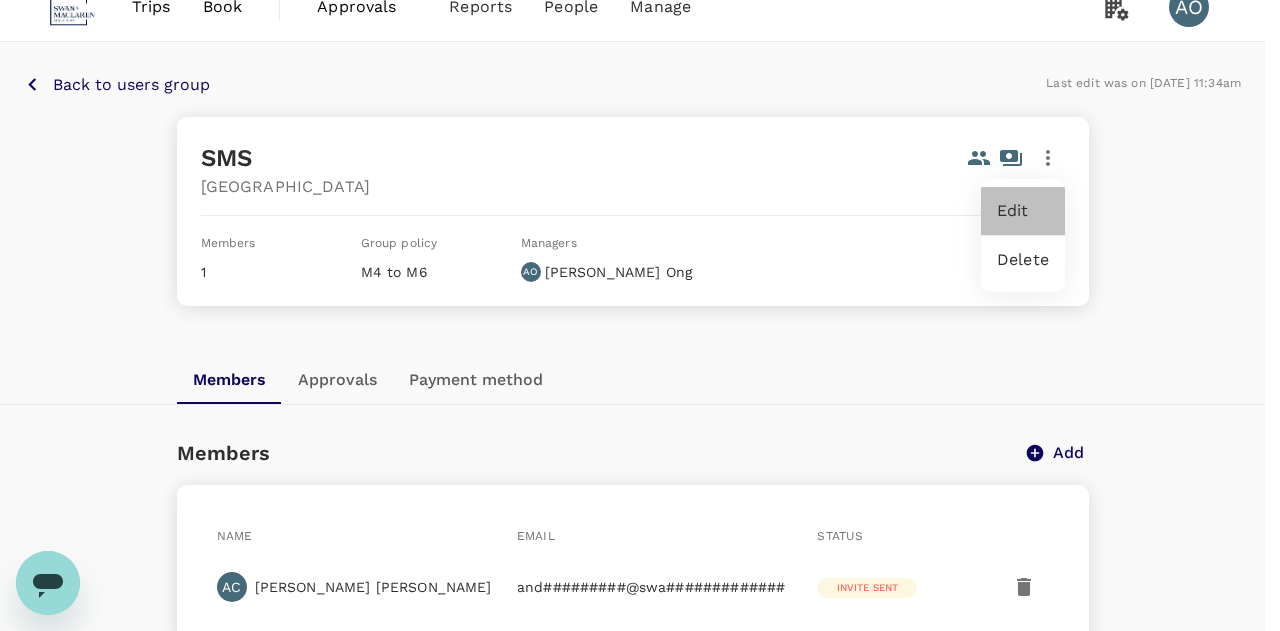 click on "Edit" at bounding box center [1023, 211] 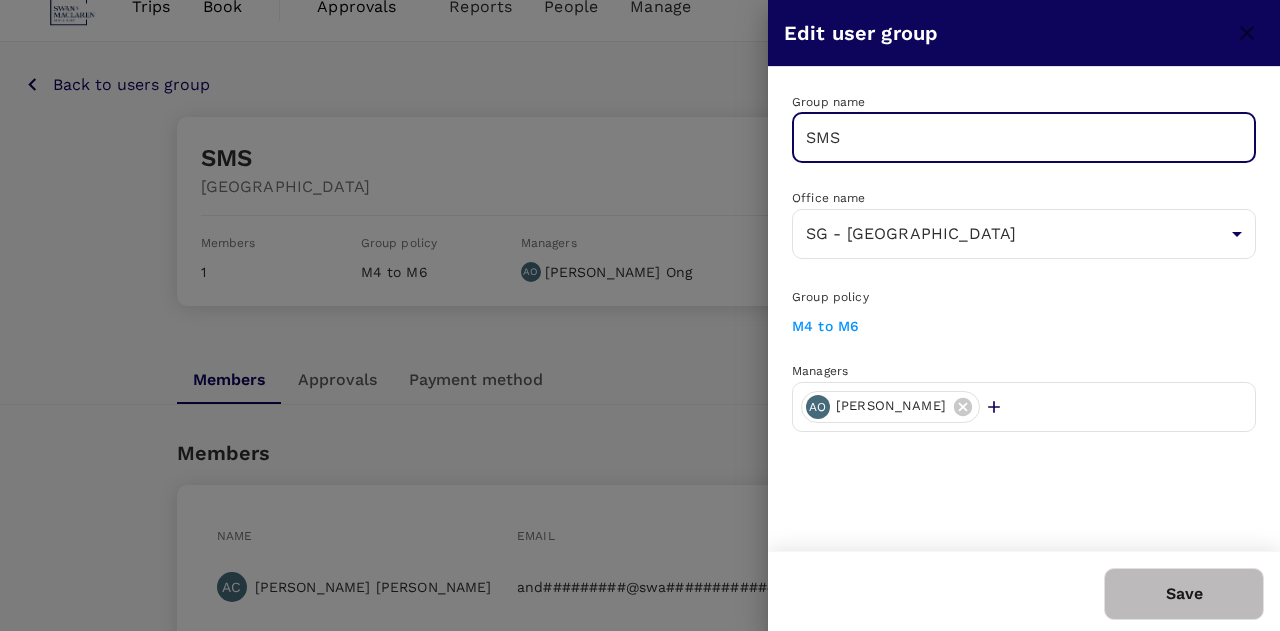 drag, startPoint x: 866, startPoint y: 145, endPoint x: 750, endPoint y: 143, distance: 116.01724 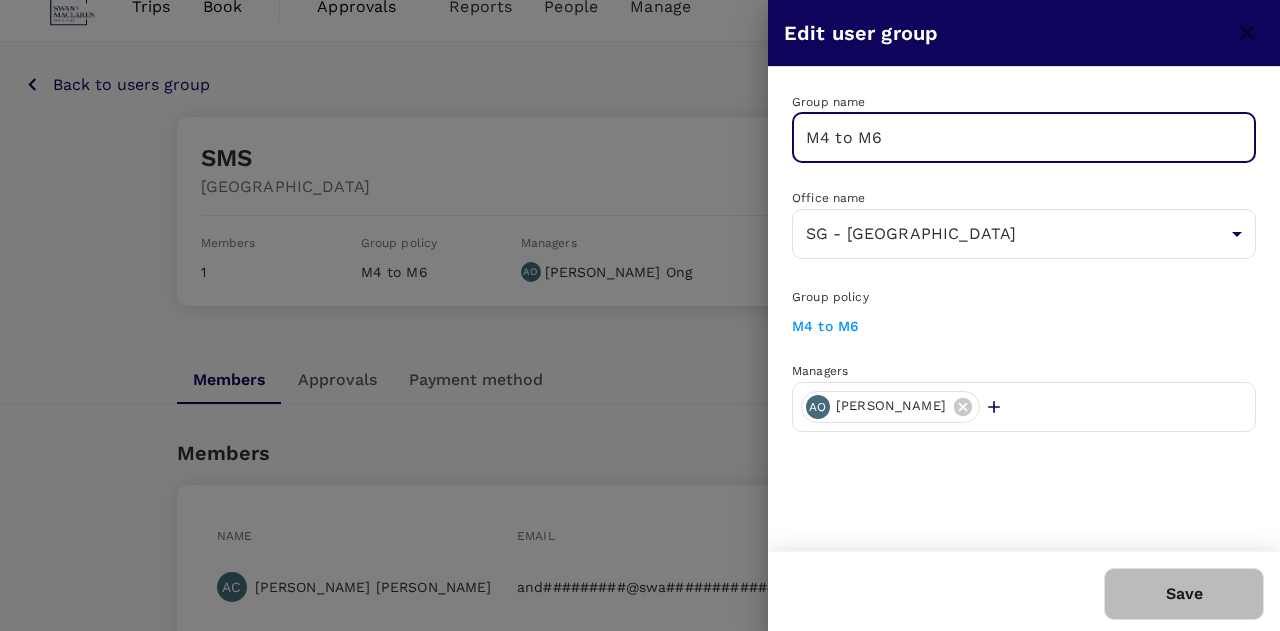 type on "M4 to M6" 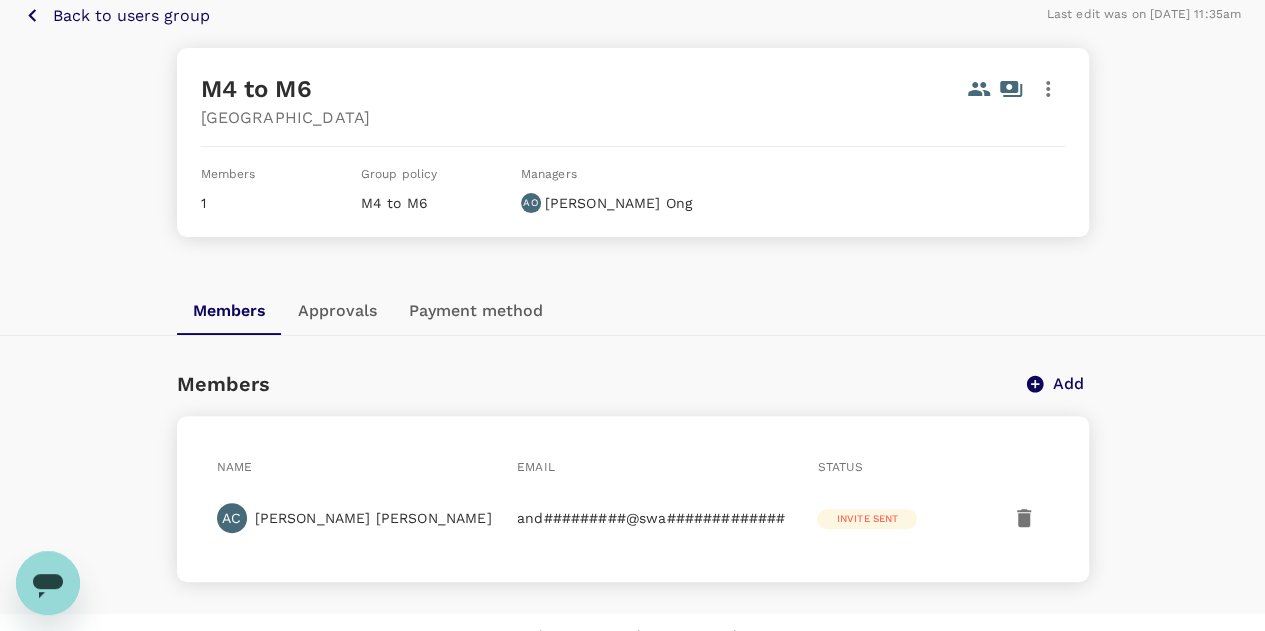 scroll, scrollTop: 127, scrollLeft: 0, axis: vertical 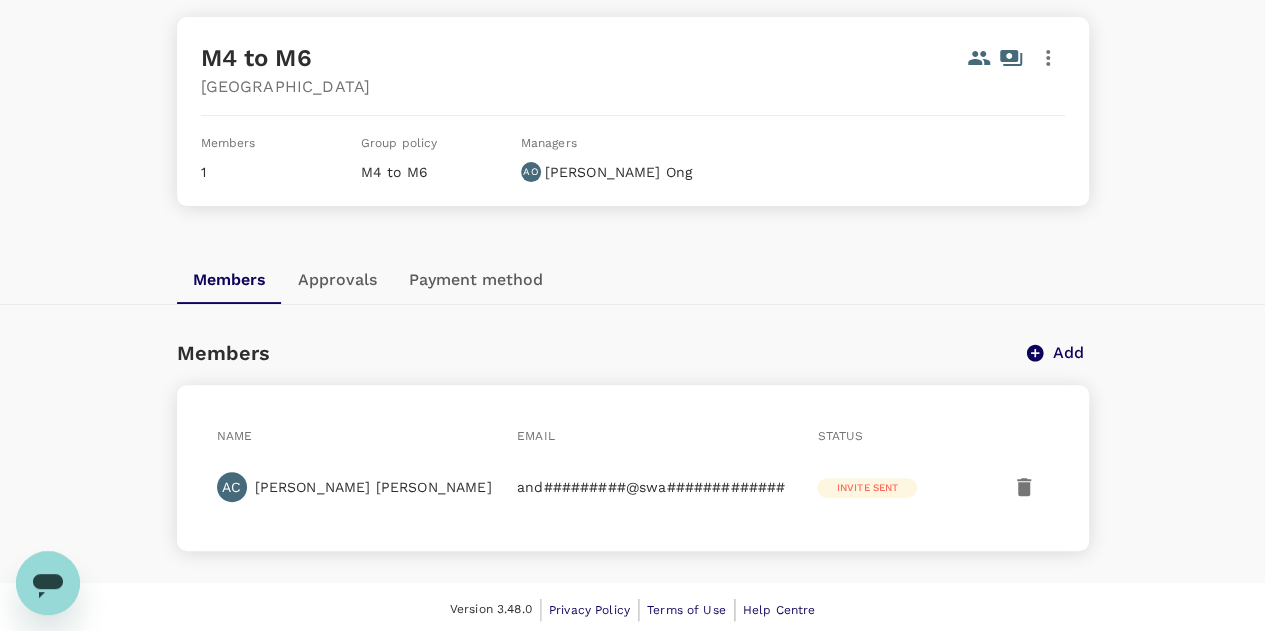 click on "Add" at bounding box center [1068, 353] 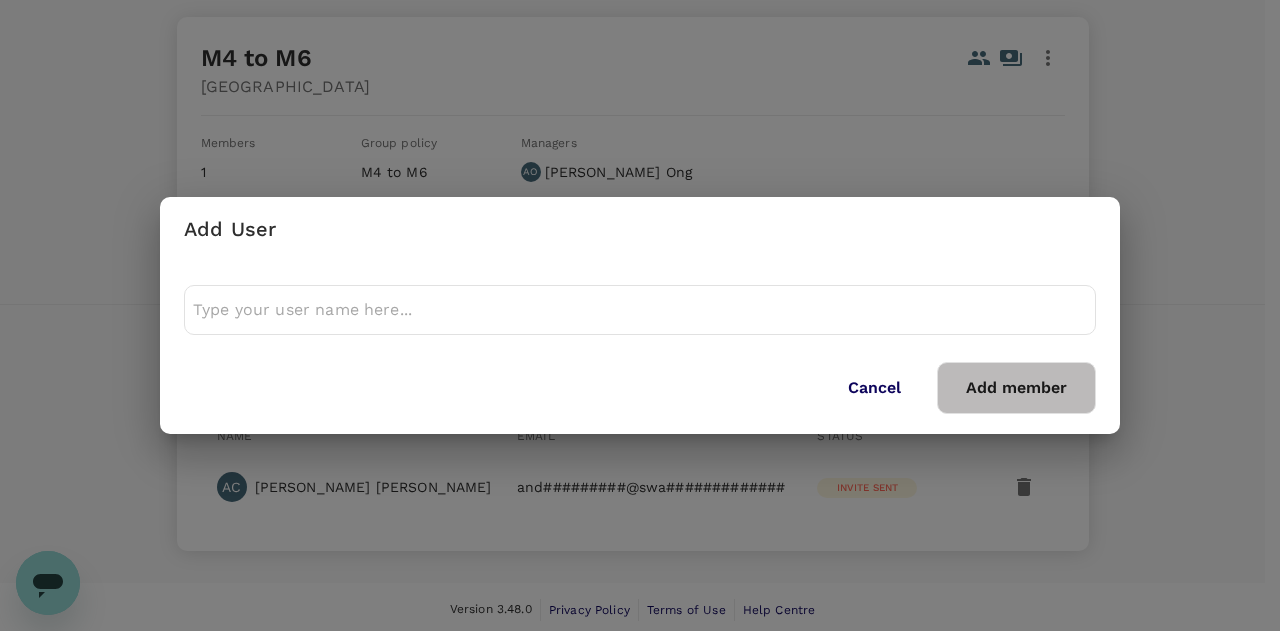 click at bounding box center (640, 310) 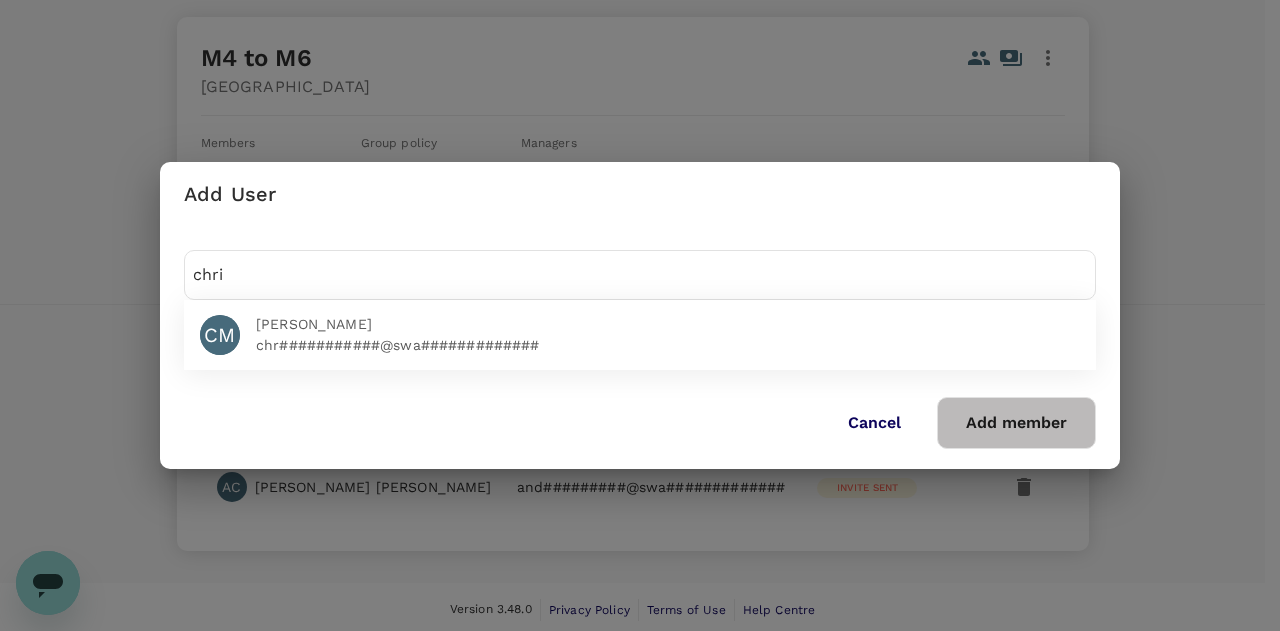 type on "chri" 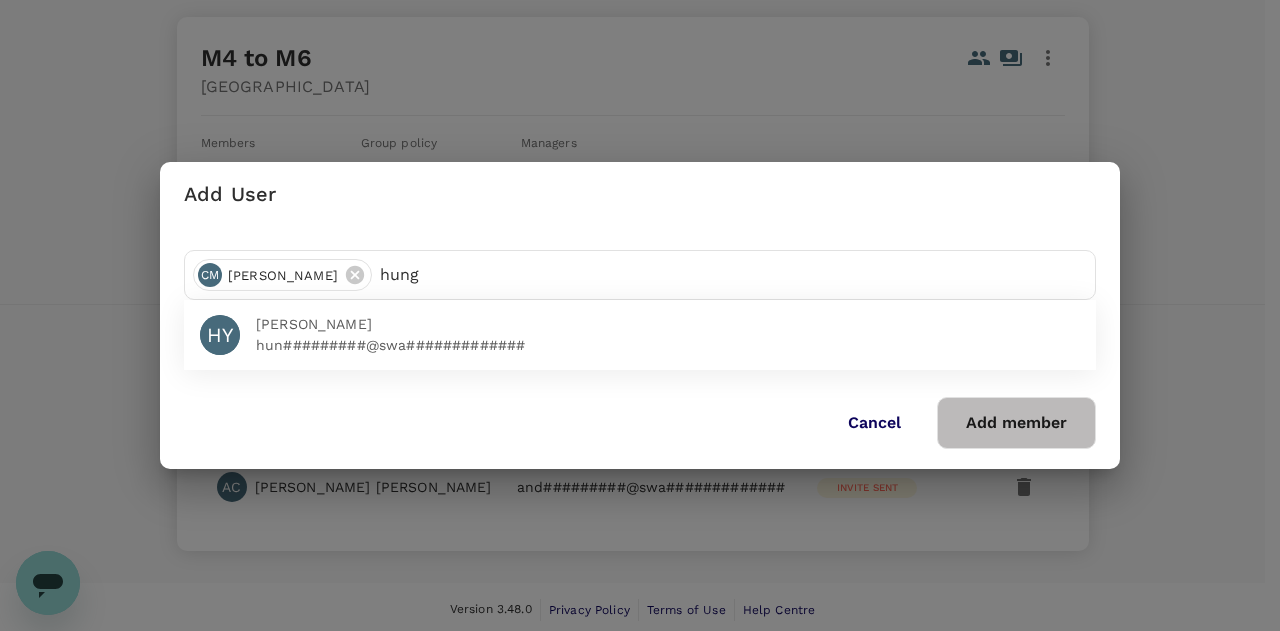 type on "hung" 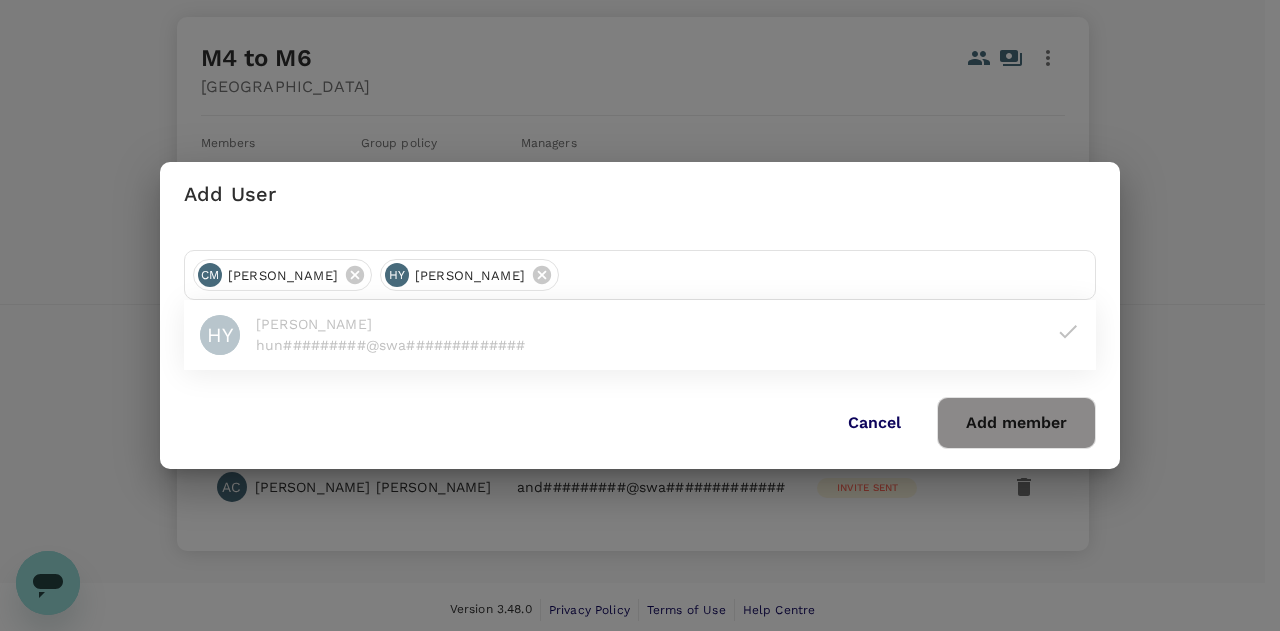 click on "Add member" at bounding box center [1016, 423] 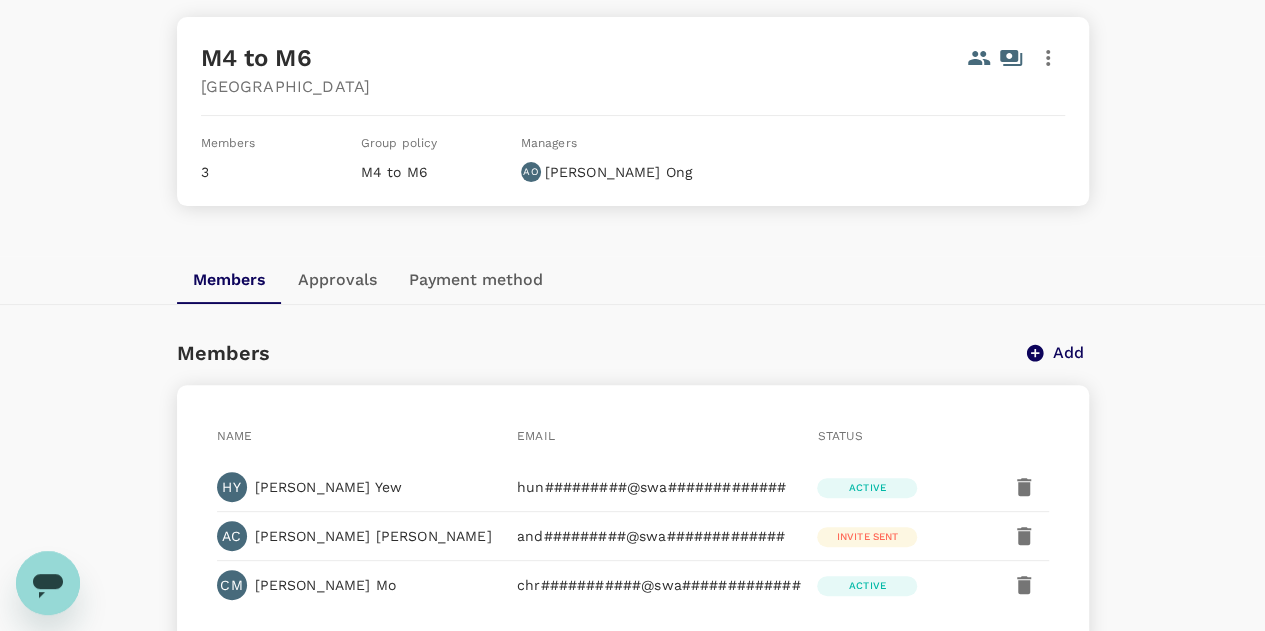 click on "Back to users group Last edit was on 25 Jul 2025, 11:35am M4 to M6 Singapore Members 3 Group policy M4 to M6 Managers   AO Angelia   Ong     Members Approvals Payment method Members Add Name Email Status HY Hung Seng   Yew hun#########@swa############# Active AC Andrew   Cheng Lloyd and#########@swa############# Invite sent CM Christopher   Mo chr###########@swa############# Active Default approvers   AO Angelia   Ong     Approval rules   Add Custom approval flows for price, route, or travel type are disabled. Admin can   enable them in the  company settings Payment Method Looks like you haven't added any payment cards. Added cards can be assigned to groups or individual travellers for bookings. Read more   here . Add card" at bounding box center (632, 295) 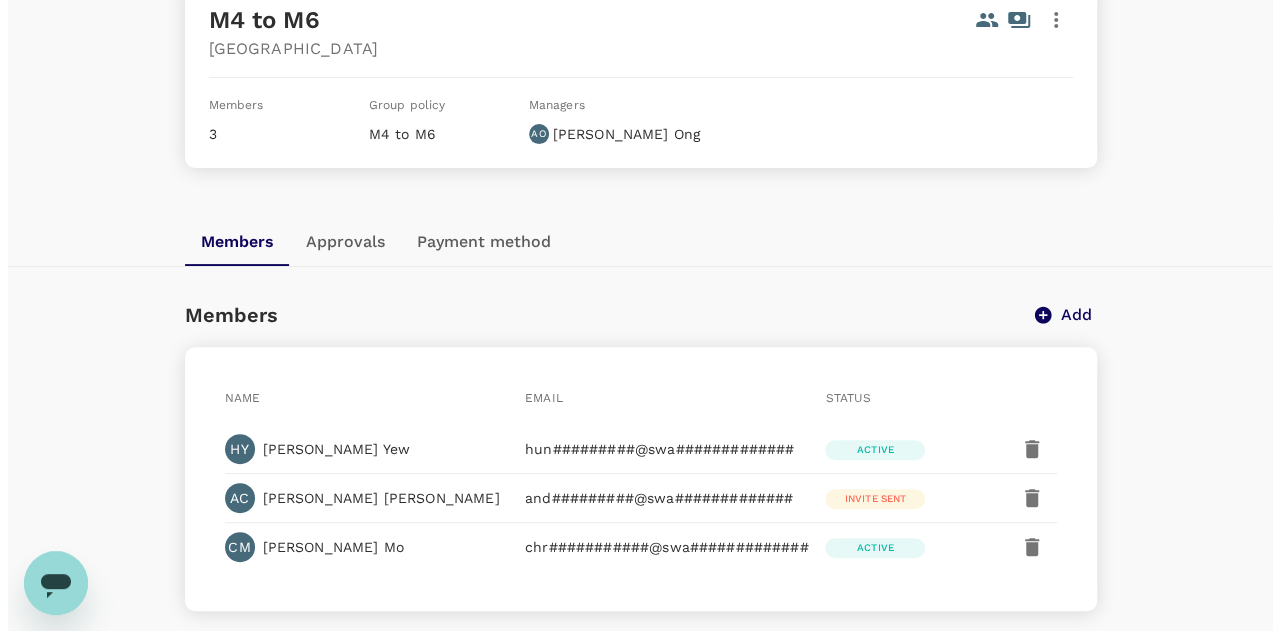 scroll, scrollTop: 224, scrollLeft: 0, axis: vertical 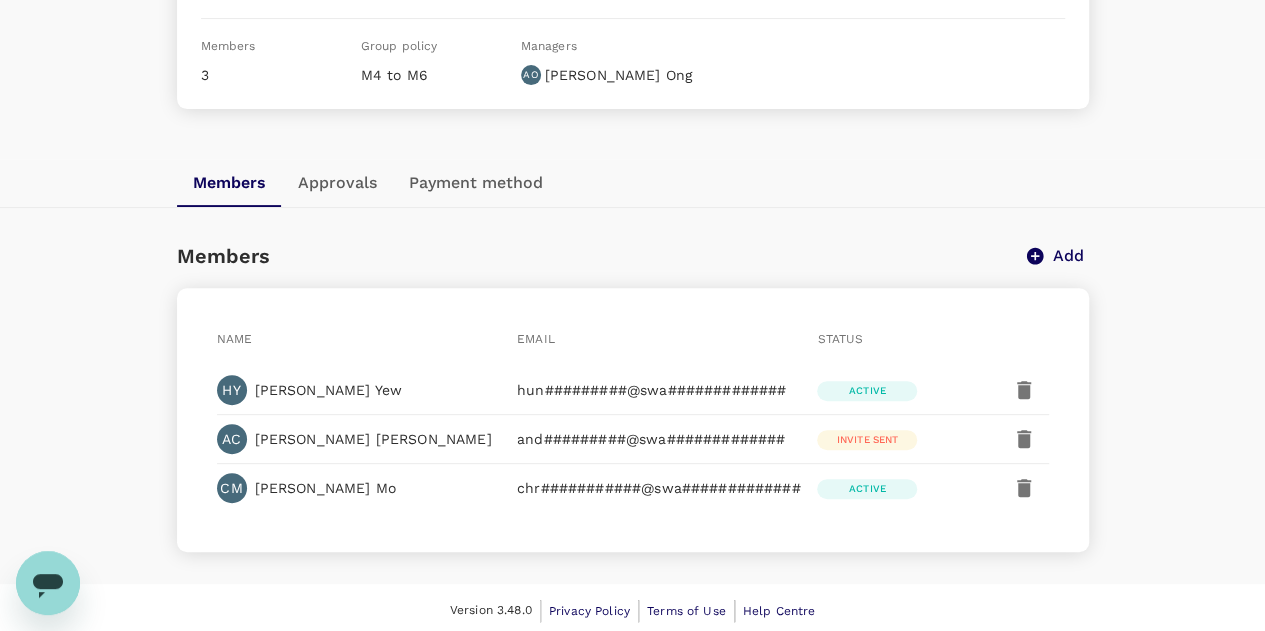 click on "Add" at bounding box center [1068, 256] 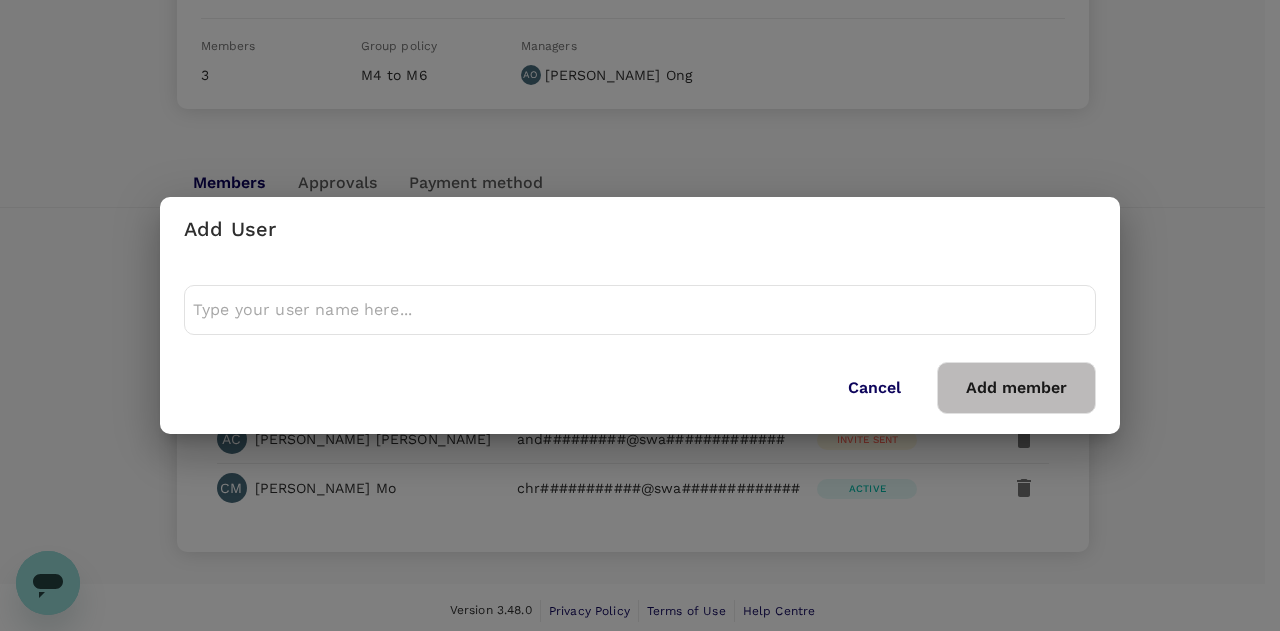 click at bounding box center [640, 310] 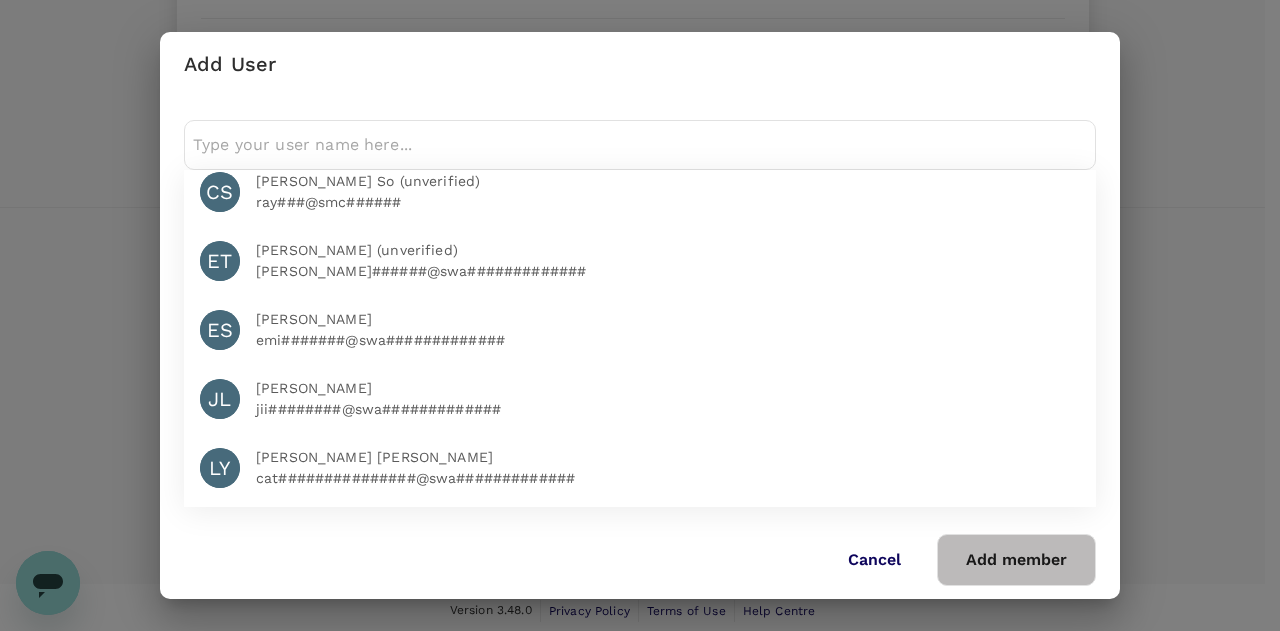 scroll, scrollTop: 161, scrollLeft: 0, axis: vertical 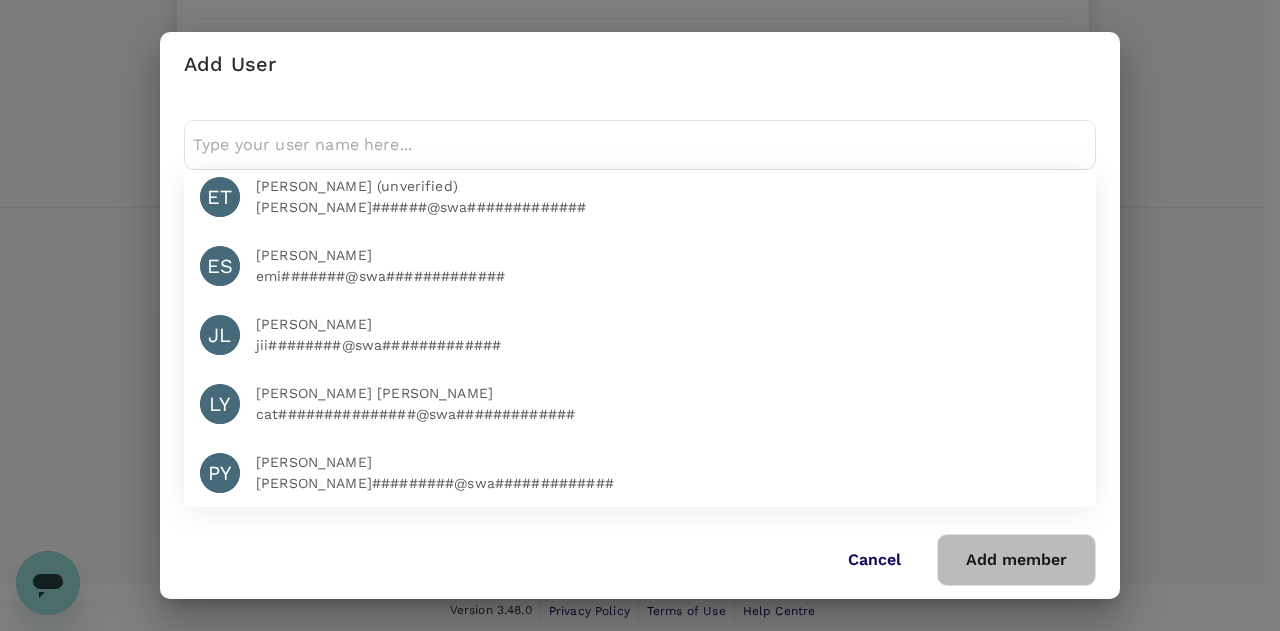 click on "[PERSON_NAME]" at bounding box center (668, 324) 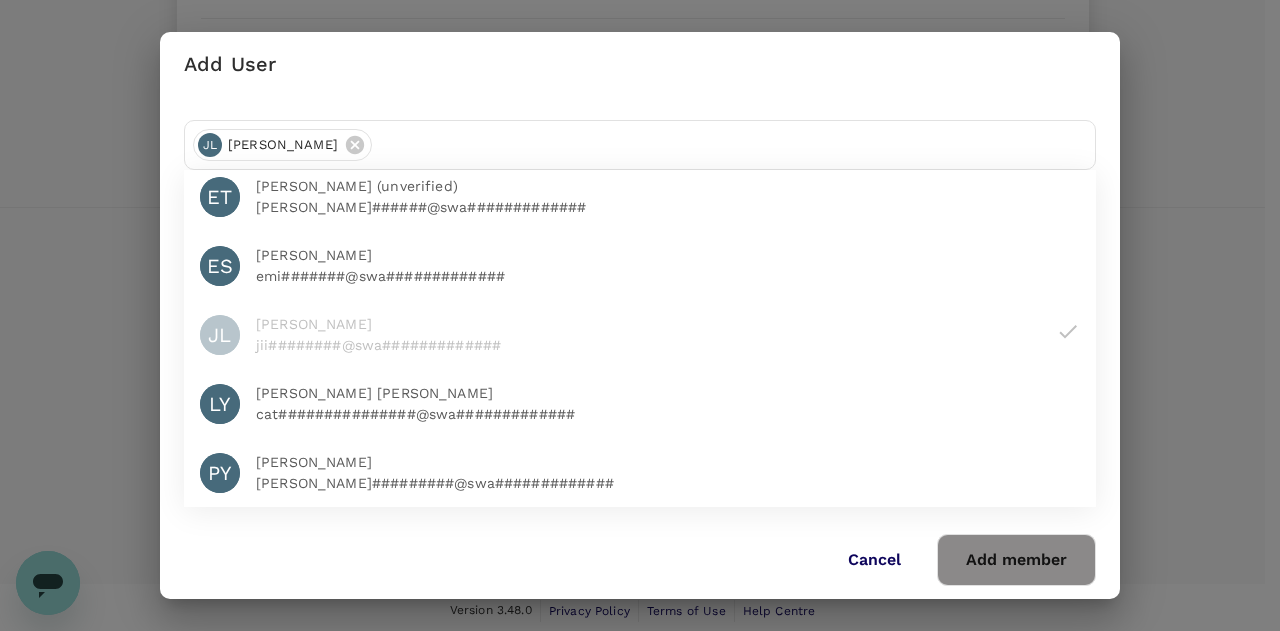 click on "Add member" at bounding box center [1016, 560] 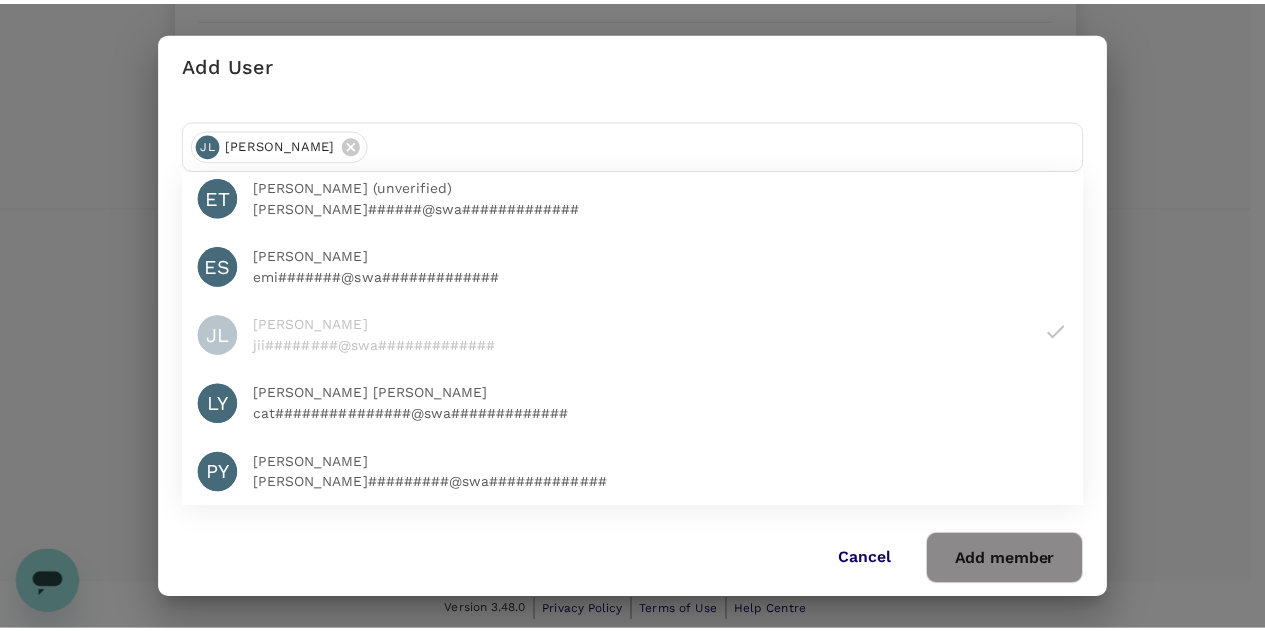 scroll, scrollTop: 0, scrollLeft: 0, axis: both 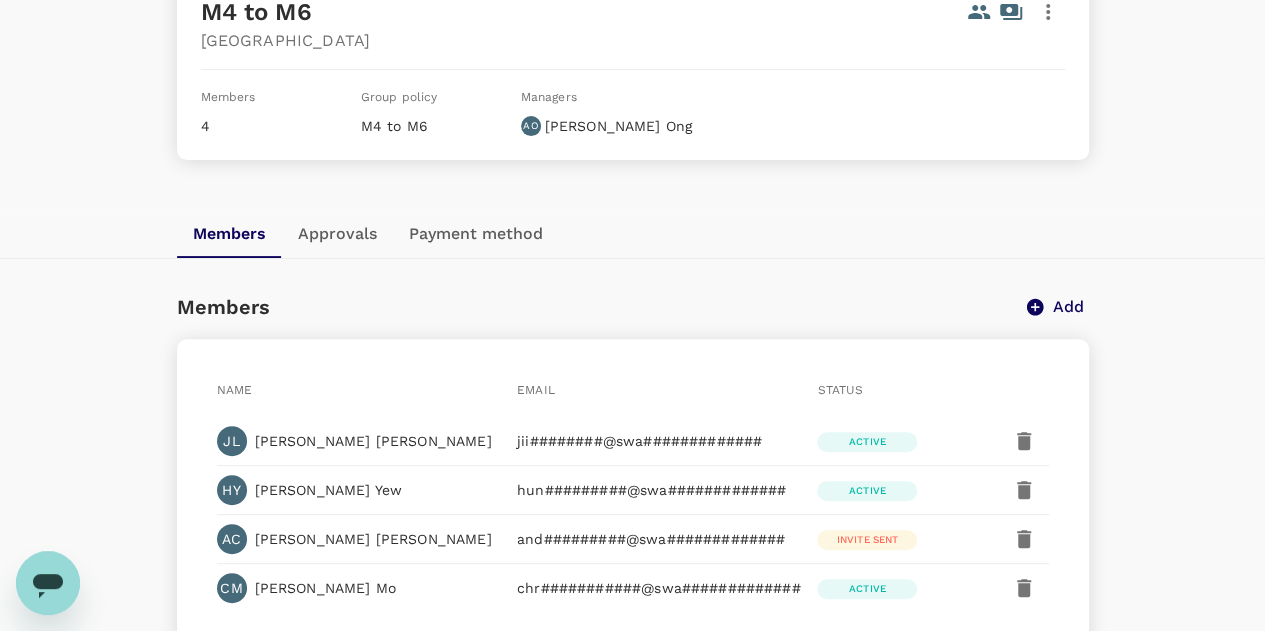 click on "Approvals" at bounding box center [337, 234] 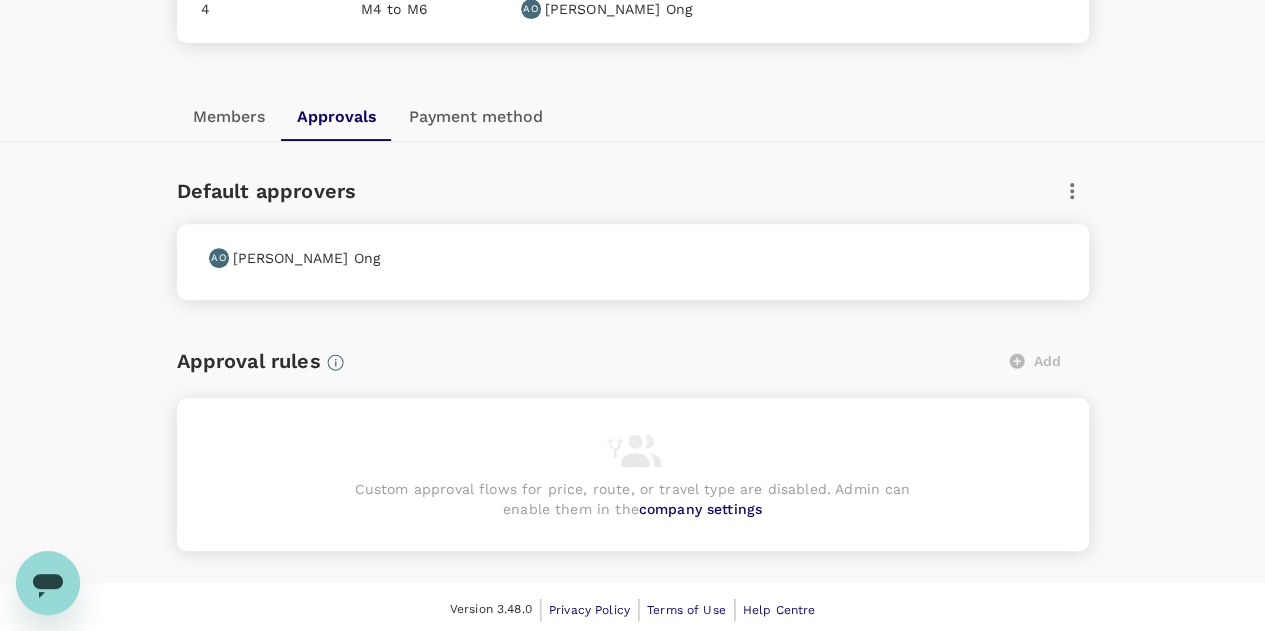 scroll, scrollTop: 292, scrollLeft: 0, axis: vertical 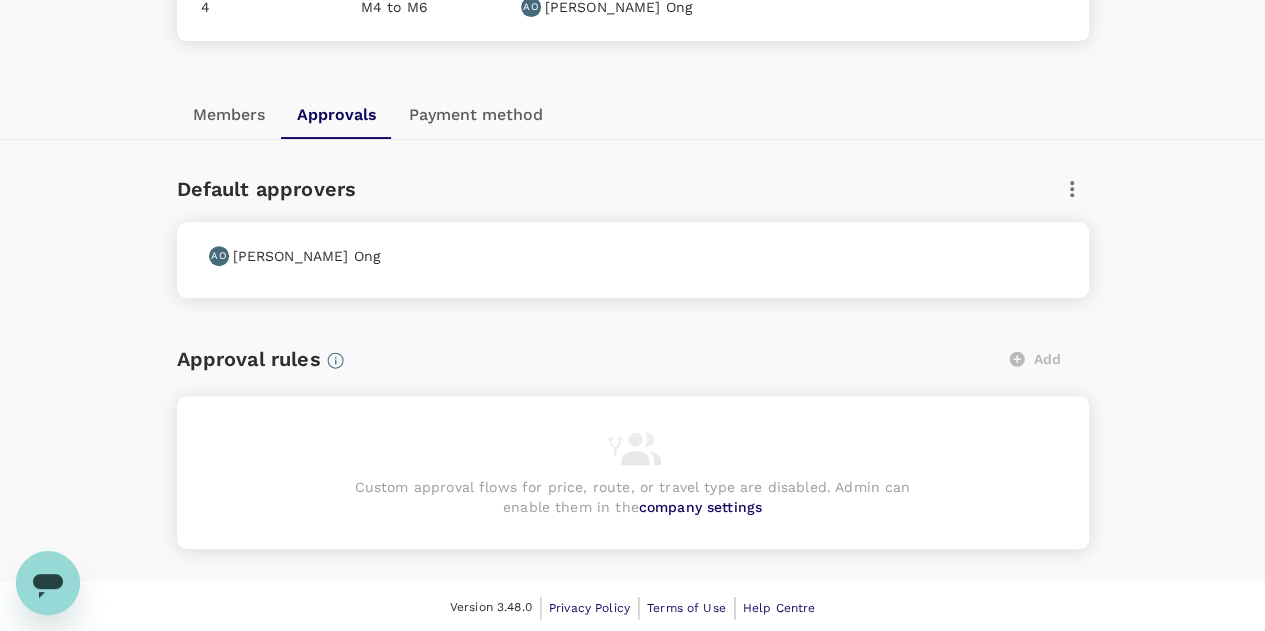 click on "Payment method" at bounding box center (476, 115) 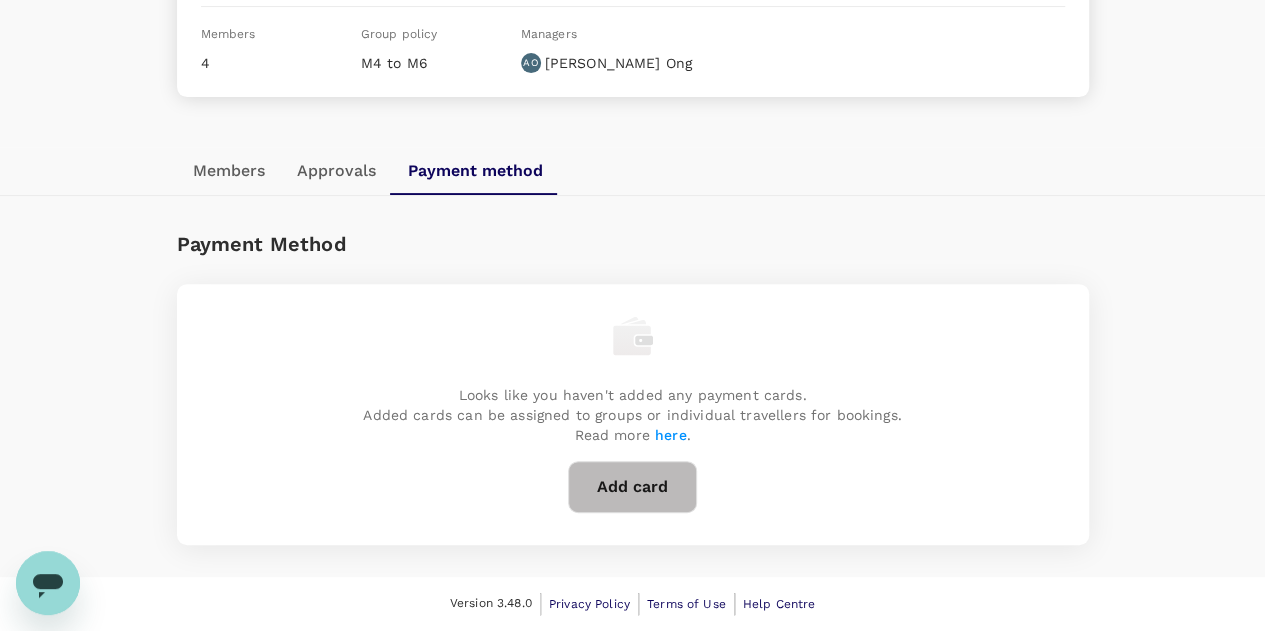 scroll, scrollTop: 231, scrollLeft: 0, axis: vertical 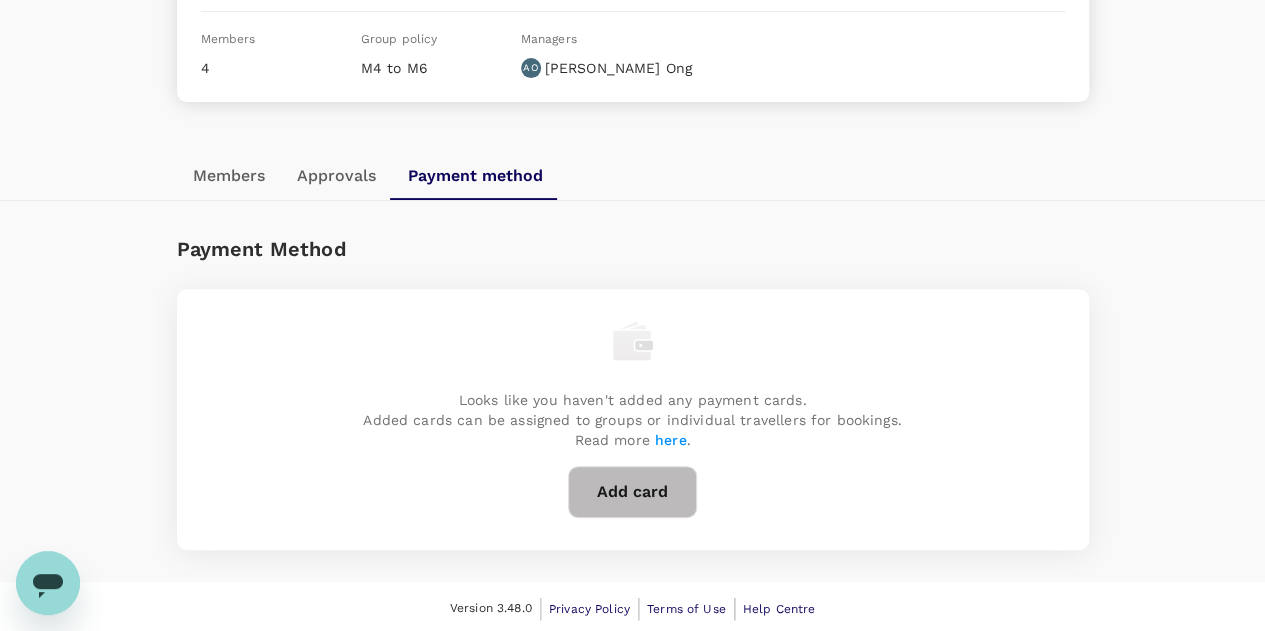 click on "Approvals" at bounding box center (336, 176) 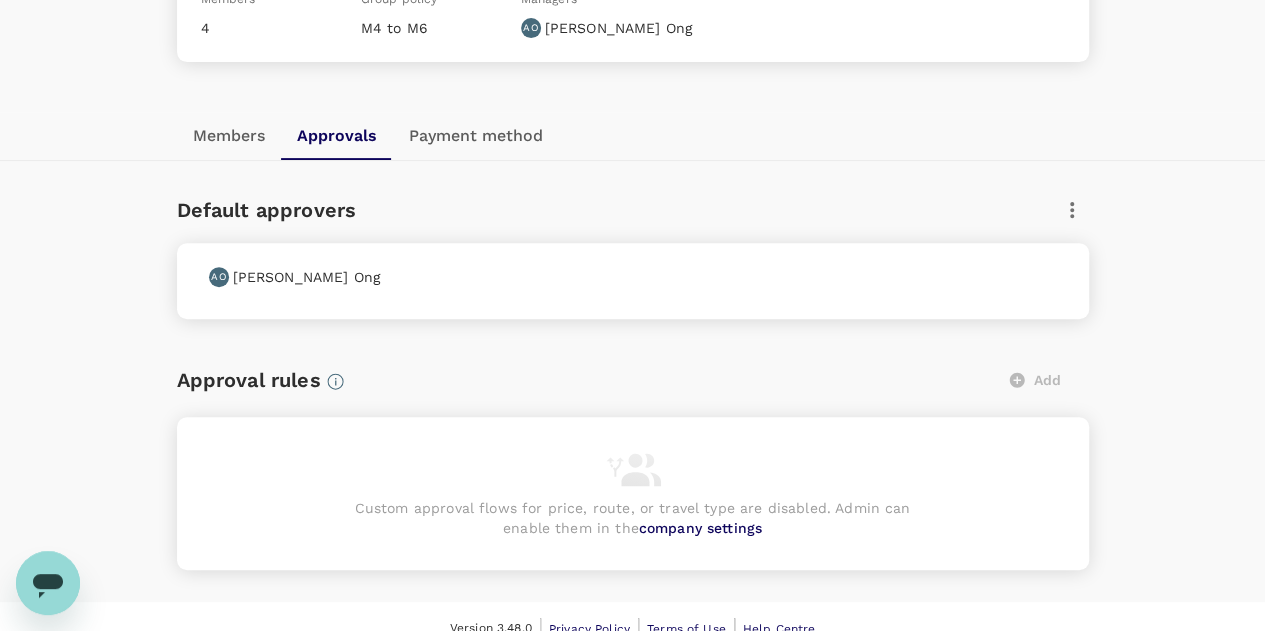 scroll, scrollTop: 292, scrollLeft: 0, axis: vertical 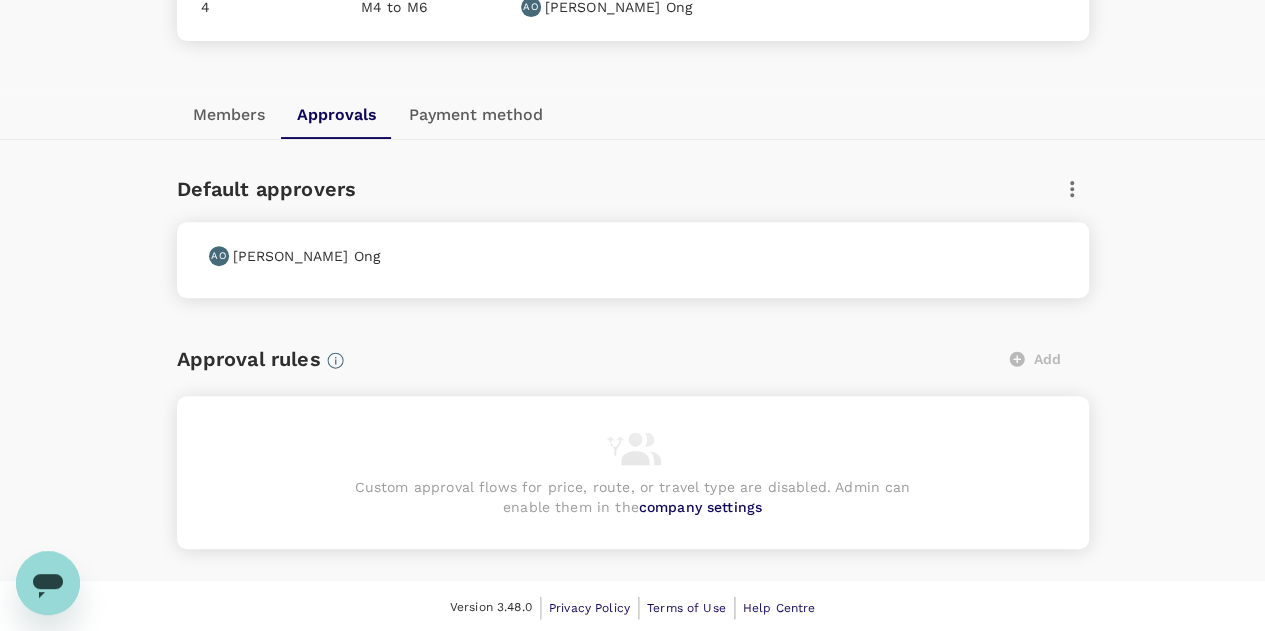 click on "company settings" at bounding box center (700, 507) 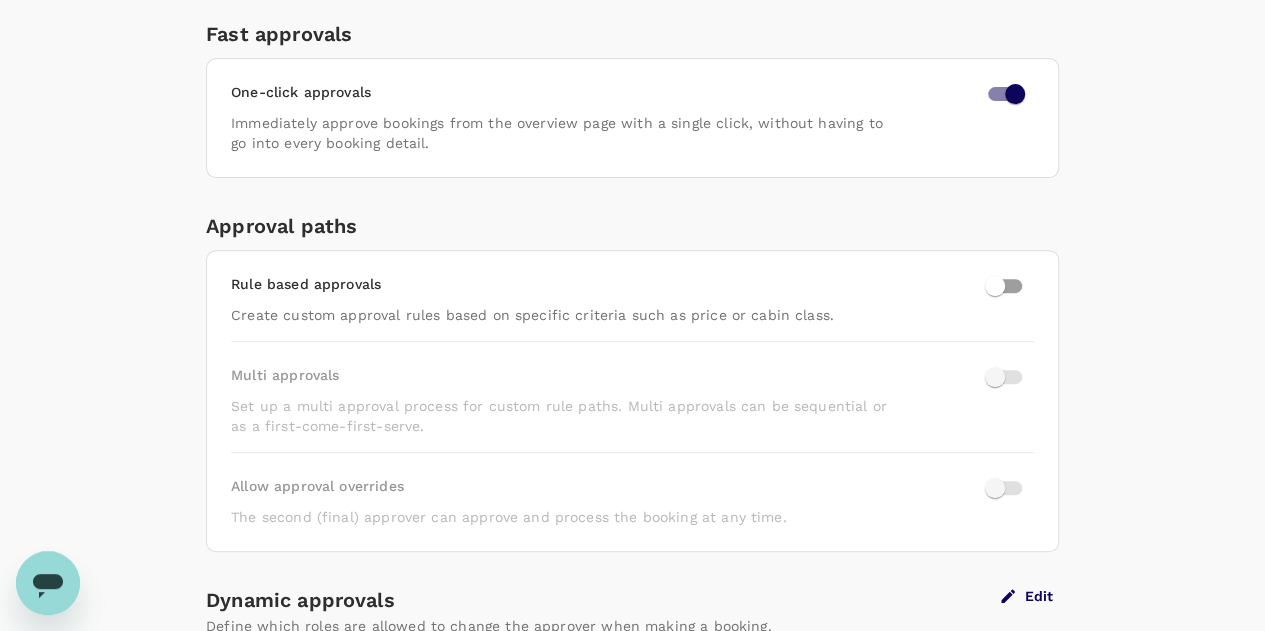 scroll, scrollTop: 300, scrollLeft: 0, axis: vertical 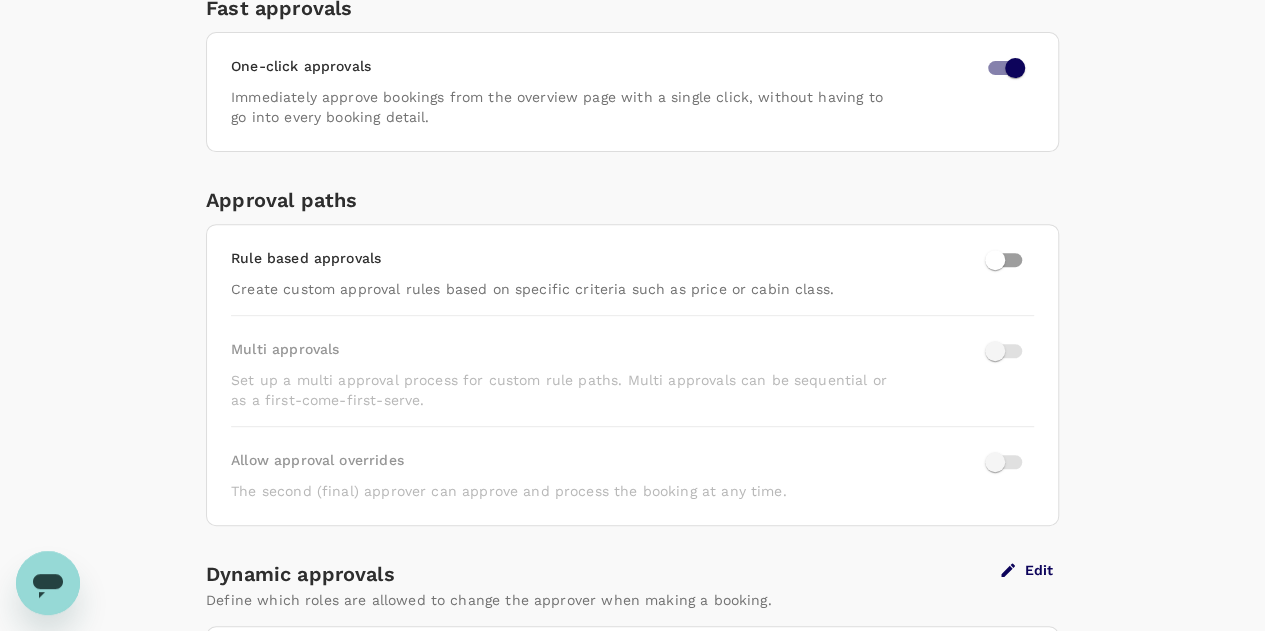 click at bounding box center [995, 260] 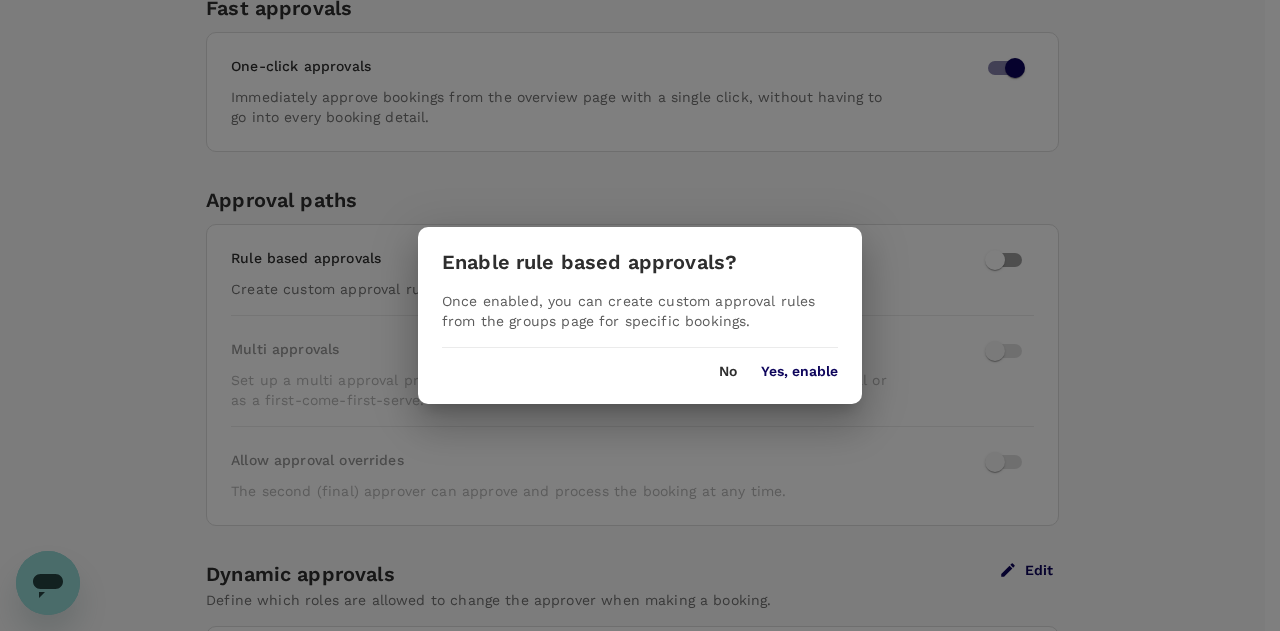click on "Yes, enable" at bounding box center [799, 372] 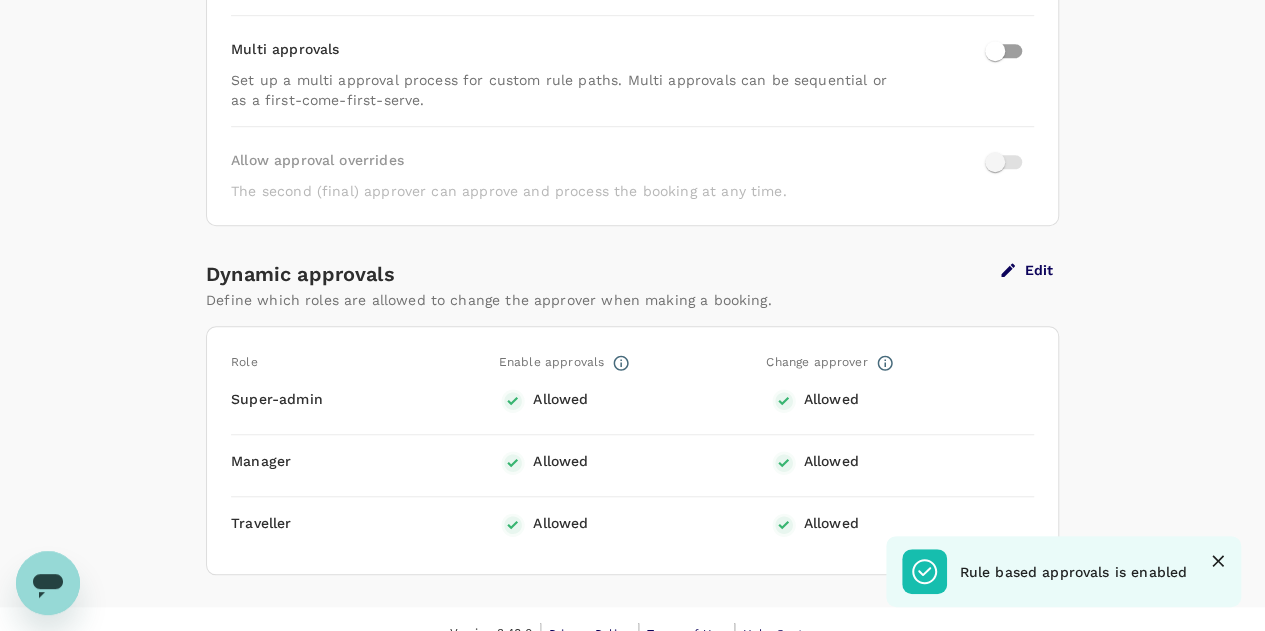 scroll, scrollTop: 624, scrollLeft: 0, axis: vertical 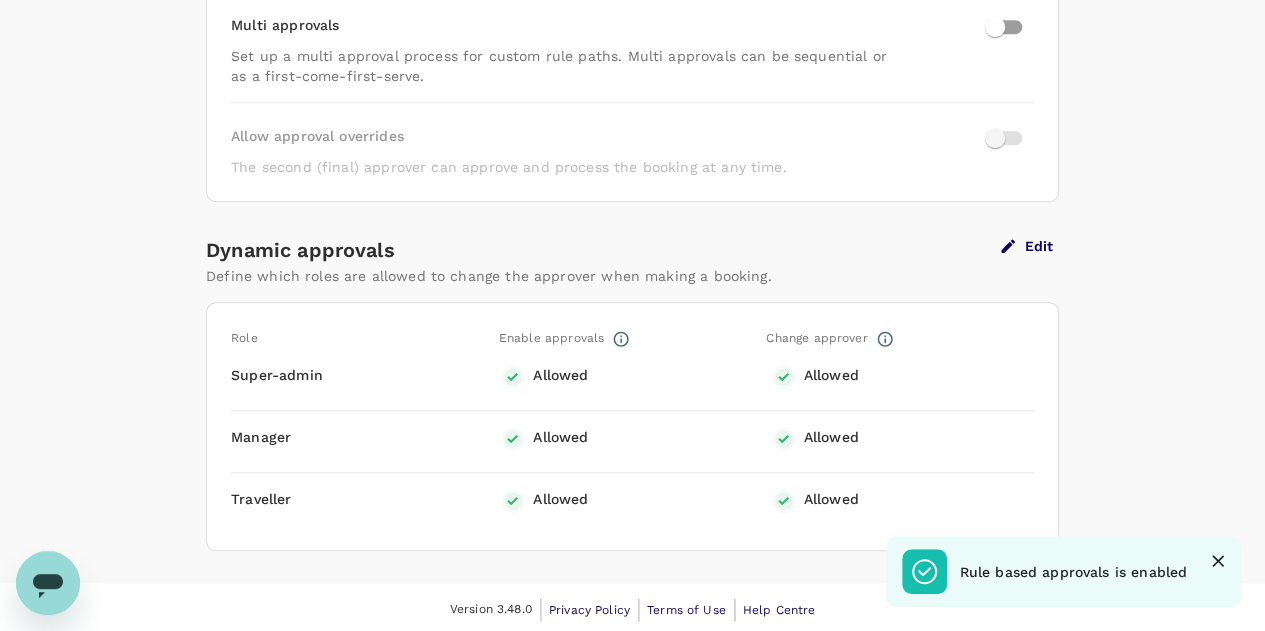 click on "Edit" at bounding box center [1027, 246] 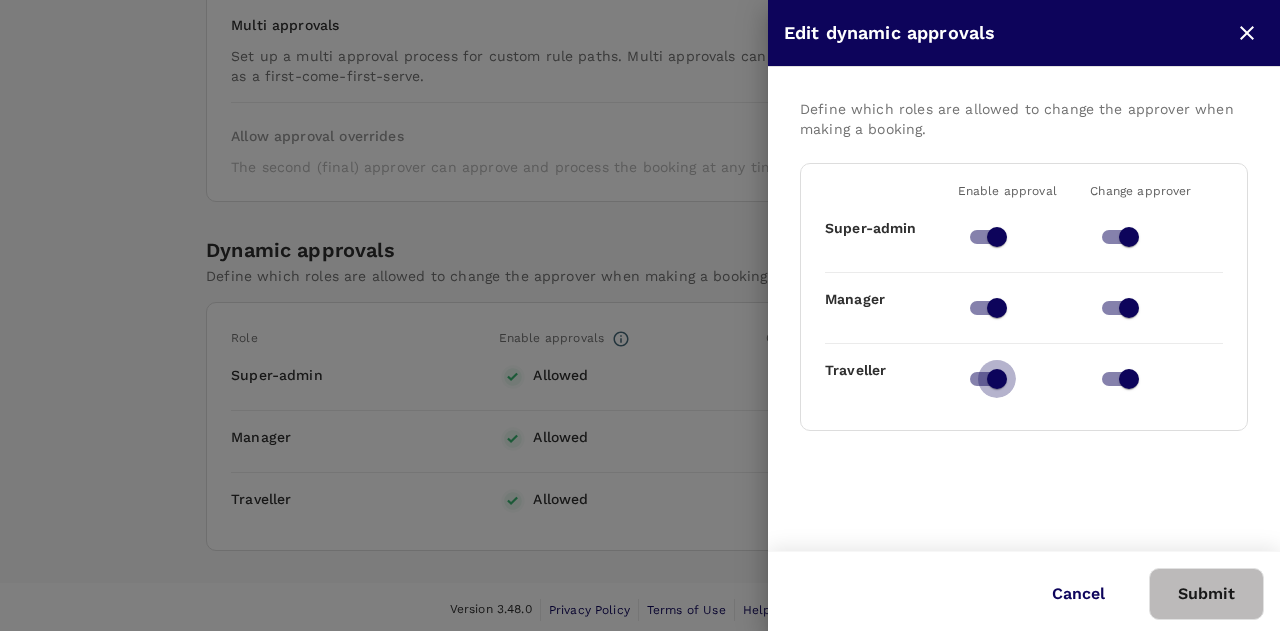 click at bounding box center (997, 379) 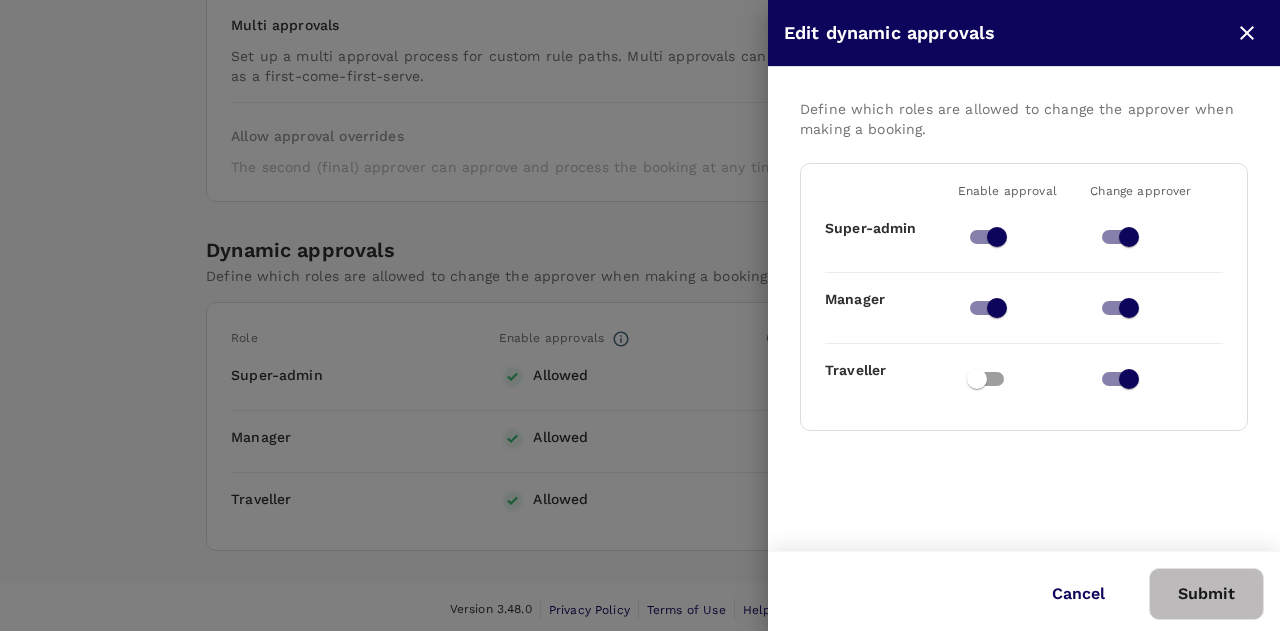 click at bounding box center (1129, 379) 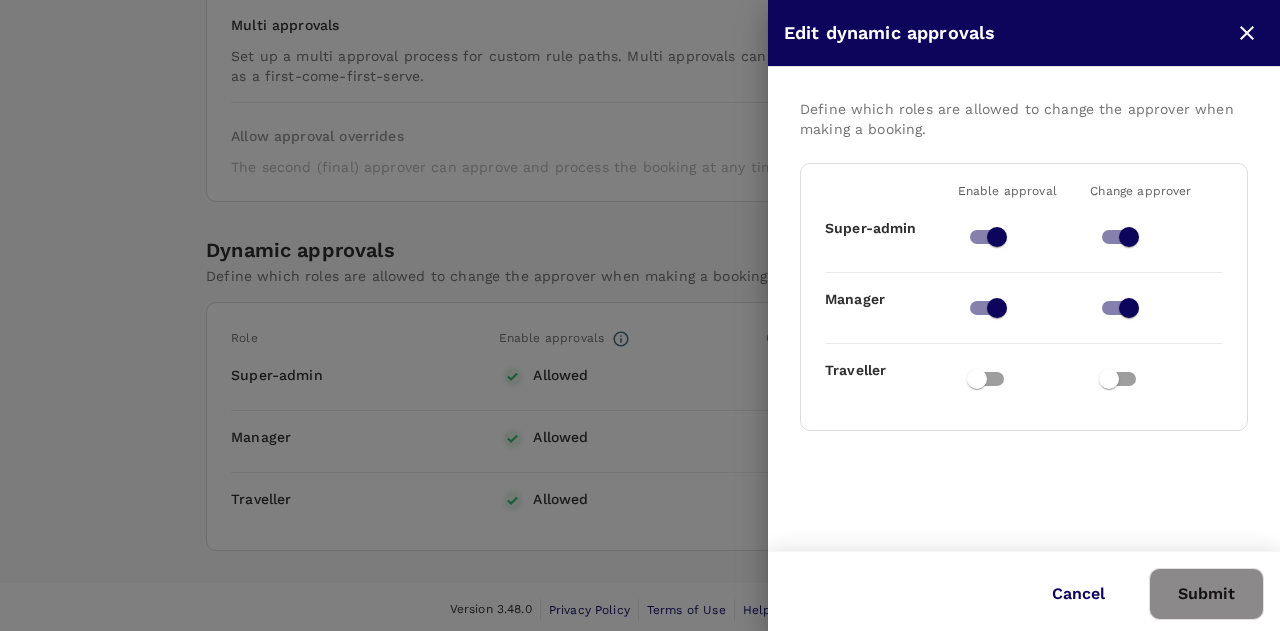 click on "Submit" at bounding box center (1206, 594) 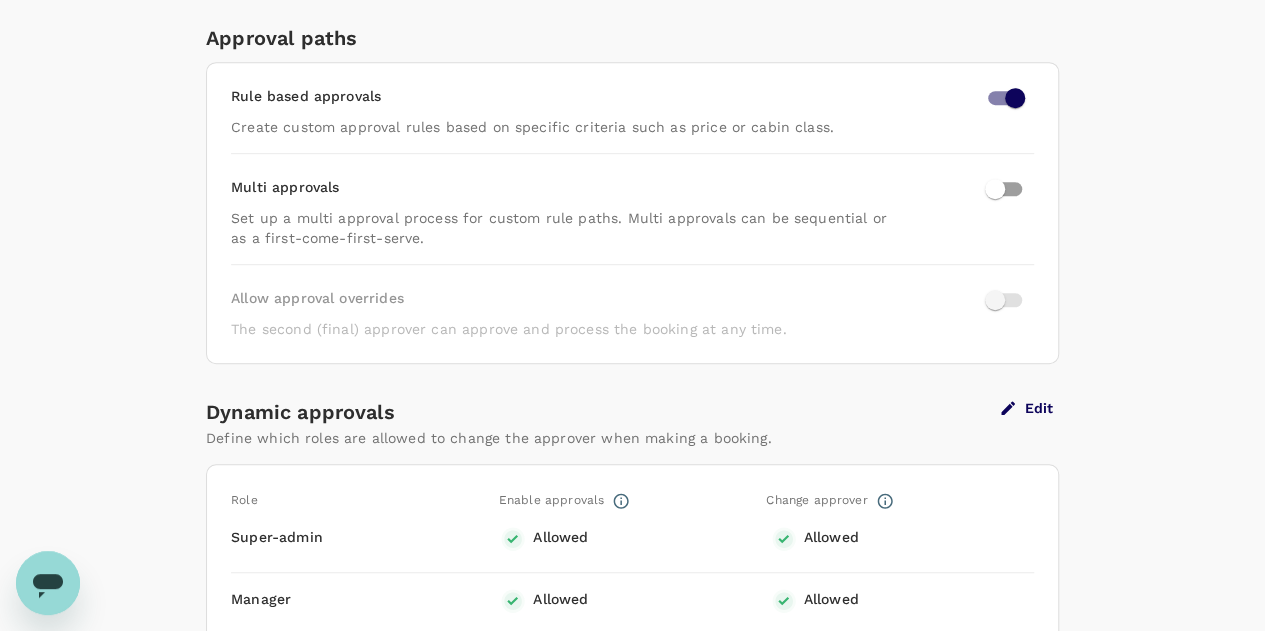 scroll, scrollTop: 420, scrollLeft: 0, axis: vertical 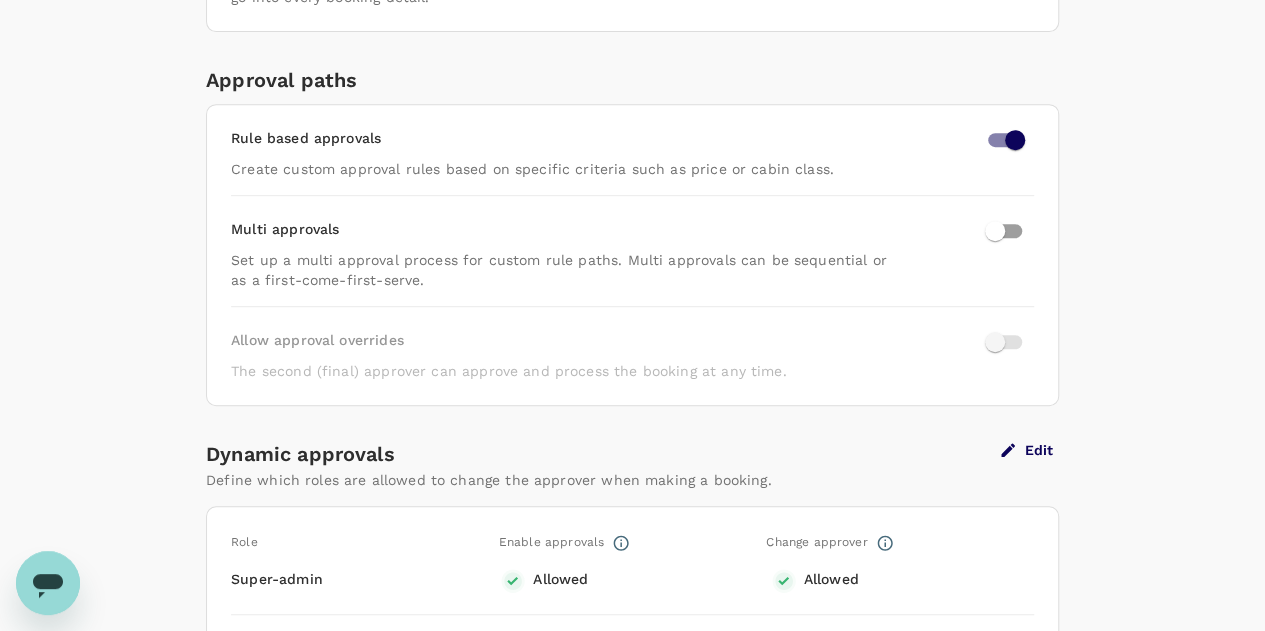 click at bounding box center [1015, 140] 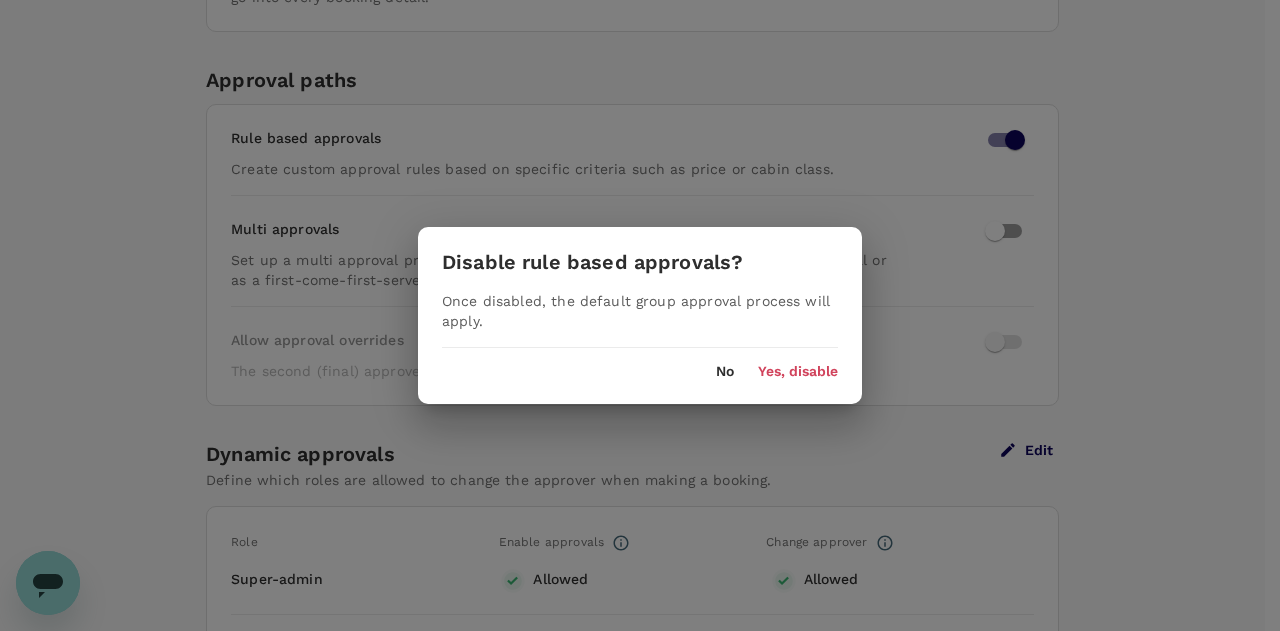 click on "Disable rule based approvals? Once disabled, the default group approval process will apply. No Yes, disable" at bounding box center [640, 315] 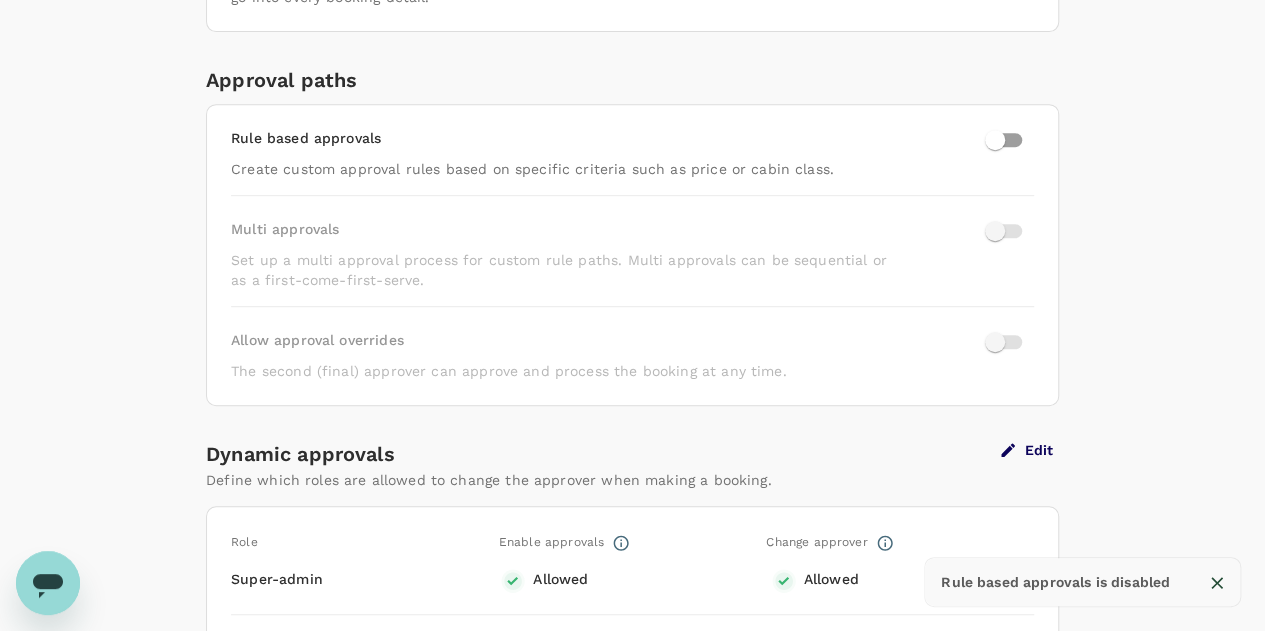 click on "Dynamic approvals Define which roles are allowed to change the approver when making a booking. Edit" at bounding box center (632, 464) 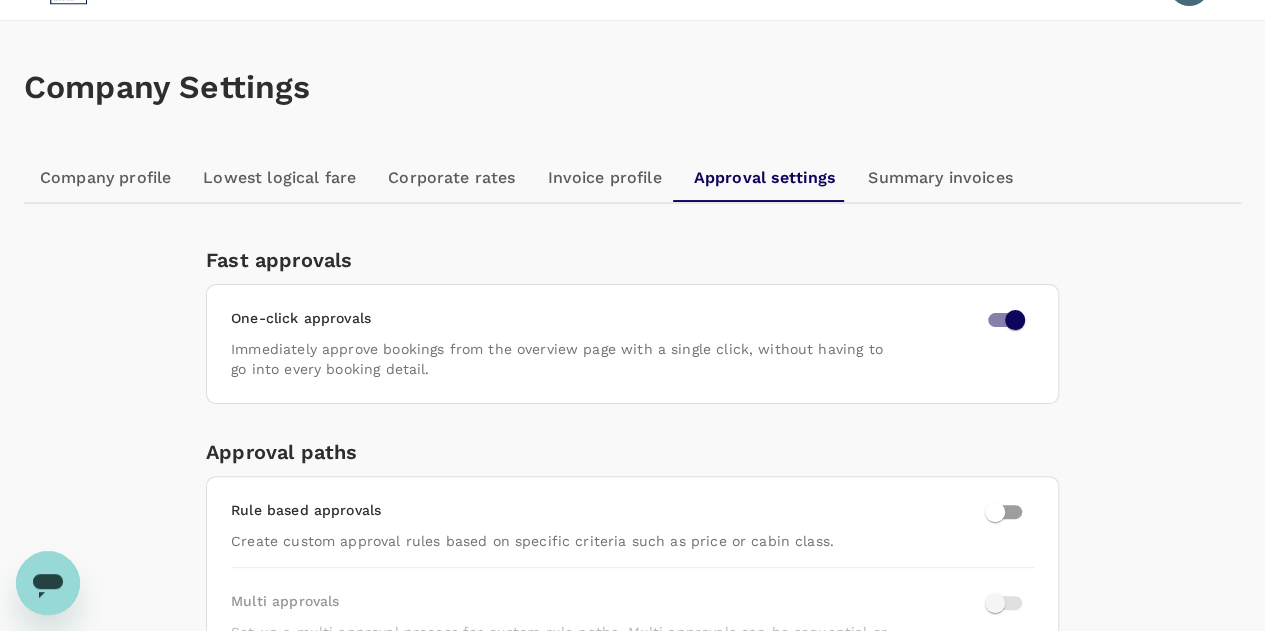 scroll, scrollTop: 20, scrollLeft: 0, axis: vertical 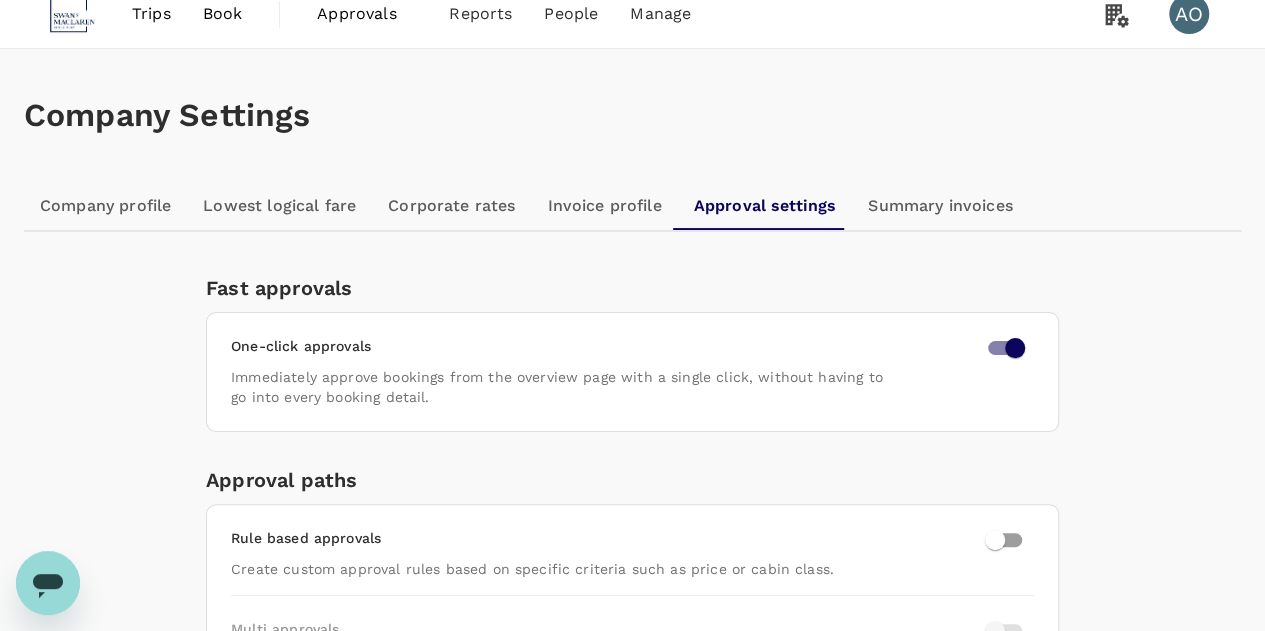 click on "Summary invoices" at bounding box center (940, 206) 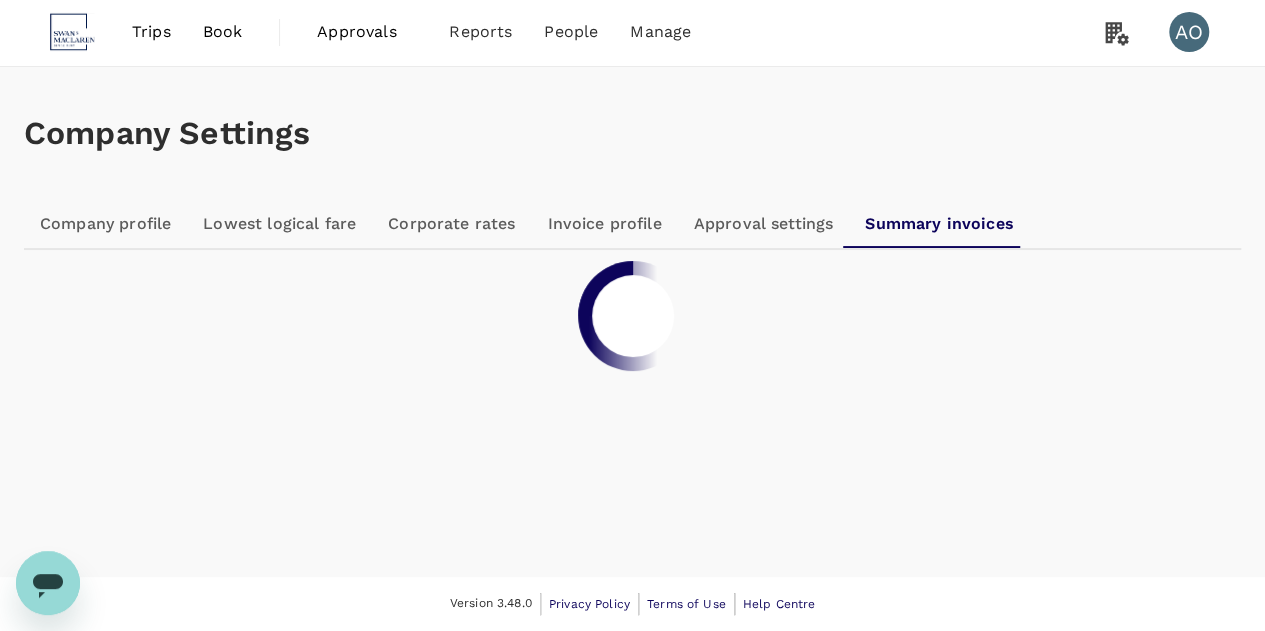 scroll, scrollTop: 0, scrollLeft: 0, axis: both 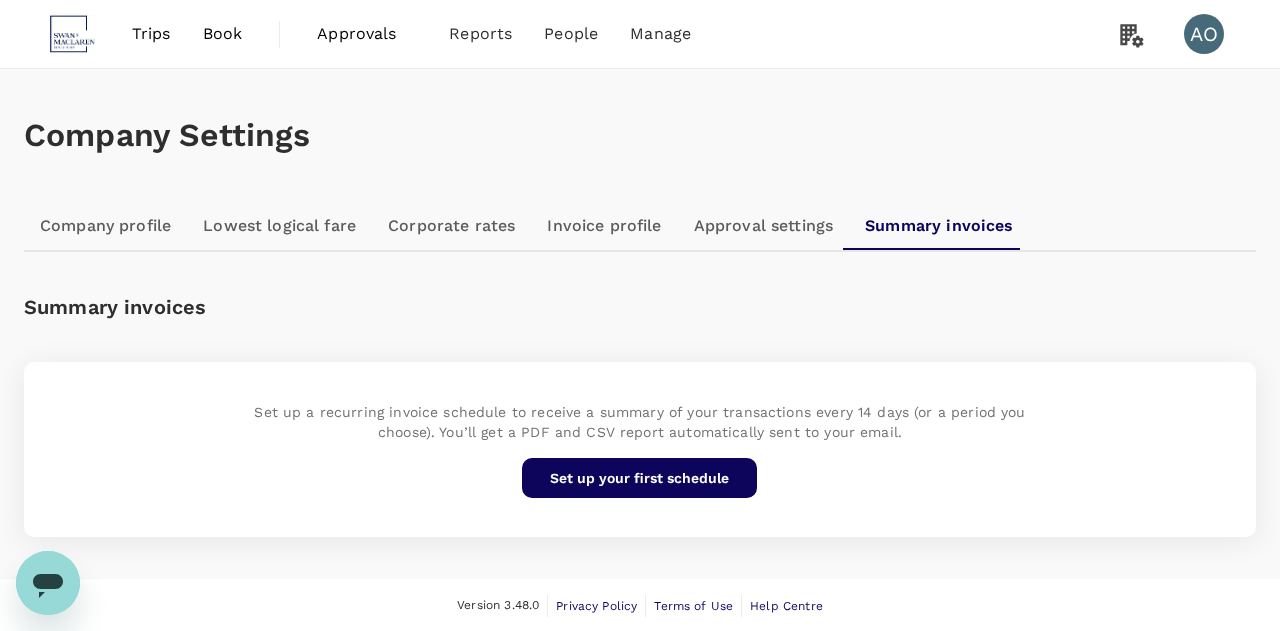 click on "Corporate rates" at bounding box center (451, 226) 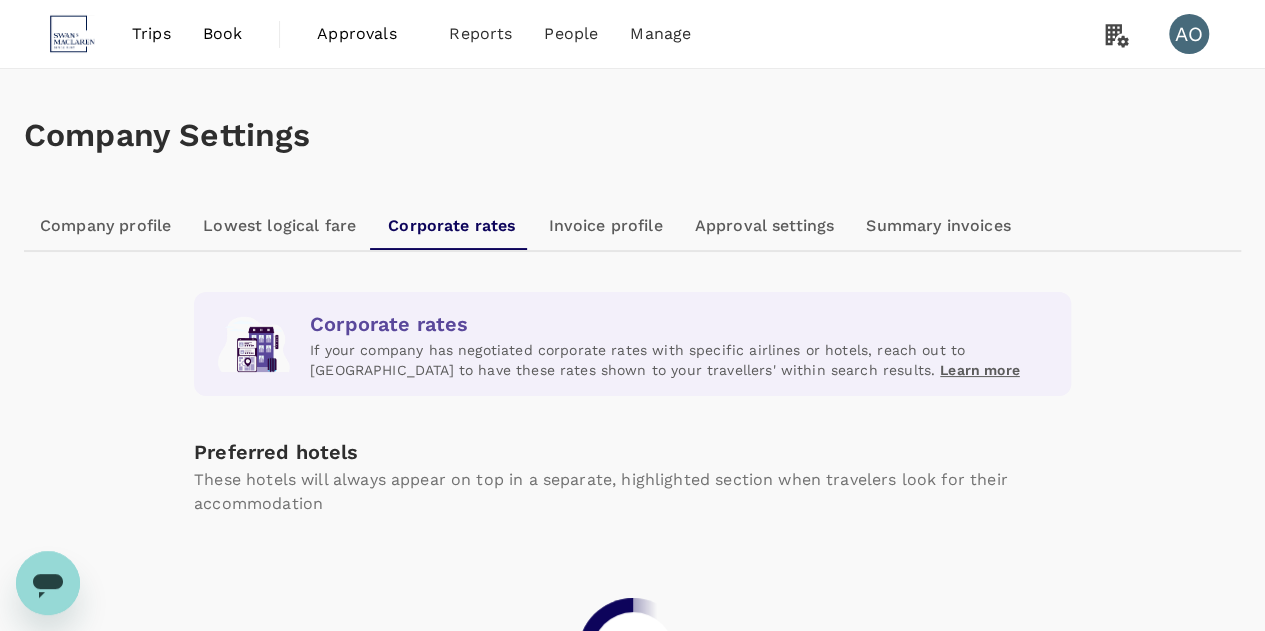 click on "Lowest logical fare" at bounding box center (279, 226) 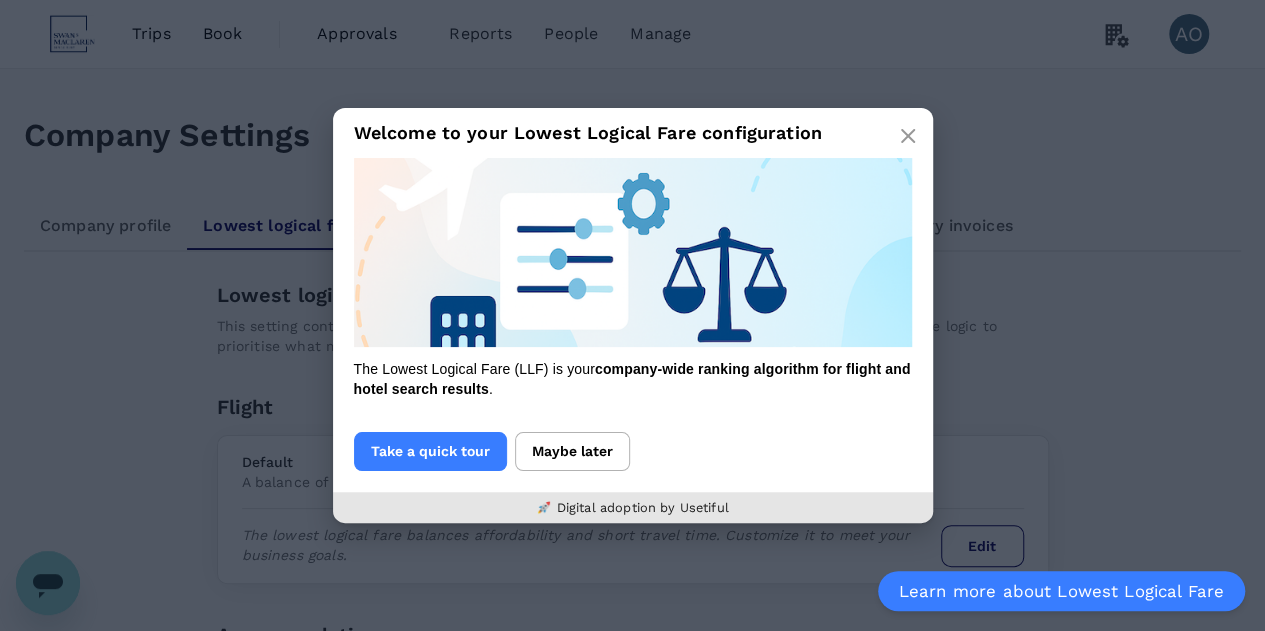 click on "Trips Book Approvals 0 Reports People Manage AO Company Settings Company profile Lowest logical fare Corporate rates Invoice profile Approval settings Summary invoices Lowest logical fare This setting controls how flight and hotel search results are sorted and recommended. Customise the logic to prioritise what matters most to your organisation.  Learn more Flight Default A balance of low cost and shorter durations. The lowest logical fare balances affordability and short travel time. Customize it to meet your business goals. Edit Accommodation Default Balance low fares with high ratings and scores. The lowest logical fare balances lower room rates with good star ratings, reviews scores and chain affiliation. Edit Version 3.48.0 Privacy Policy Terms of Use Help Centre
Welcome to your Lowest Logical Fare configuration
The Lowest Logical Fare (LLF) is your  company-wide ranking algorithm for flight and hotel search results .  Take a quick tour Maybe later 🚀 Digital adoption by Usetiful" at bounding box center [632, 449] 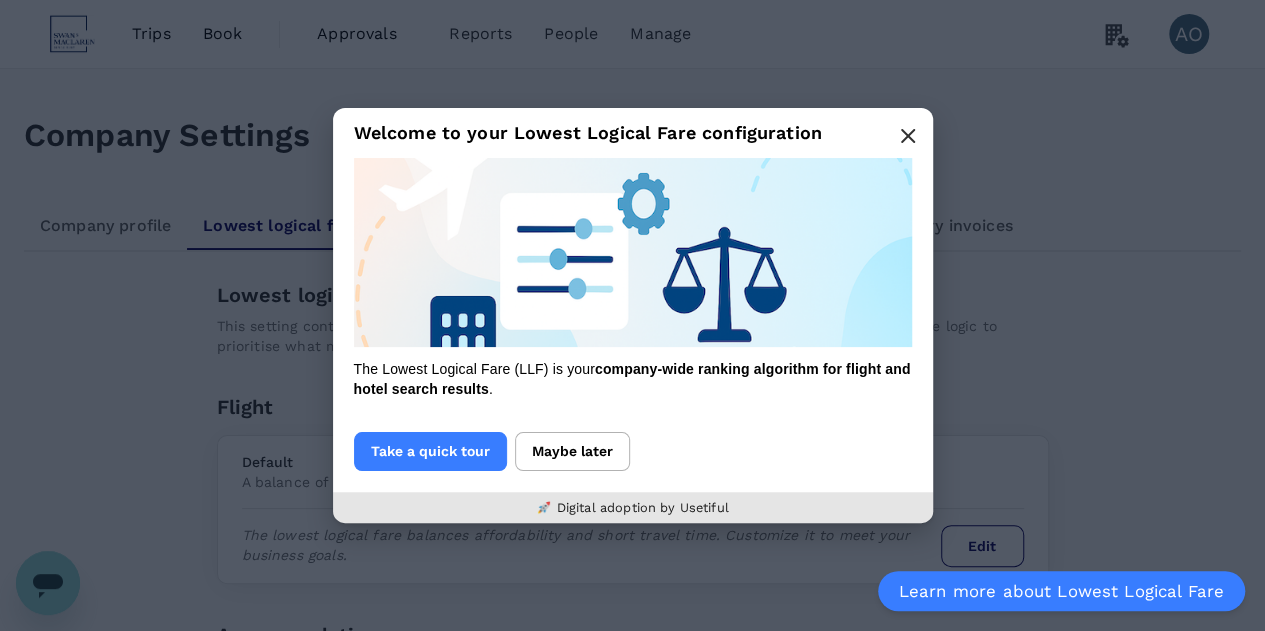 click 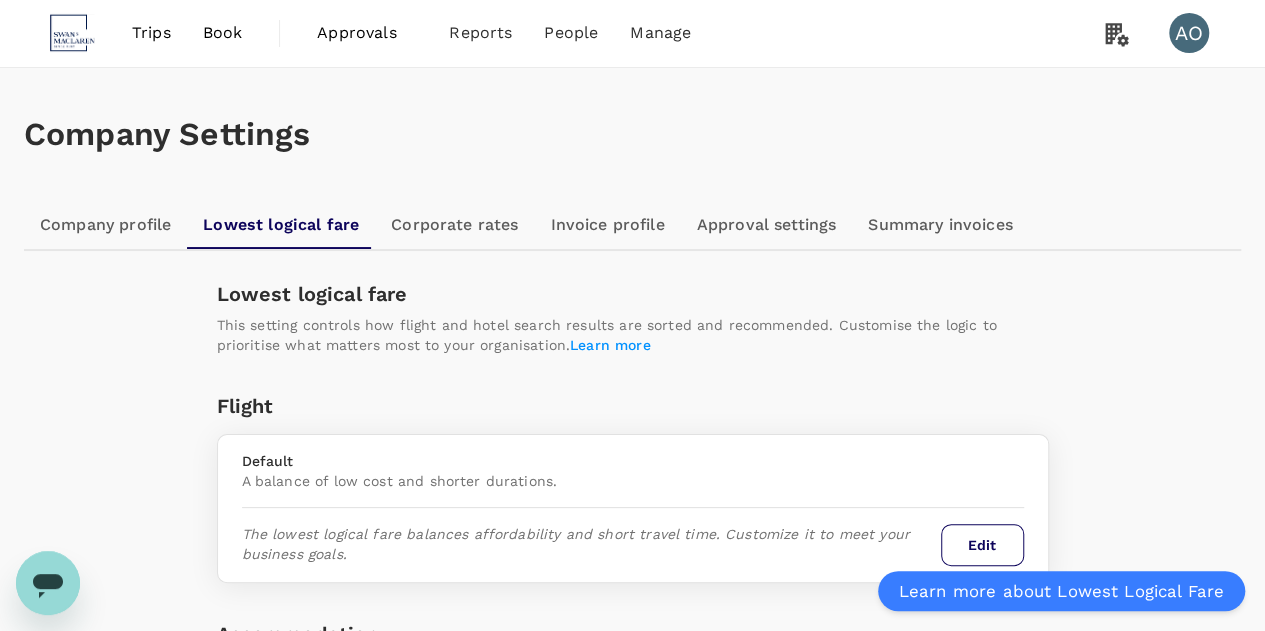 scroll, scrollTop: 0, scrollLeft: 0, axis: both 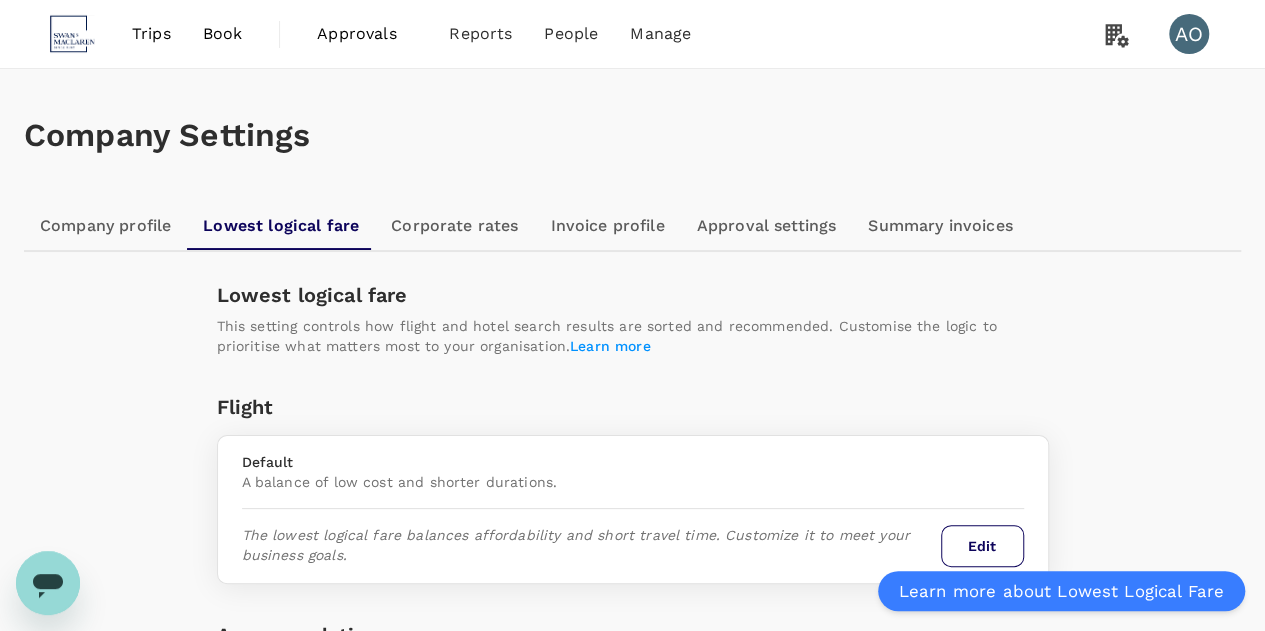 click on "Invoice profile" at bounding box center [607, 226] 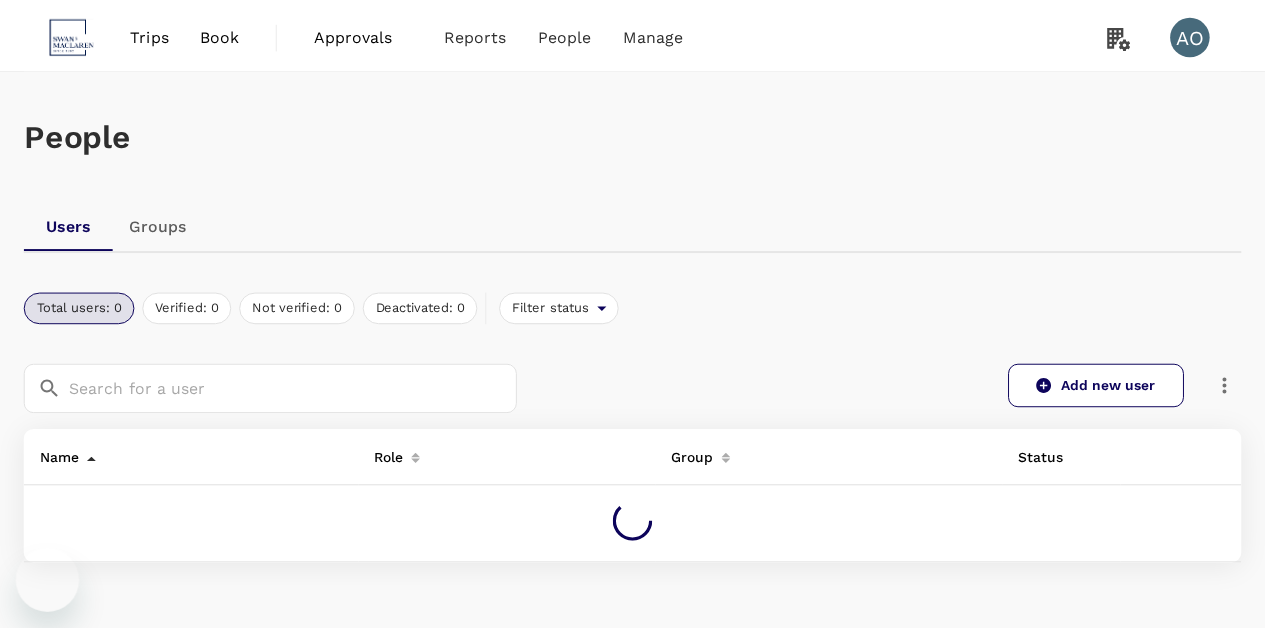scroll, scrollTop: 0, scrollLeft: 0, axis: both 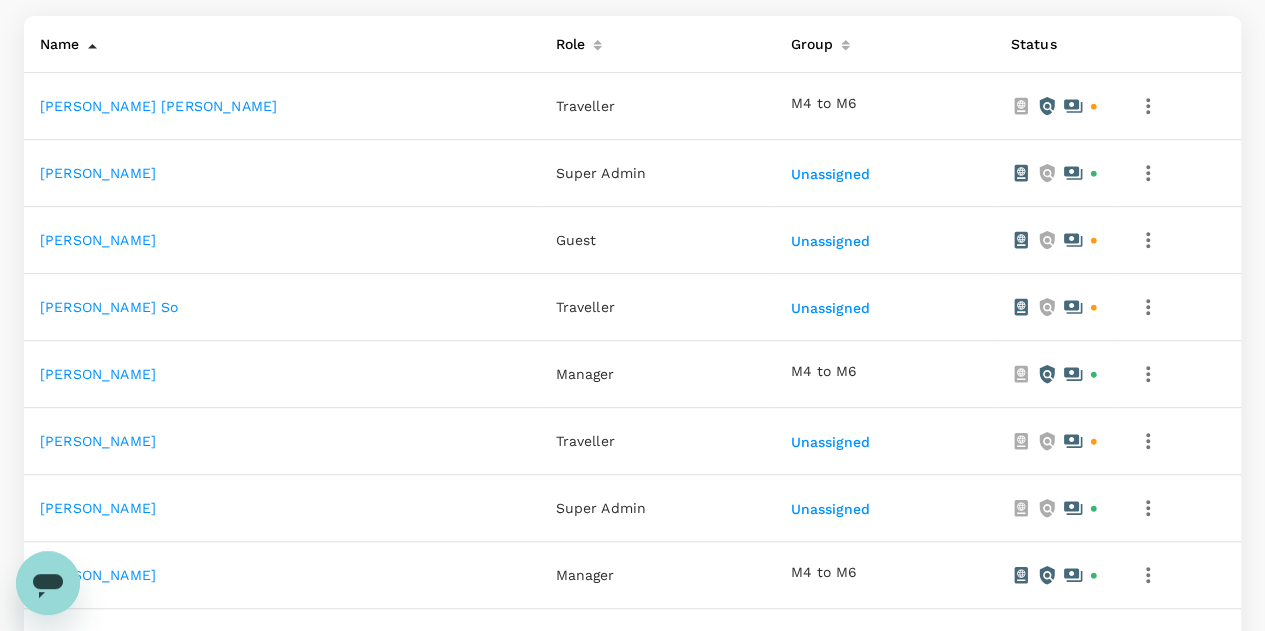 click 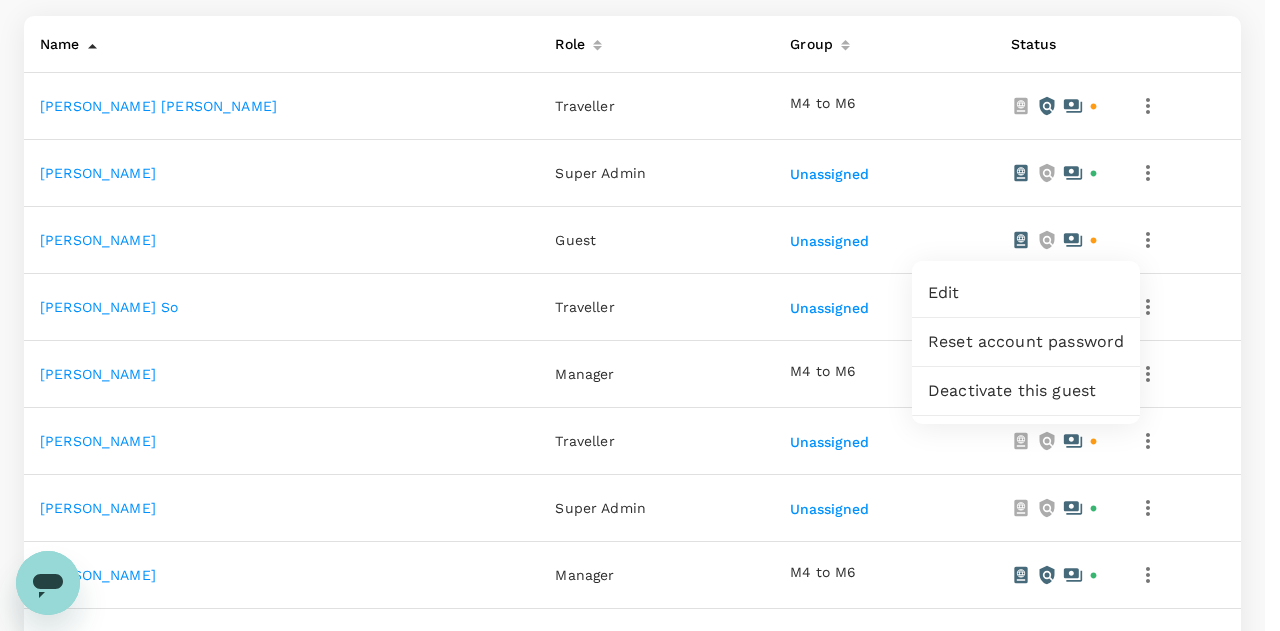 click on "Edit" at bounding box center [1026, 293] 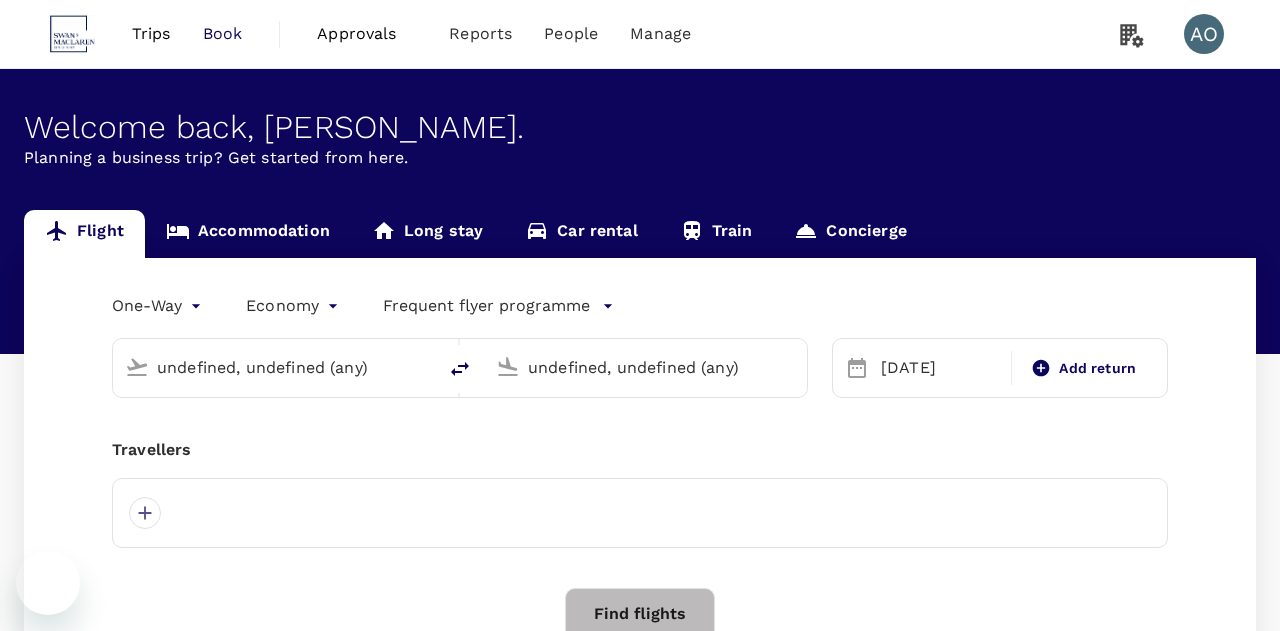 type 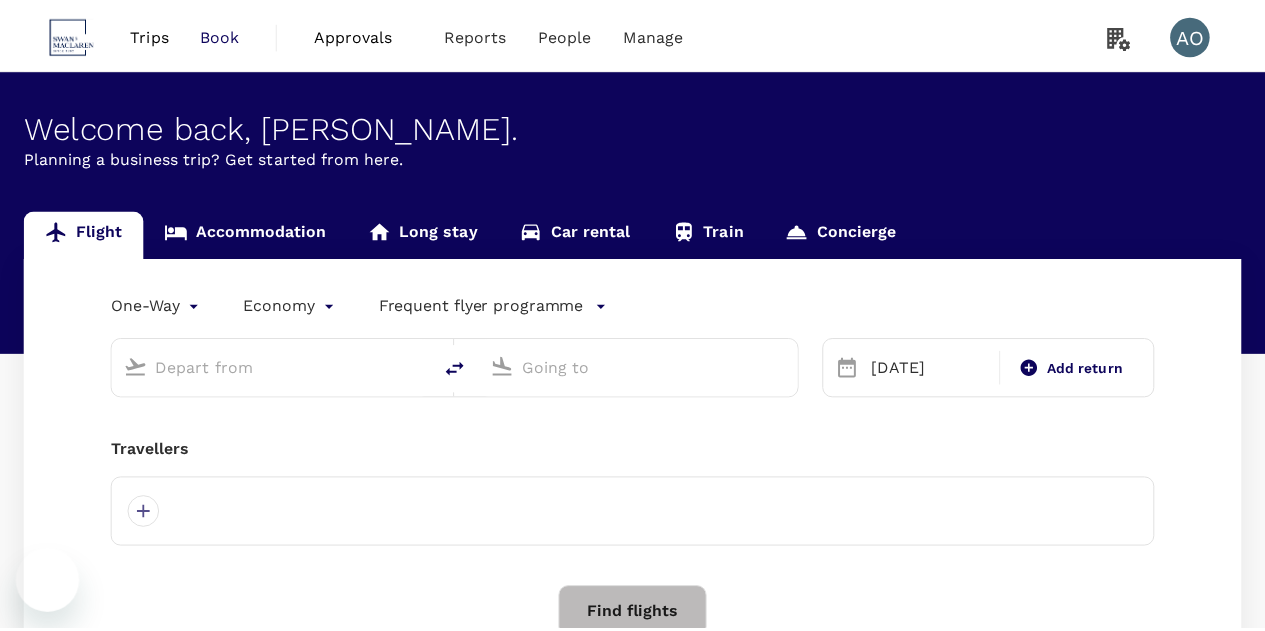 scroll, scrollTop: 0, scrollLeft: 0, axis: both 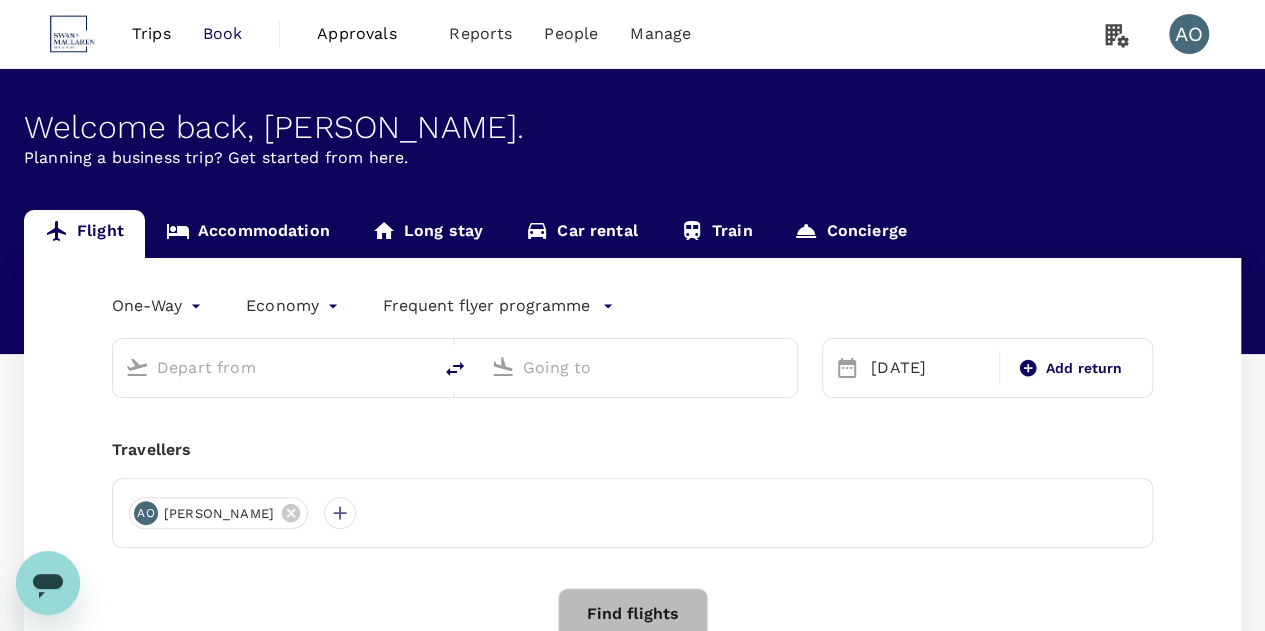 type on "roundtrip" 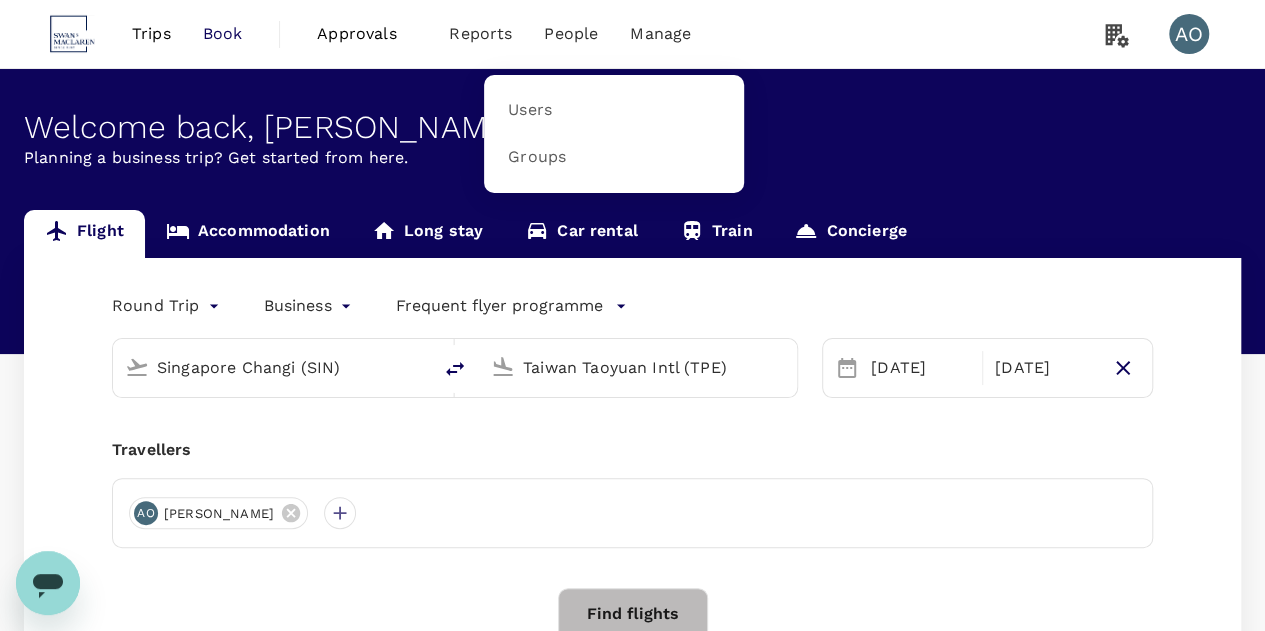 type 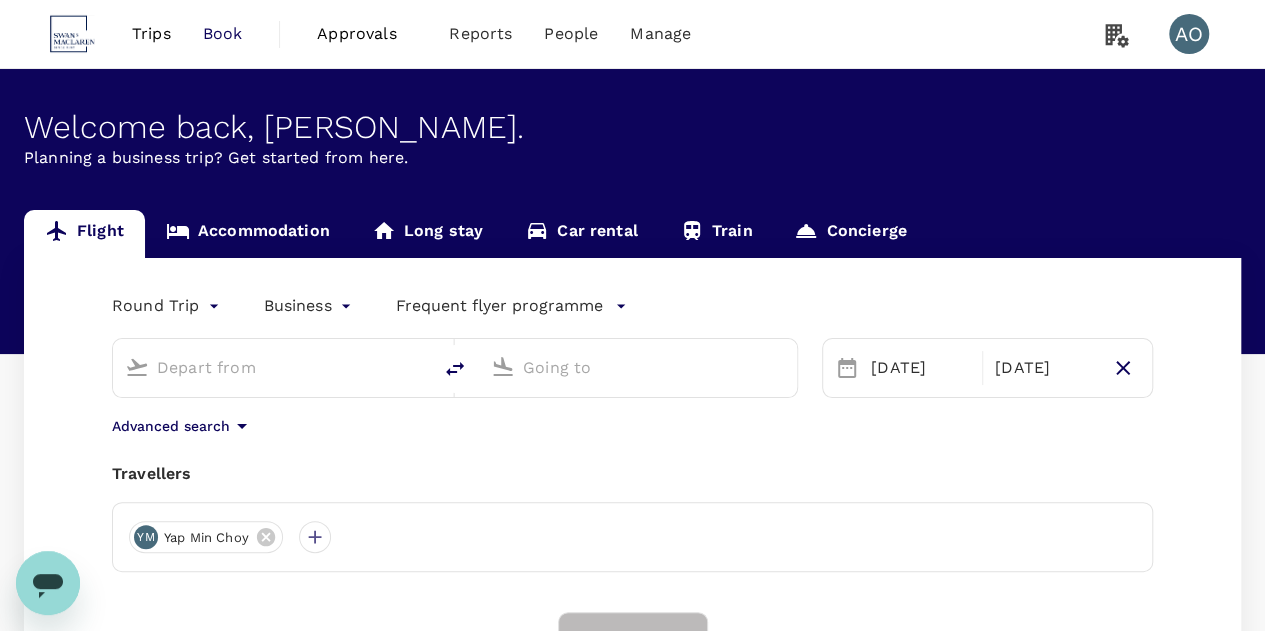 type on "Singapore Changi (SIN)" 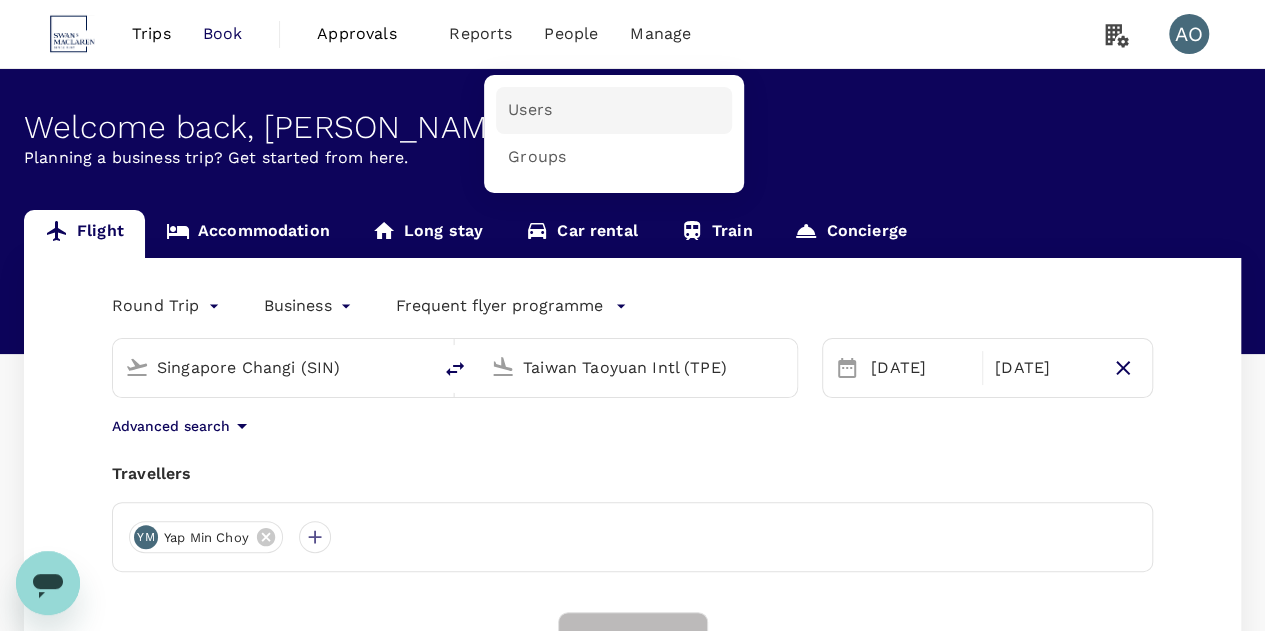 click on "Users" at bounding box center [530, 110] 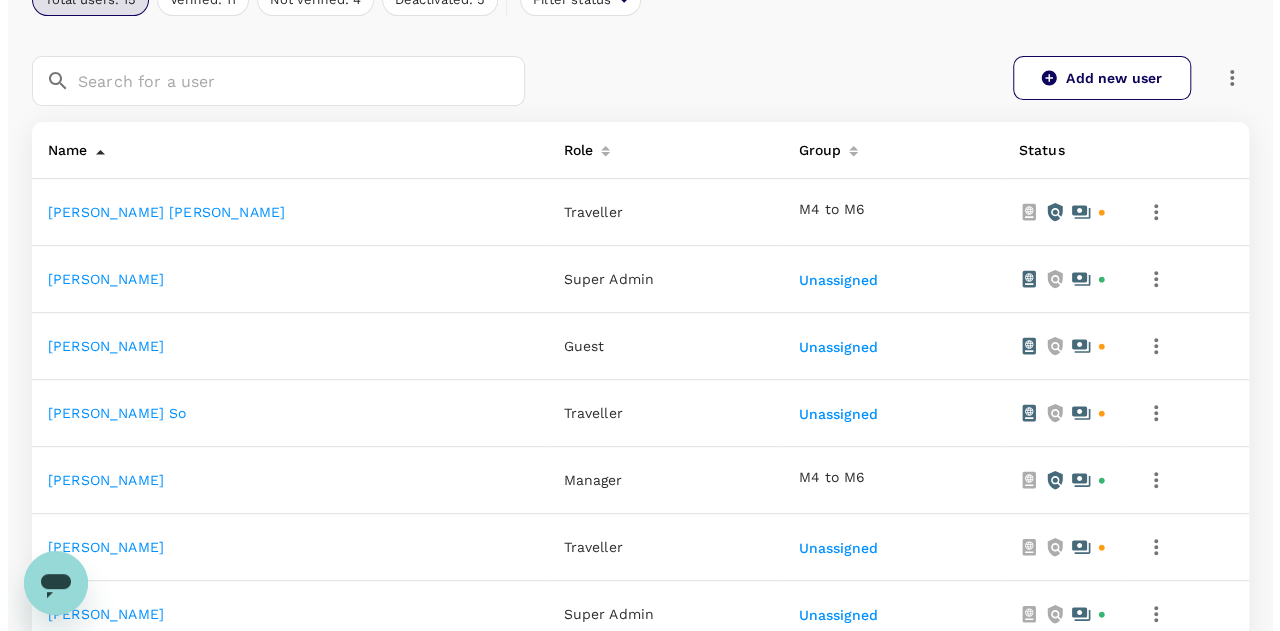 scroll, scrollTop: 314, scrollLeft: 0, axis: vertical 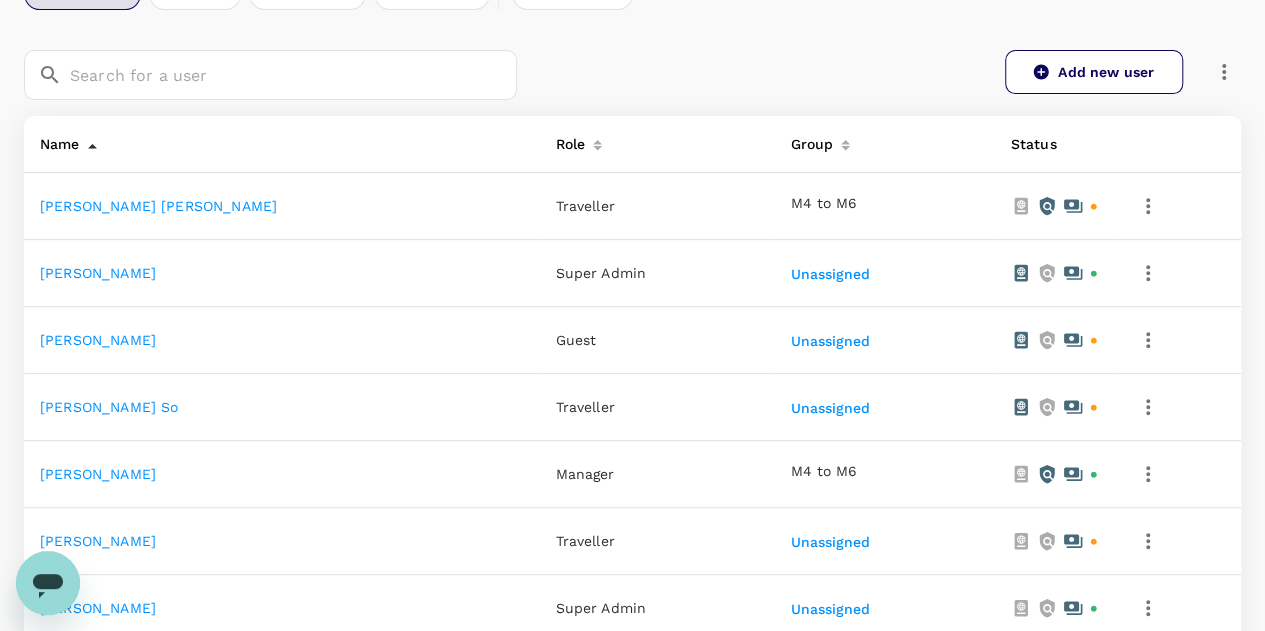 click on "Guest" at bounding box center [656, 340] 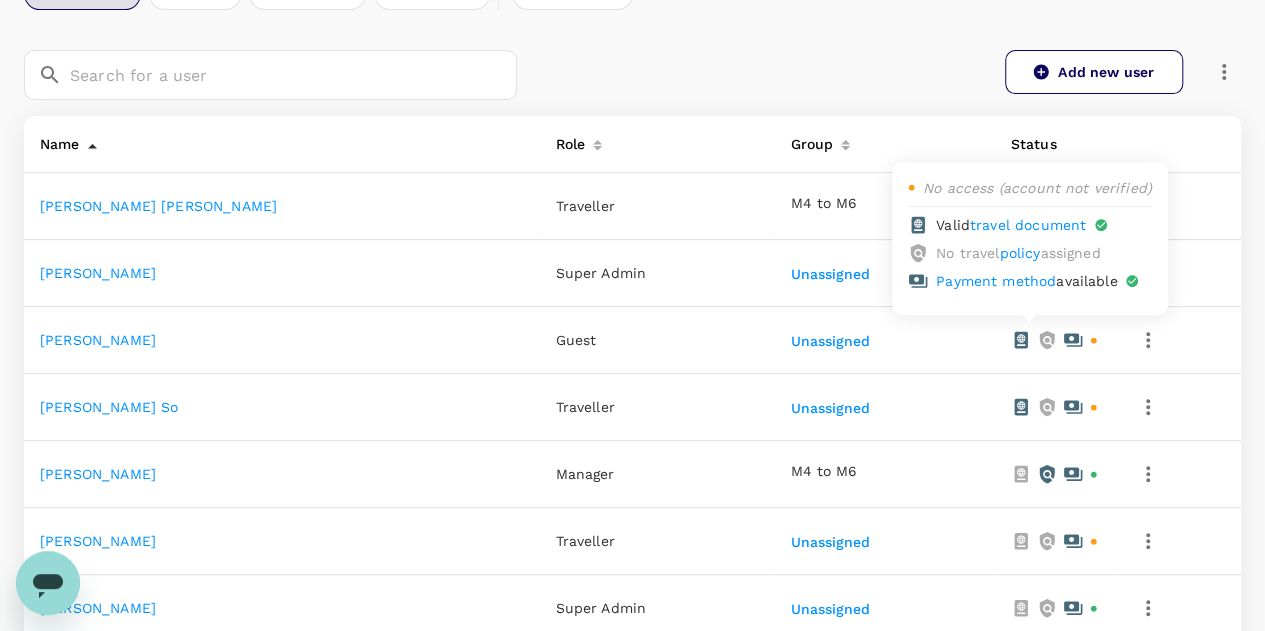 click at bounding box center (1055, 340) 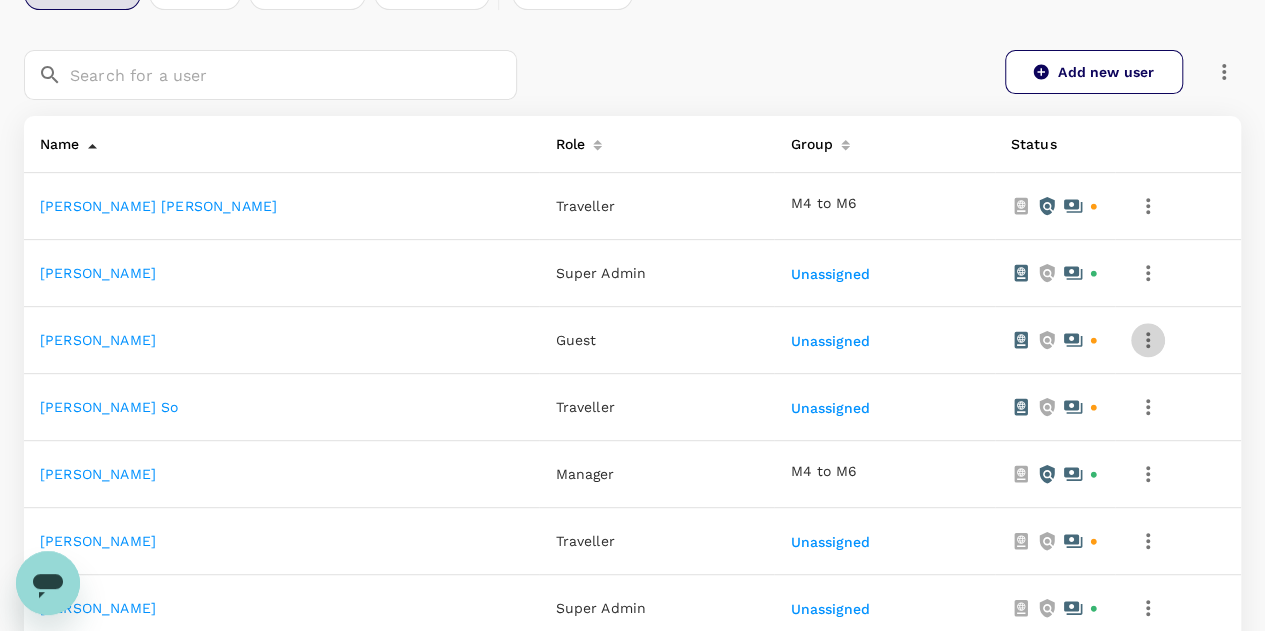click 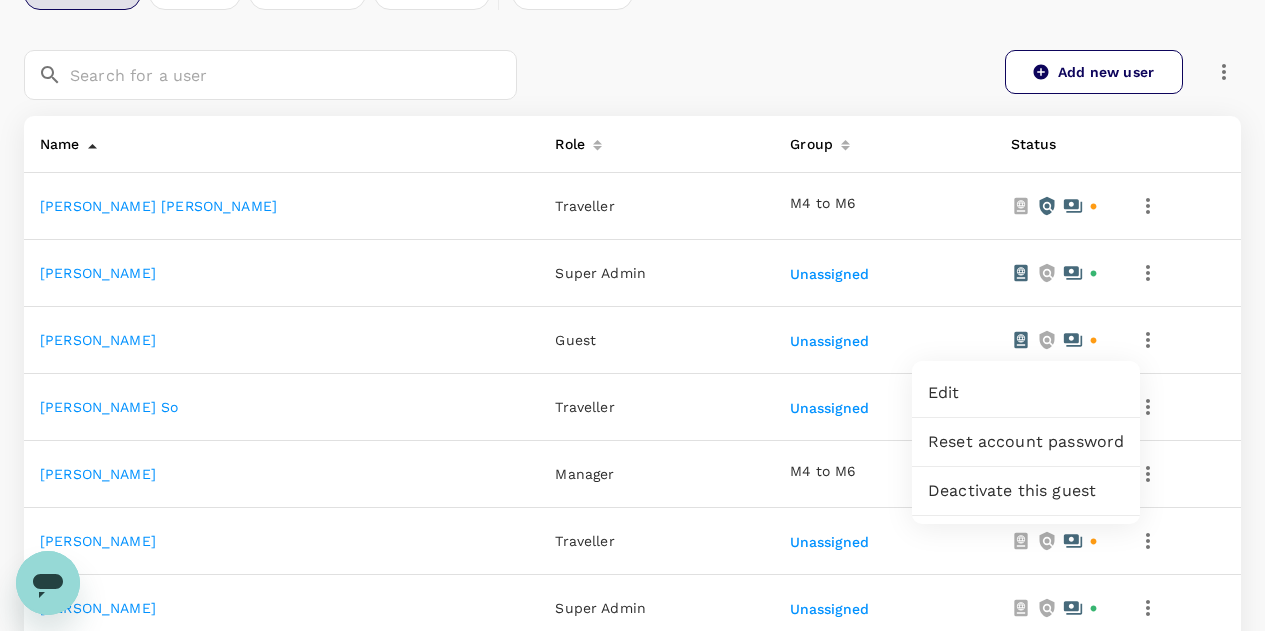 click on "Edit" at bounding box center [1026, 393] 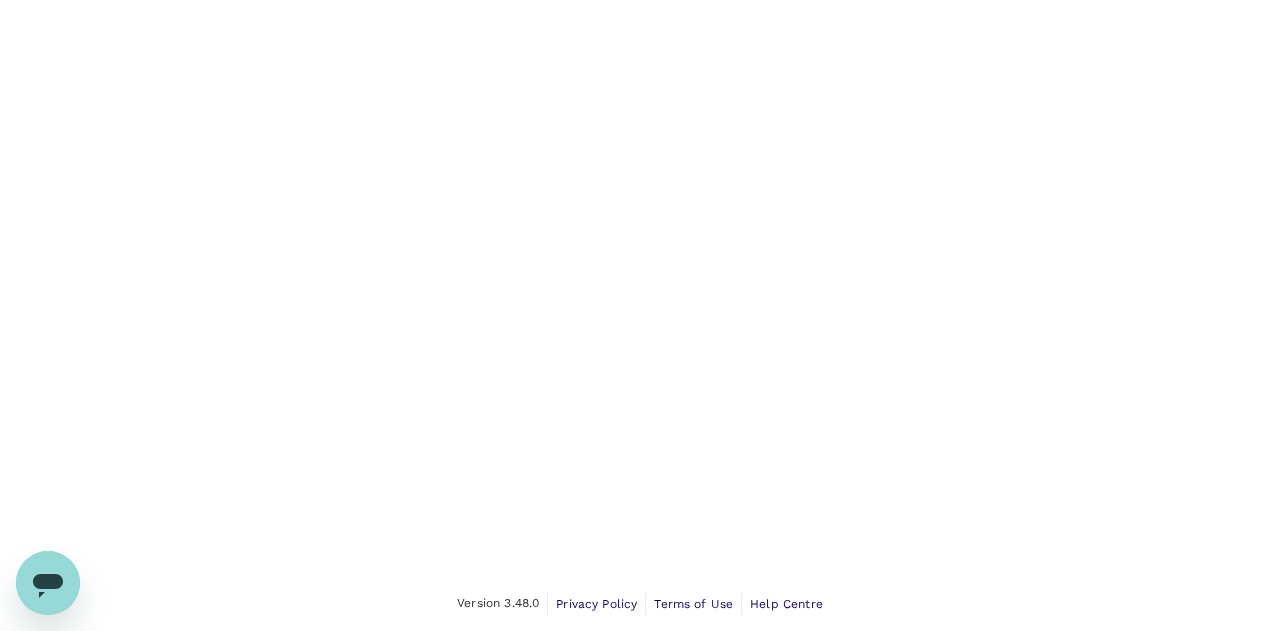 scroll, scrollTop: 0, scrollLeft: 0, axis: both 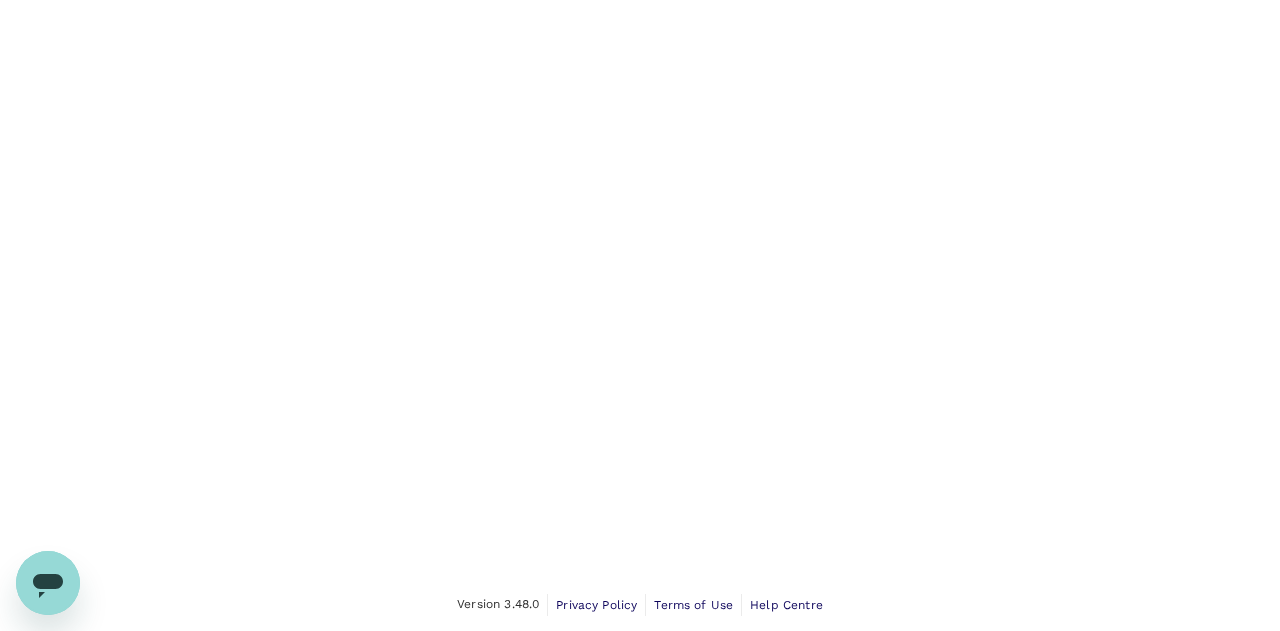click at bounding box center (640, 289) 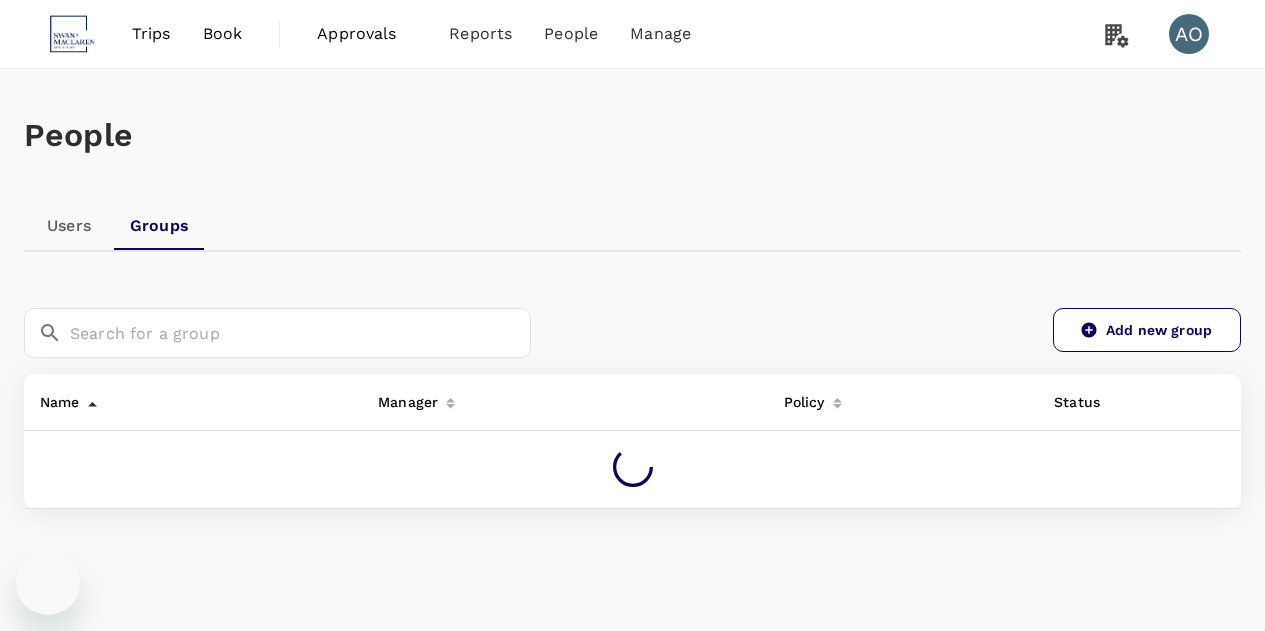 scroll, scrollTop: 0, scrollLeft: 0, axis: both 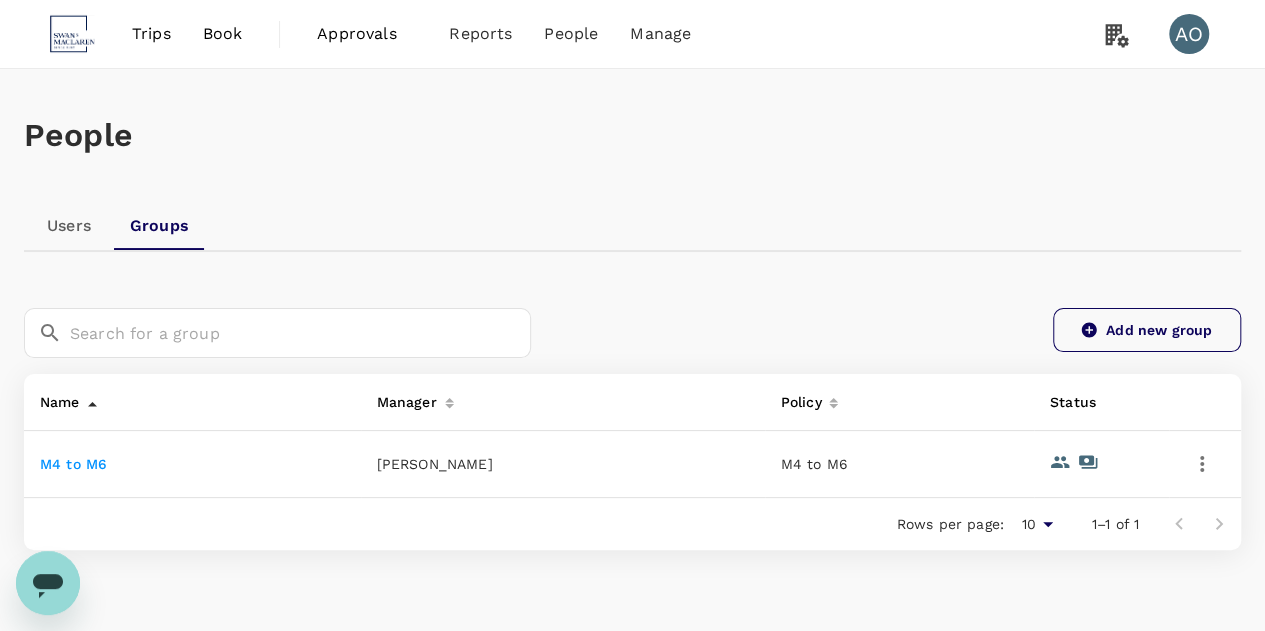 click 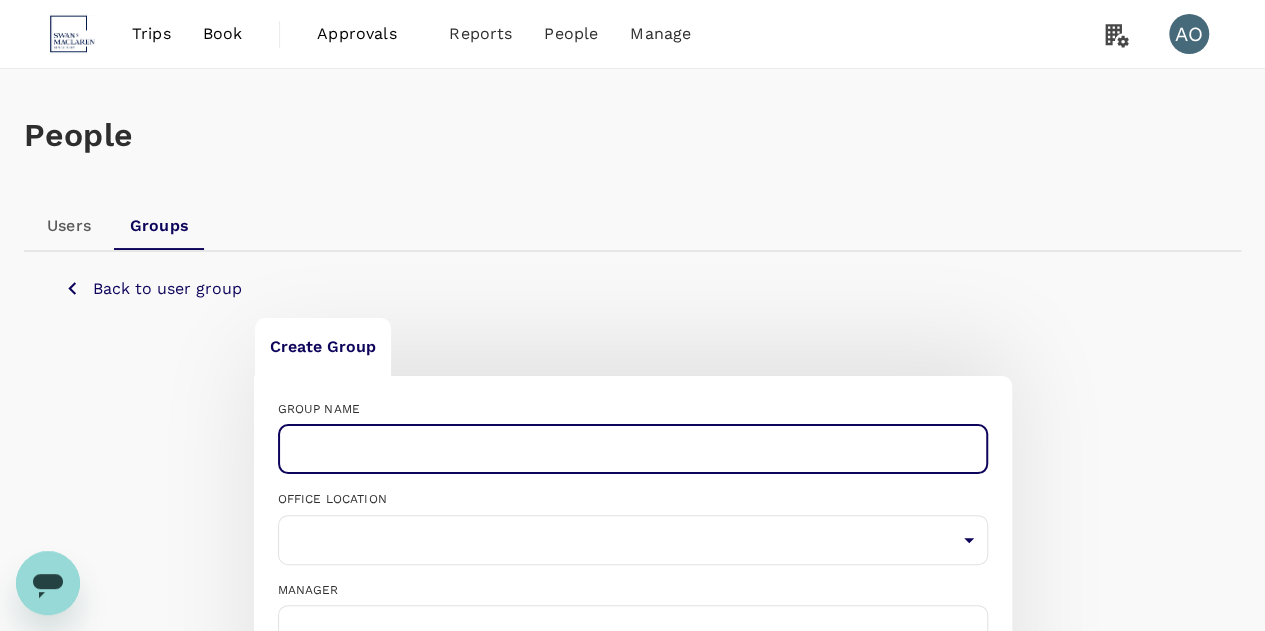 click at bounding box center (633, 449) 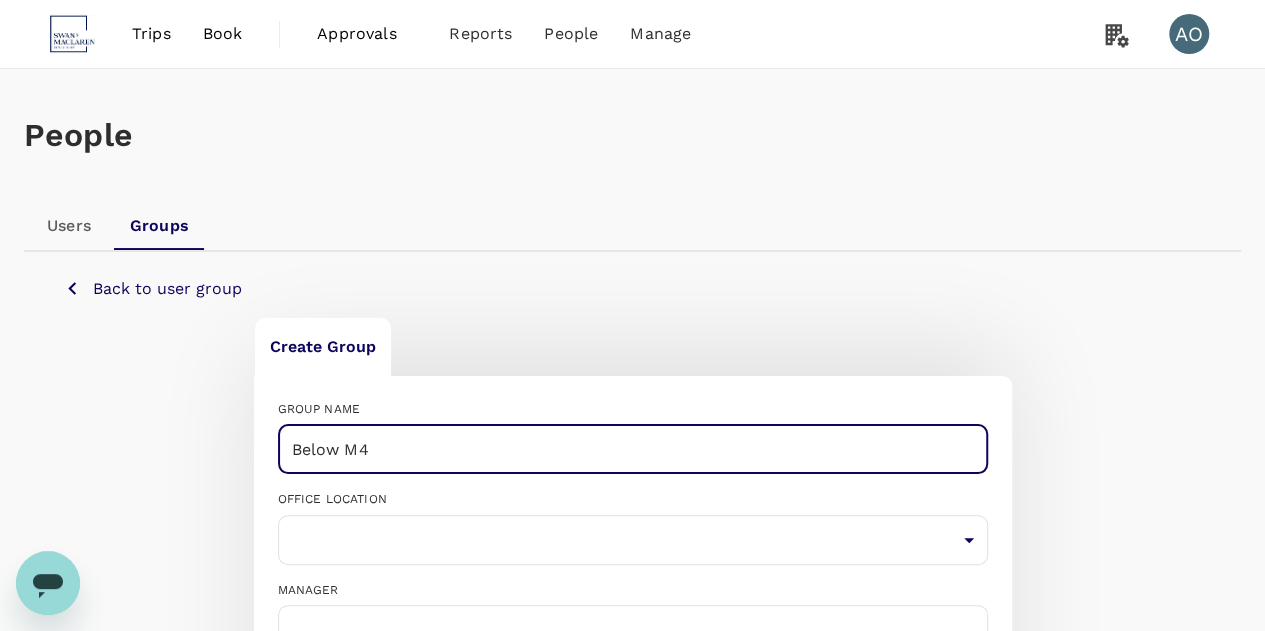 type on "Below M4" 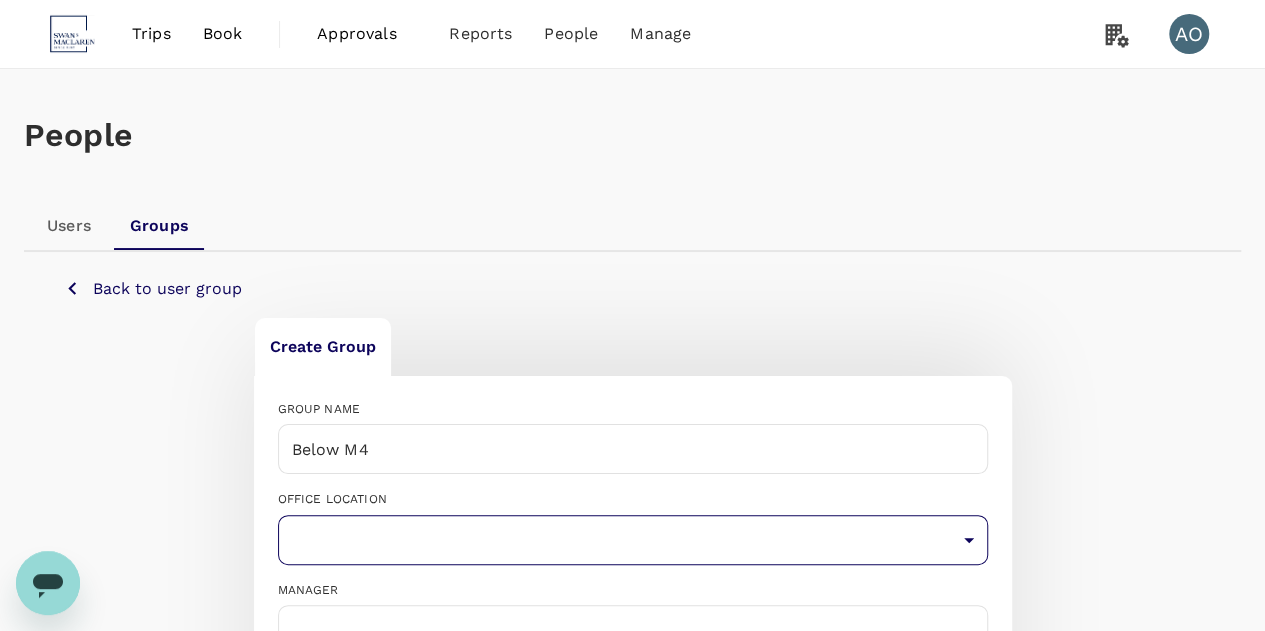 click on "Trips Book Approvals 0 Reports People Manage AO People Users Groups Back to user group Create Group GROUP NAME Below M4 ​ OFFICE LOCATION ​ ​ MANAGER Group managers can edit the group and review bookings. If no group manager is assigned, the Admin ( Emily Seah ) will be the group manager by default. Group member   Add more Add 1 group Version 3.48.0 Privacy Policy Terms of Use Help Centre" at bounding box center [632, 602] 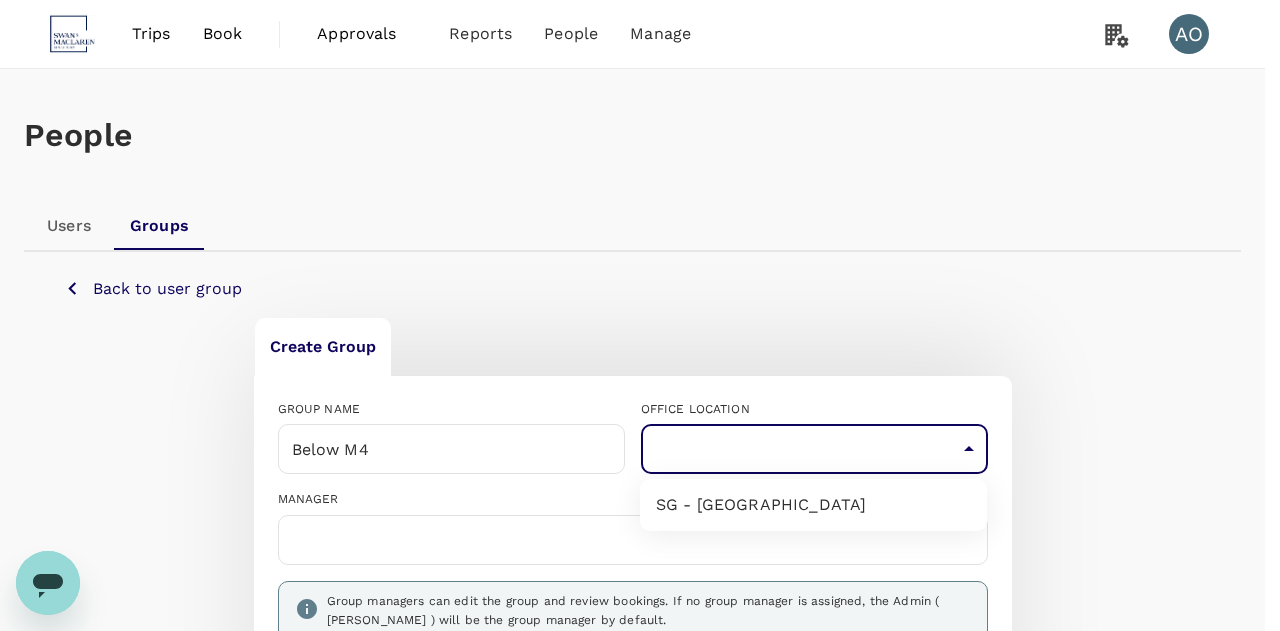 click on "SG - UE Square" at bounding box center [813, 505] 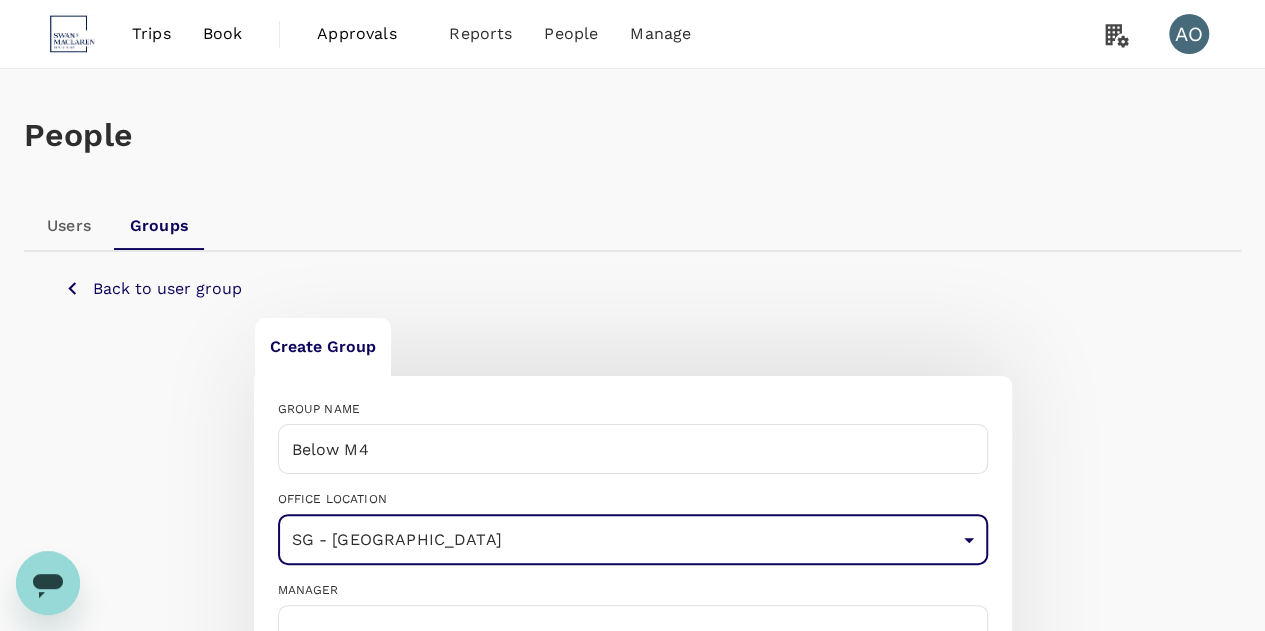 click on "Create Group" at bounding box center [633, 346] 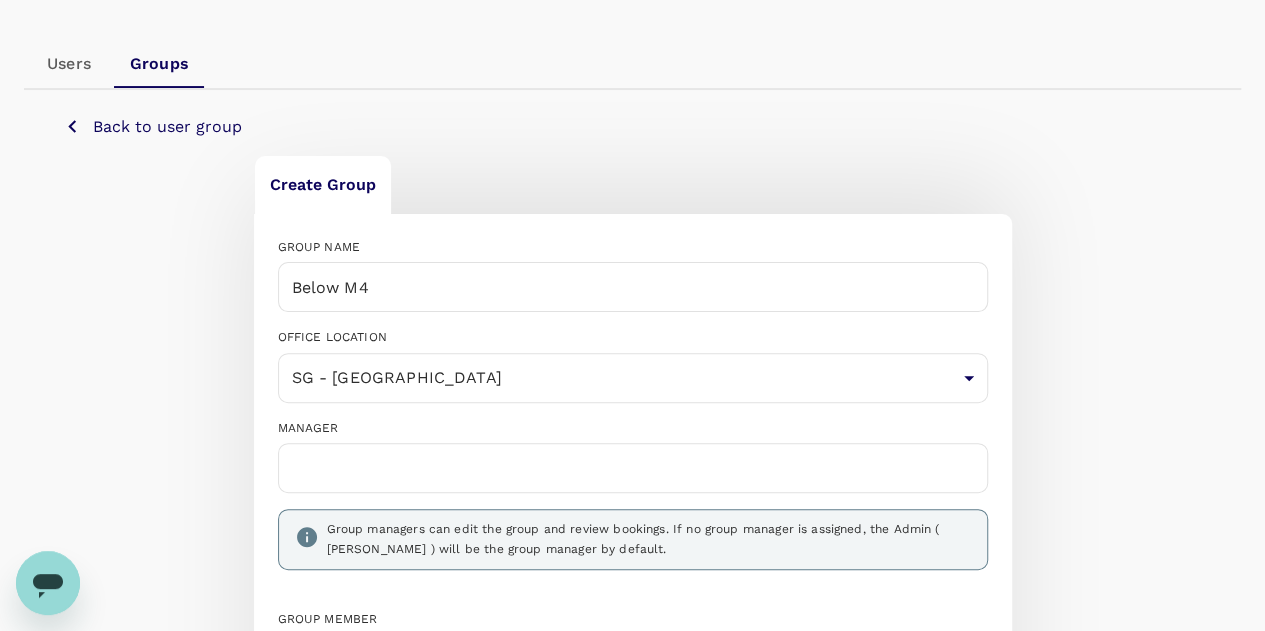 scroll, scrollTop: 300, scrollLeft: 0, axis: vertical 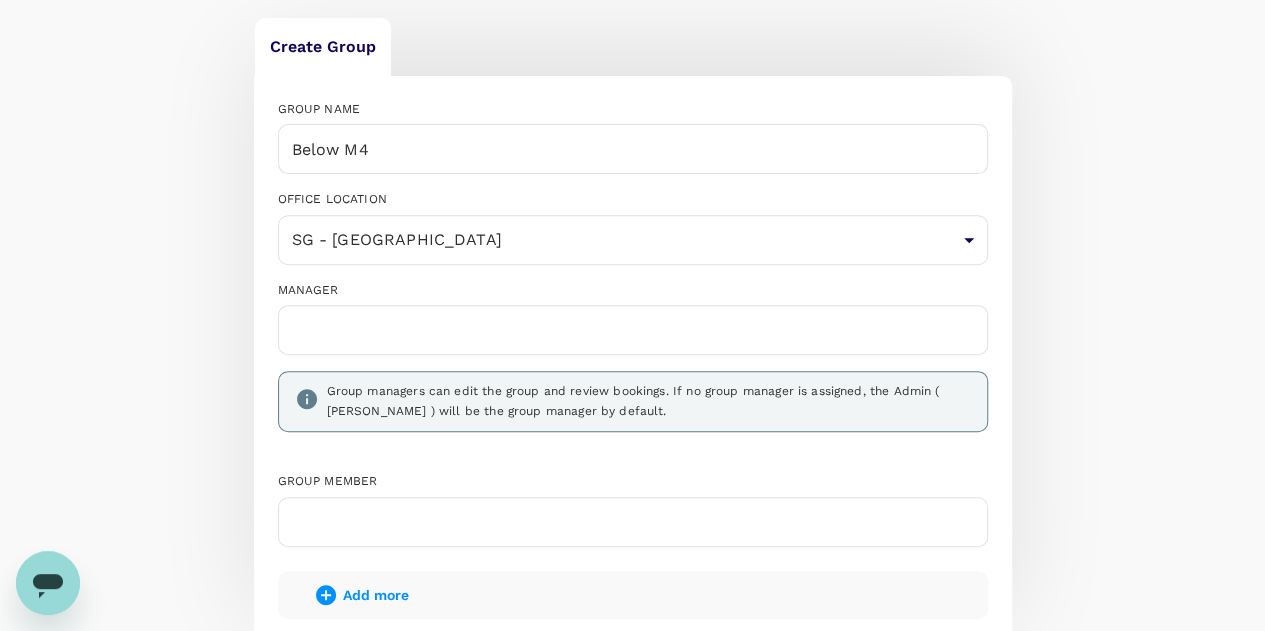 click at bounding box center [633, 330] 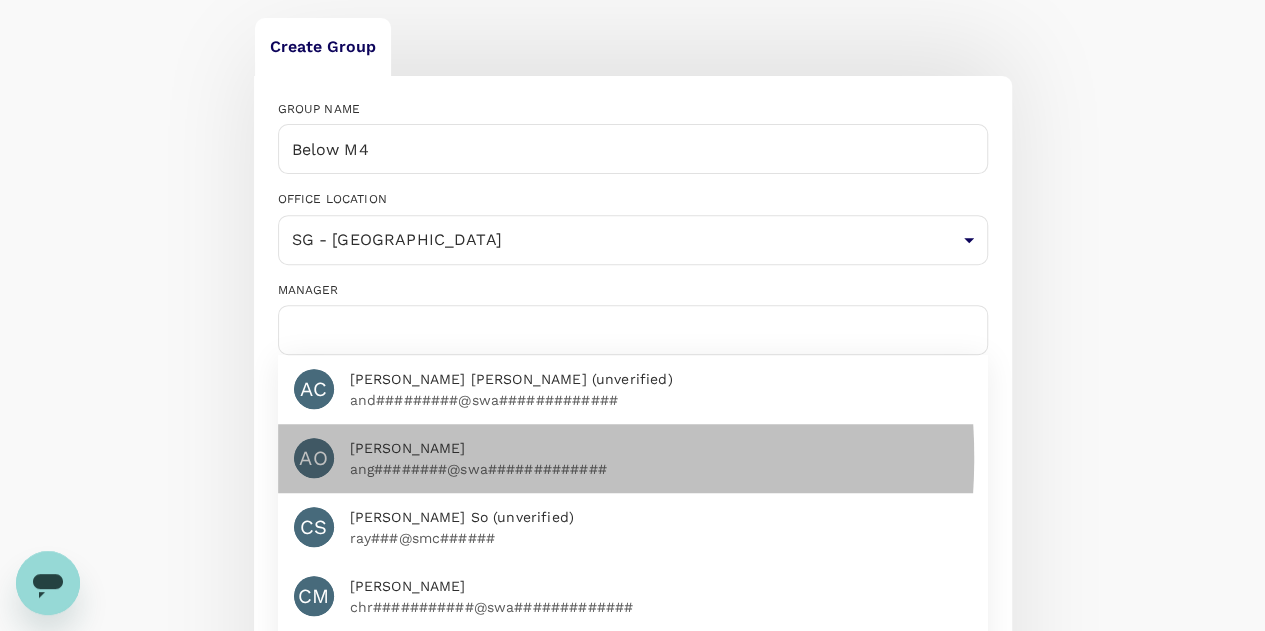 click on "ang########@swa#############" at bounding box center (661, 469) 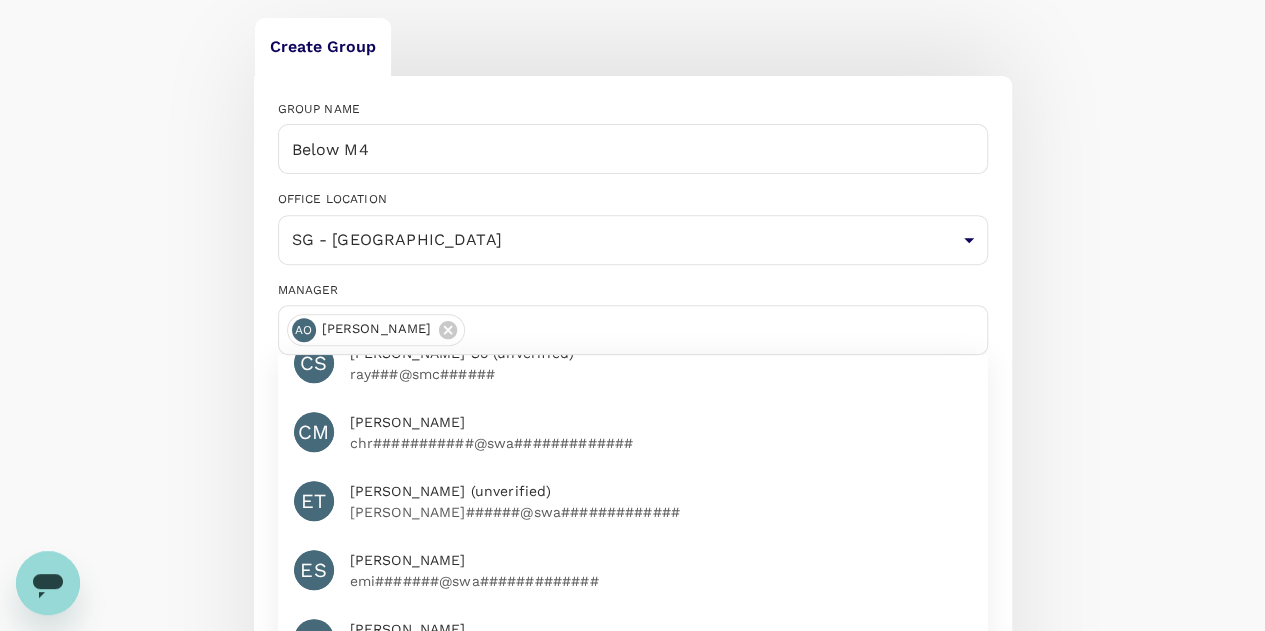 scroll, scrollTop: 368, scrollLeft: 0, axis: vertical 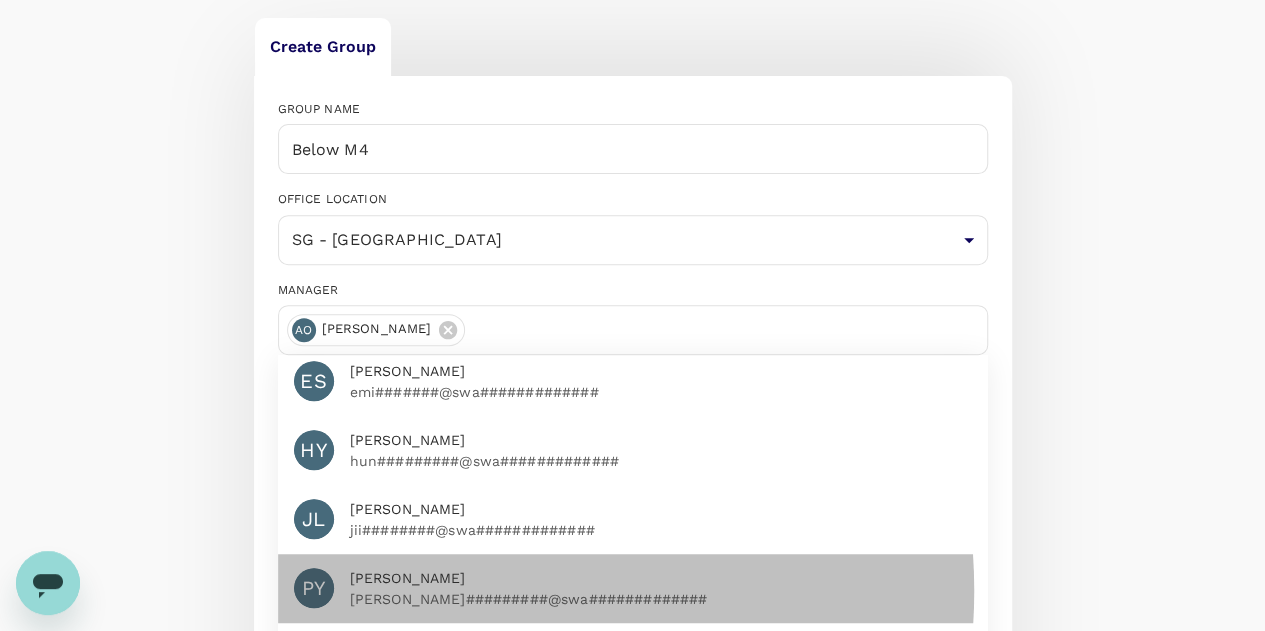 click on "pam#########@swa#############" at bounding box center (661, 599) 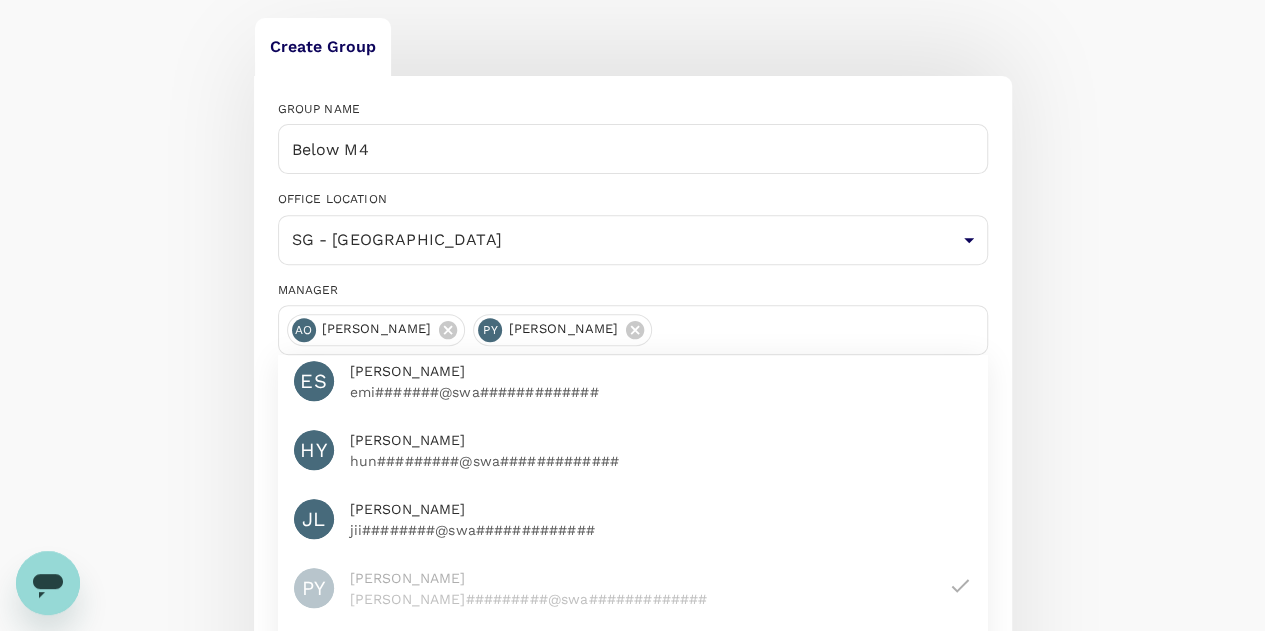 click on "Create Group GROUP NAME Below M4 ​ OFFICE LOCATION SG - UE Square 917f5480-d7df-4fcb-86e3-98e0015fc9f6 ​ MANAGER AO Angelia Ong PY Pamela Yuson AC Andrew Cheng Lloyd (unverified) and#########@swa############# AO Angelia Ong  ang########@swa############# CS Chi Fung So (unverified) ray###@smc###### CM Christopher Mo  chr###########@swa############# ET Edwin Tan (unverified) edw######@swa############# ES Emily Seah  emi#######@swa############# HY Hung Seng Yew  hun#########@swa############# JL Jiih Kui Lam  jii########@swa############# PY Pamela Yuson  pam#########@swa############# WC Wing Man Chow (unverified) ken#########@swa############# Group managers can edit the group and review bookings. If no group manager is assigned, the Admin ( Emily Seah ) will be the group manager by default. Group member   Add more Add 1 group" at bounding box center (632, 536) 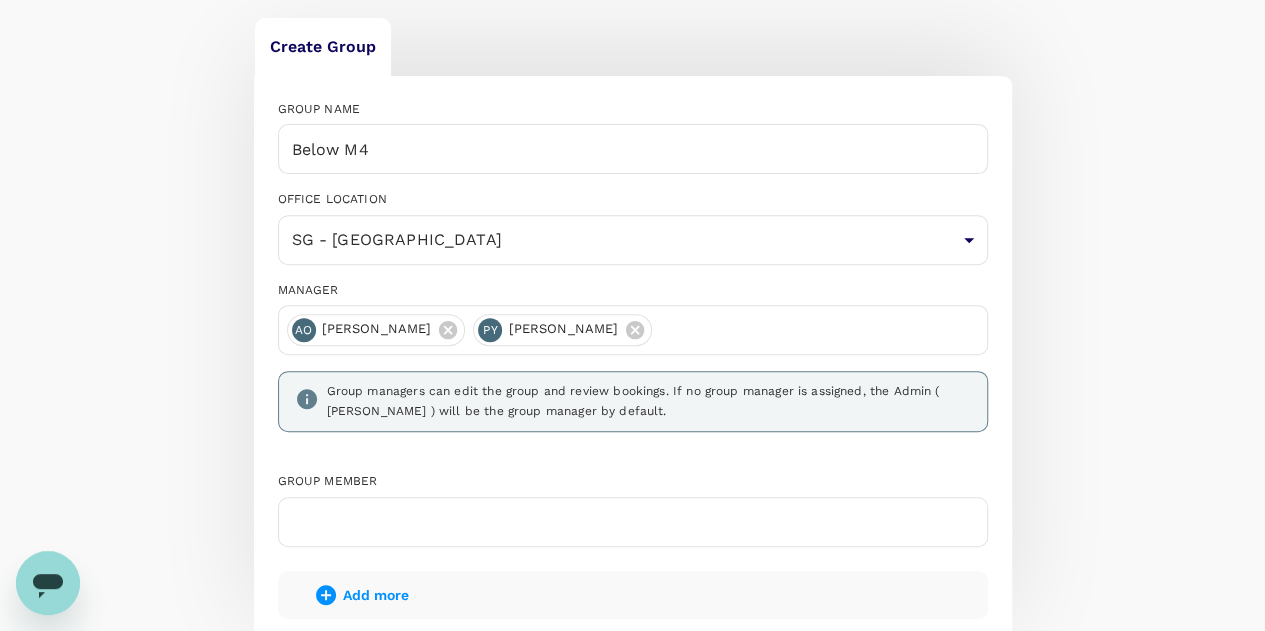 click on "Add 1 group" at bounding box center [633, 669] 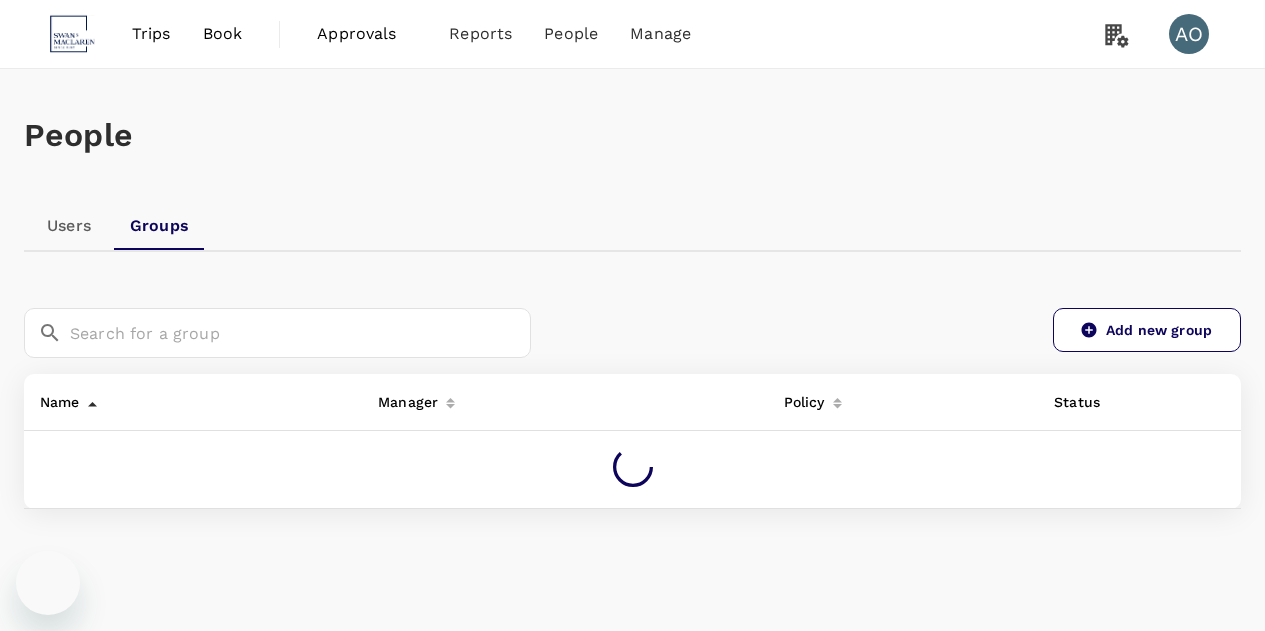 scroll, scrollTop: 0, scrollLeft: 0, axis: both 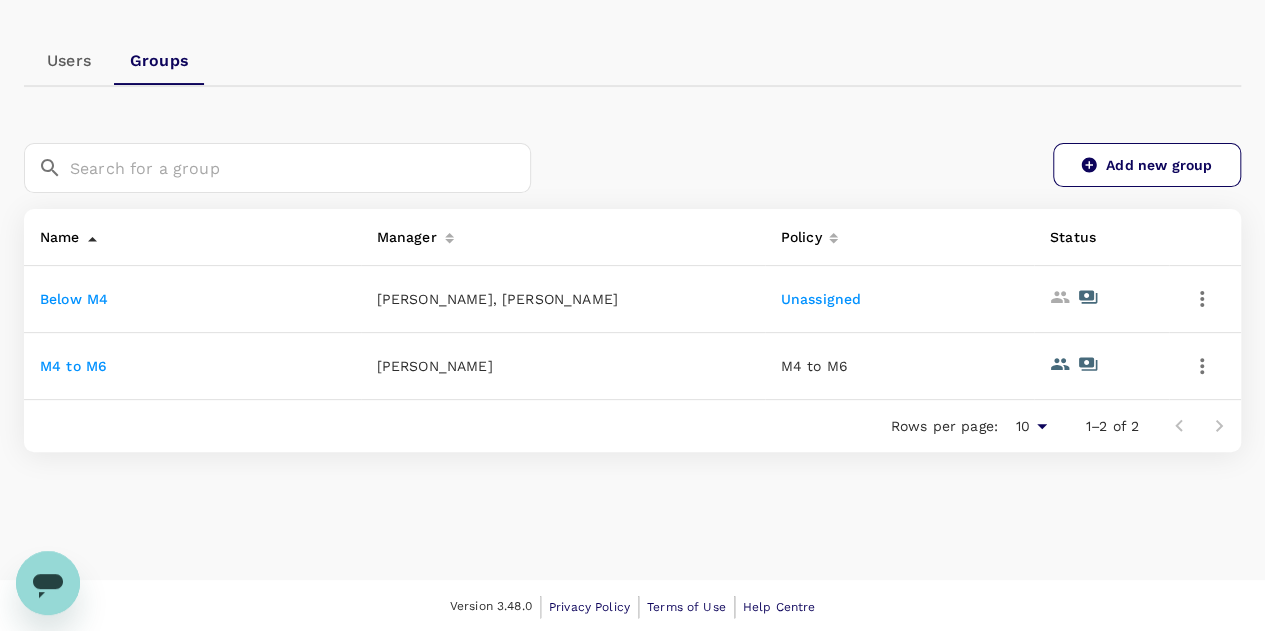 click 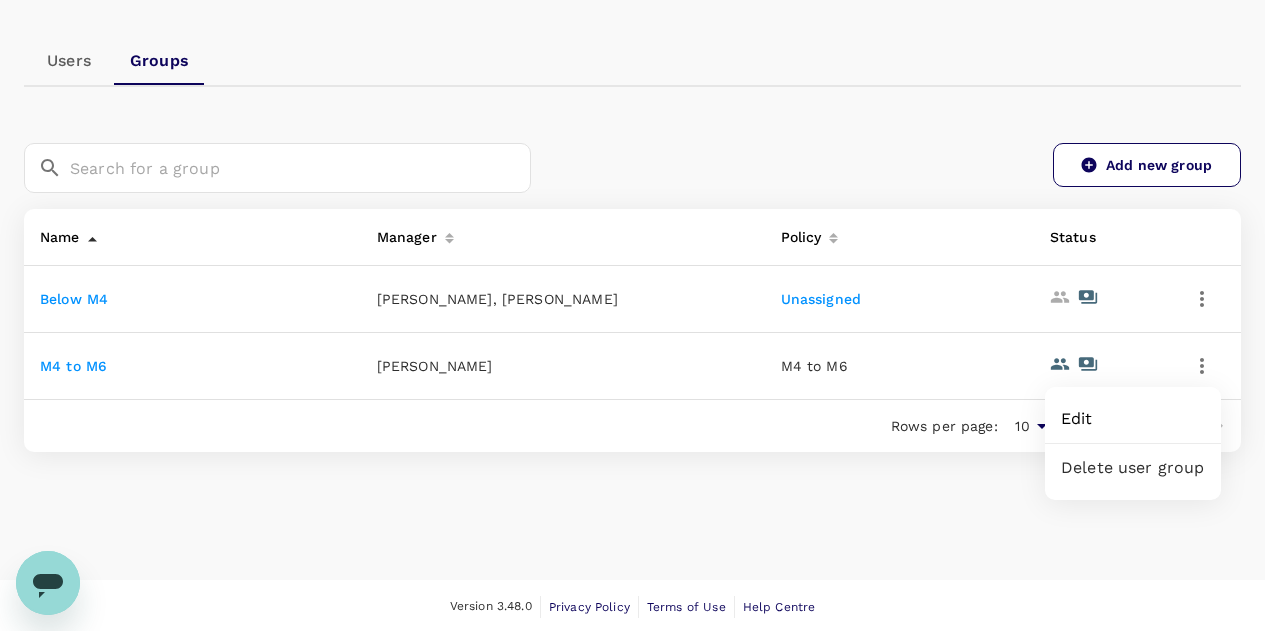 click on "Edit" at bounding box center [1133, 419] 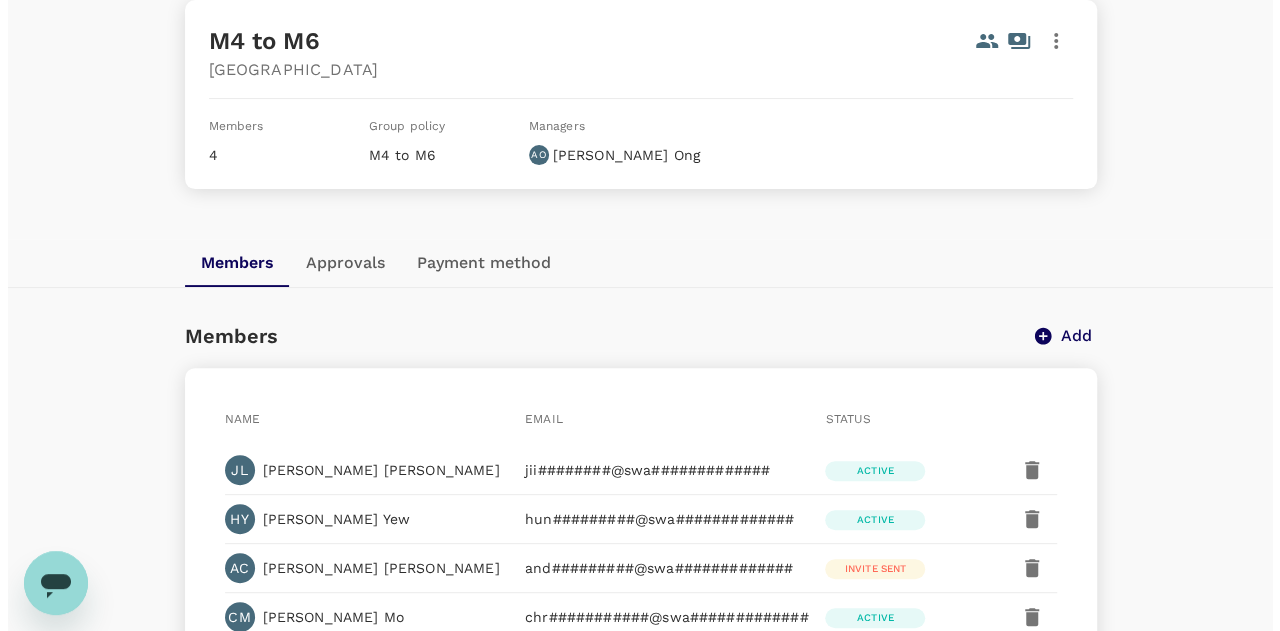 scroll, scrollTop: 73, scrollLeft: 0, axis: vertical 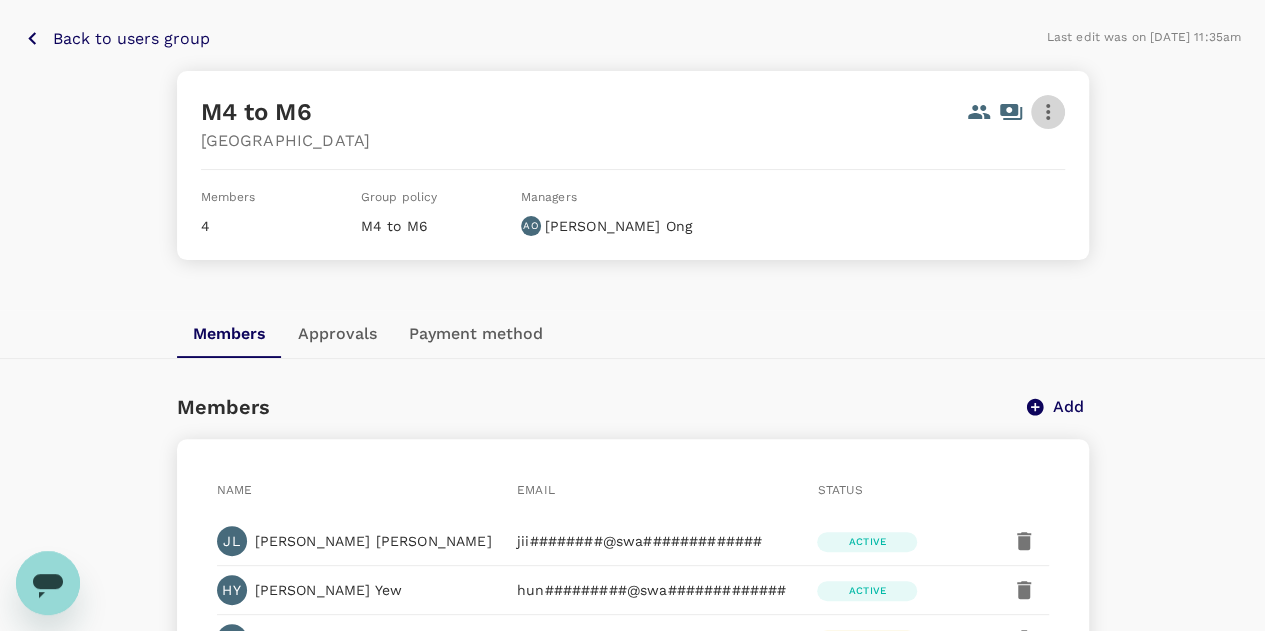 click at bounding box center (1048, 112) 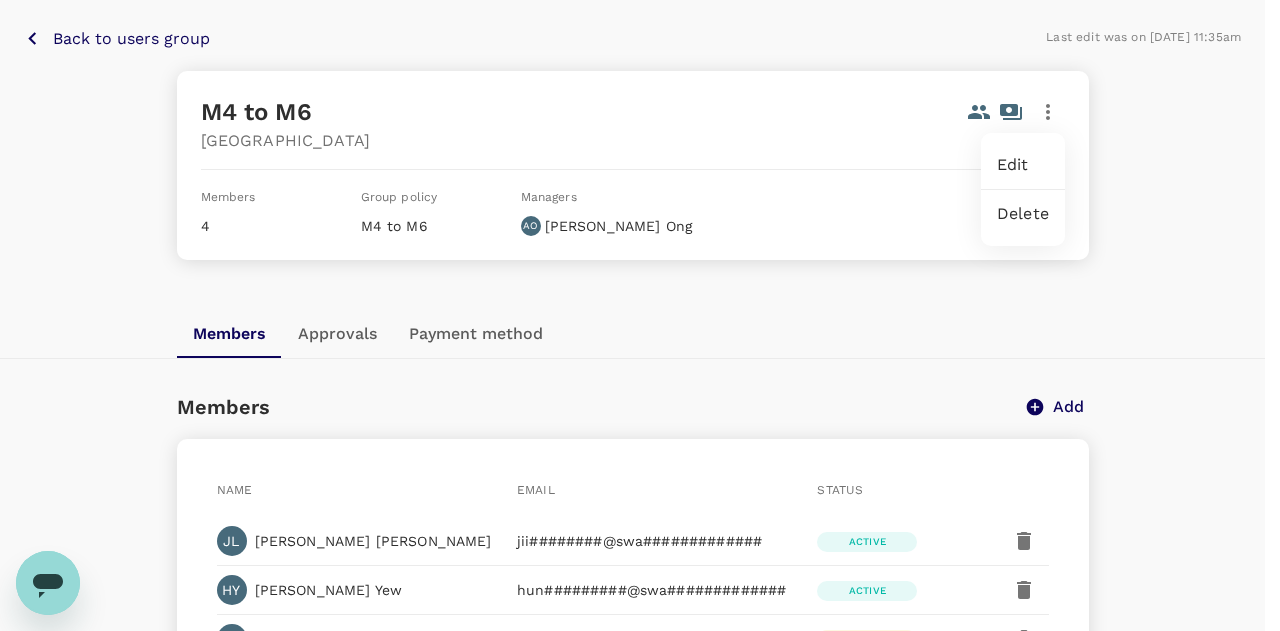 click on "Edit" at bounding box center (1023, 165) 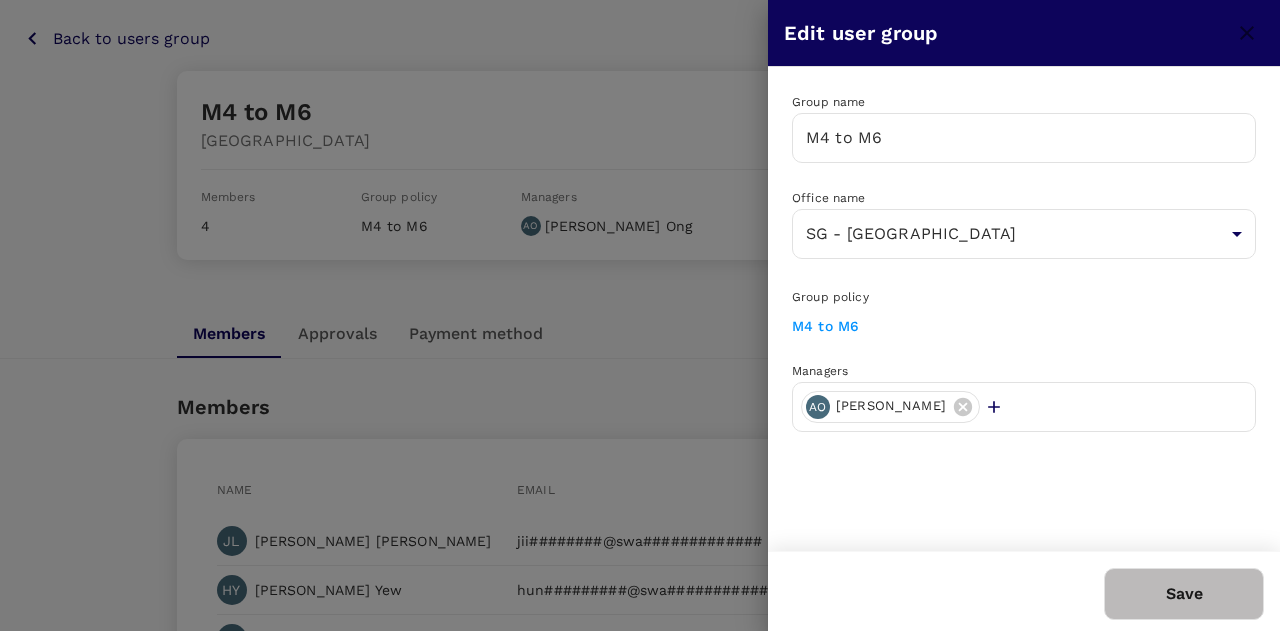 click 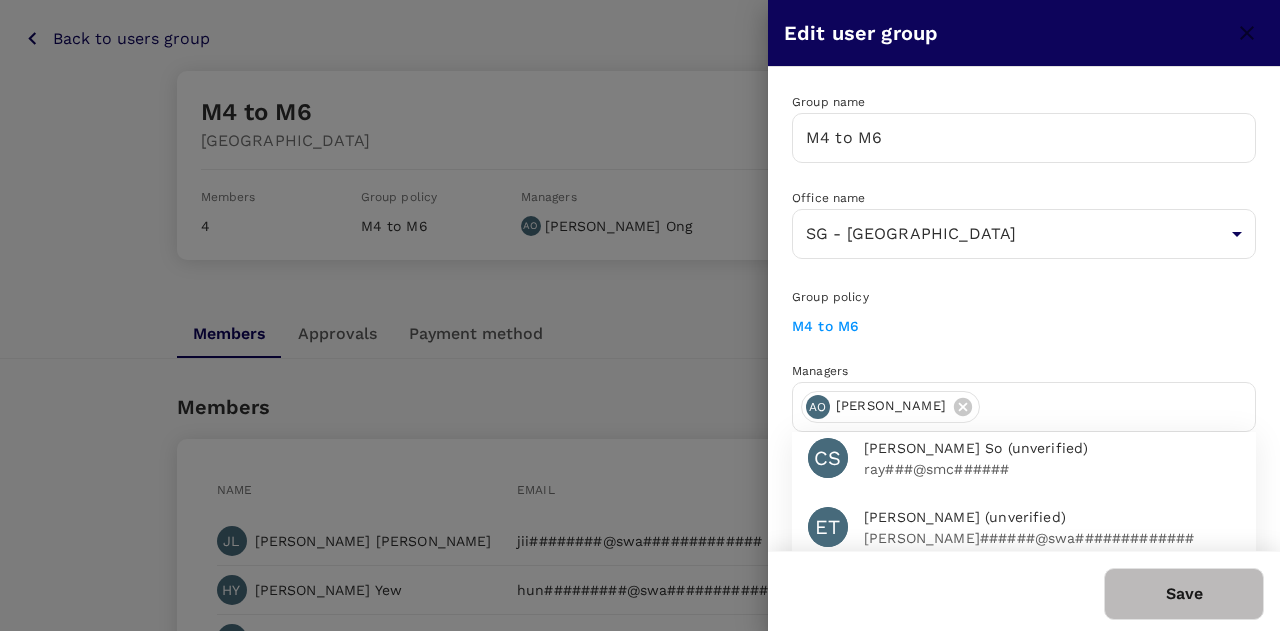 scroll, scrollTop: 23, scrollLeft: 0, axis: vertical 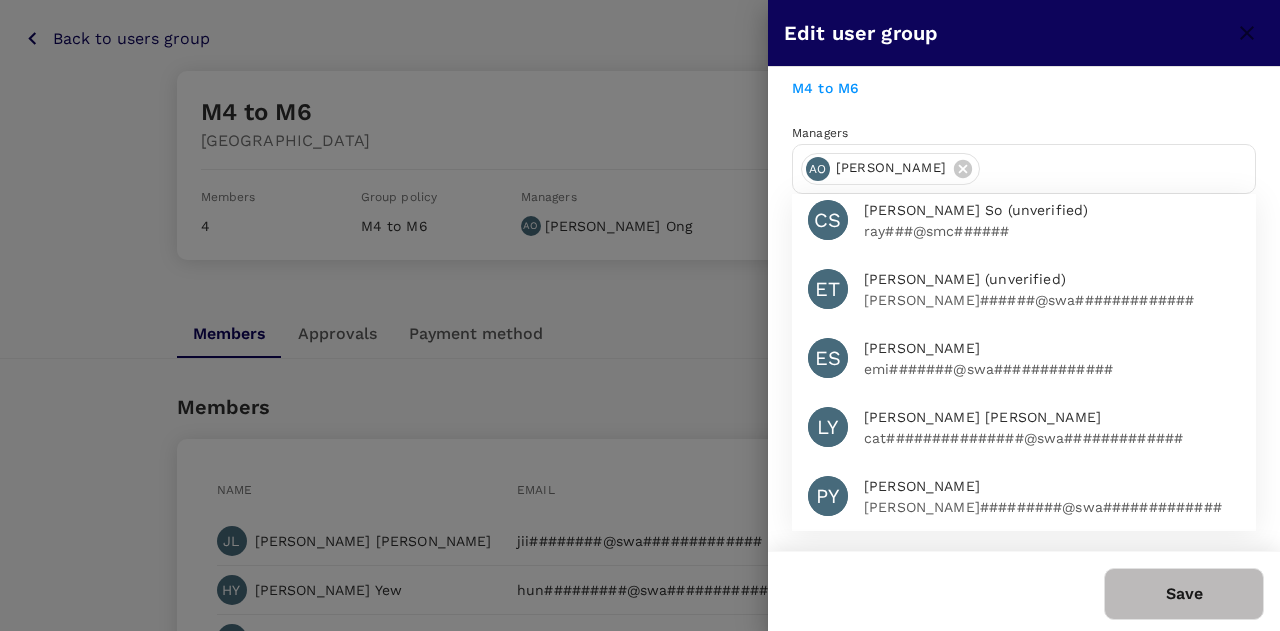 click on "PY [PERSON_NAME]  [PERSON_NAME]#########@swa#############" at bounding box center (1024, 496) 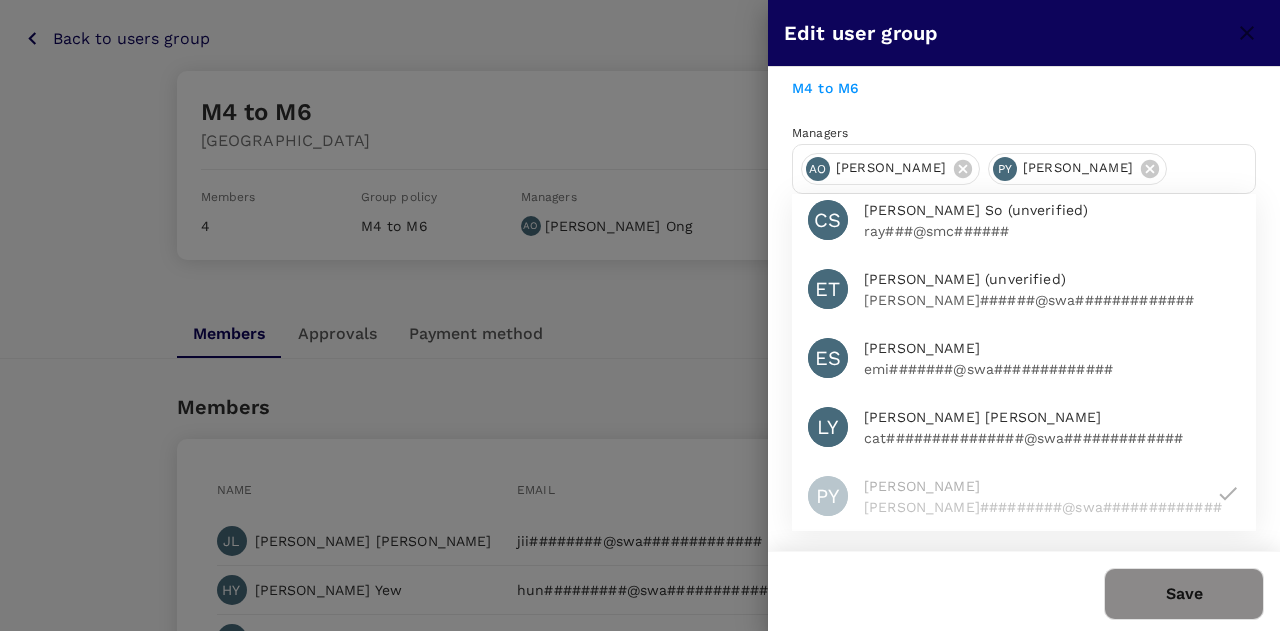 click on "Save" at bounding box center [1184, 594] 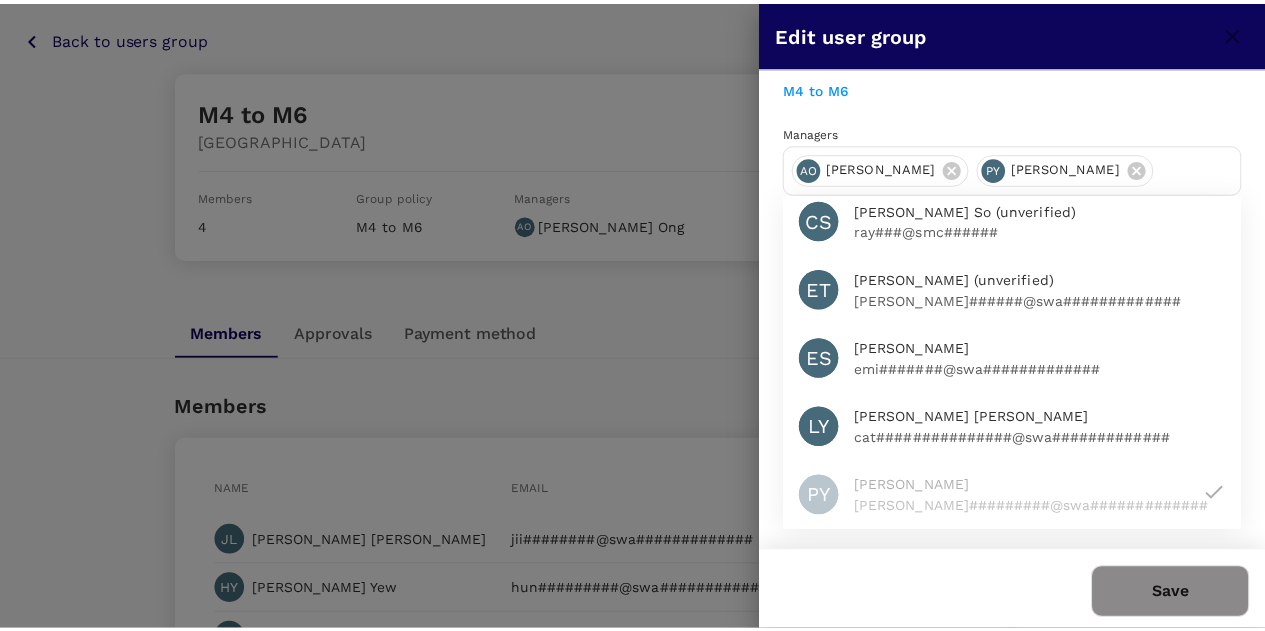 scroll, scrollTop: 0, scrollLeft: 0, axis: both 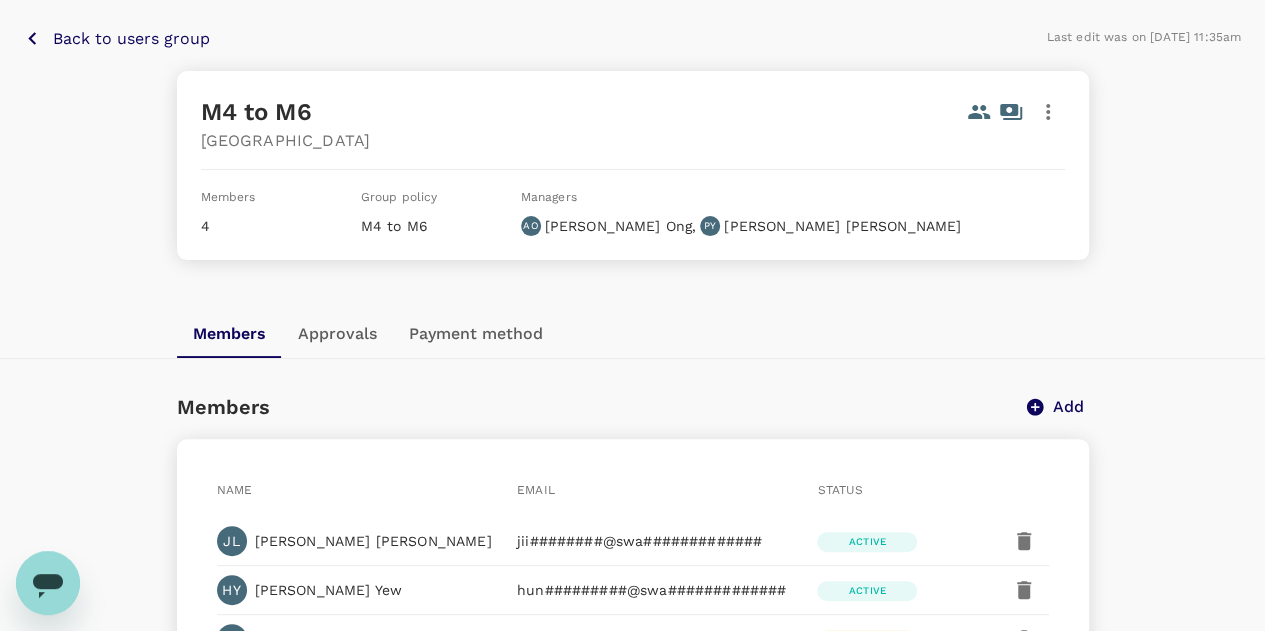 click on "Members Add" at bounding box center (633, 407) 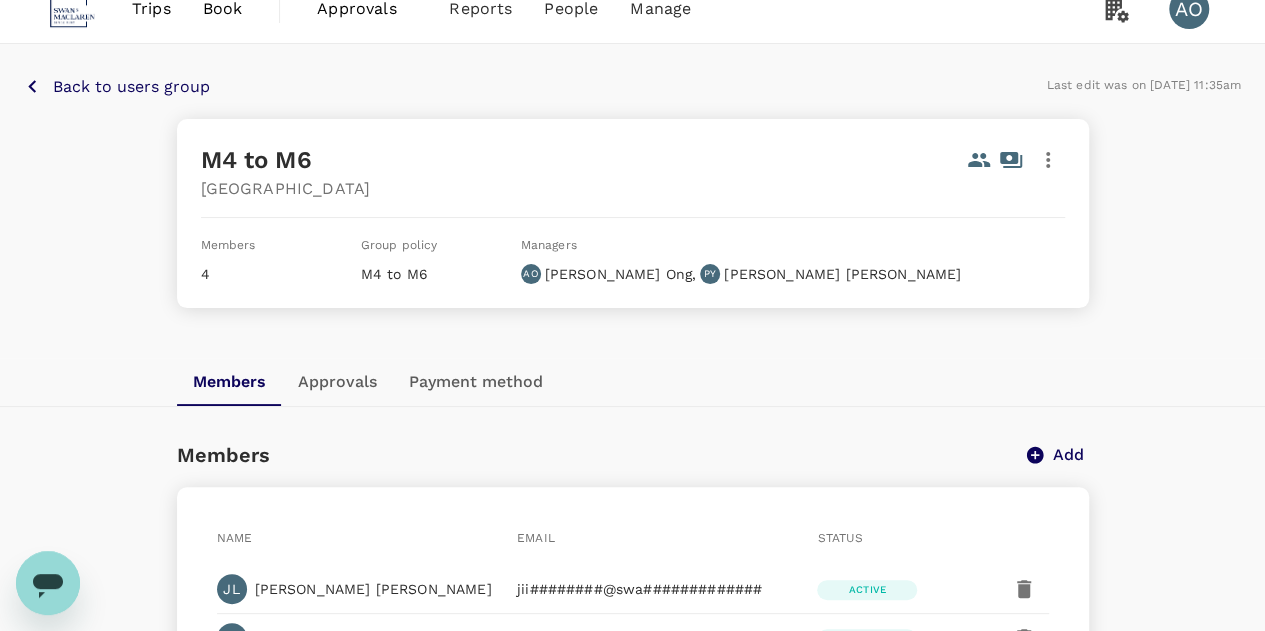scroll, scrollTop: 0, scrollLeft: 0, axis: both 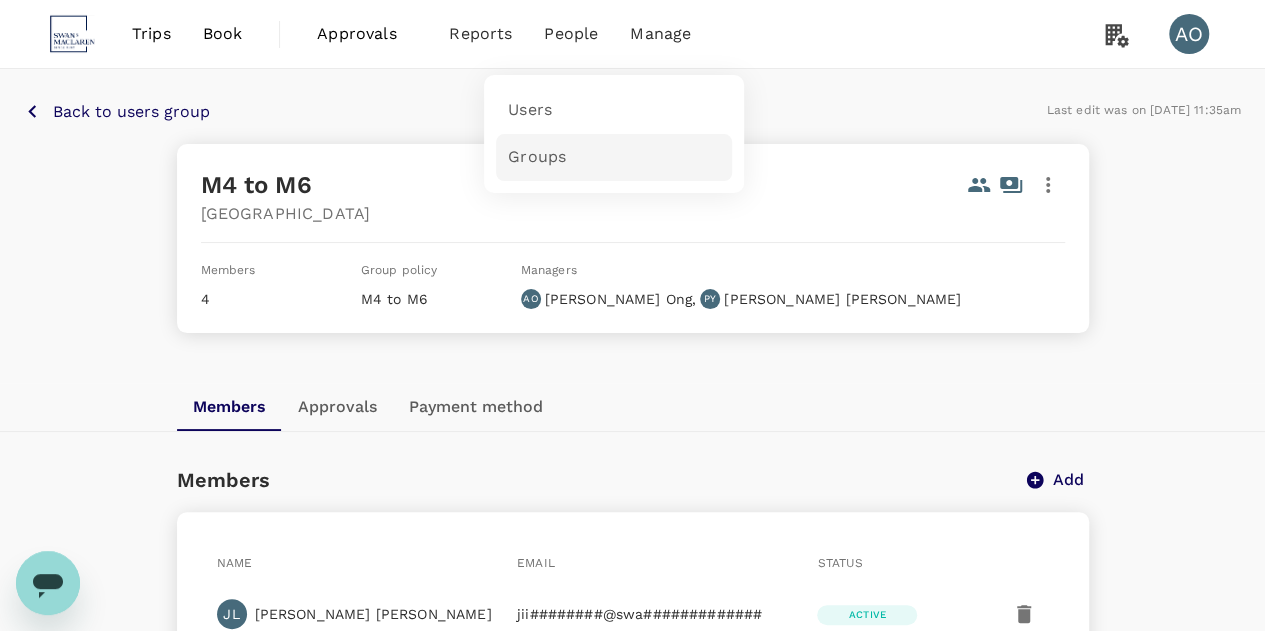 click on "Groups" at bounding box center [537, 157] 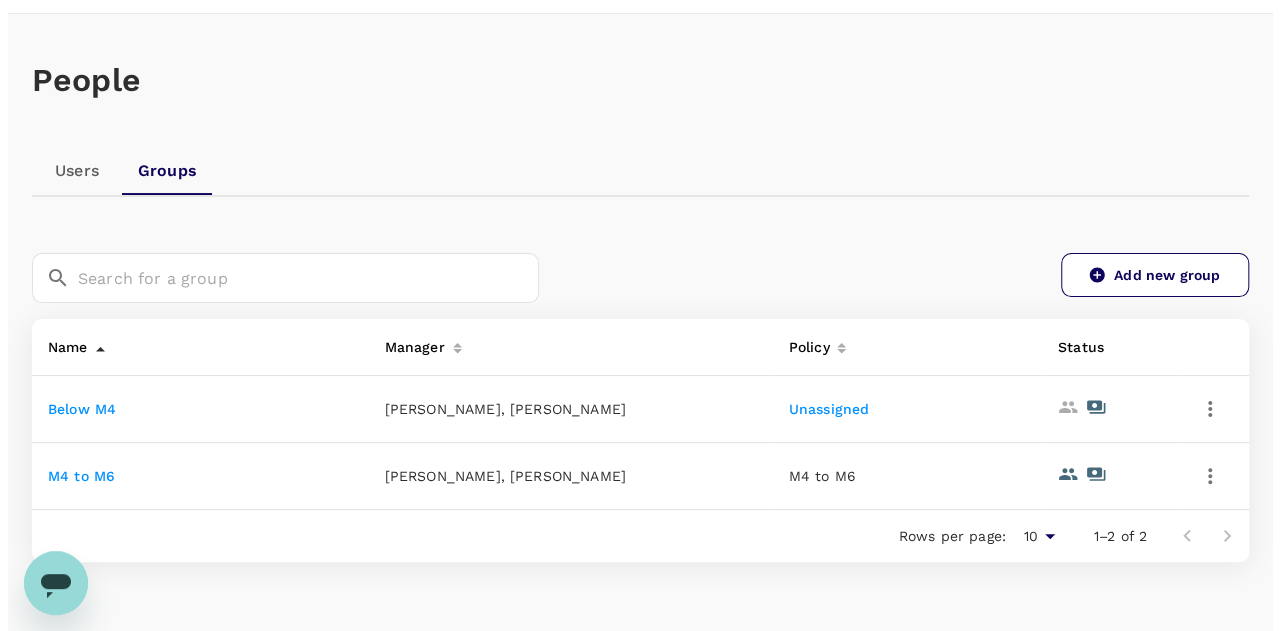 scroll, scrollTop: 100, scrollLeft: 0, axis: vertical 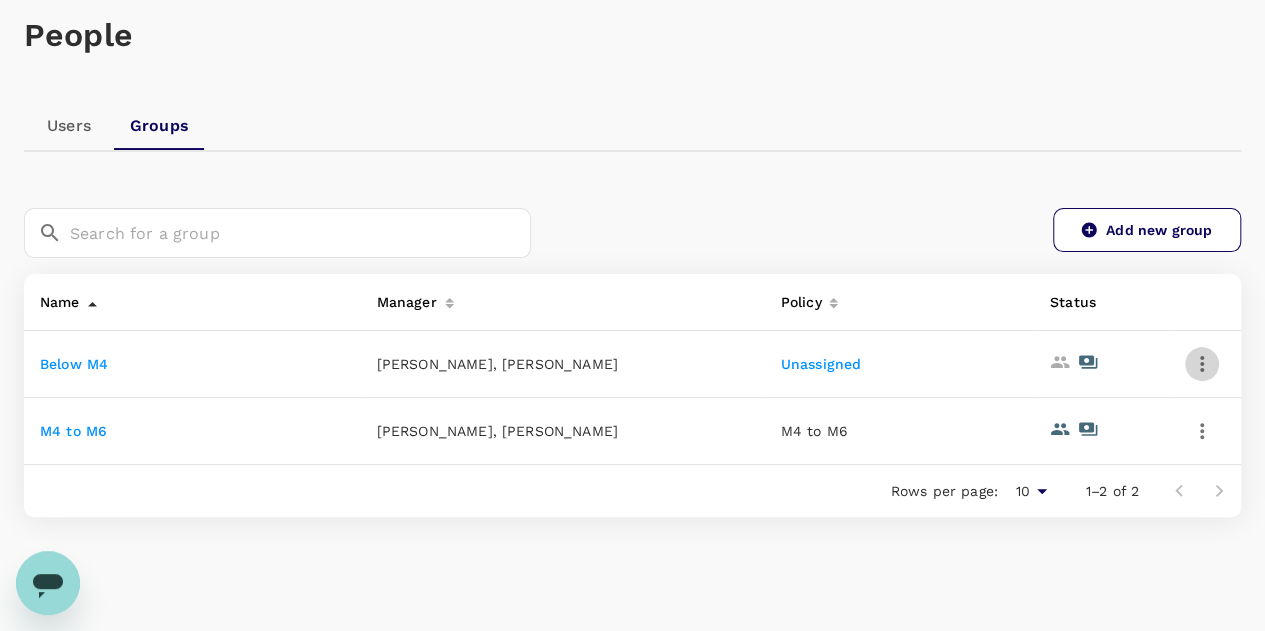 click 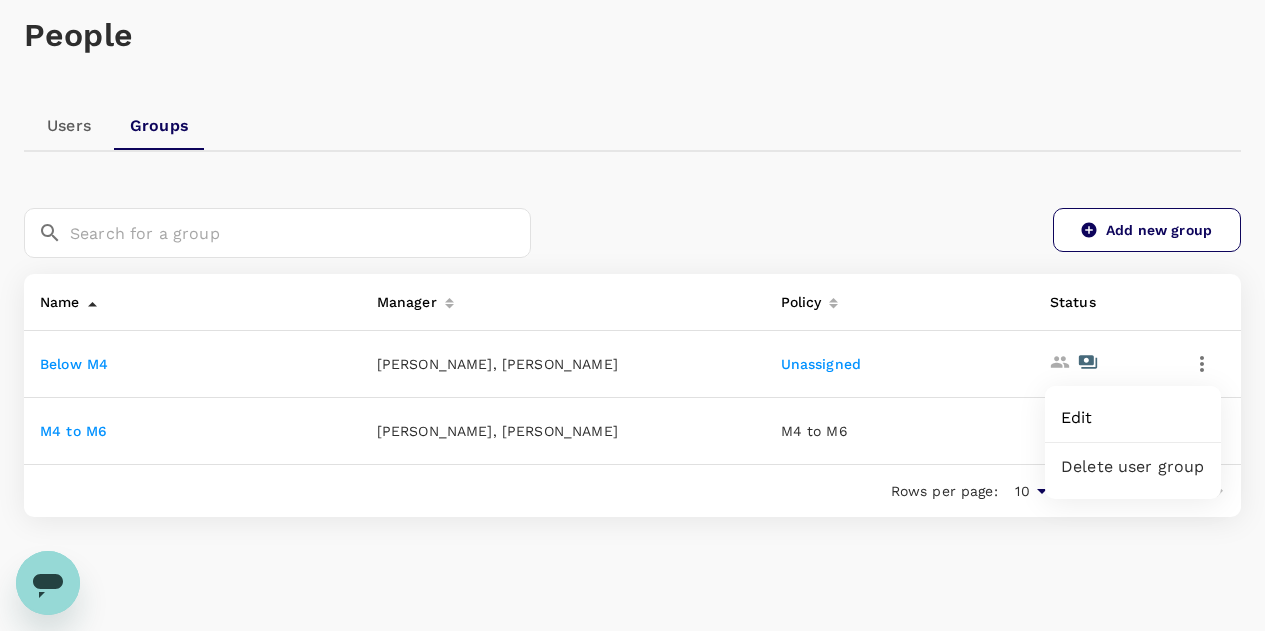 click on "Edit" at bounding box center (1133, 418) 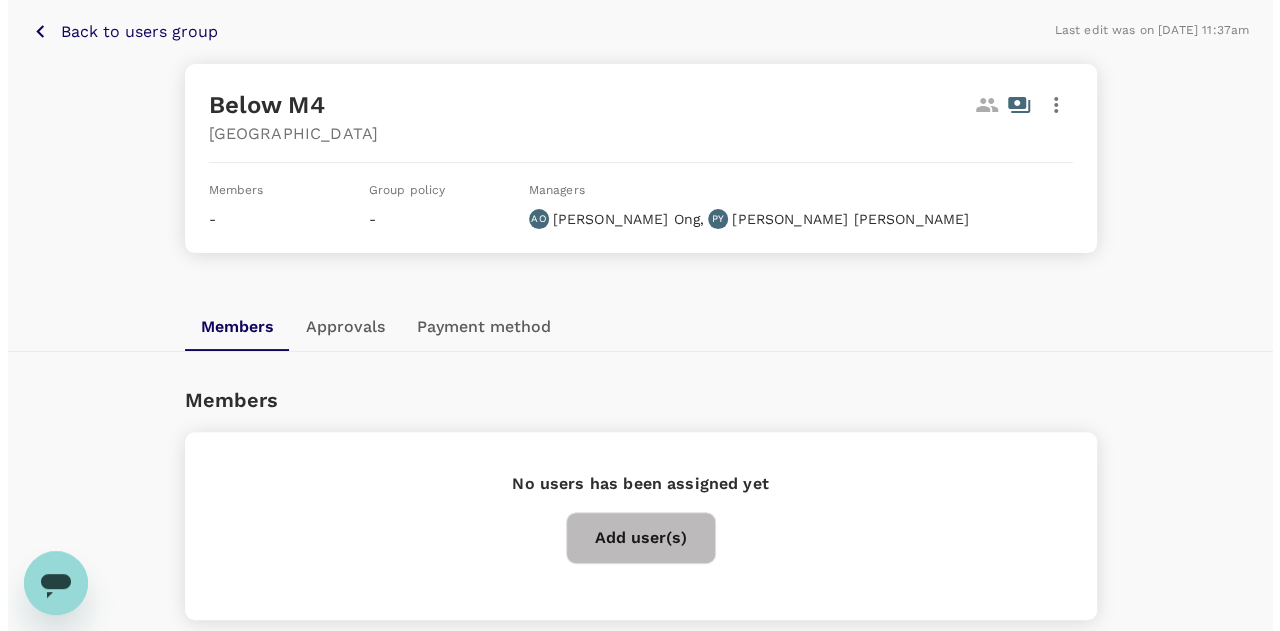 scroll, scrollTop: 50, scrollLeft: 0, axis: vertical 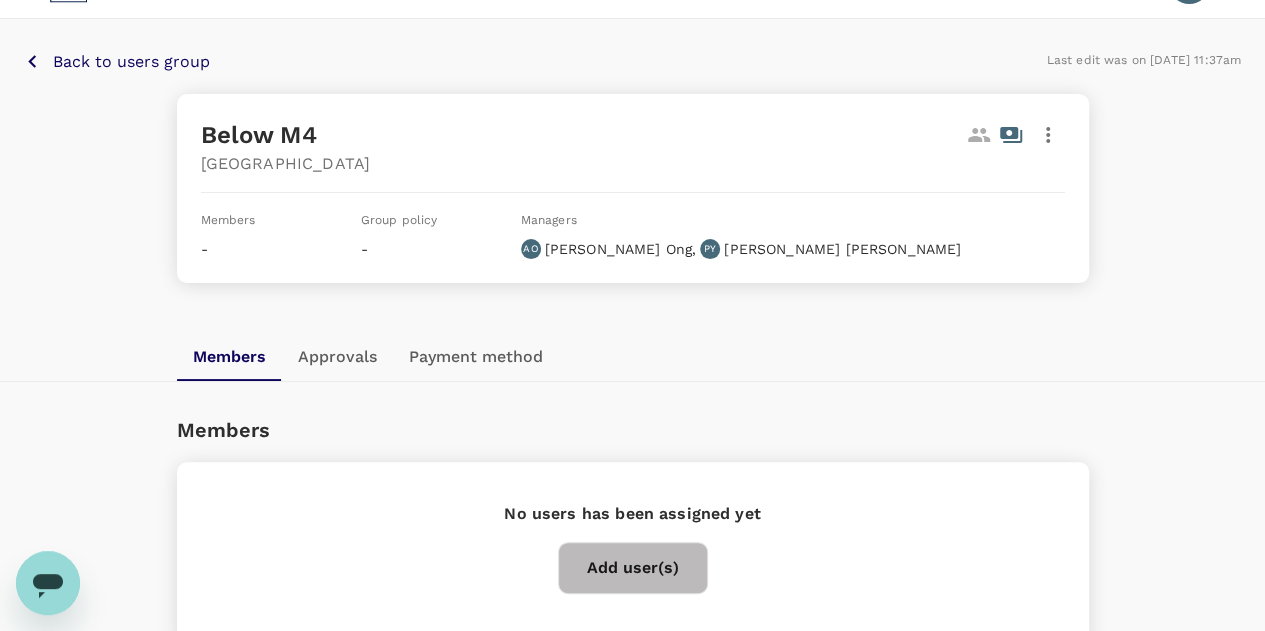 click on "Add user(s)" at bounding box center [633, 568] 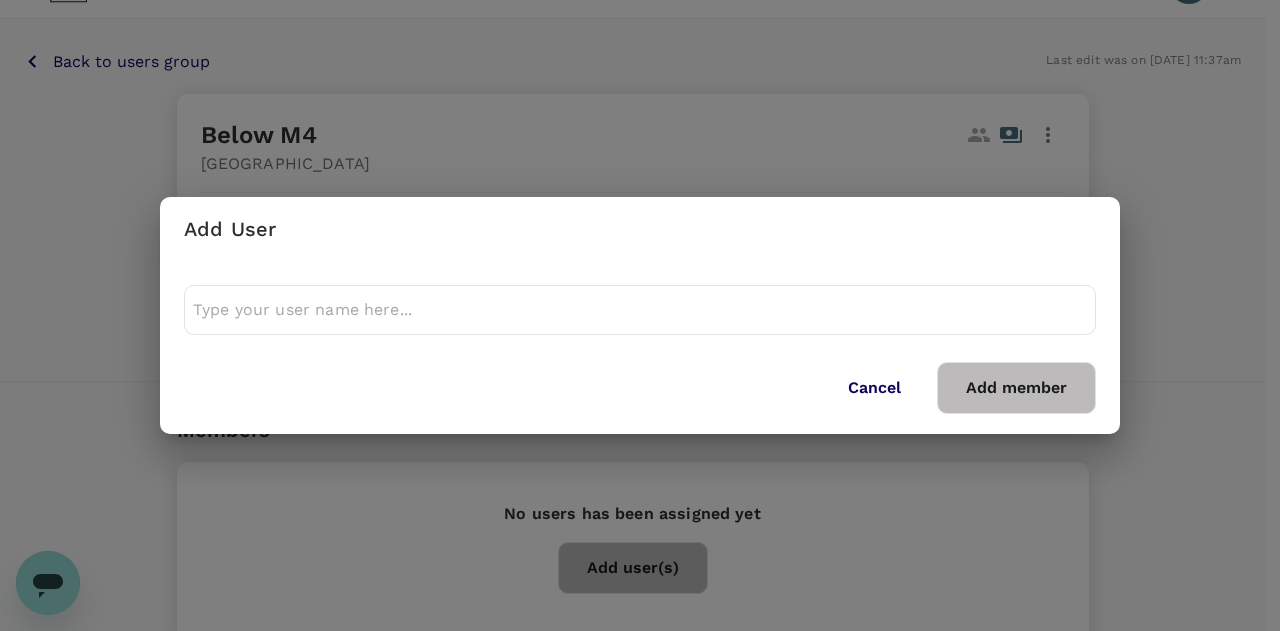 click at bounding box center (640, 310) 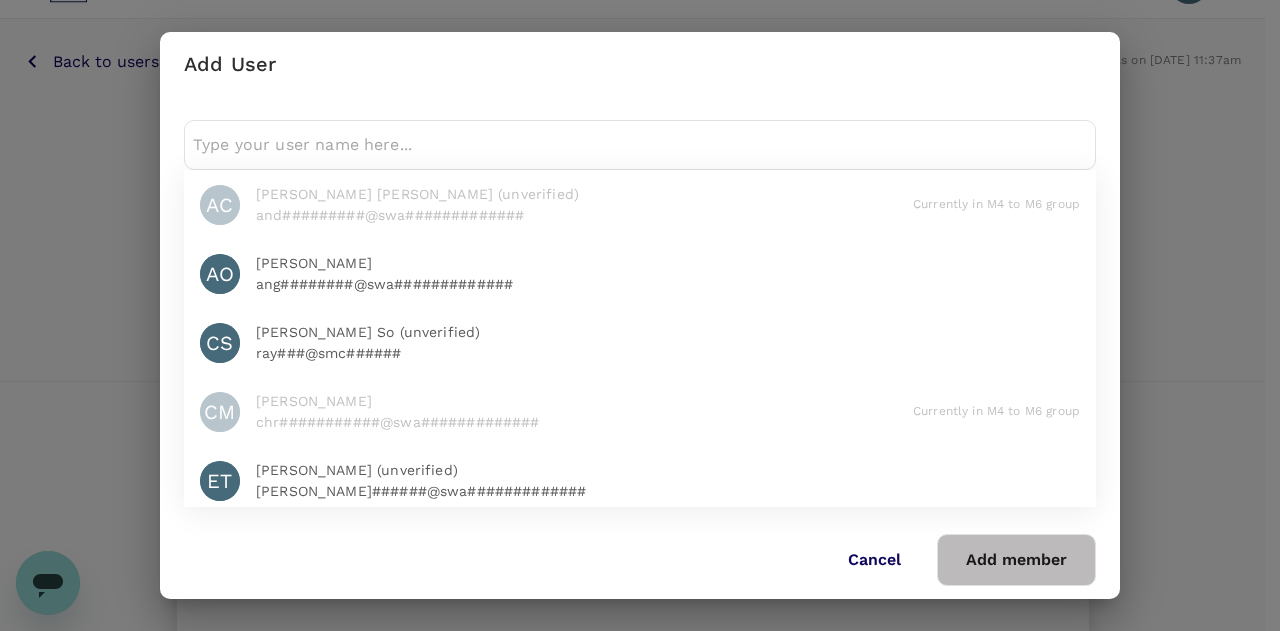 click on "AC Andrew Cheng Lloyd (unverified) and#########@swa############# Currently in M4 to M6 group AO Angelia Ong  ang########@swa############# CS Chi Fung So (unverified) ray###@smc###### CM Christopher Mo  chr###########@swa############# Currently in M4 to M6 group ET Edwin Tan (unverified) edw######@swa############# ES Emily Seah  emi#######@swa############# HY Hung Seng Yew  hun#########@swa############# Currently in M4 to M6 group JL Jiih Kui Lam  jii########@swa############# Currently in M4 to M6 group LY Loy Khim Yeo  cat###############@swa############# PY Pamela Yuson  pam#########@swa#############" at bounding box center [640, 315] 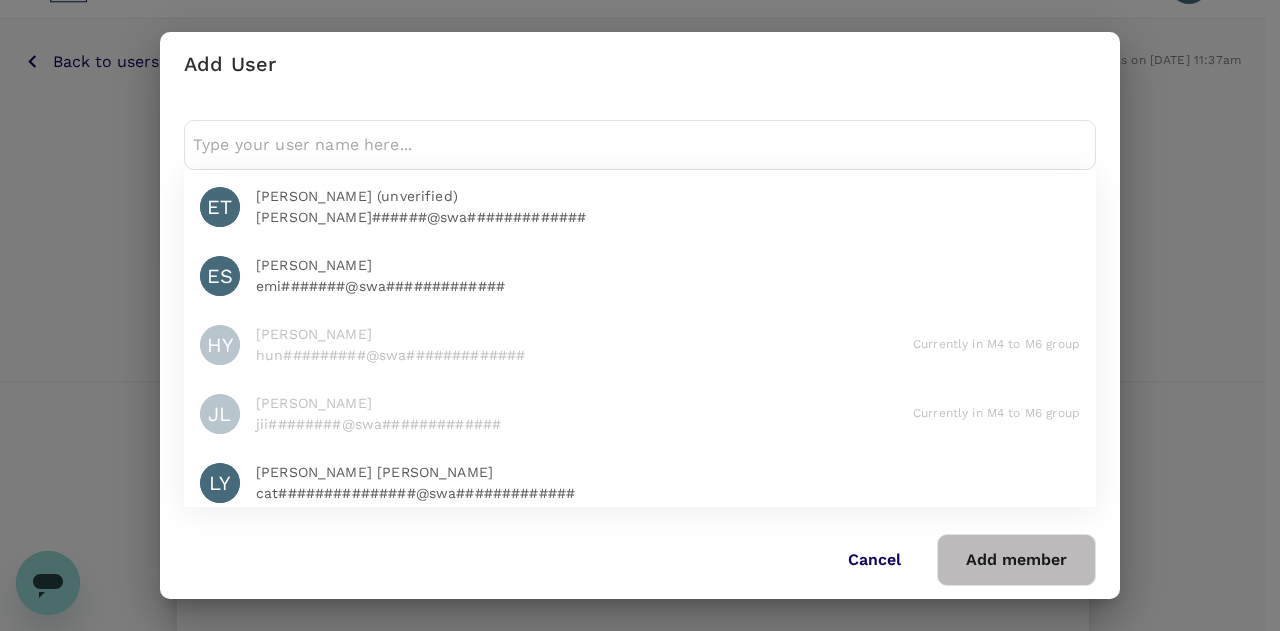 scroll, scrollTop: 368, scrollLeft: 0, axis: vertical 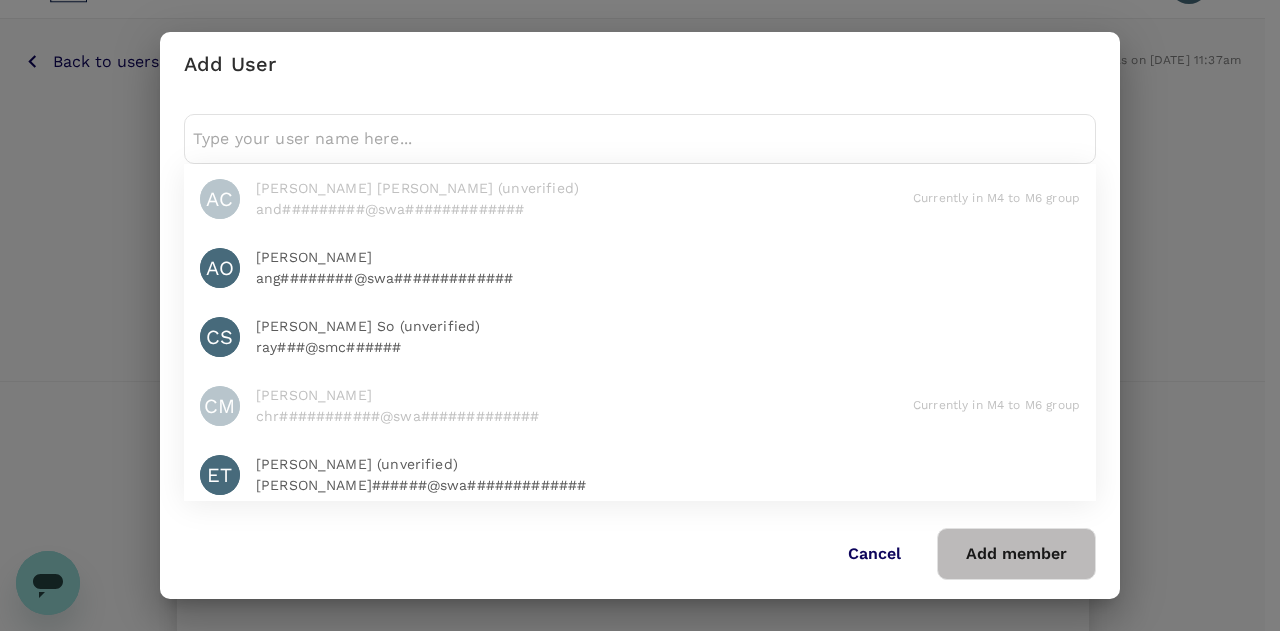 click on "Add User AC Andrew Cheng Lloyd (unverified) and#########@swa############# Currently in M4 to M6 group AO Angelia Ong  ang########@swa############# CS Chi Fung So (unverified) ray###@smc###### CM Christopher Mo  chr###########@swa############# Currently in M4 to M6 group ET Edwin Tan (unverified) edw######@swa############# ES Emily Seah  emi#######@swa############# HY Hung Seng Yew  hun#########@swa############# Currently in M4 to M6 group JL Jiih Kui Lam  jii########@swa############# Currently in M4 to M6 group LY Loy Khim Yeo  cat###############@swa############# PY Pamela Yuson  pam#########@swa############# Cancel Add member" at bounding box center (640, 315) 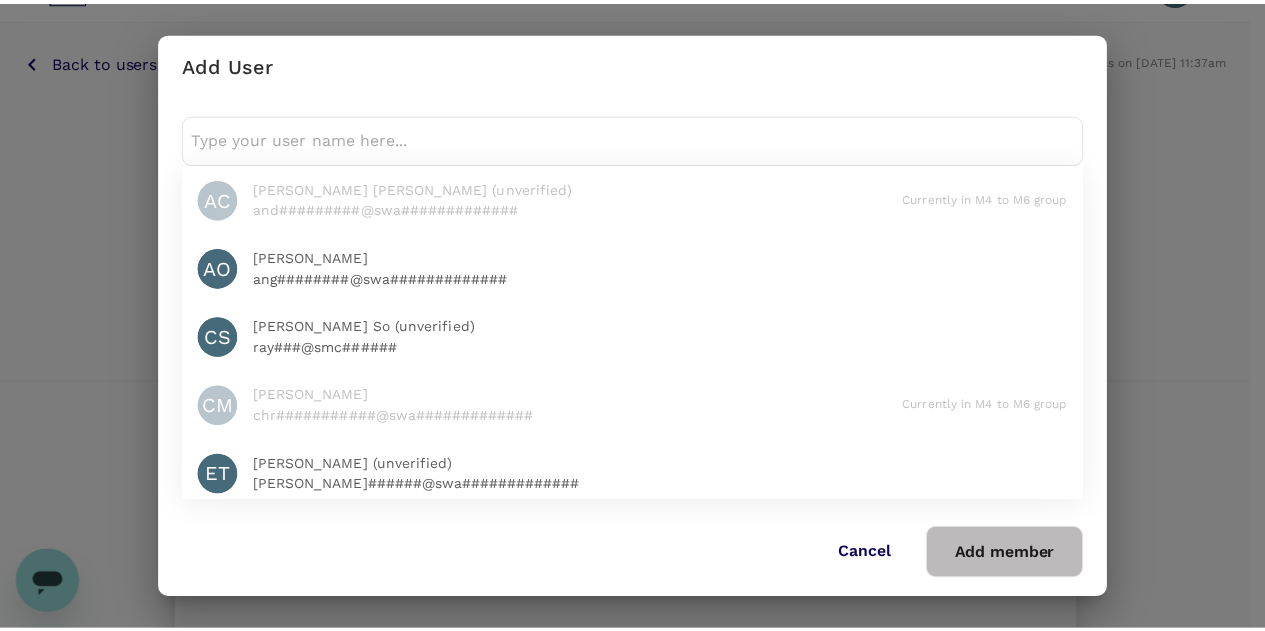 scroll, scrollTop: 0, scrollLeft: 0, axis: both 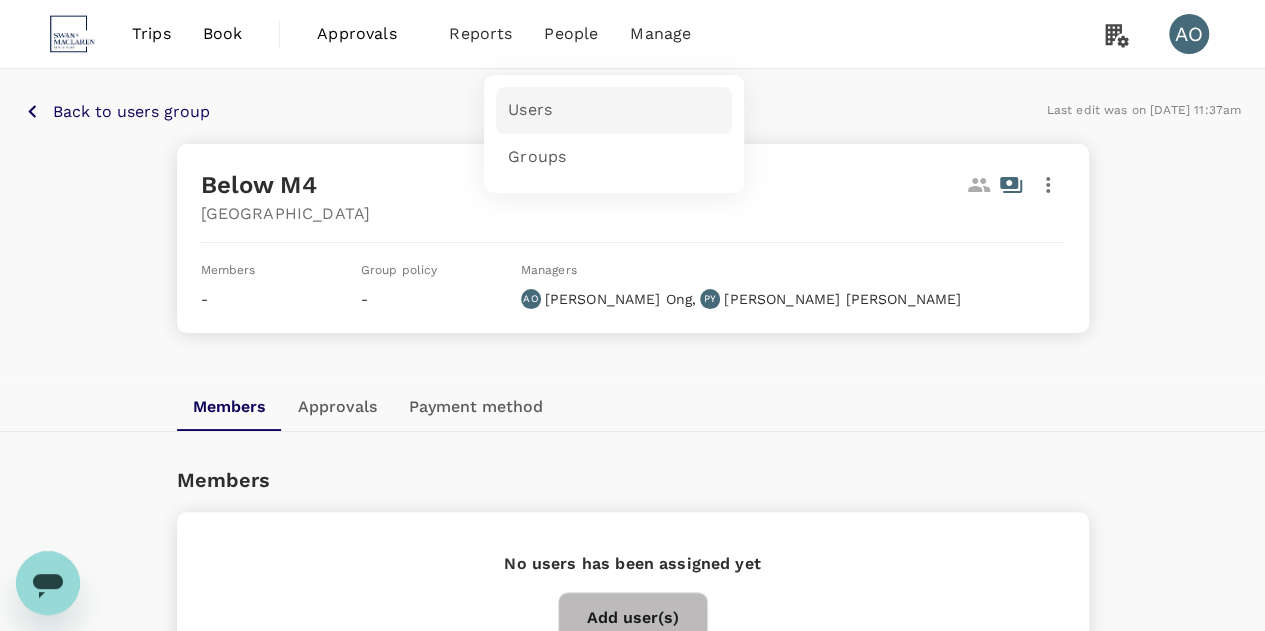 click on "Users" at bounding box center (530, 110) 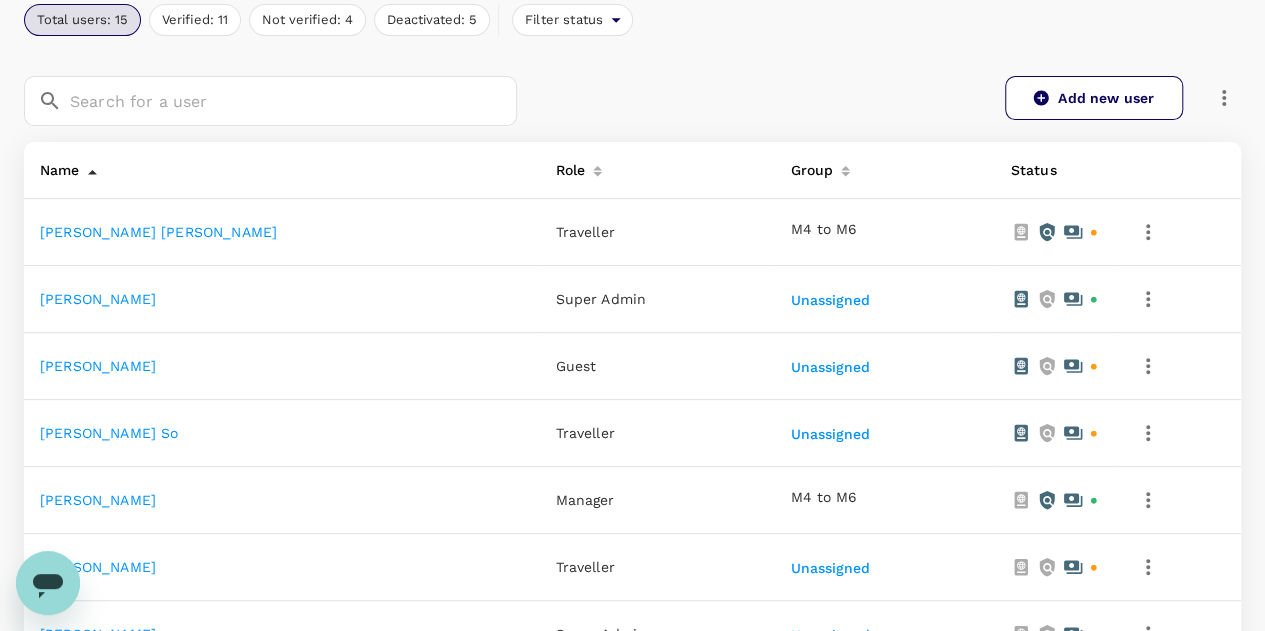 scroll, scrollTop: 0, scrollLeft: 0, axis: both 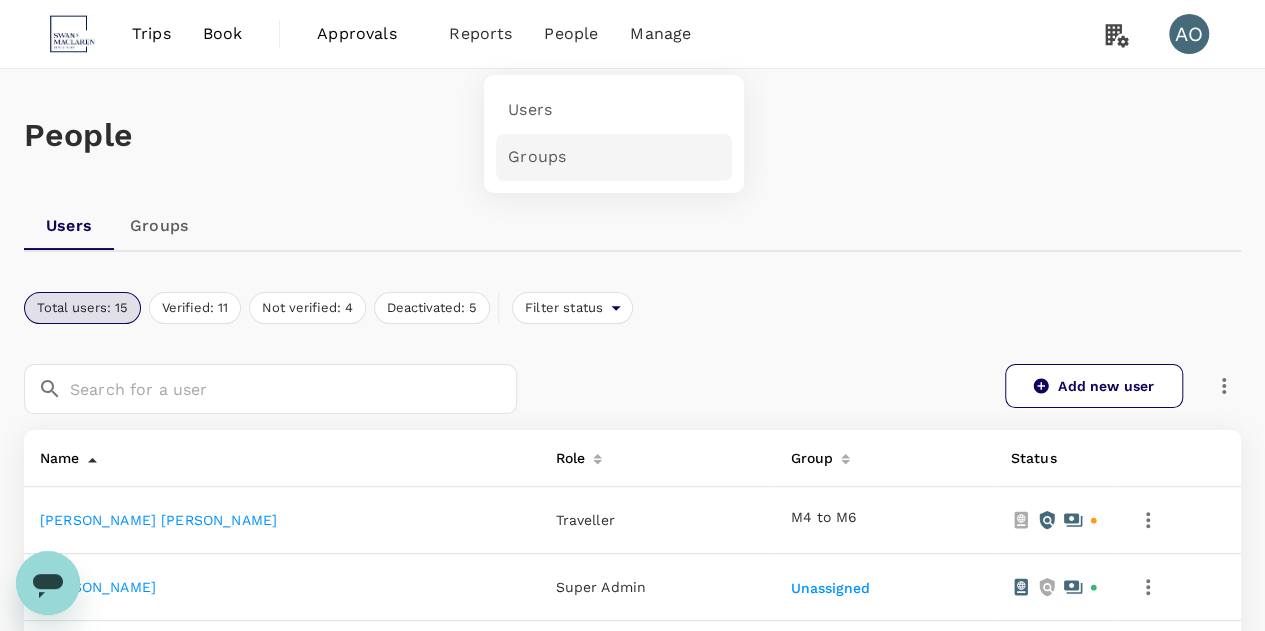 click on "Groups" at bounding box center [537, 157] 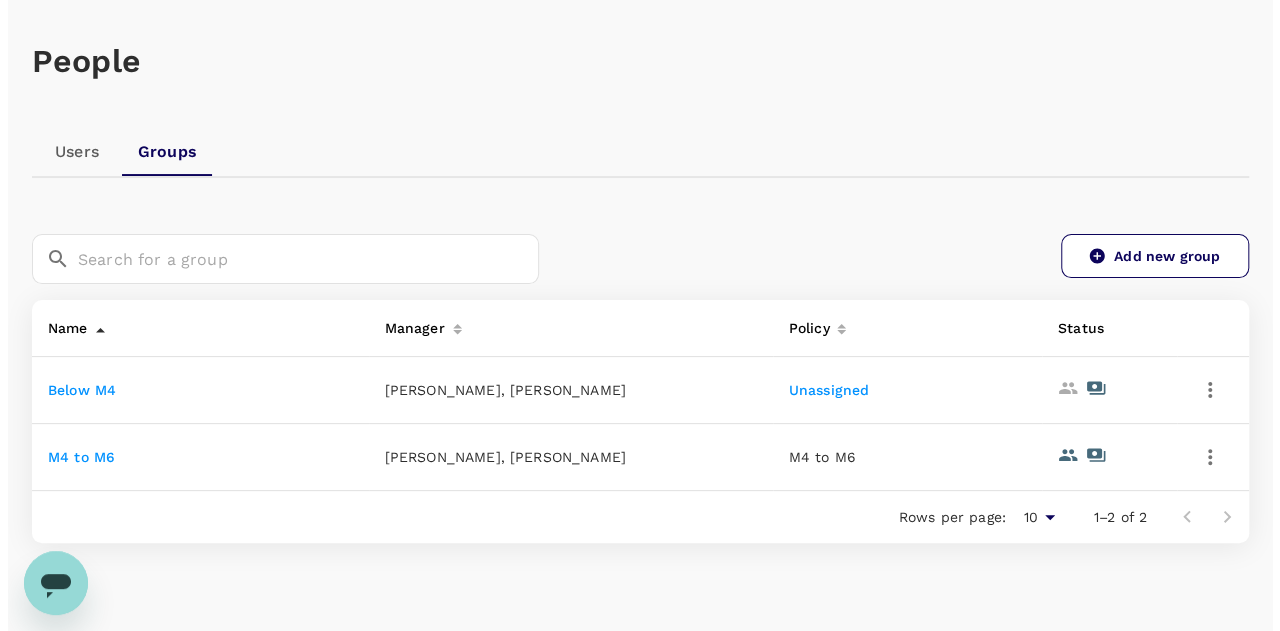scroll, scrollTop: 165, scrollLeft: 0, axis: vertical 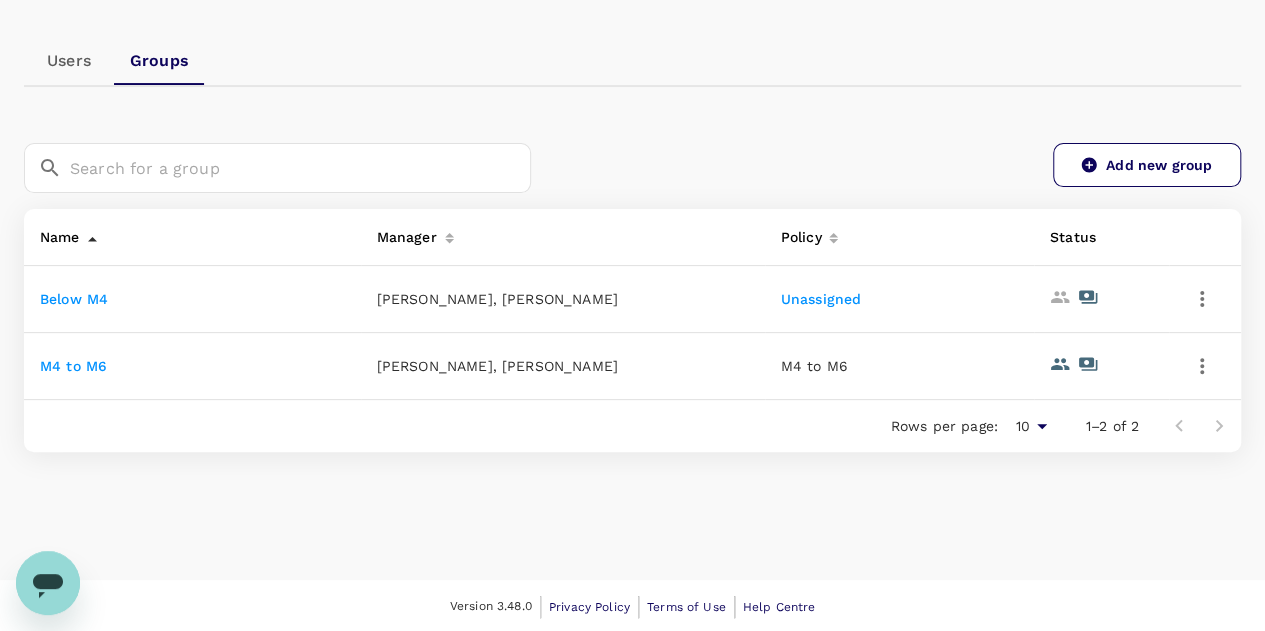 click 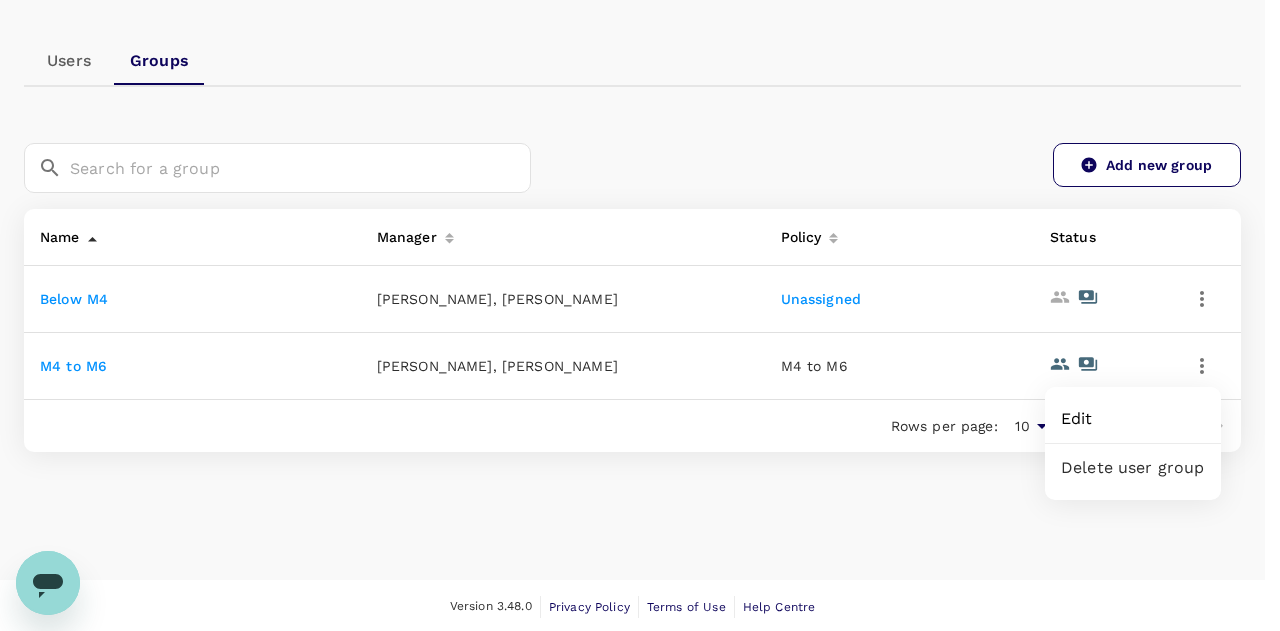click on "Edit" at bounding box center (1133, 419) 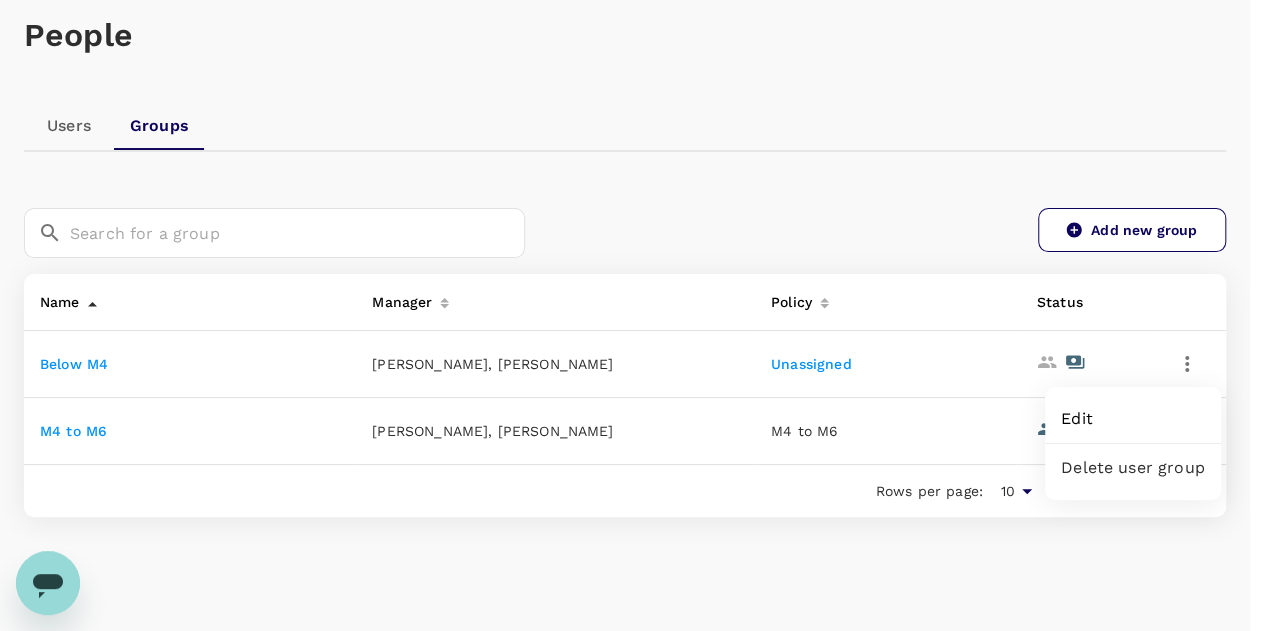 scroll, scrollTop: 51, scrollLeft: 0, axis: vertical 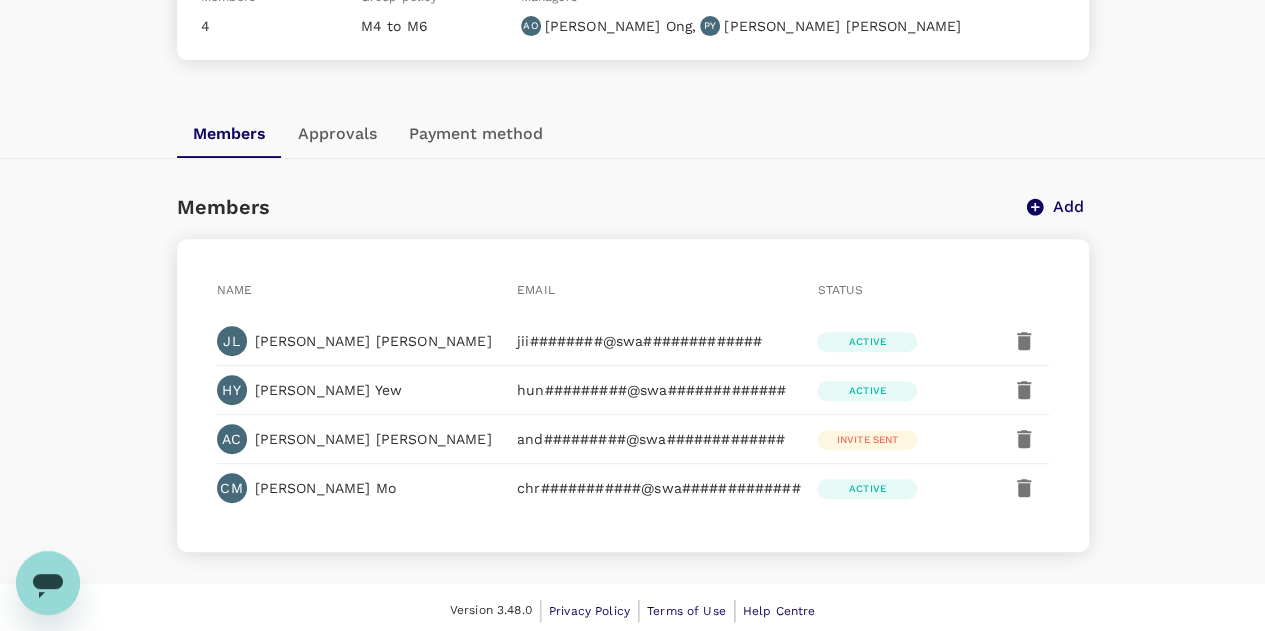 click on "Add" at bounding box center [1068, 207] 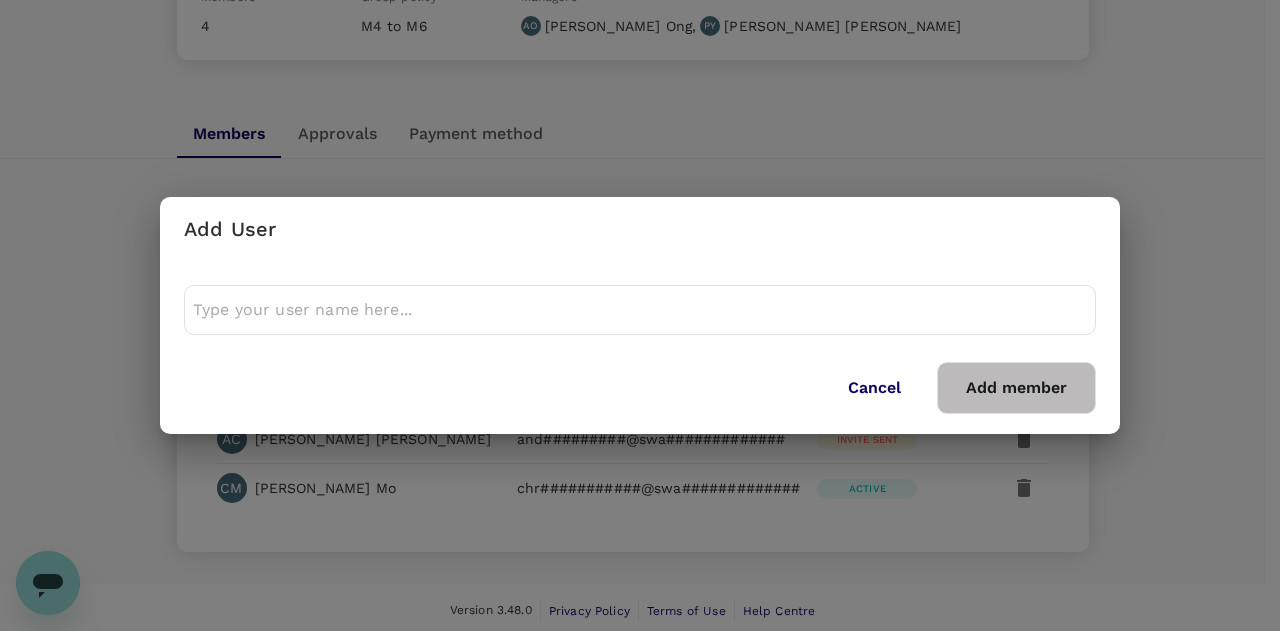 click on "Cancel Add member" at bounding box center (640, 347) 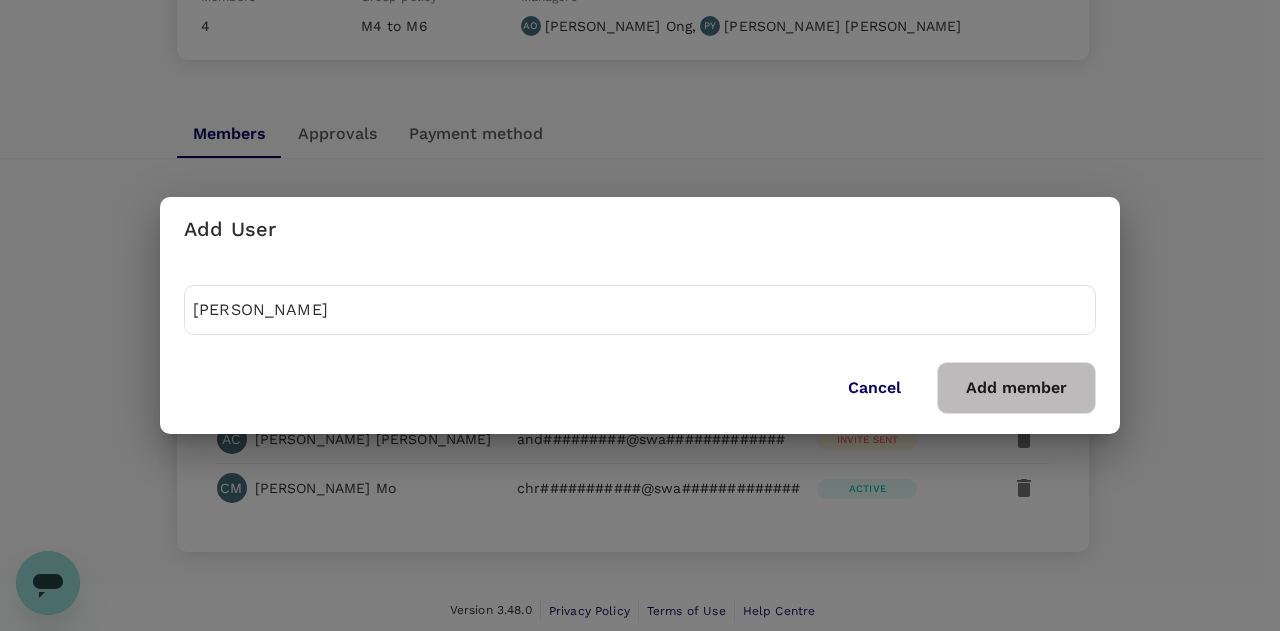 click on "kenn" at bounding box center [640, 310] 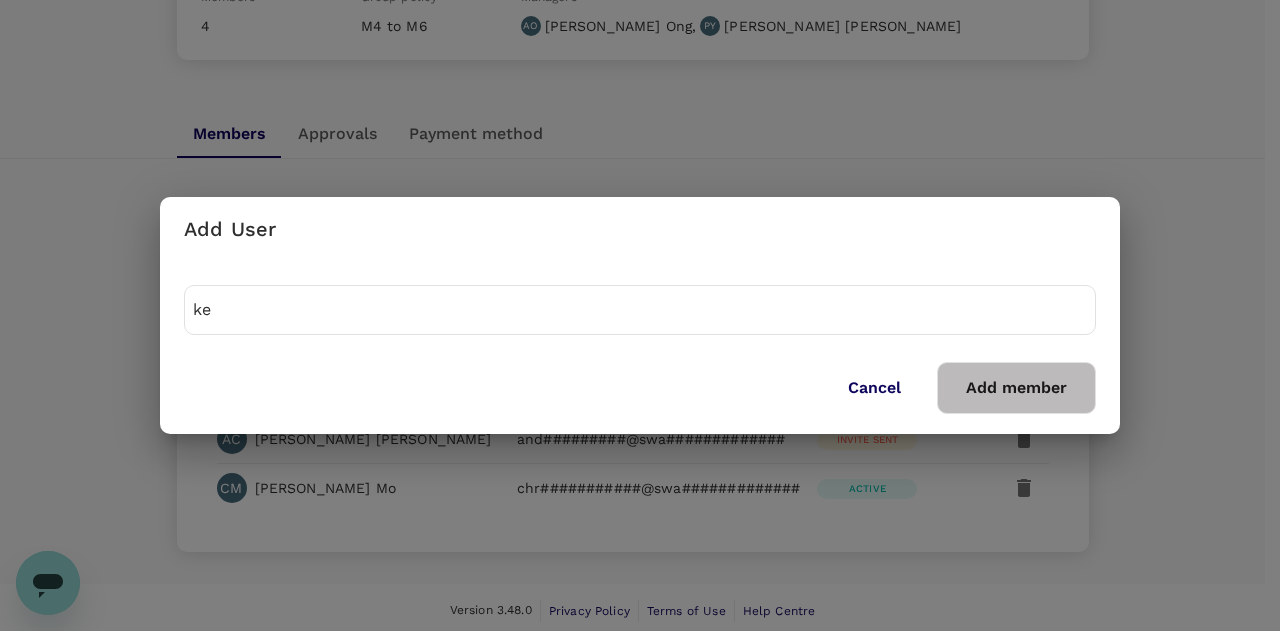 type on "k" 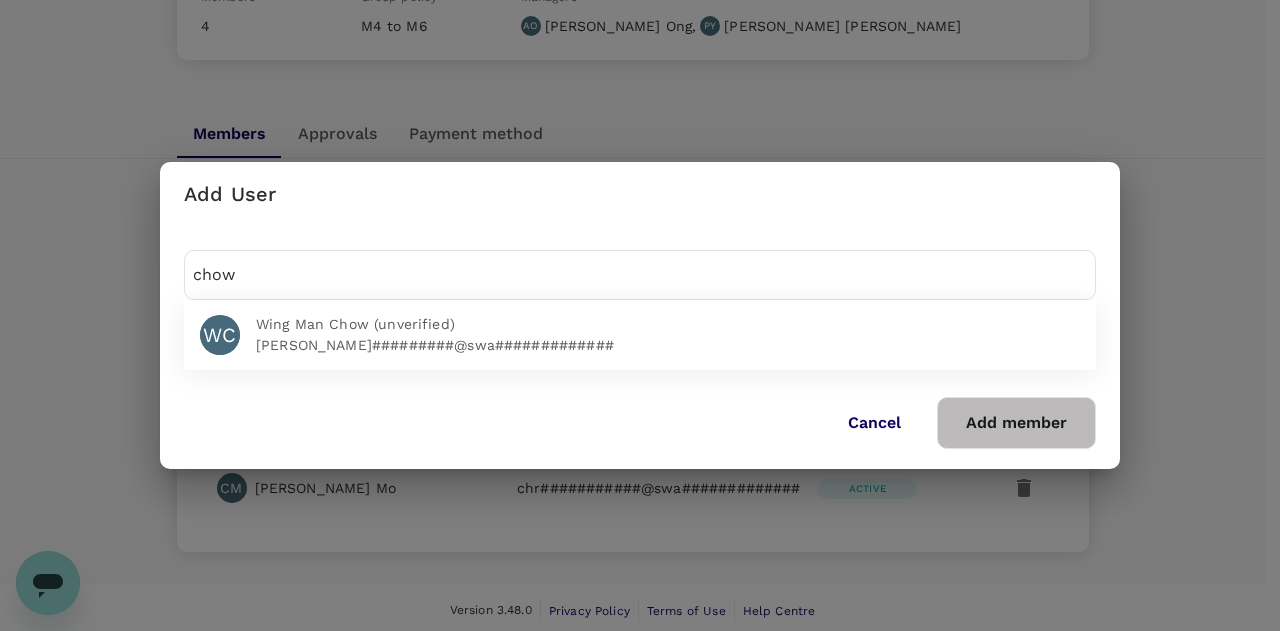 type on "chow" 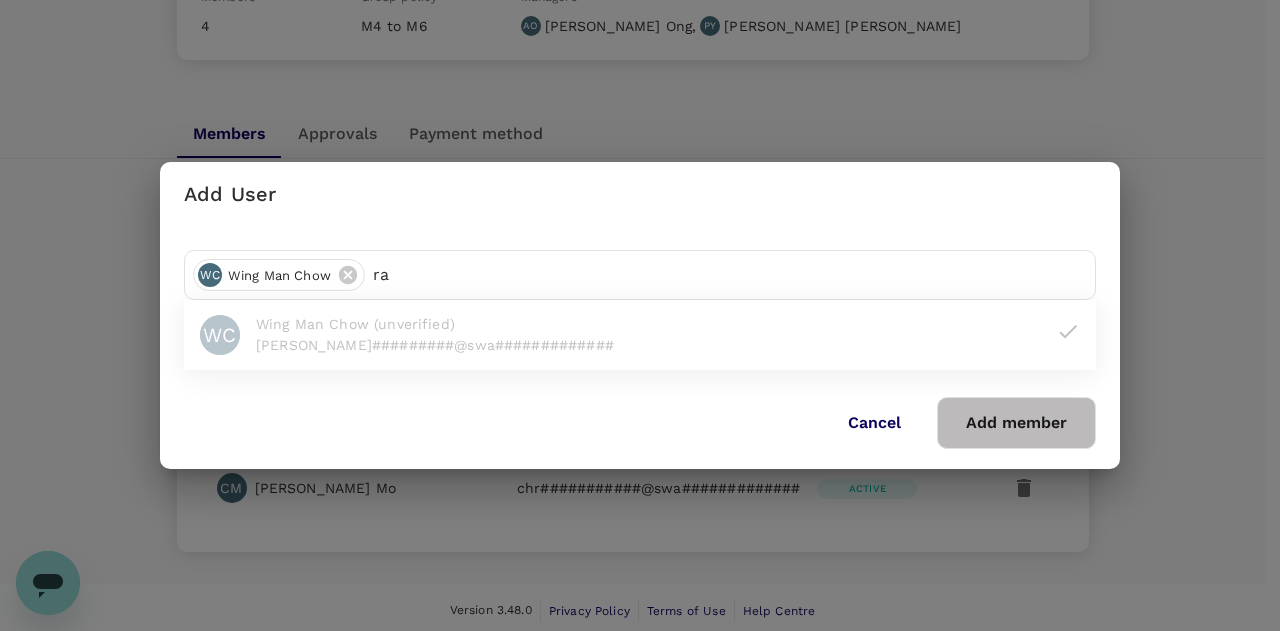 type on "r" 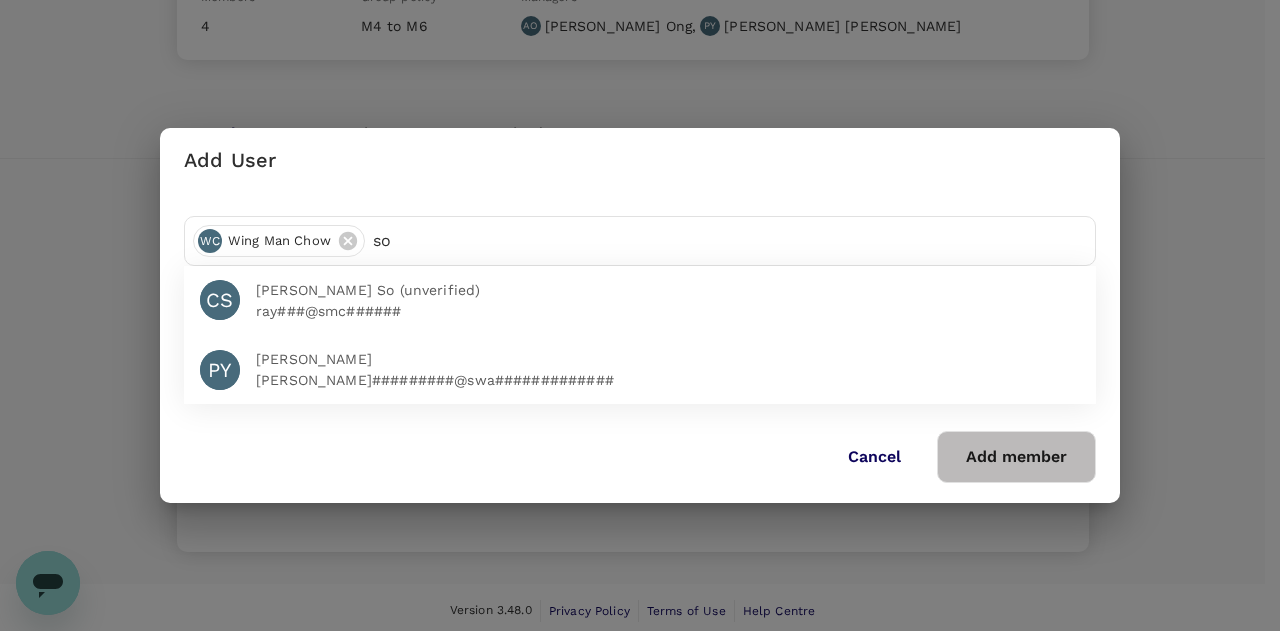type on "so" 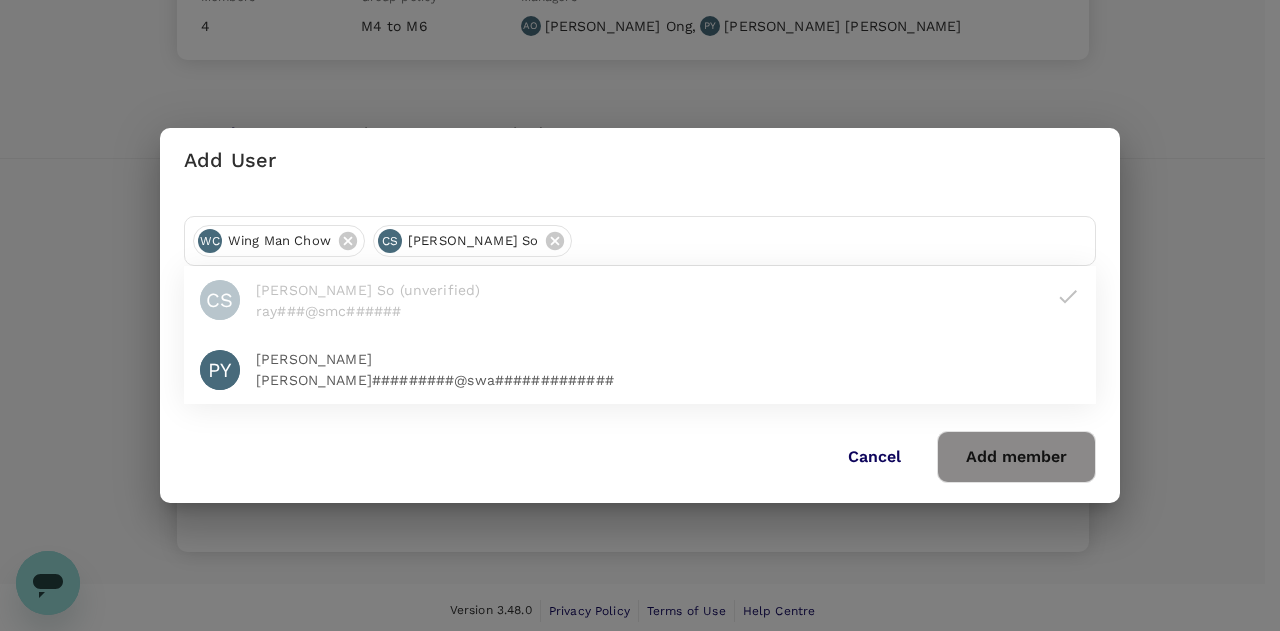 click on "Add member" at bounding box center (1016, 457) 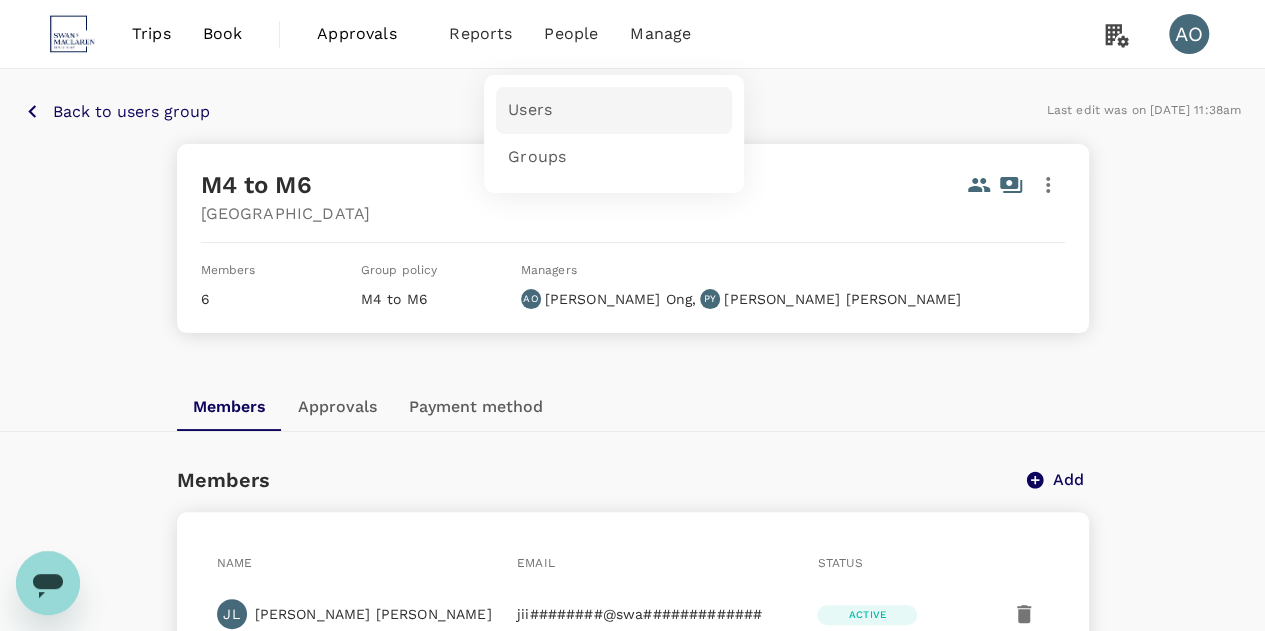 click on "Users" at bounding box center [530, 110] 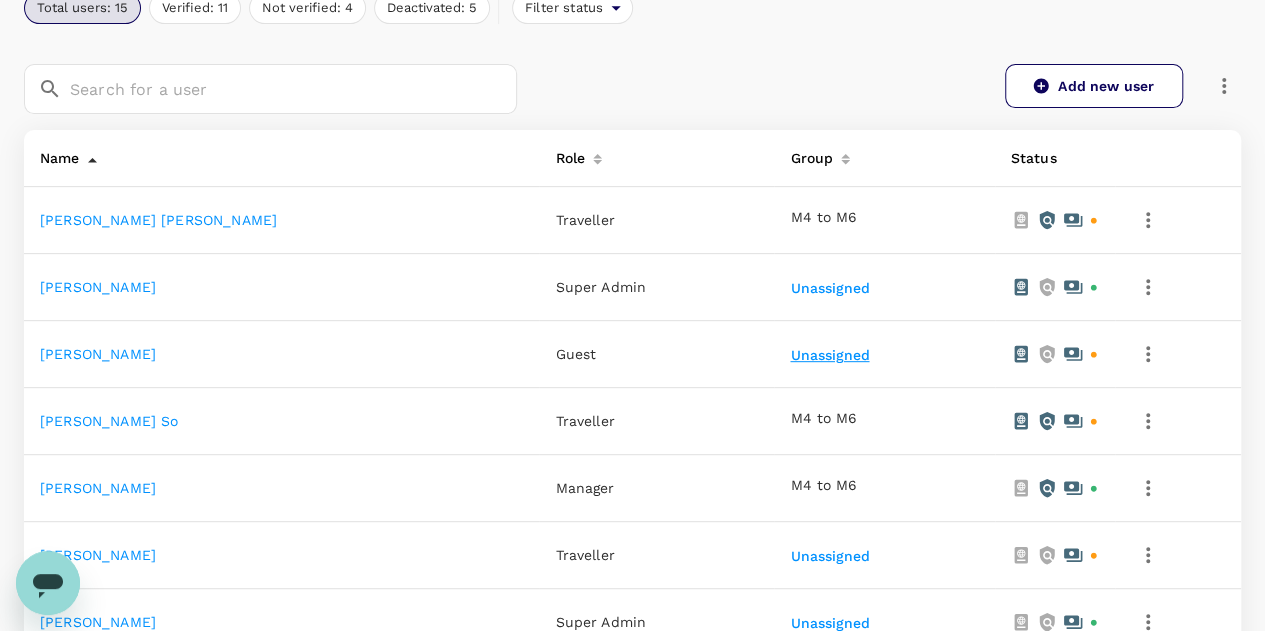 click on "Unassigned" at bounding box center [831, 356] 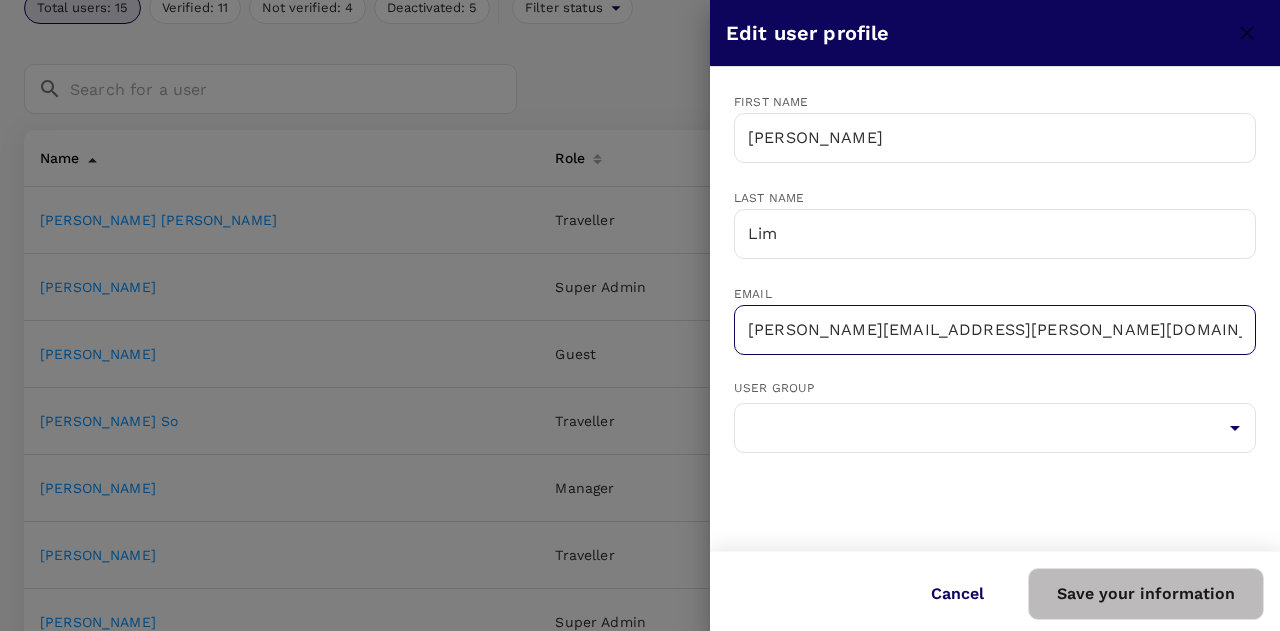click on "catherine.lim+trutrip1@swanmaclaren.com" at bounding box center (995, 330) 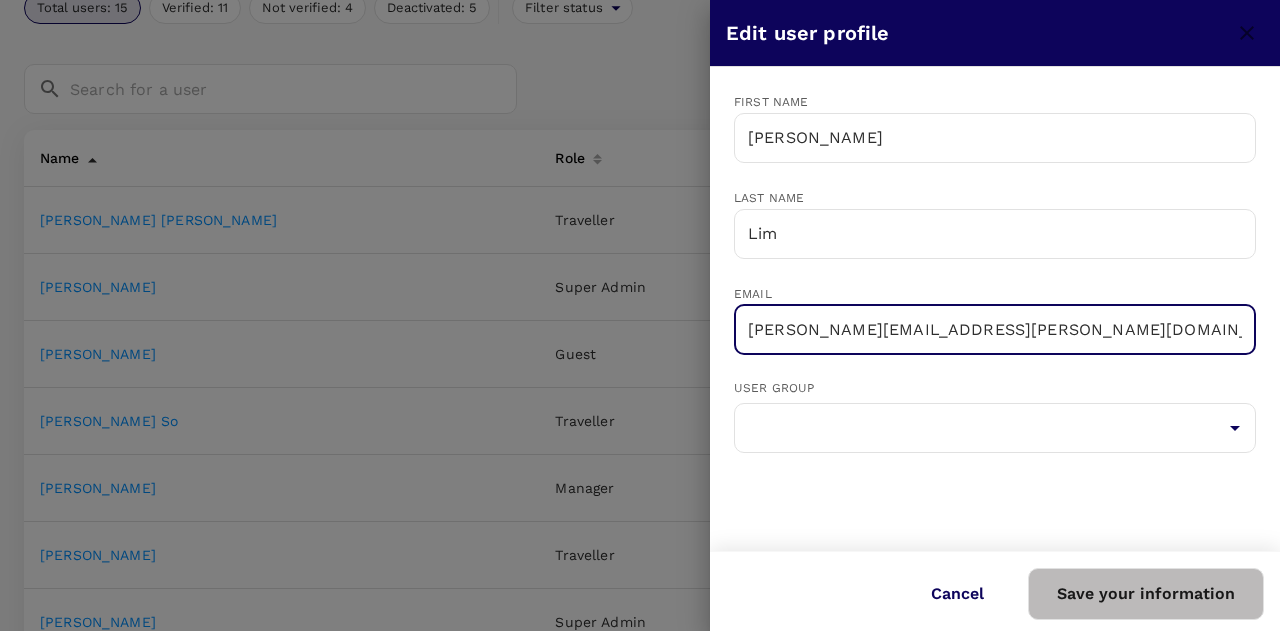 click on "catherine.lim+trutrip1@swanmaclaren.com" at bounding box center (995, 330) 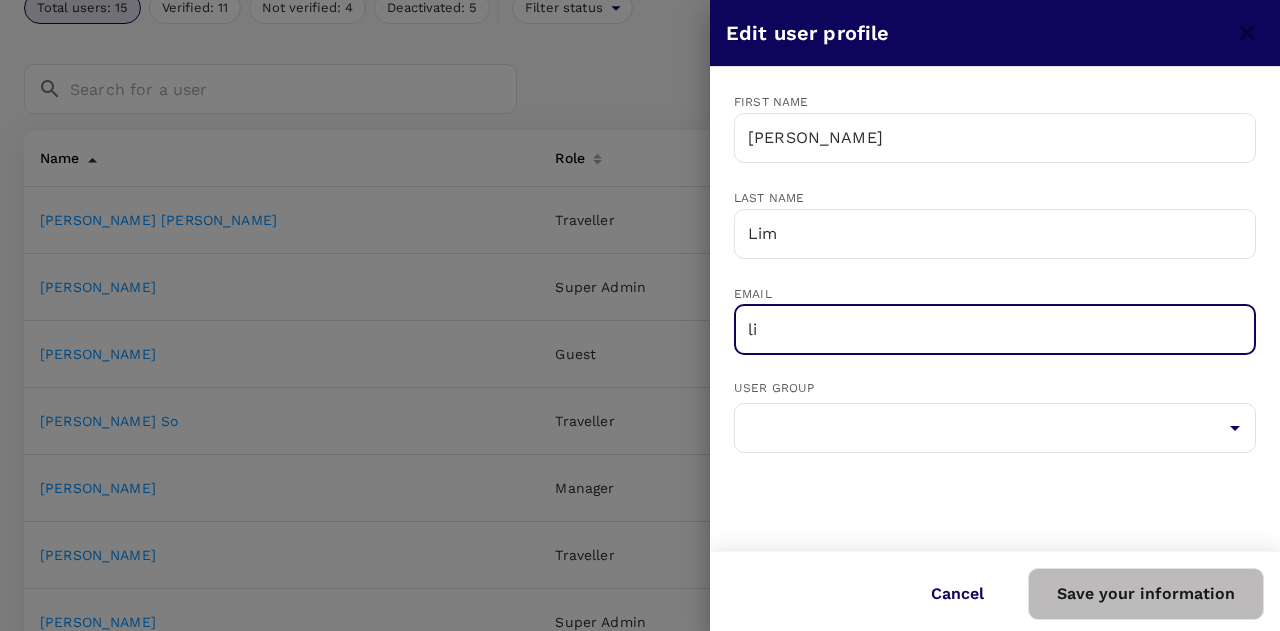 type on "l" 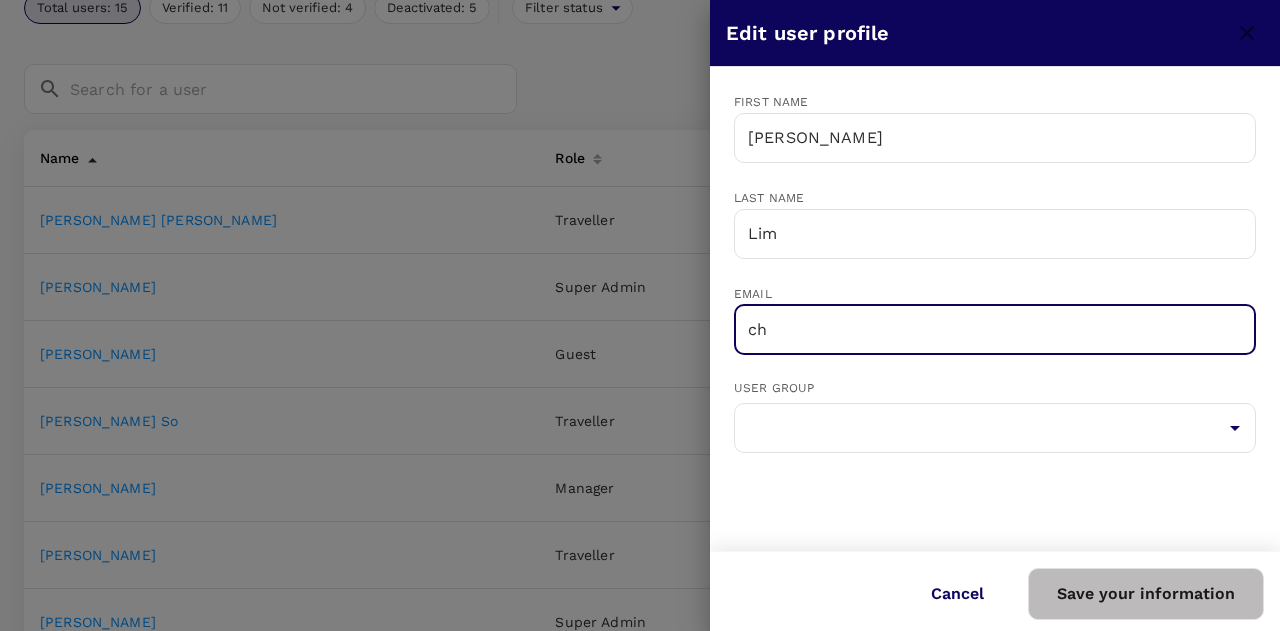 type on "c" 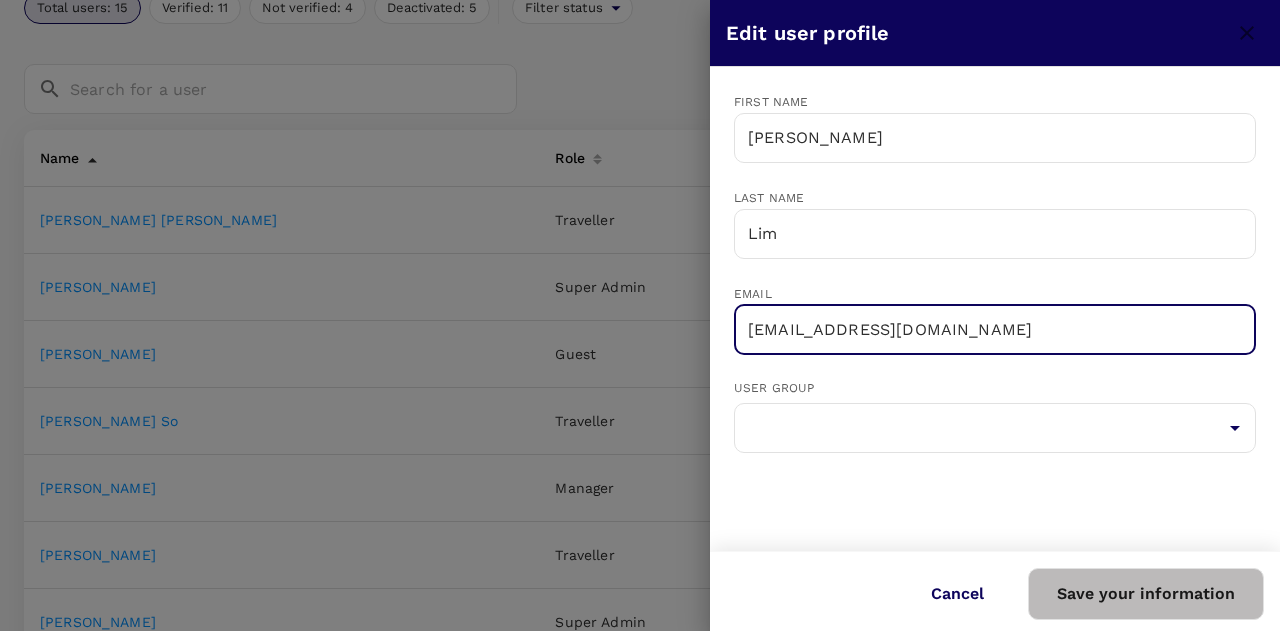 click on "lim.chaiboon@swanmaclaren.com" at bounding box center (995, 330) 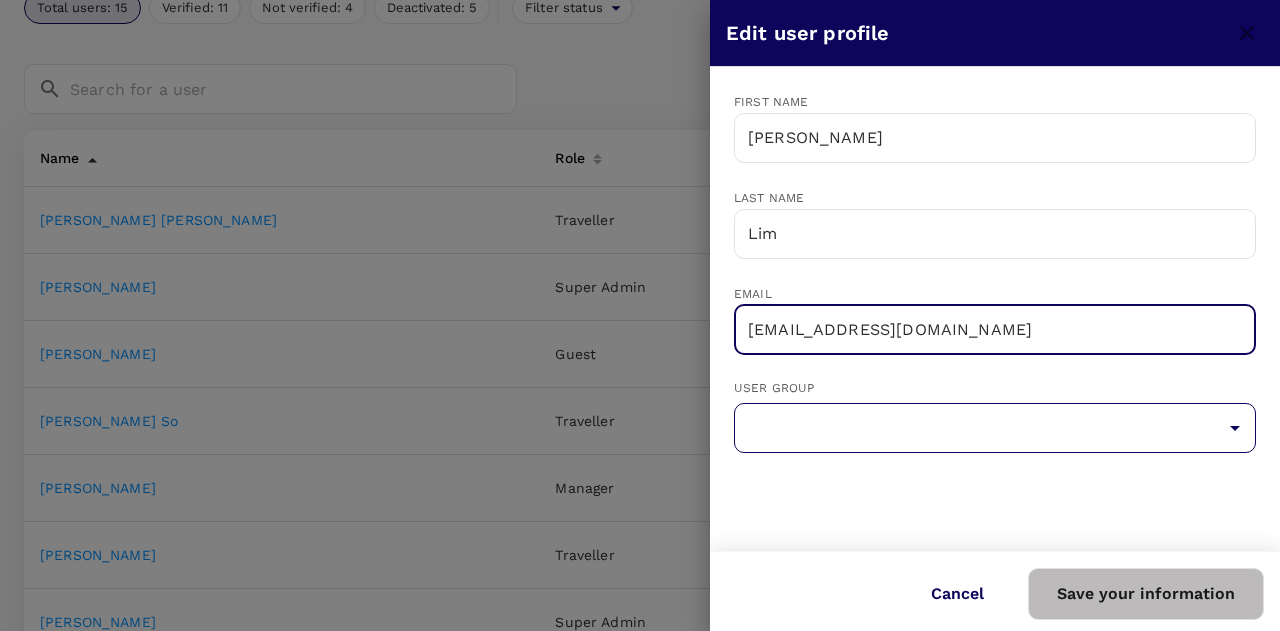 type on "cblim@swanmaclaren.com" 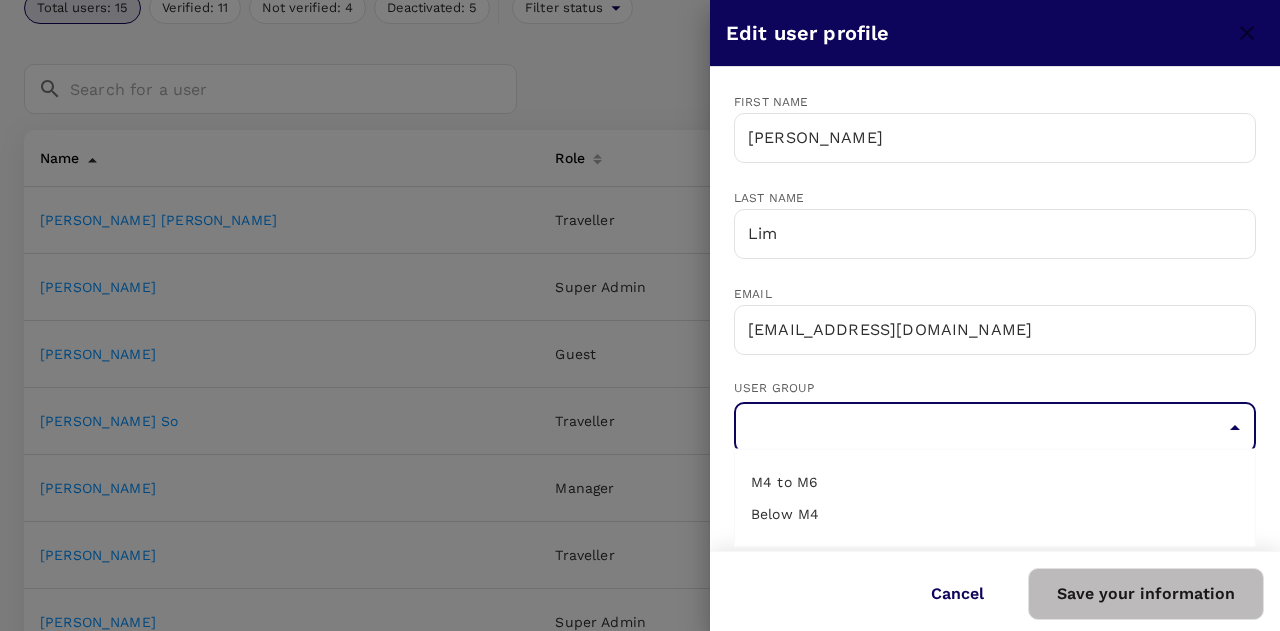 click on "M4 to M6" at bounding box center (995, 482) 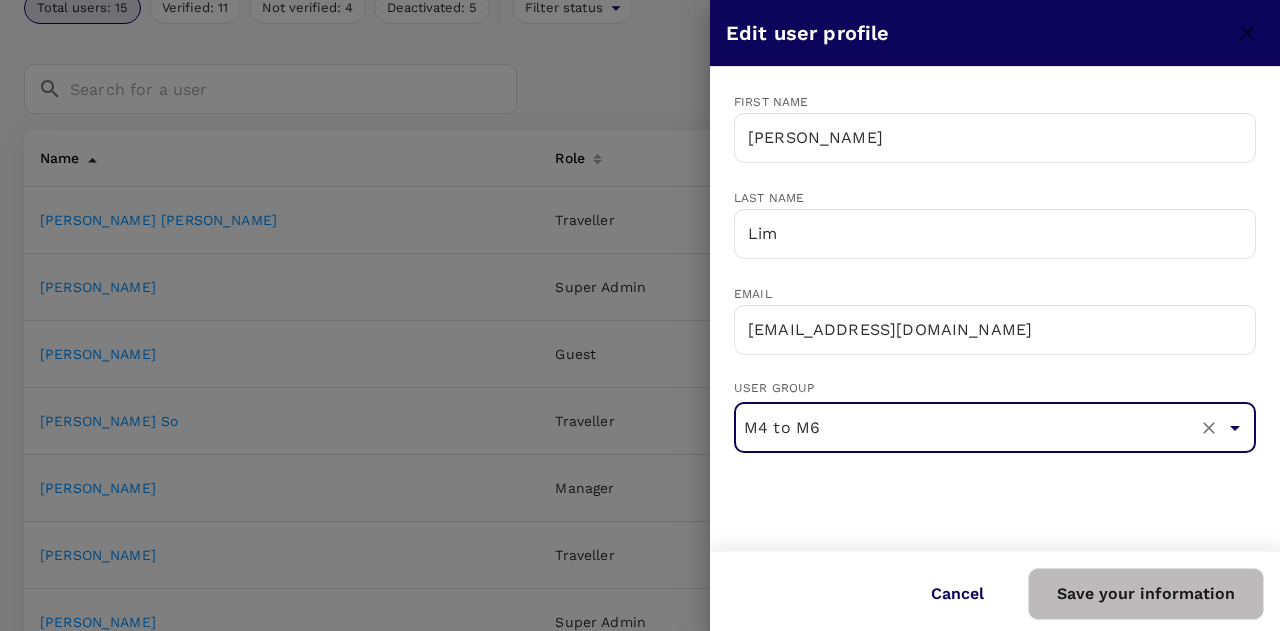 click on "M4 to M6" at bounding box center (965, 428) 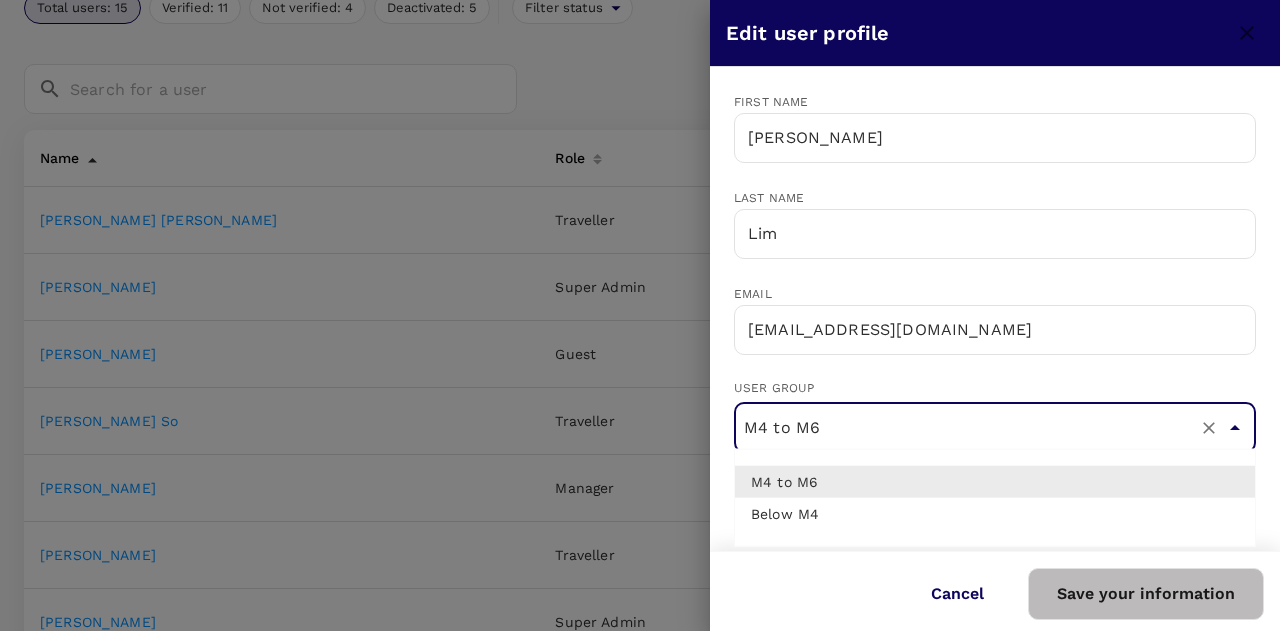 click 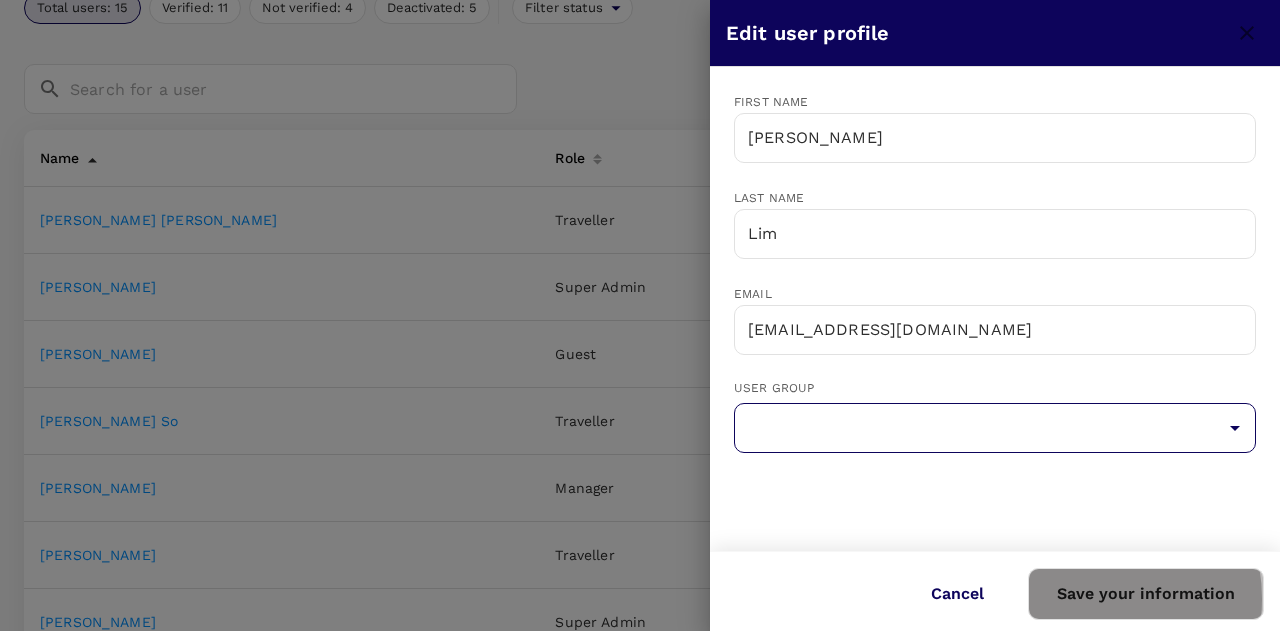 click on "Save your information" at bounding box center [1146, 594] 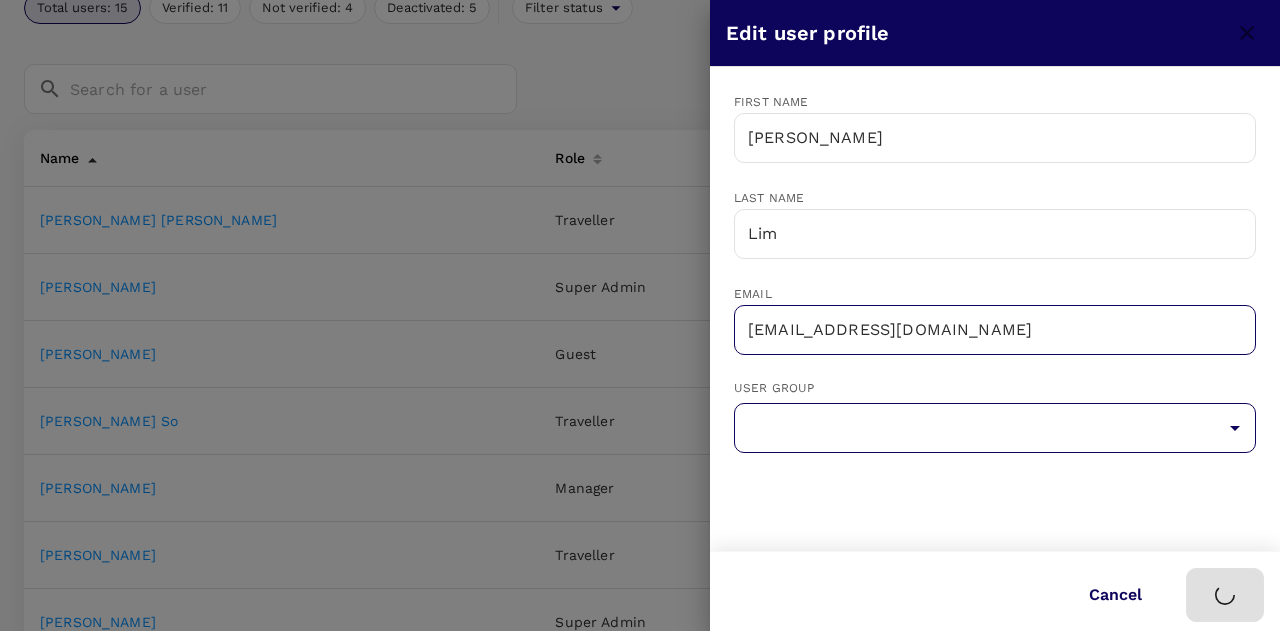 click on "cblim@swanmaclaren.com" at bounding box center (995, 330) 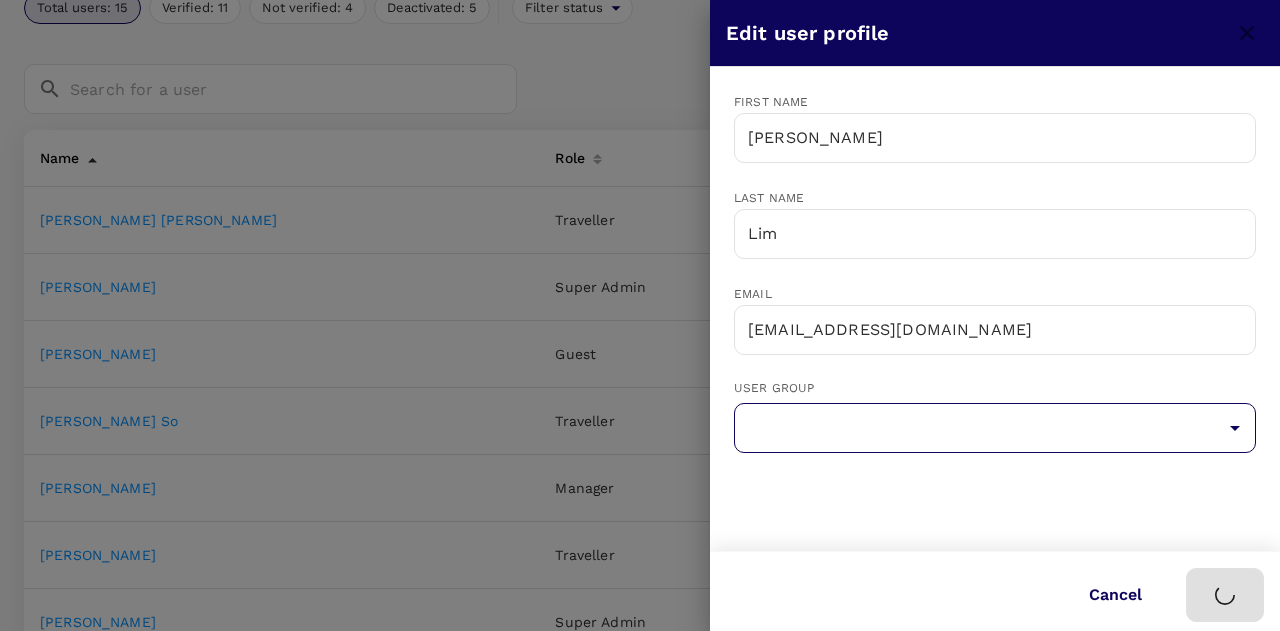 click at bounding box center [640, 315] 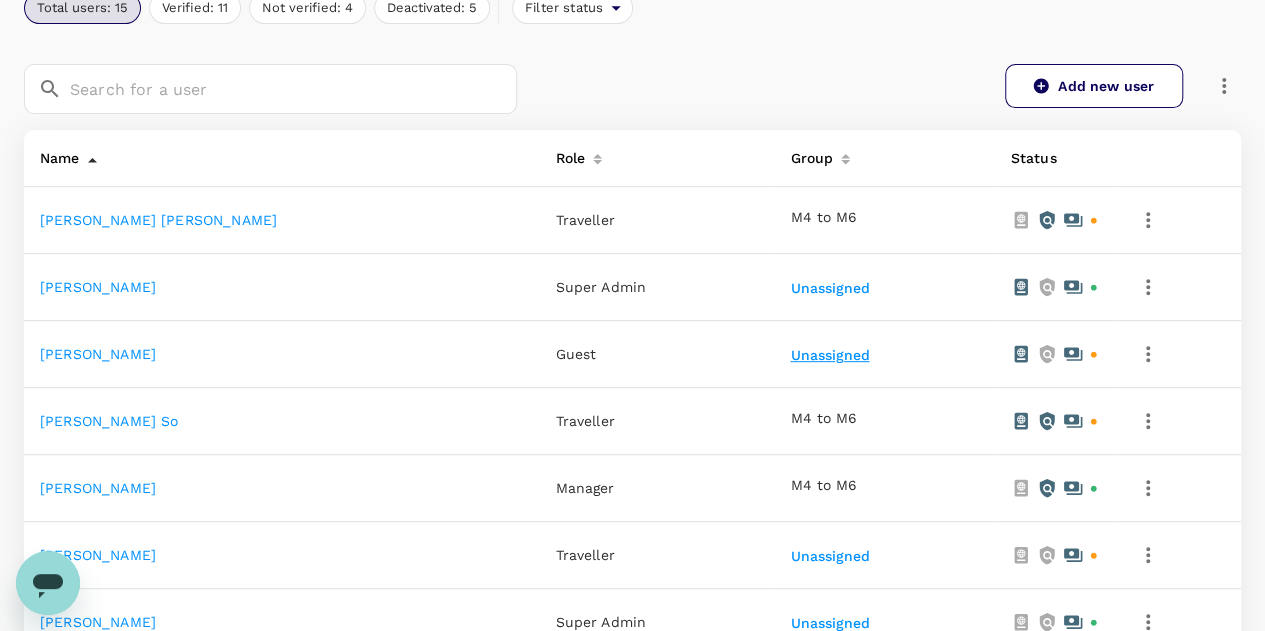 click on "Unassigned" at bounding box center (831, 356) 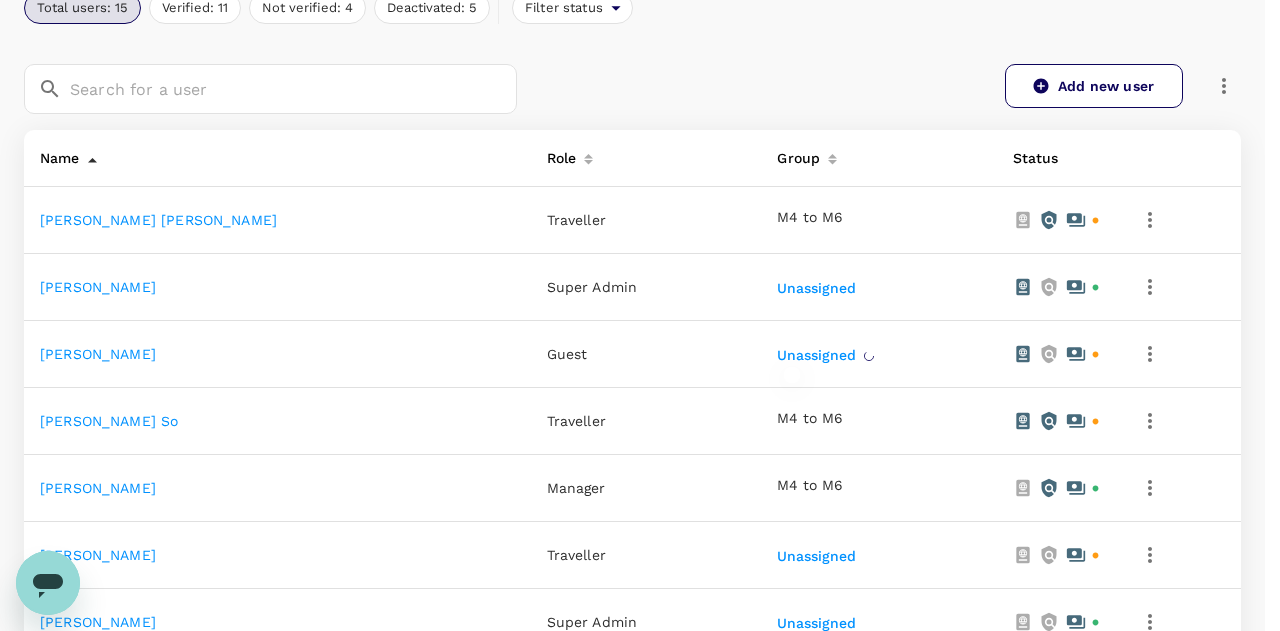 click at bounding box center (640, 315) 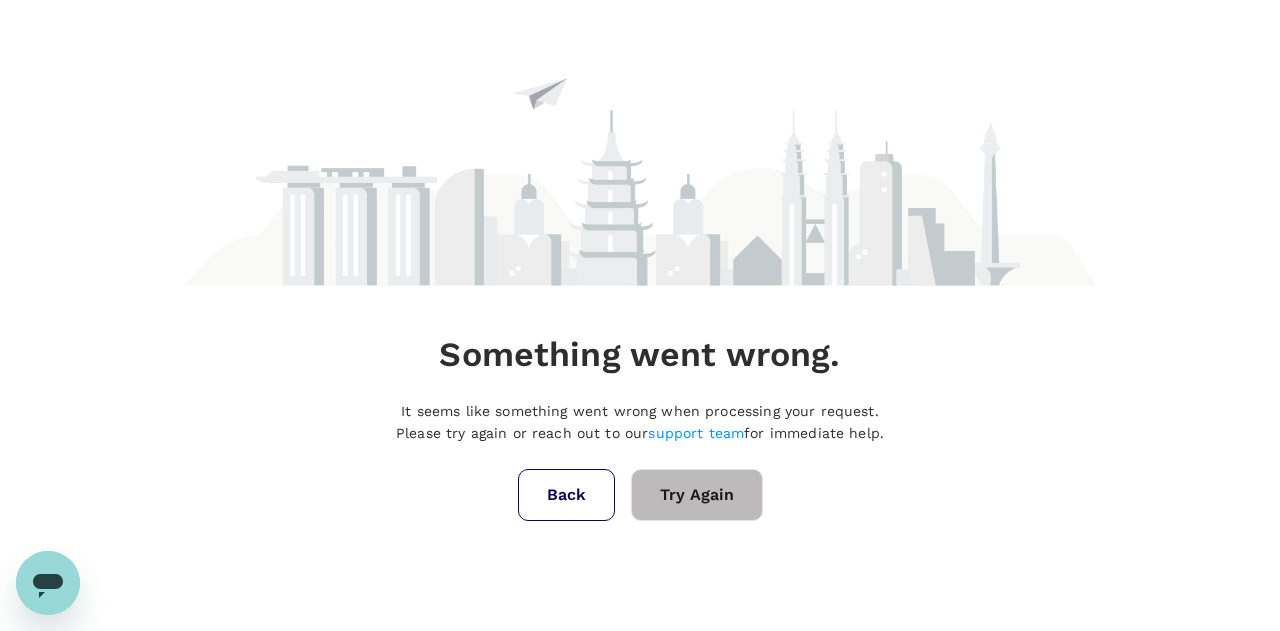 scroll, scrollTop: 0, scrollLeft: 0, axis: both 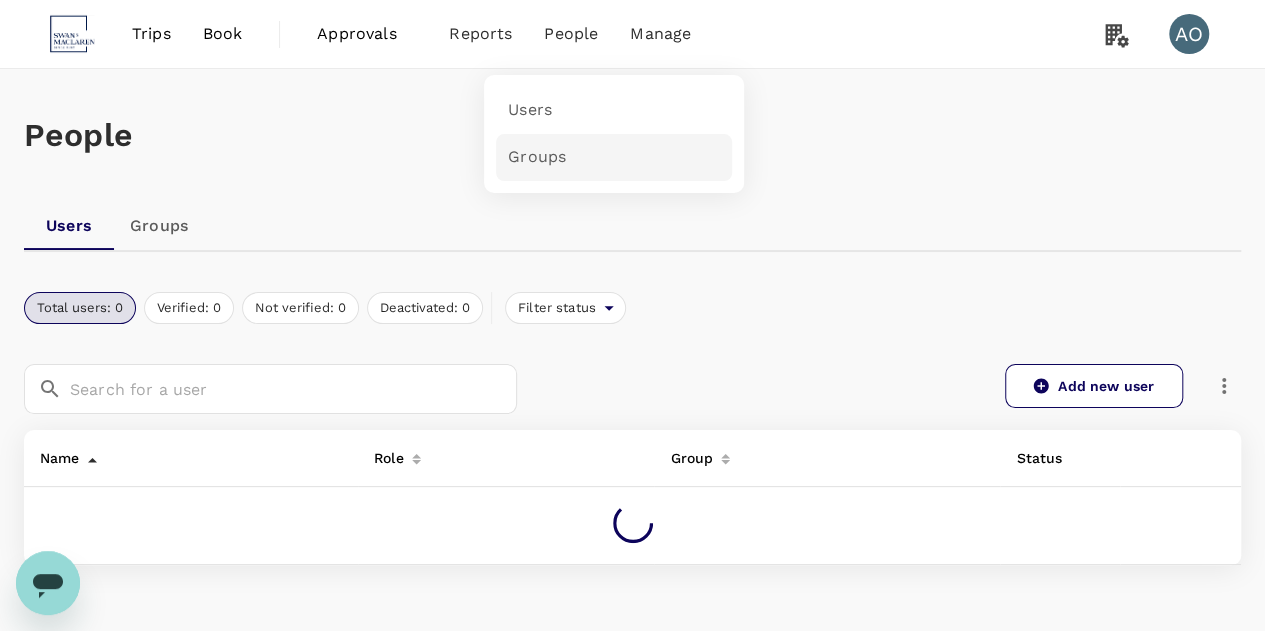 click on "Groups" at bounding box center [614, 157] 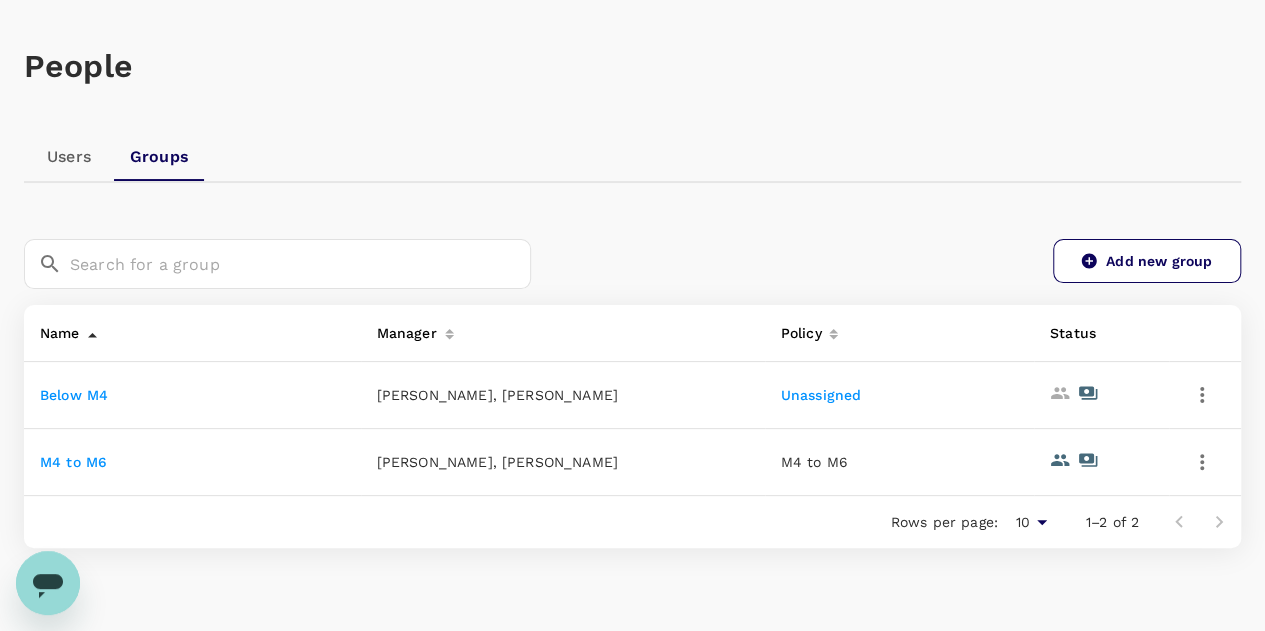 scroll, scrollTop: 100, scrollLeft: 0, axis: vertical 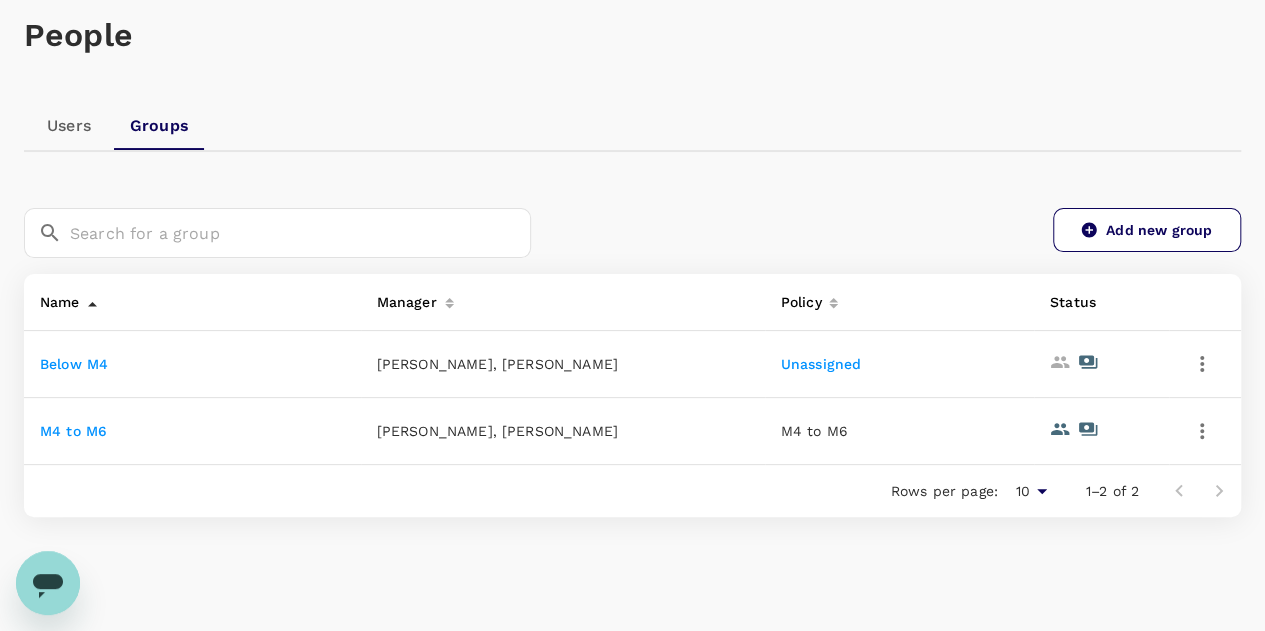 click on "Unassigned" at bounding box center [821, 364] 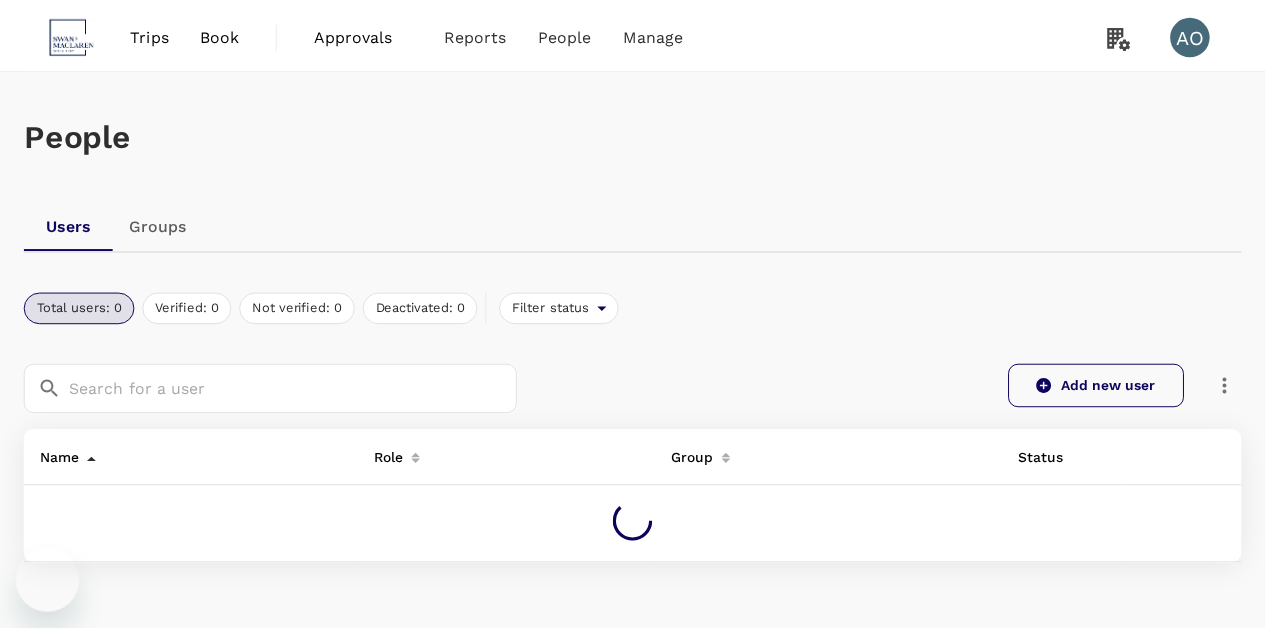 scroll, scrollTop: 0, scrollLeft: 0, axis: both 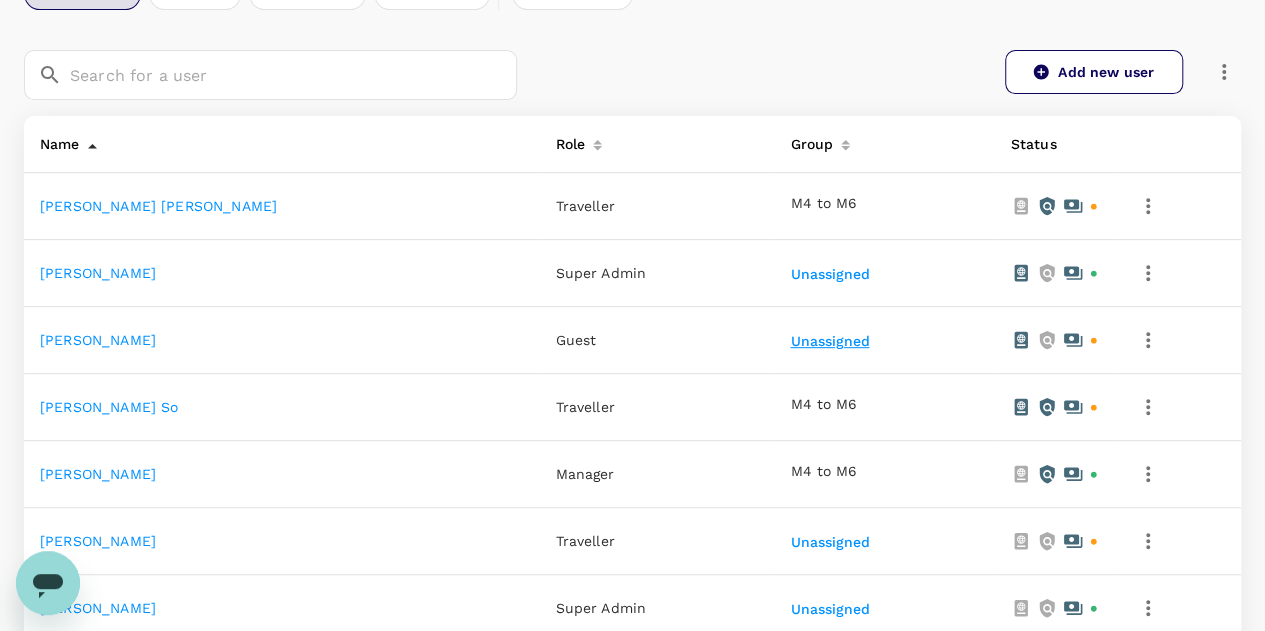 click on "Unassigned" at bounding box center [831, 342] 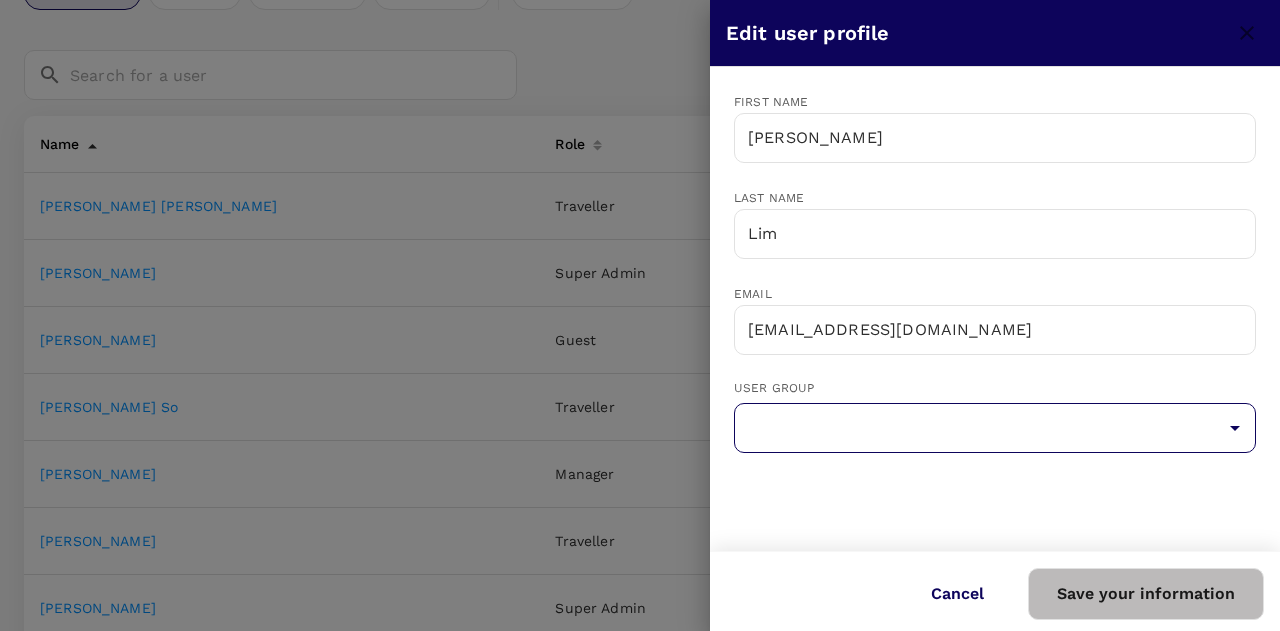 click at bounding box center (995, 428) 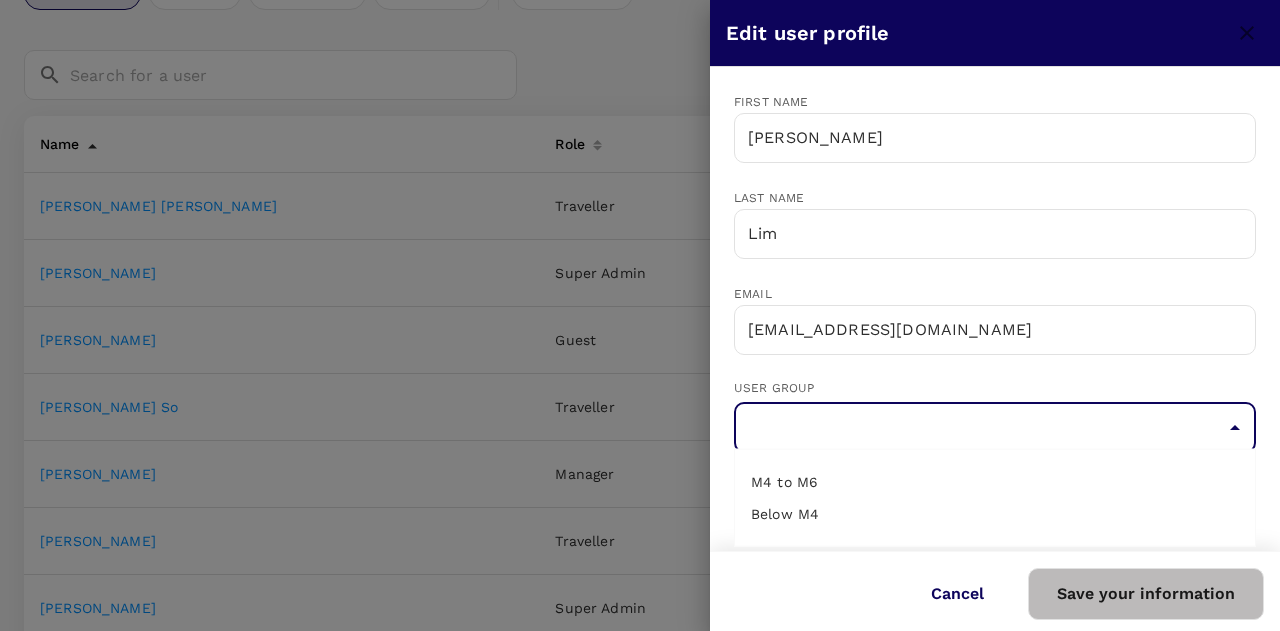 click at bounding box center [995, 428] 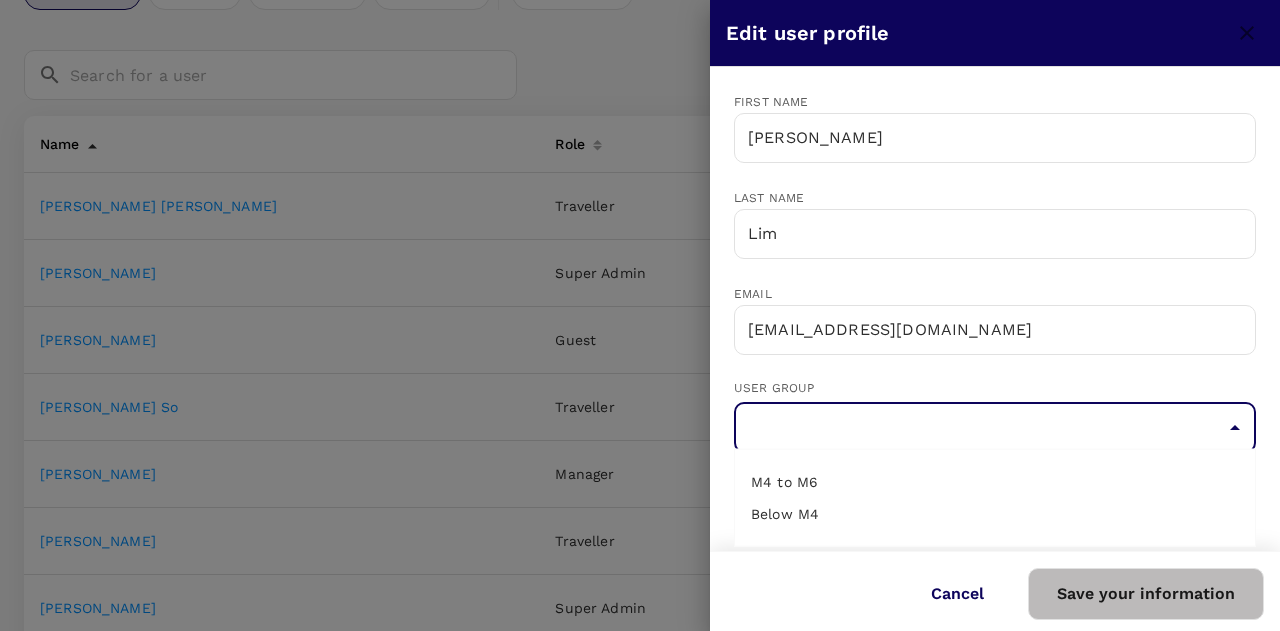 click at bounding box center [995, 428] 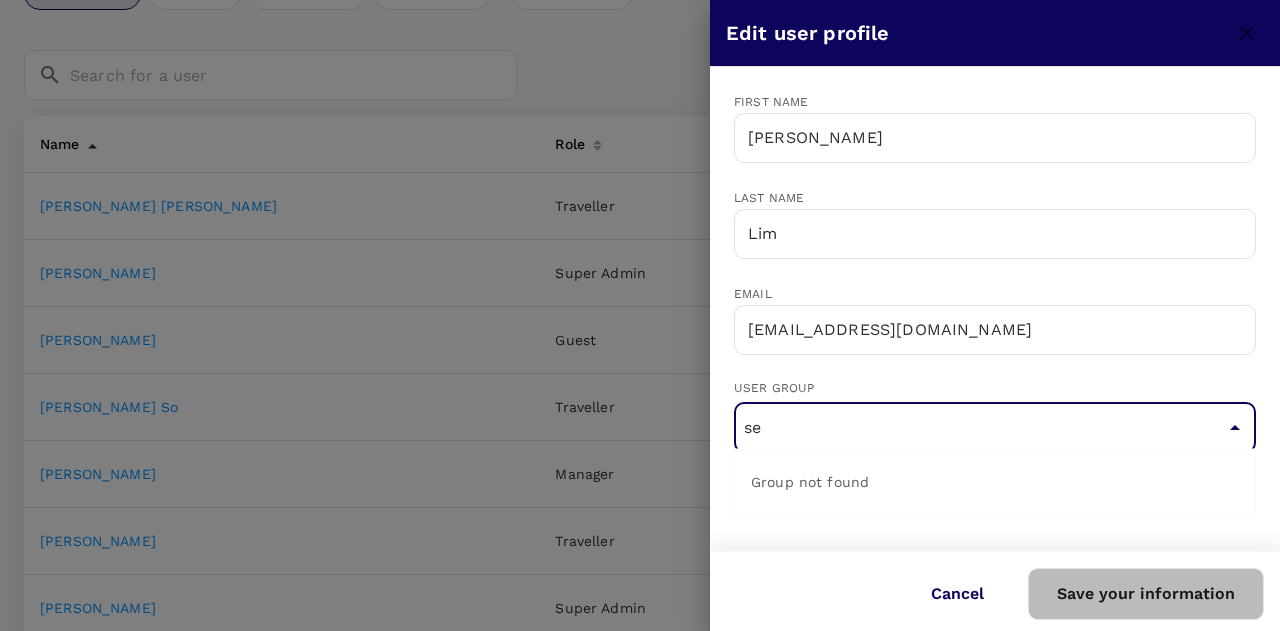 type on "se" 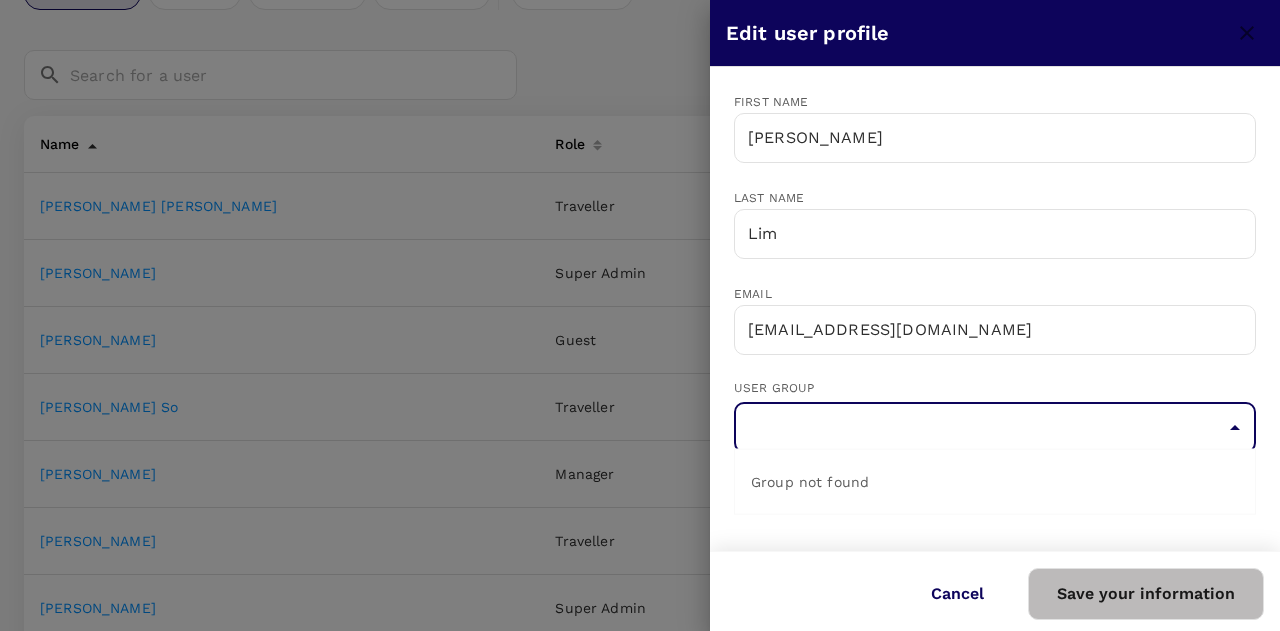 click on "Cancel" at bounding box center (957, 594) 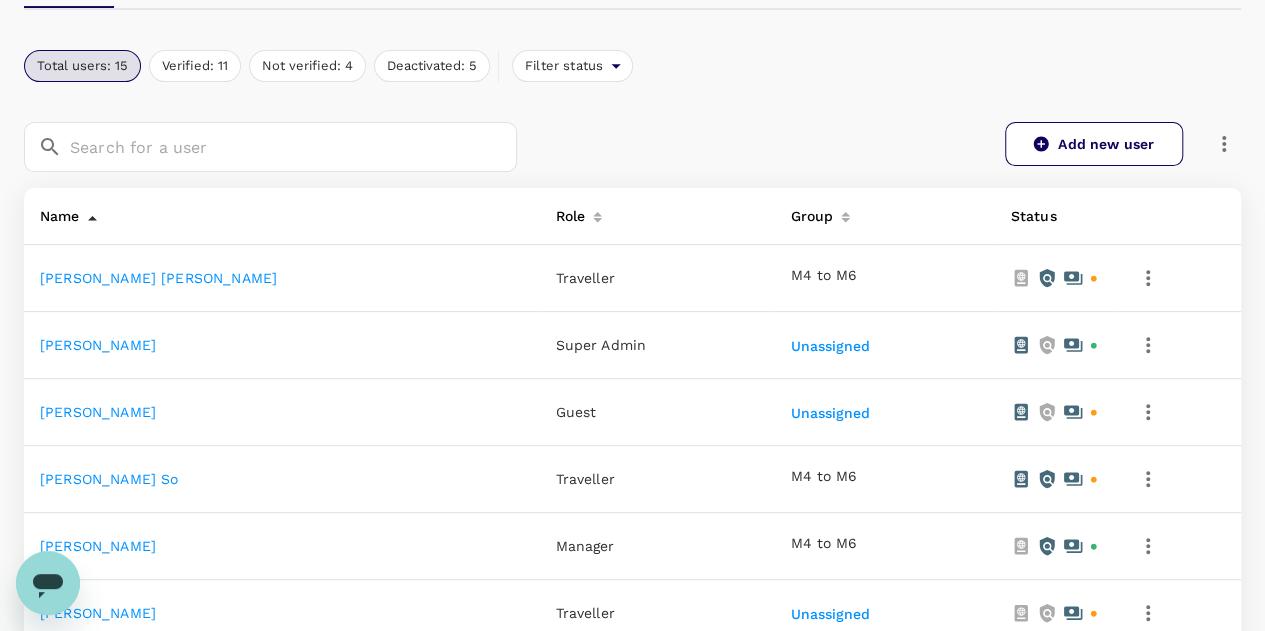 scroll, scrollTop: 14, scrollLeft: 0, axis: vertical 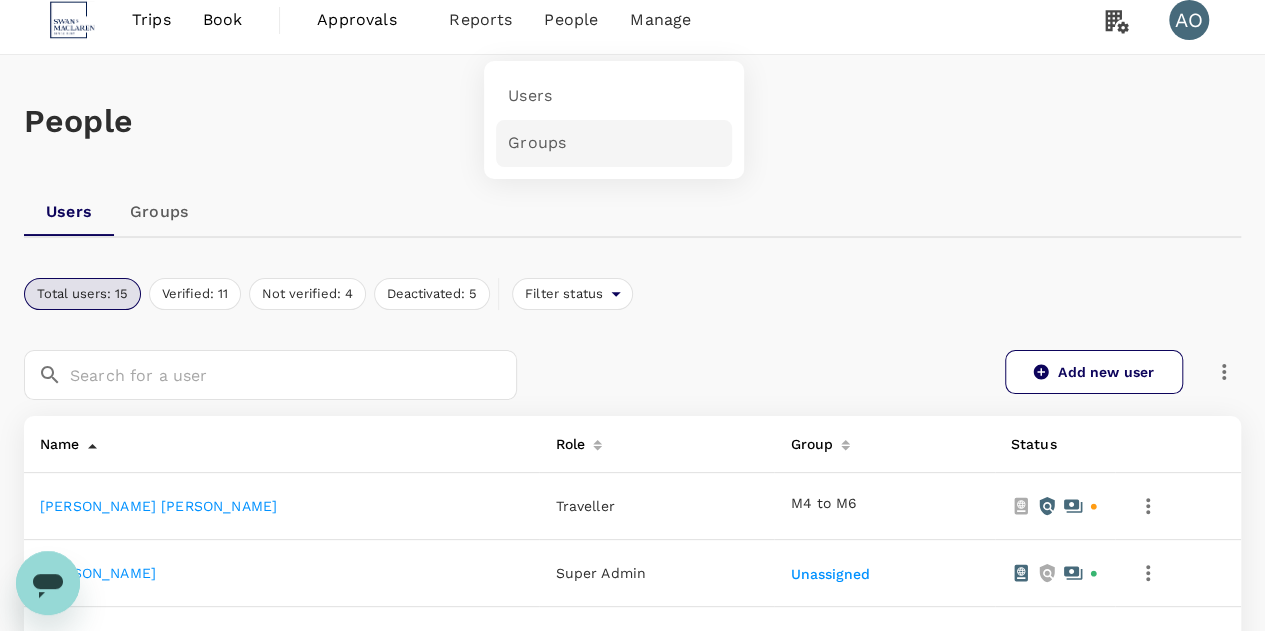 click on "Groups" at bounding box center (537, 143) 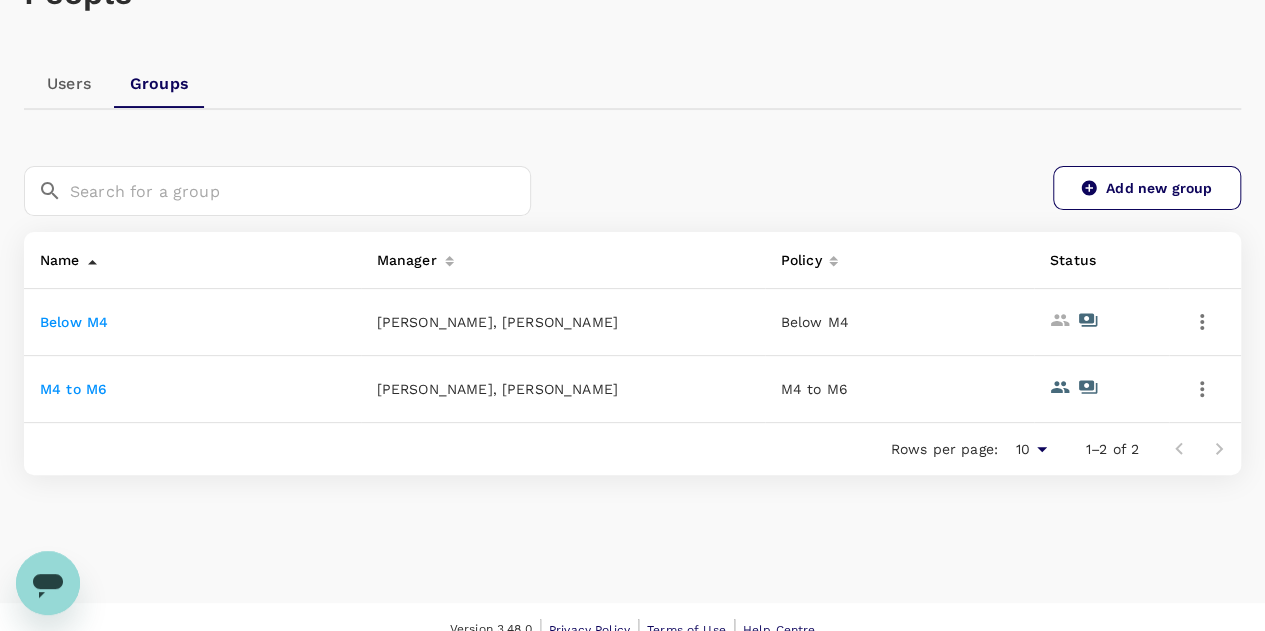 scroll, scrollTop: 165, scrollLeft: 0, axis: vertical 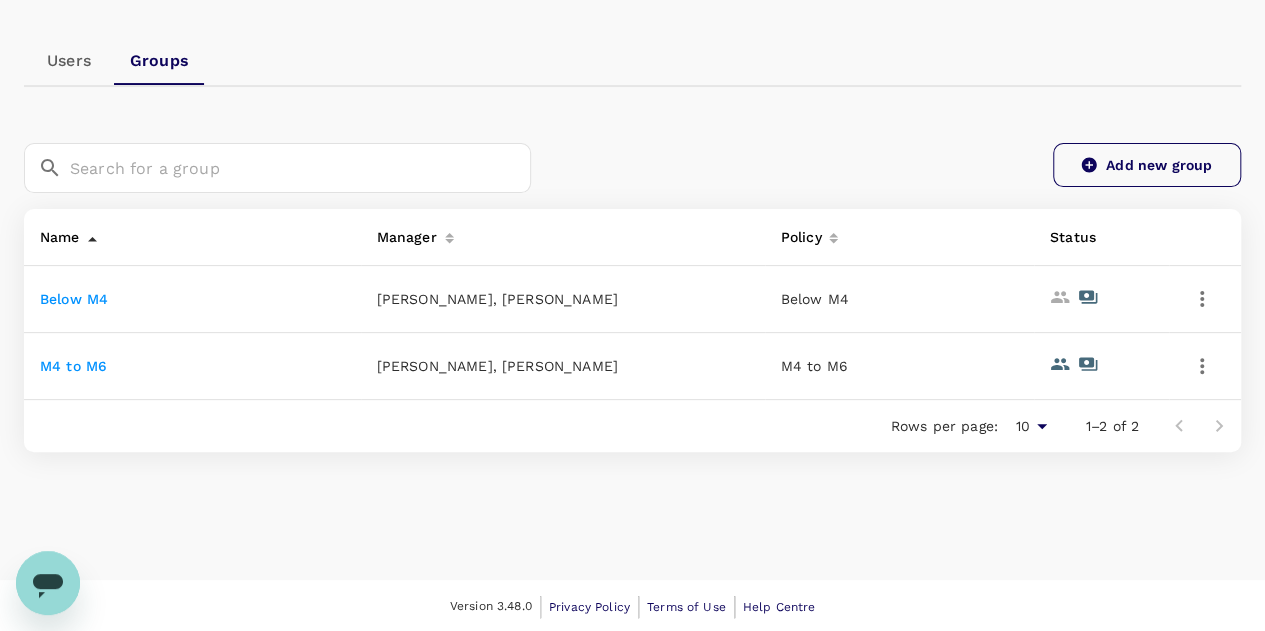 click on "Add new group" at bounding box center (1147, 165) 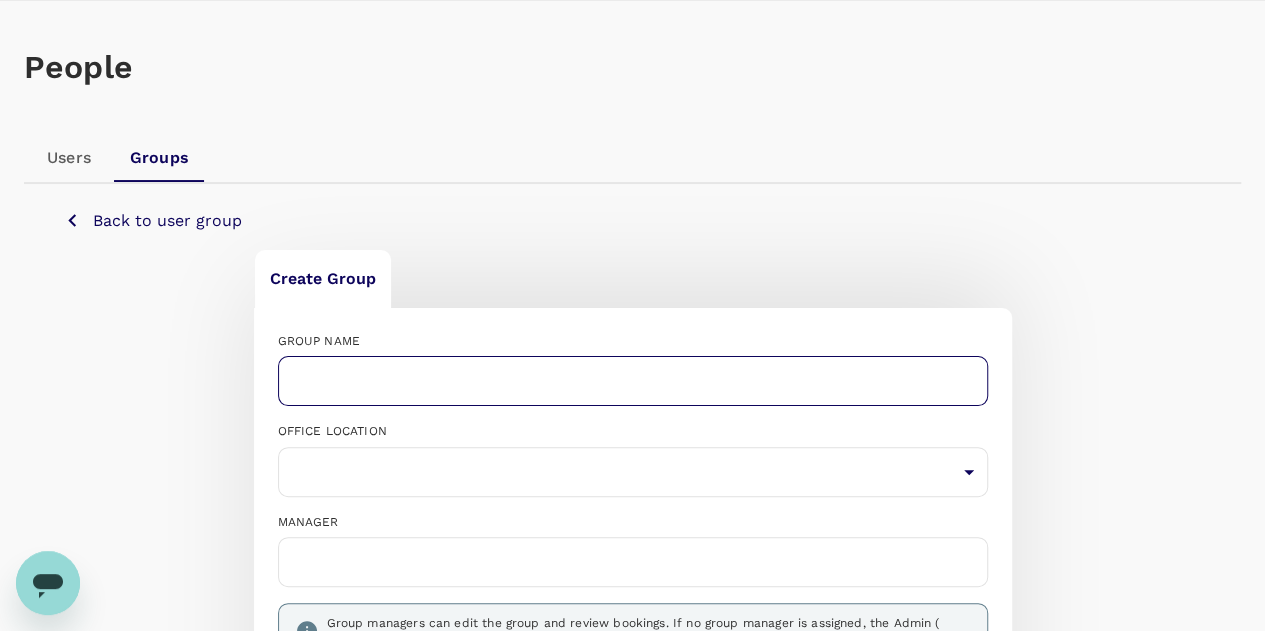 scroll, scrollTop: 100, scrollLeft: 0, axis: vertical 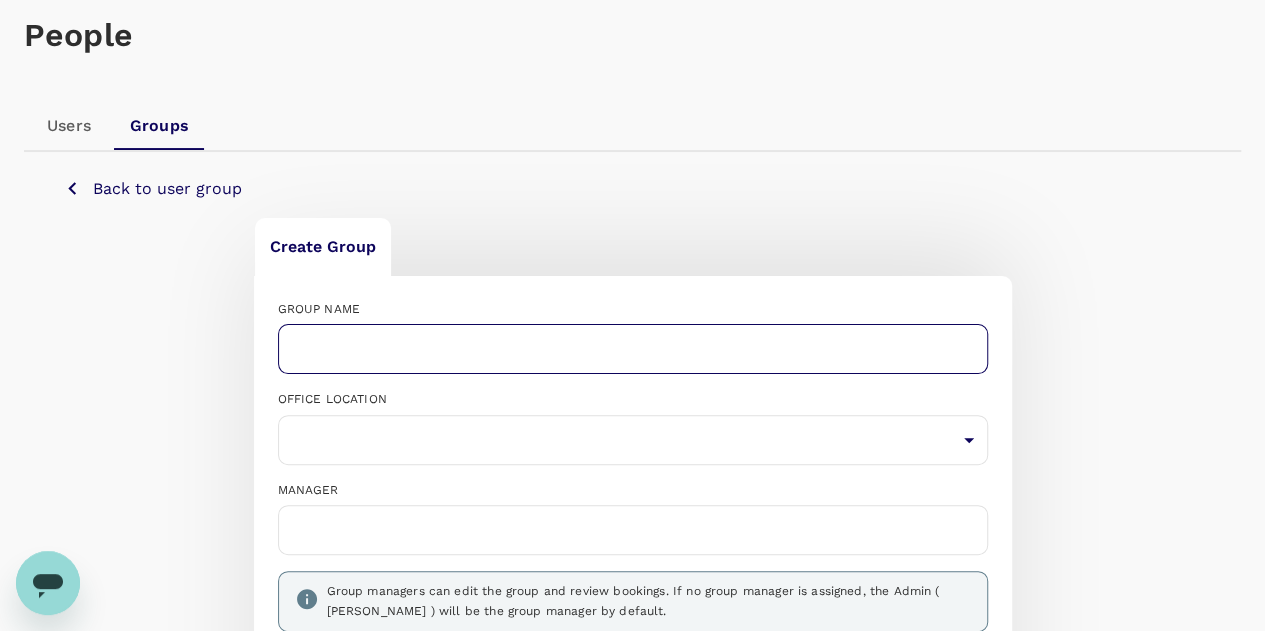 click at bounding box center (633, 349) 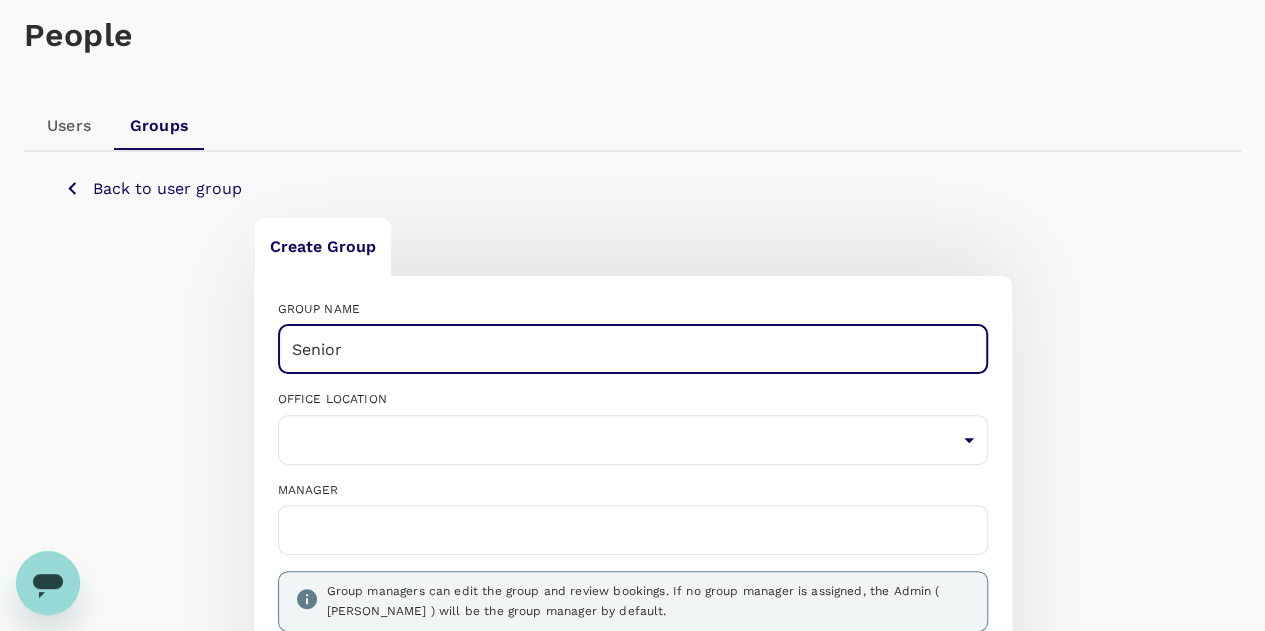 type on "Senior Leadership Team" 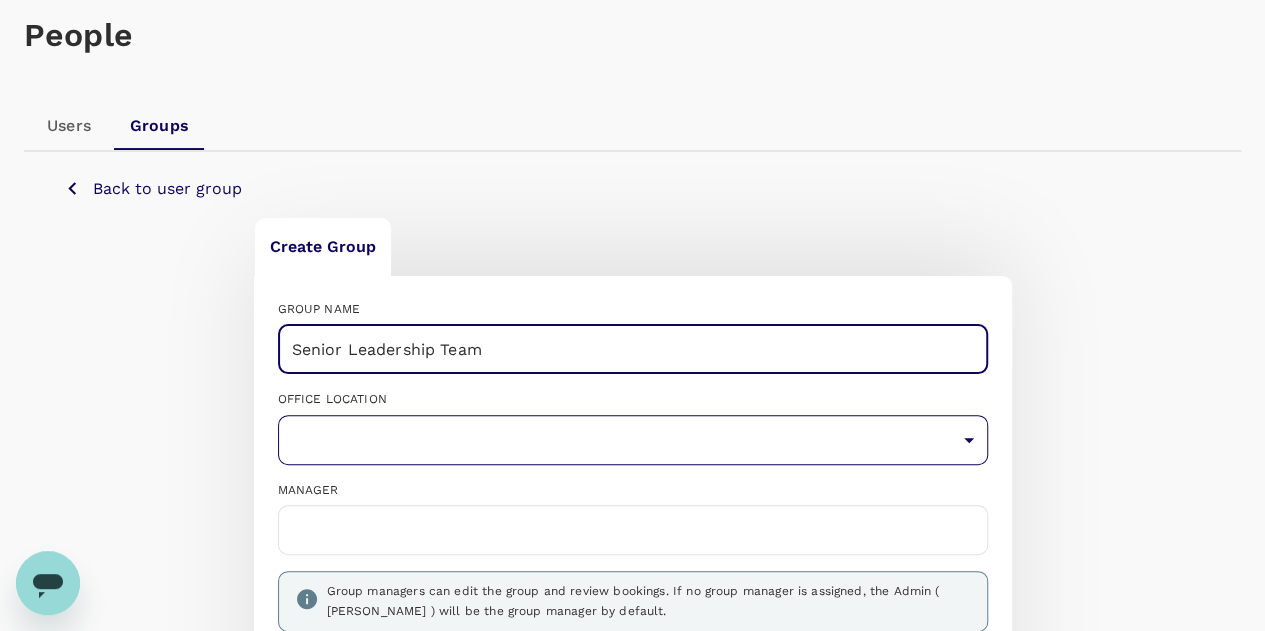 click on "Trips Book Approvals 0 Reports People Manage AO People Users Groups Back to user group Create Group GROUP NAME Senior Leadership Team ​ OFFICE LOCATION ​ ​ MANAGER Group managers can edit the group and review bookings. If no group manager is assigned, the Admin ( [PERSON_NAME] ) will be the group manager by default. Group member   Add more Add 1 group Version 3.48.0 Privacy Policy Terms of Use Help Centre" at bounding box center [632, 502] 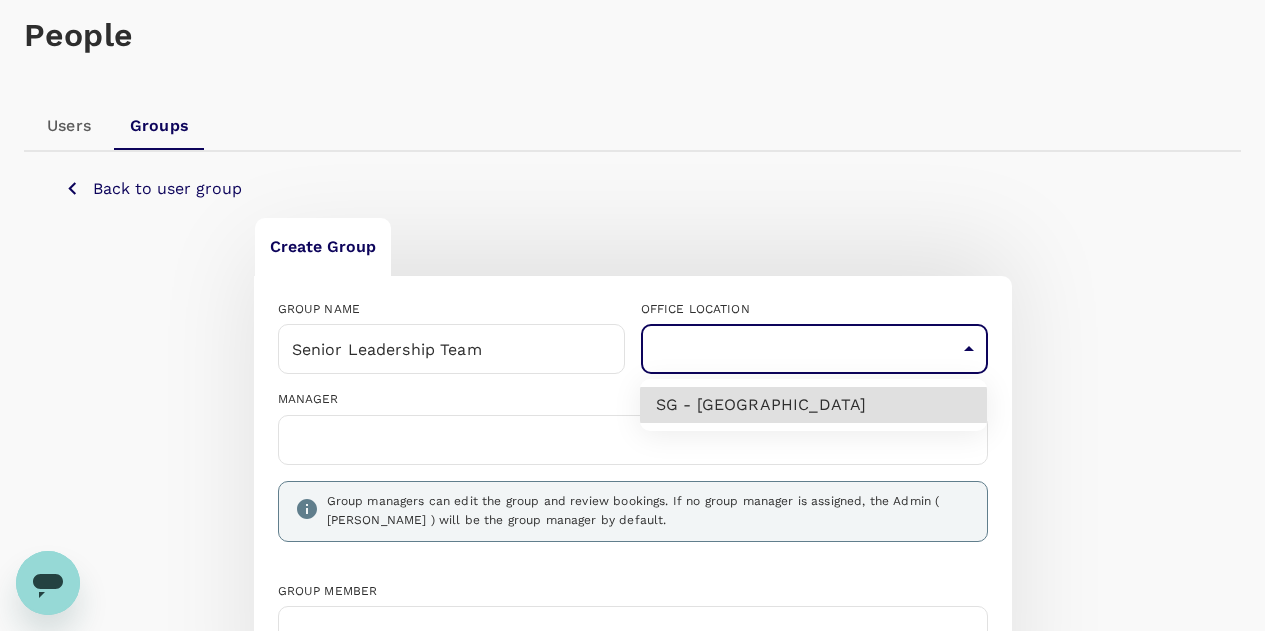 click on "SG - [GEOGRAPHIC_DATA]" at bounding box center (813, 405) 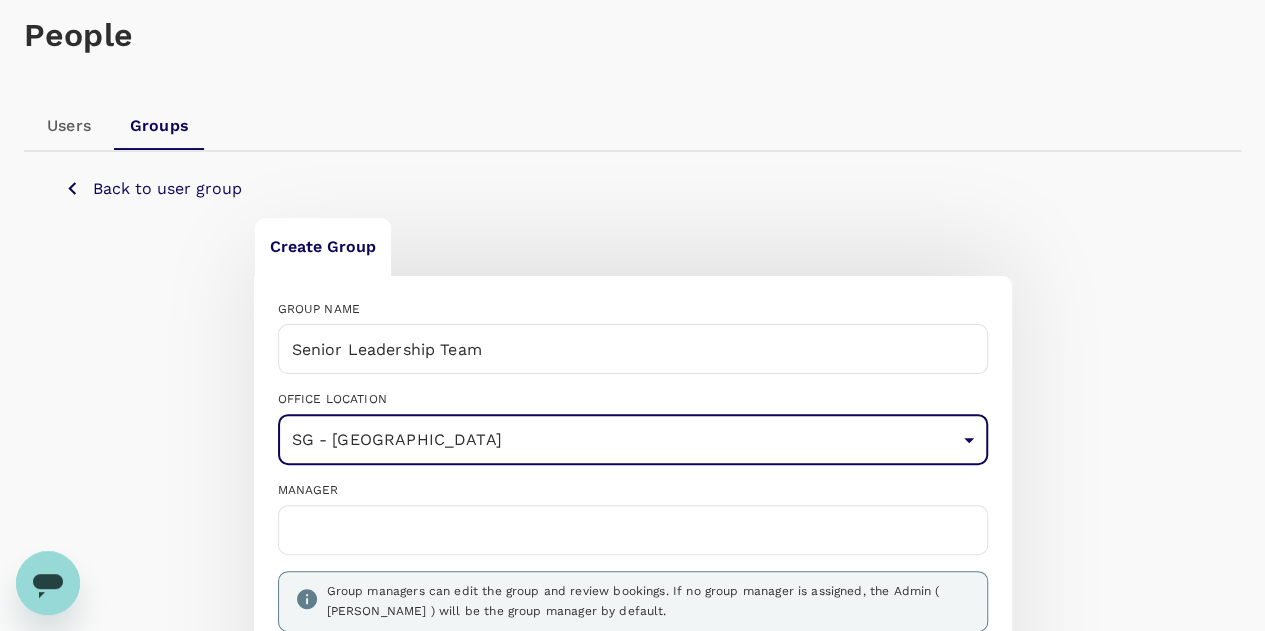click at bounding box center [633, 530] 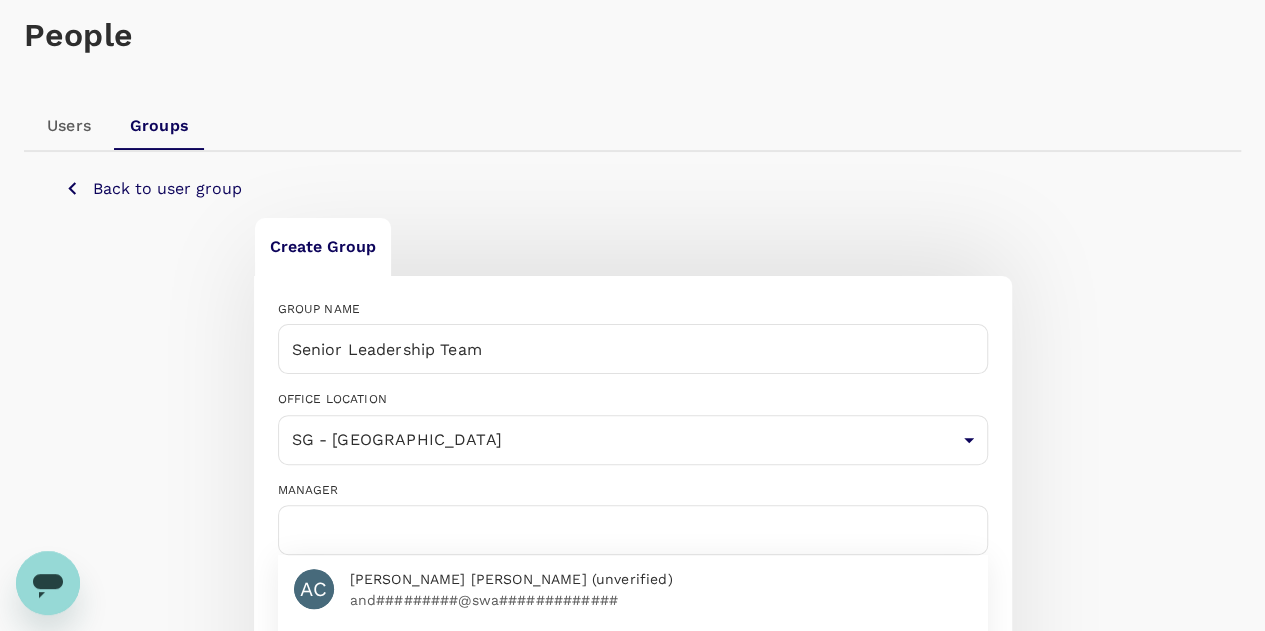 click on "ang########@swa#############" at bounding box center [661, 669] 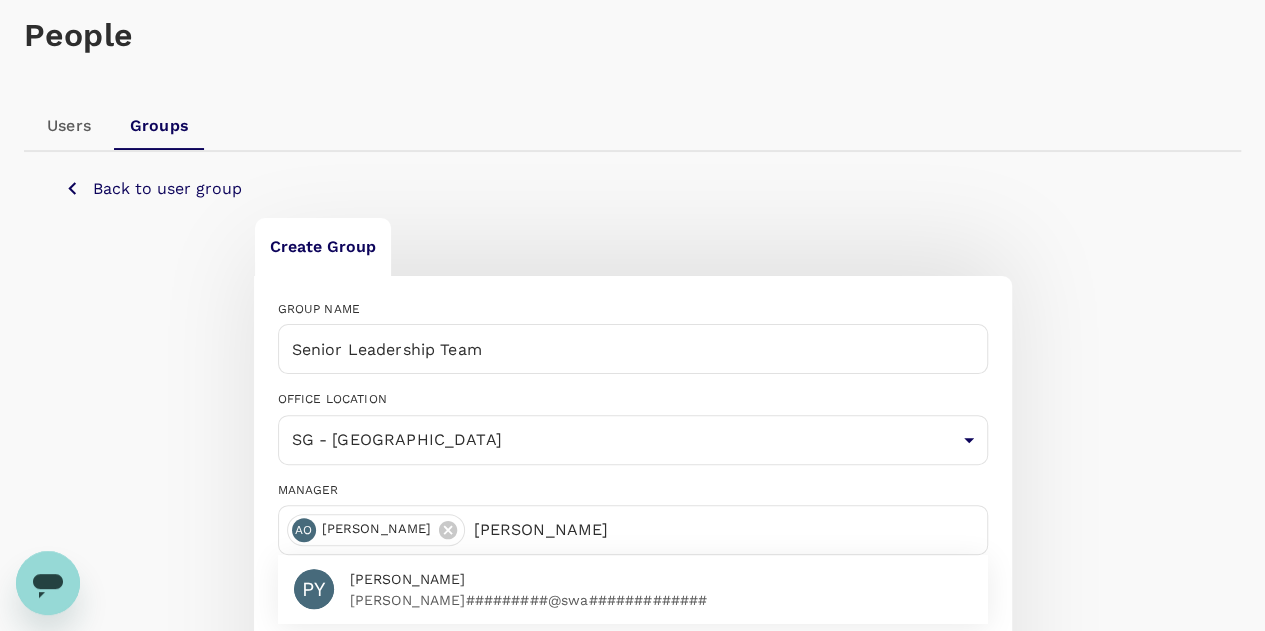 type on "[PERSON_NAME]" 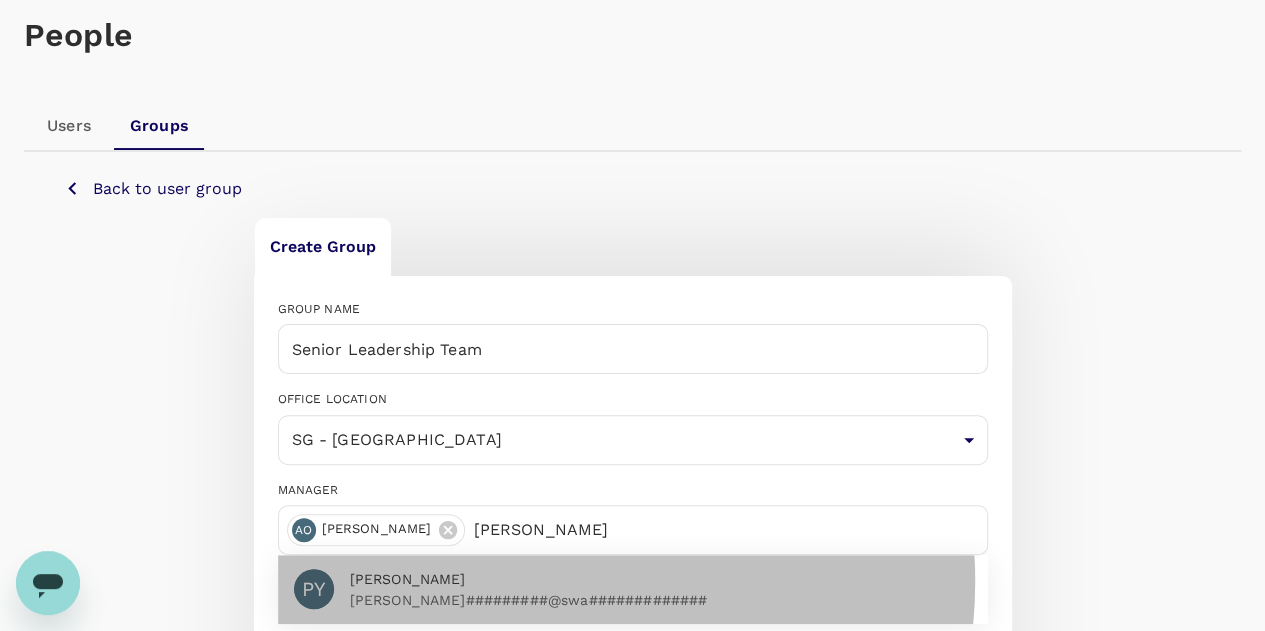 click on "[PERSON_NAME]" at bounding box center (661, 579) 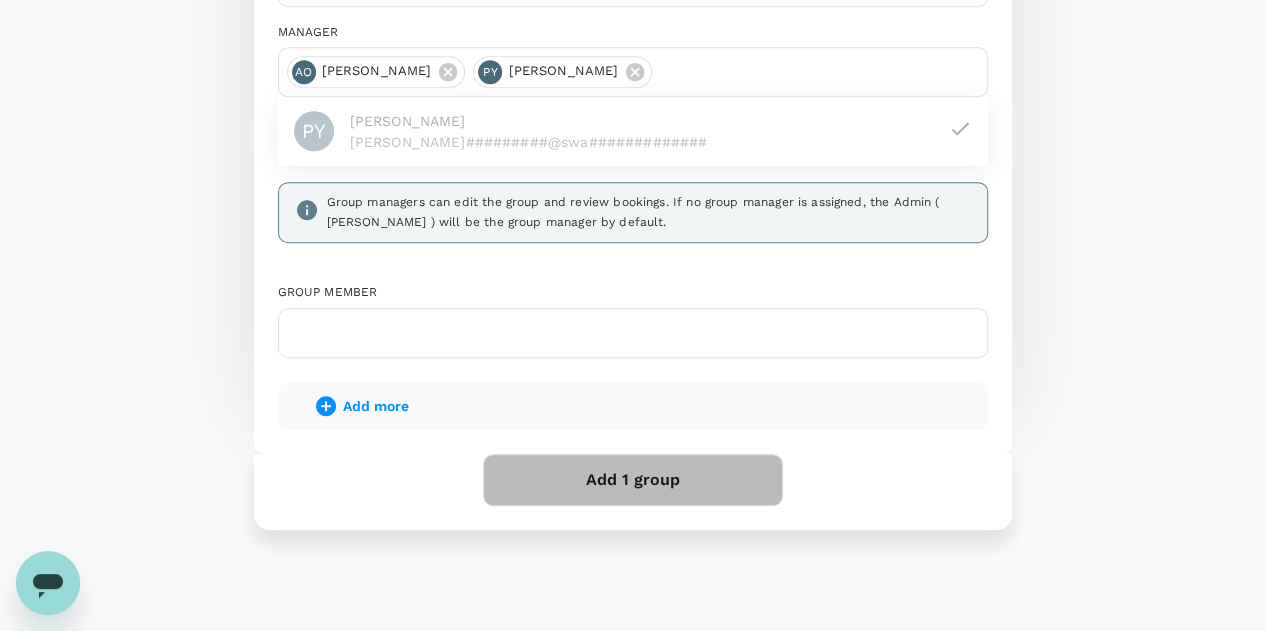 scroll, scrollTop: 464, scrollLeft: 0, axis: vertical 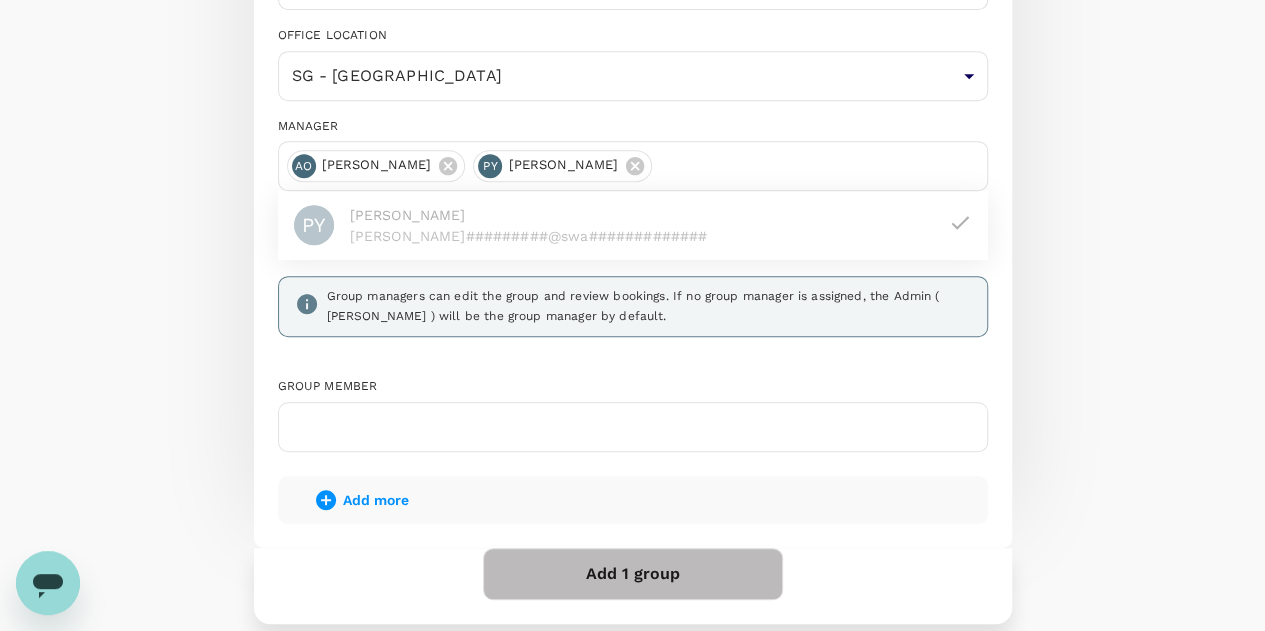 click at bounding box center [633, 427] 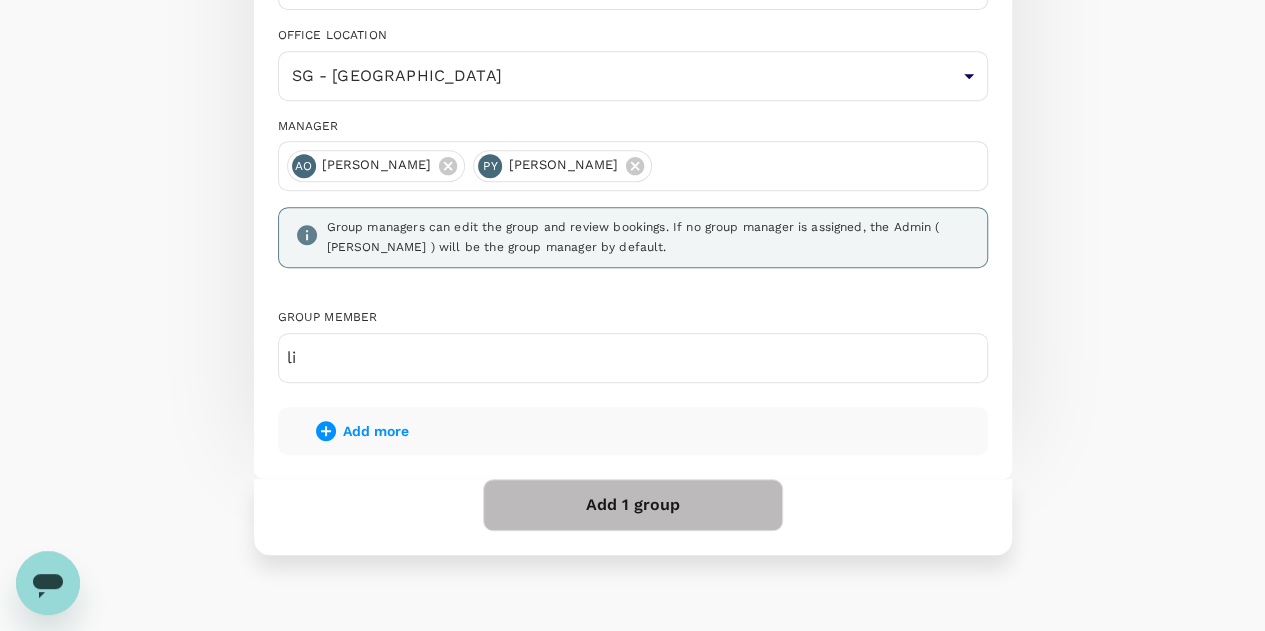 type on "l" 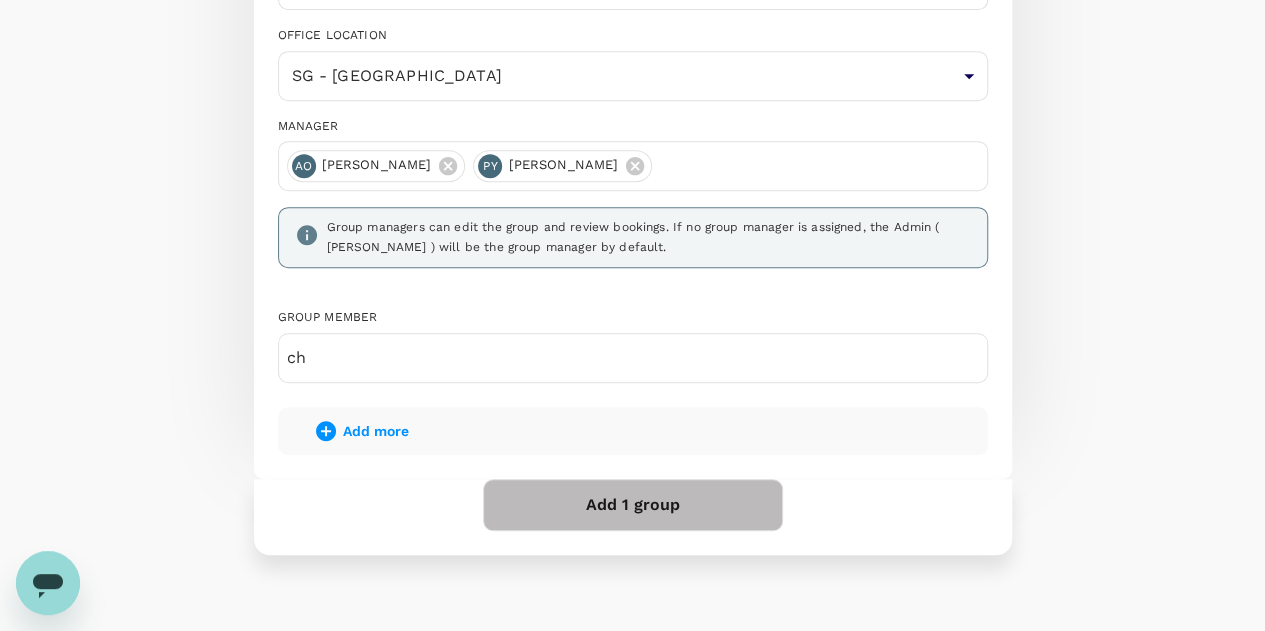 type on "c" 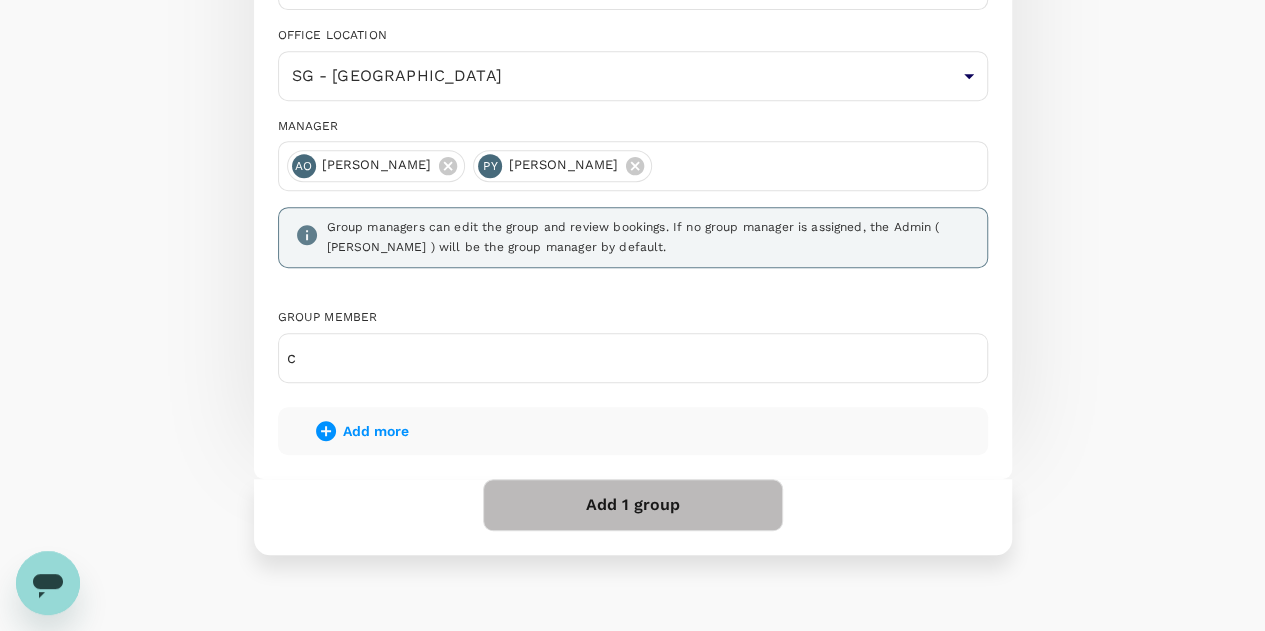 type 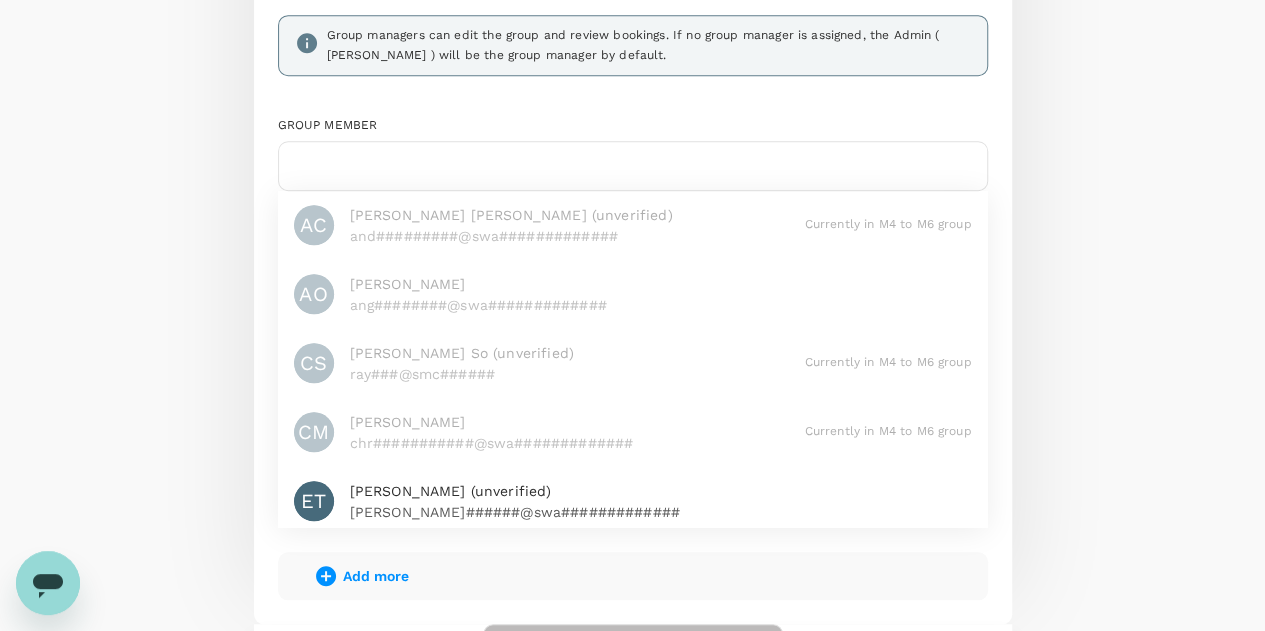 scroll, scrollTop: 664, scrollLeft: 0, axis: vertical 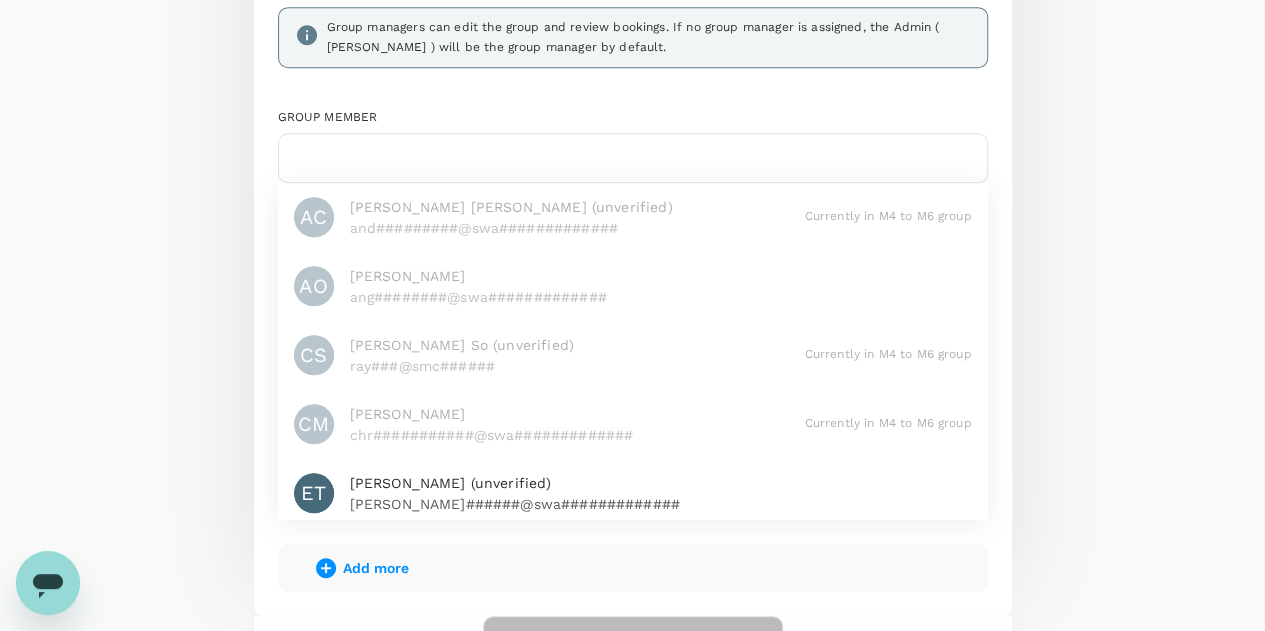 click on "[PERSON_NAME] (unverified)" at bounding box center [661, 483] 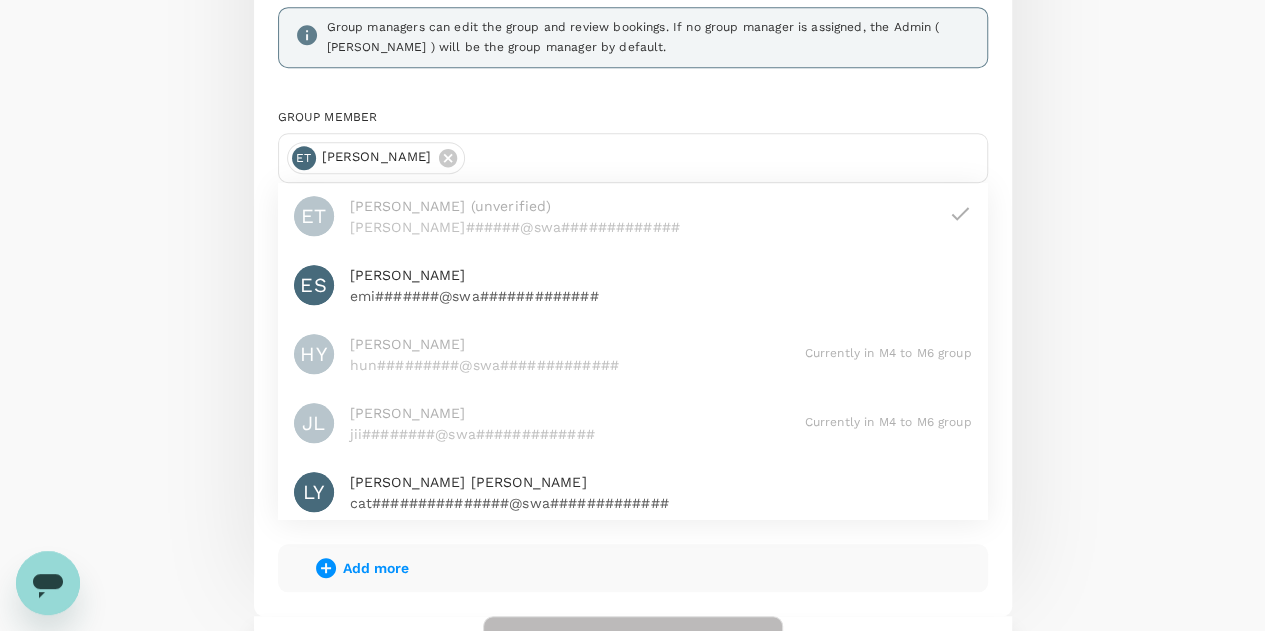 scroll, scrollTop: 368, scrollLeft: 0, axis: vertical 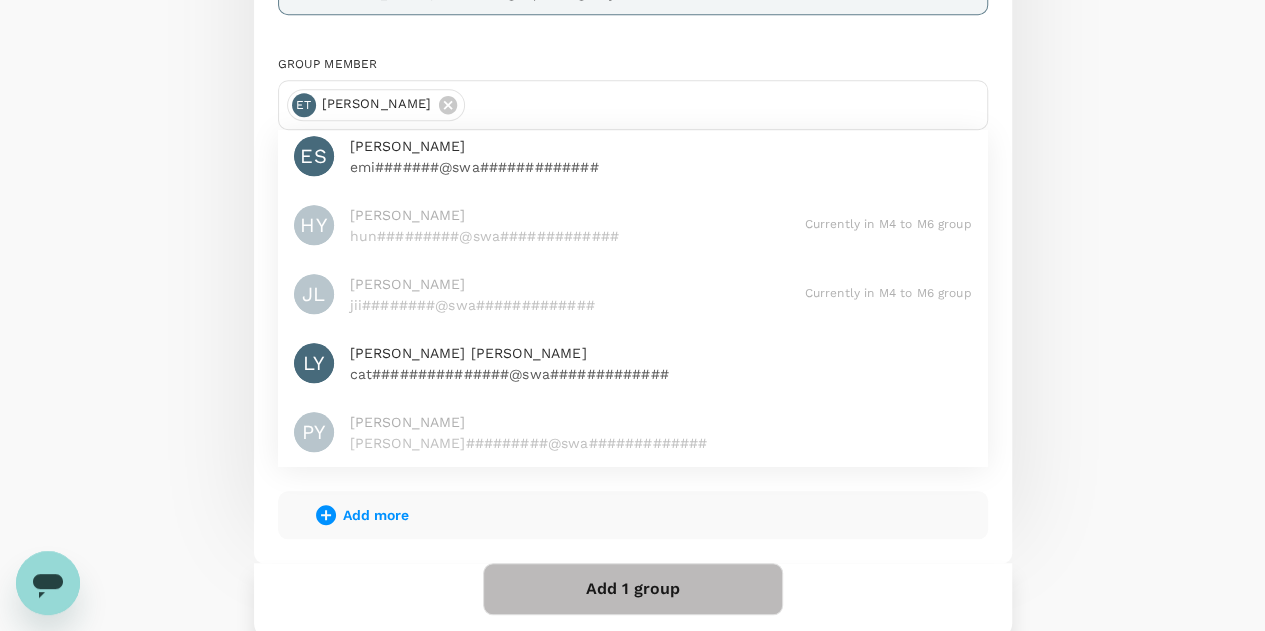 click on "Add 1 group" at bounding box center (633, 589) 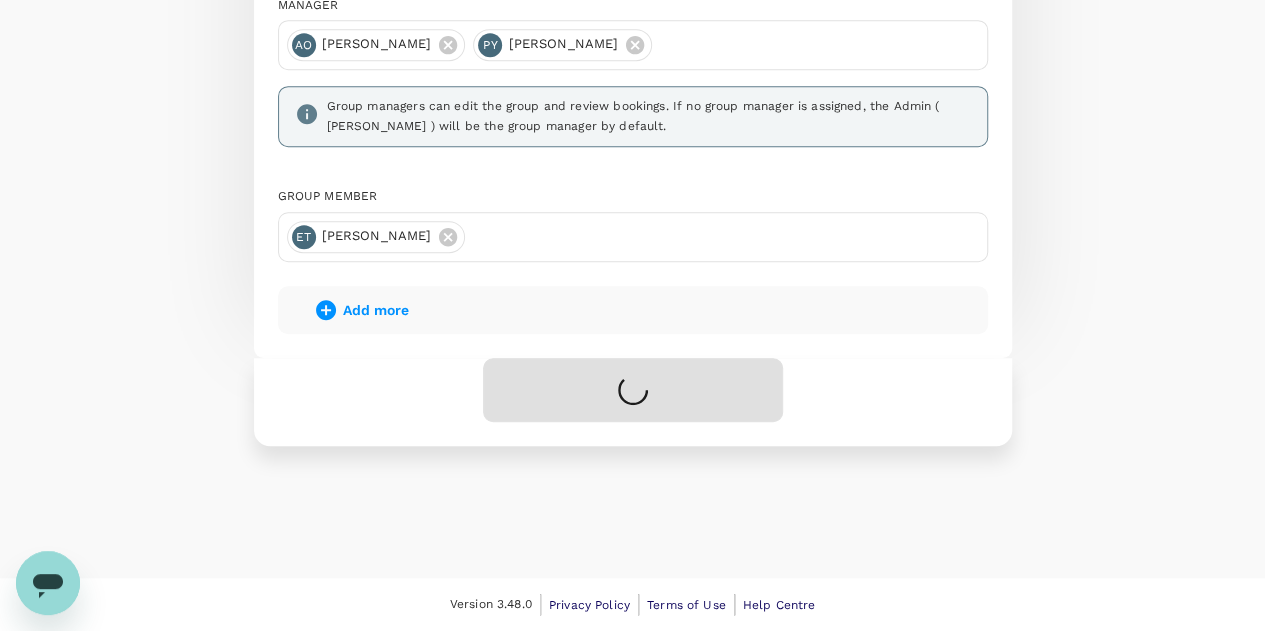 scroll, scrollTop: 480, scrollLeft: 0, axis: vertical 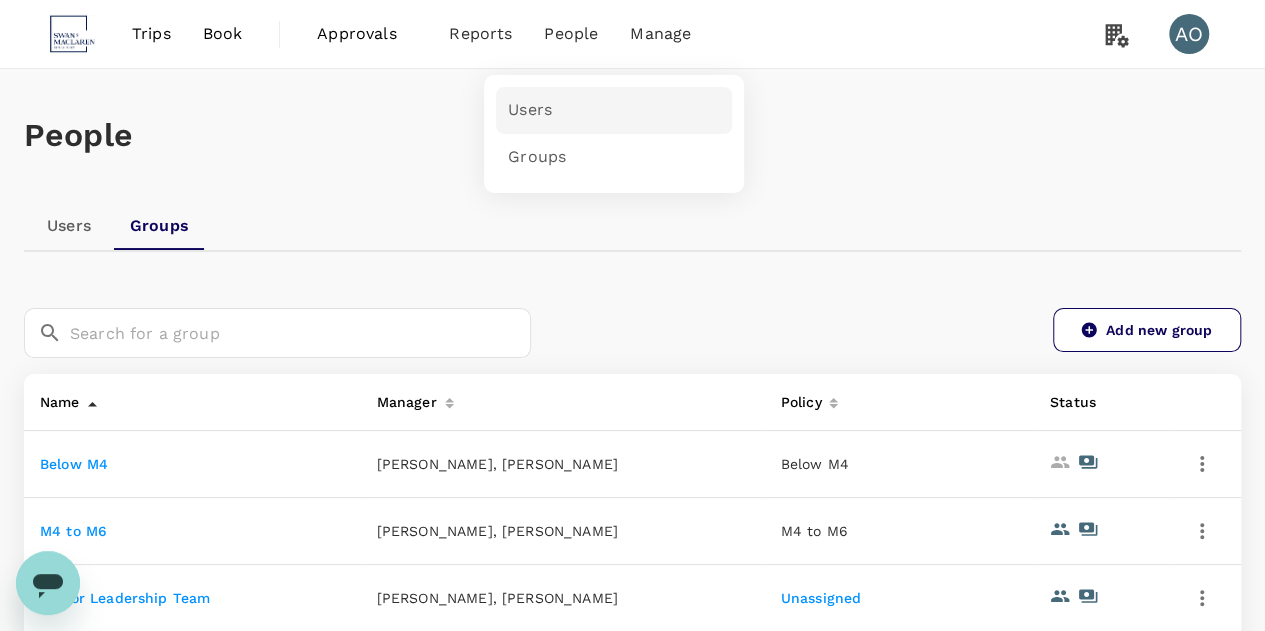 click on "Users" at bounding box center (614, 110) 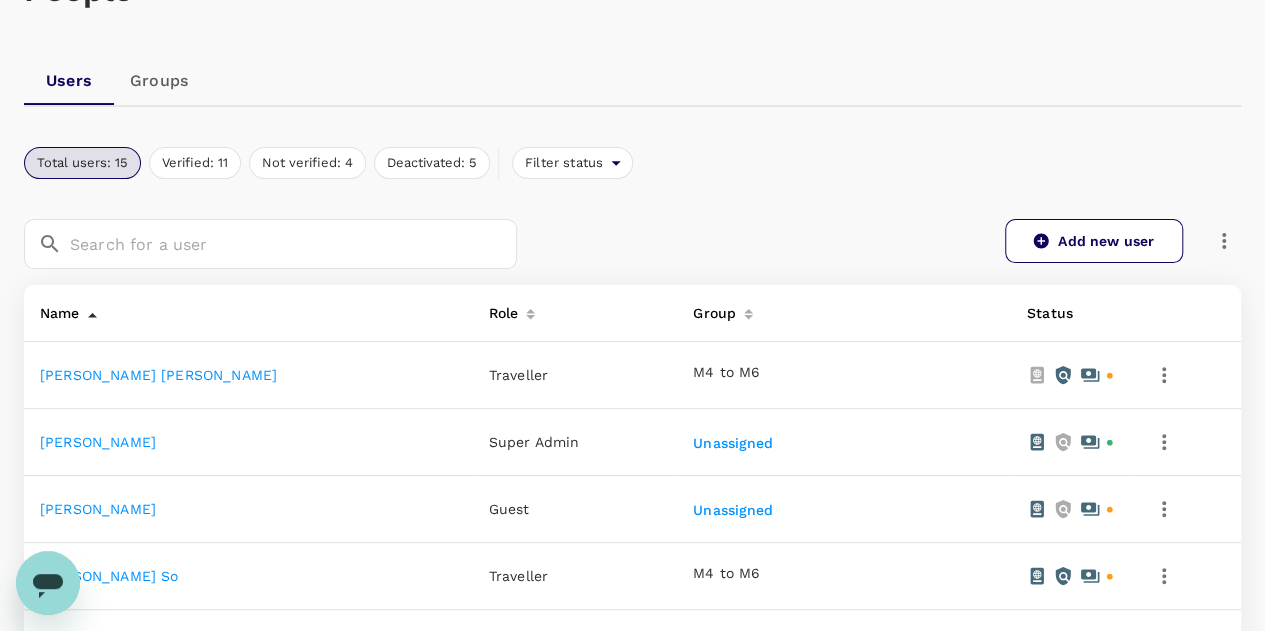 scroll, scrollTop: 200, scrollLeft: 0, axis: vertical 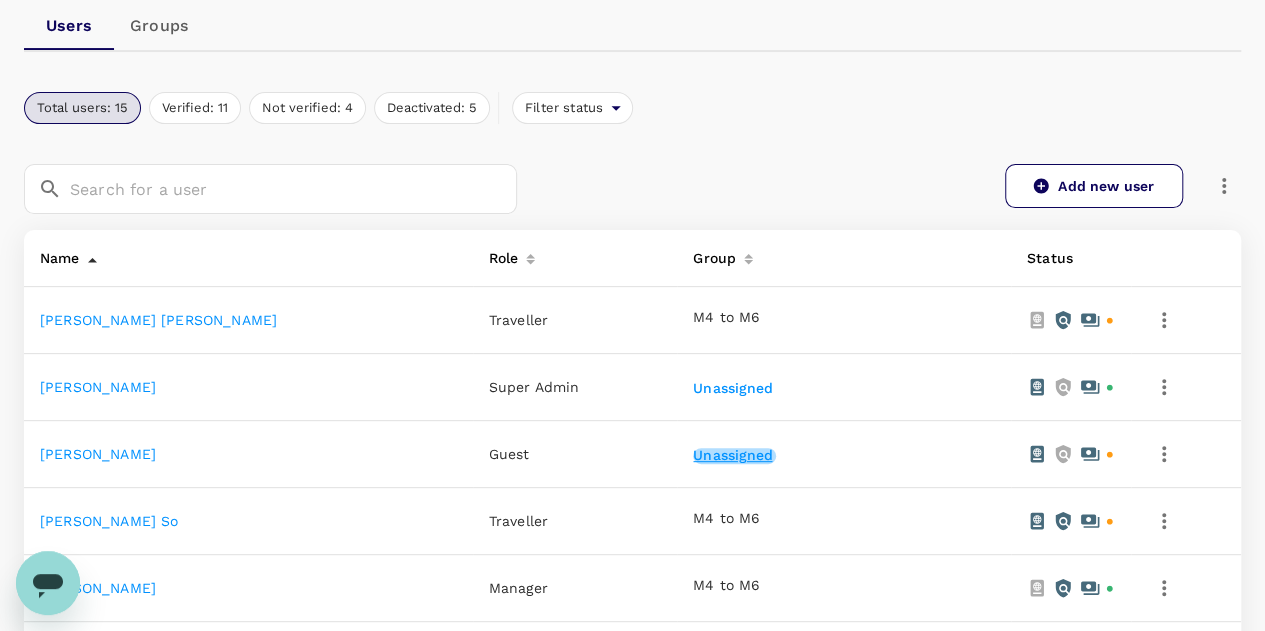 click on "Unassigned" at bounding box center [734, 456] 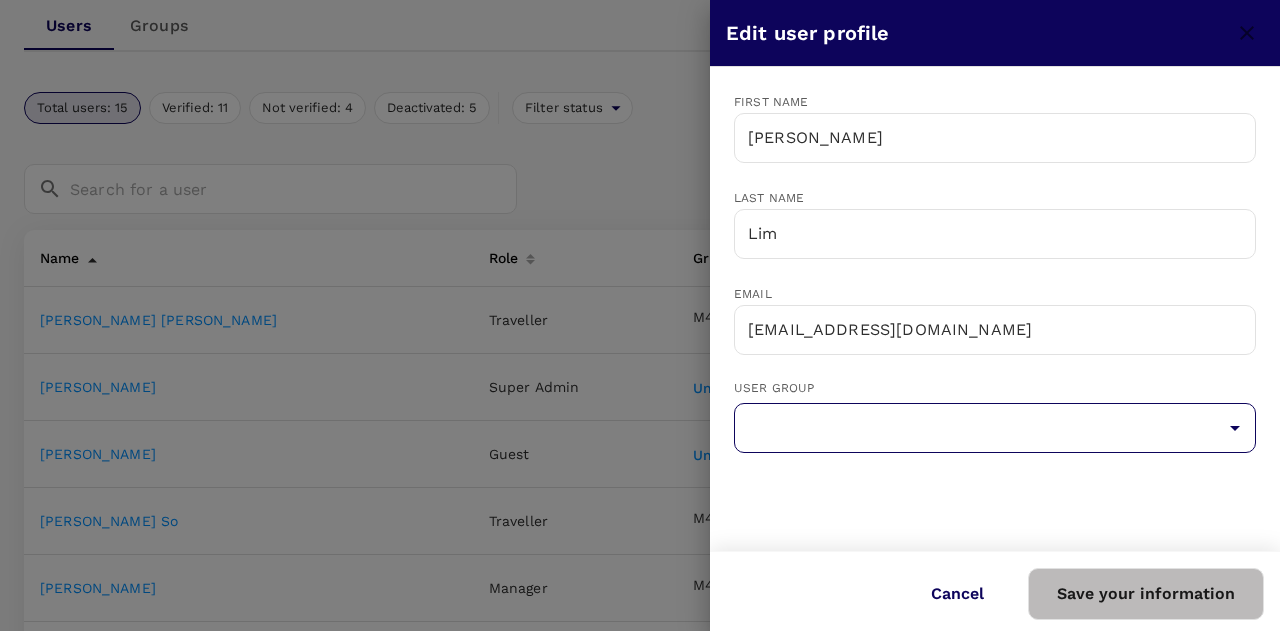 click at bounding box center [995, 428] 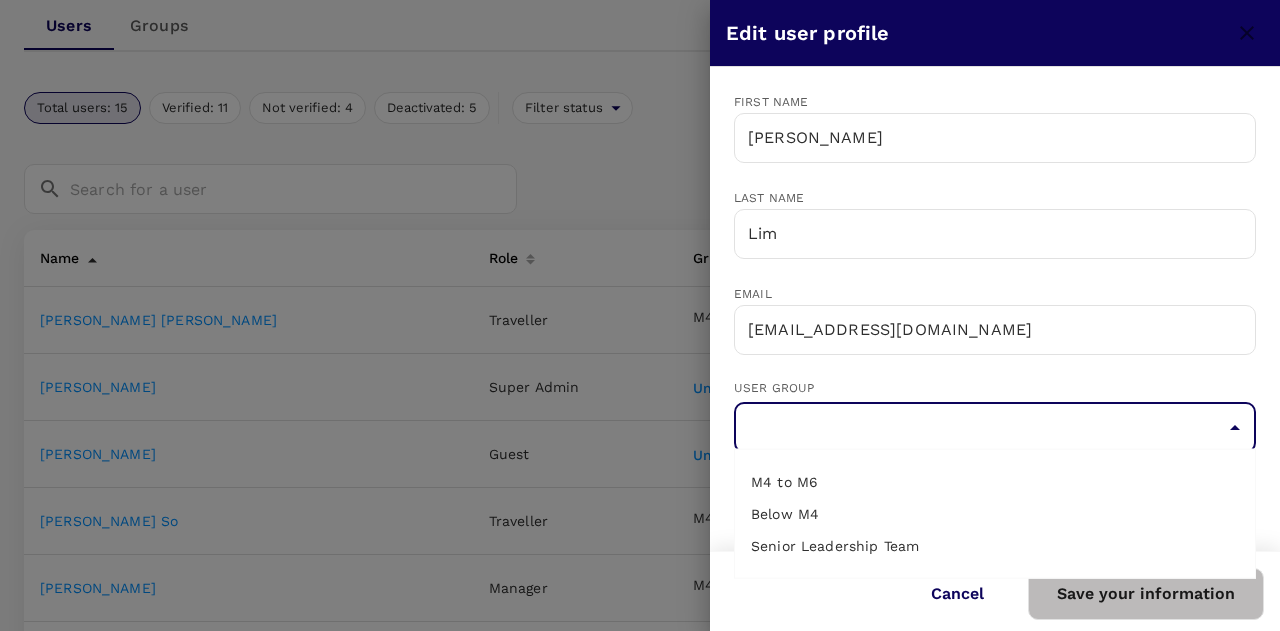 click on "Senior Leadership Team" at bounding box center (995, 546) 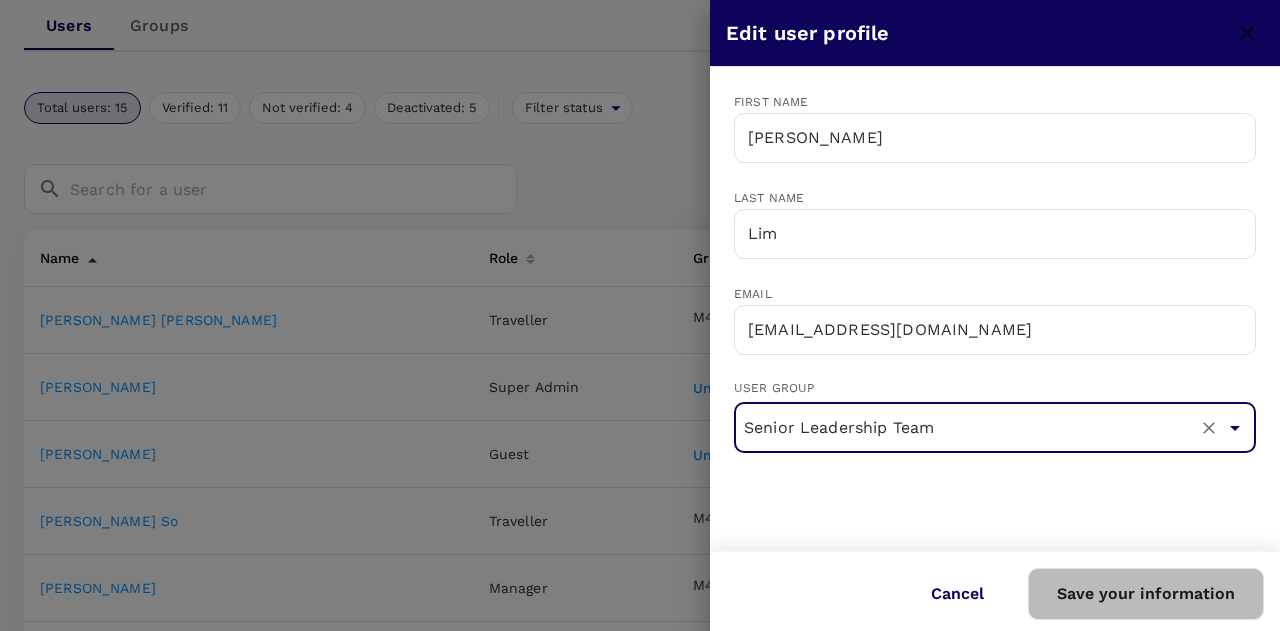 click on "Save your information" at bounding box center [1146, 594] 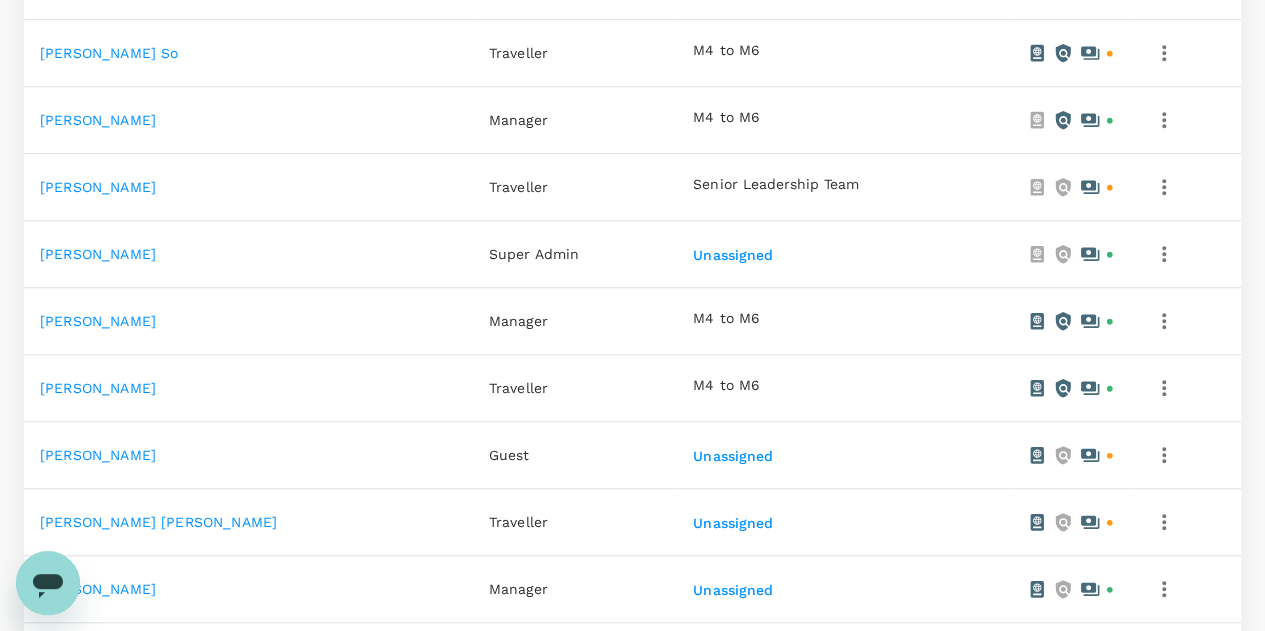 scroll, scrollTop: 700, scrollLeft: 0, axis: vertical 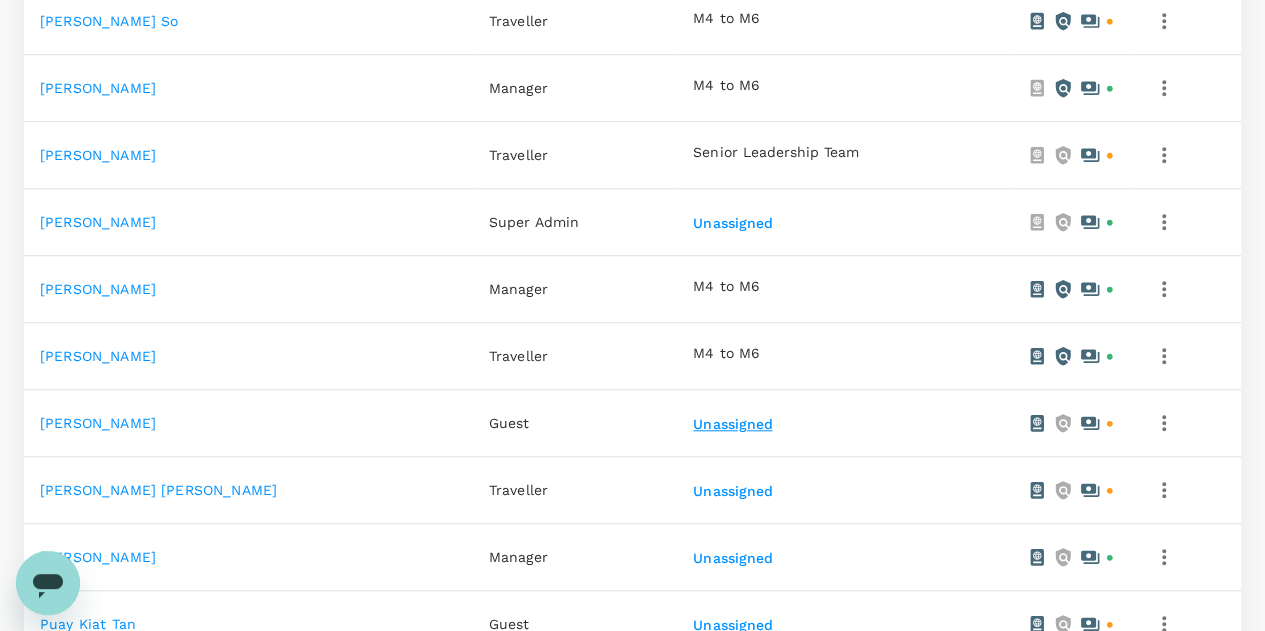 click on "Unassigned" at bounding box center [734, 425] 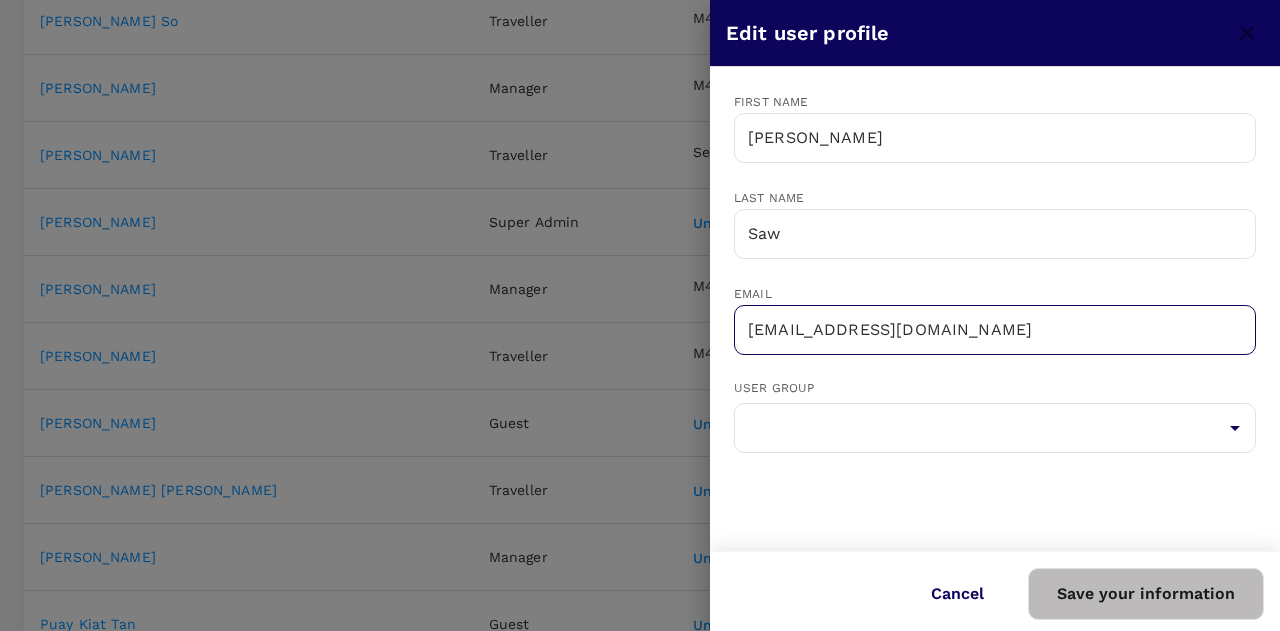 click on "trutripguest+CKZfT6tQ@trutrip.co" at bounding box center (995, 330) 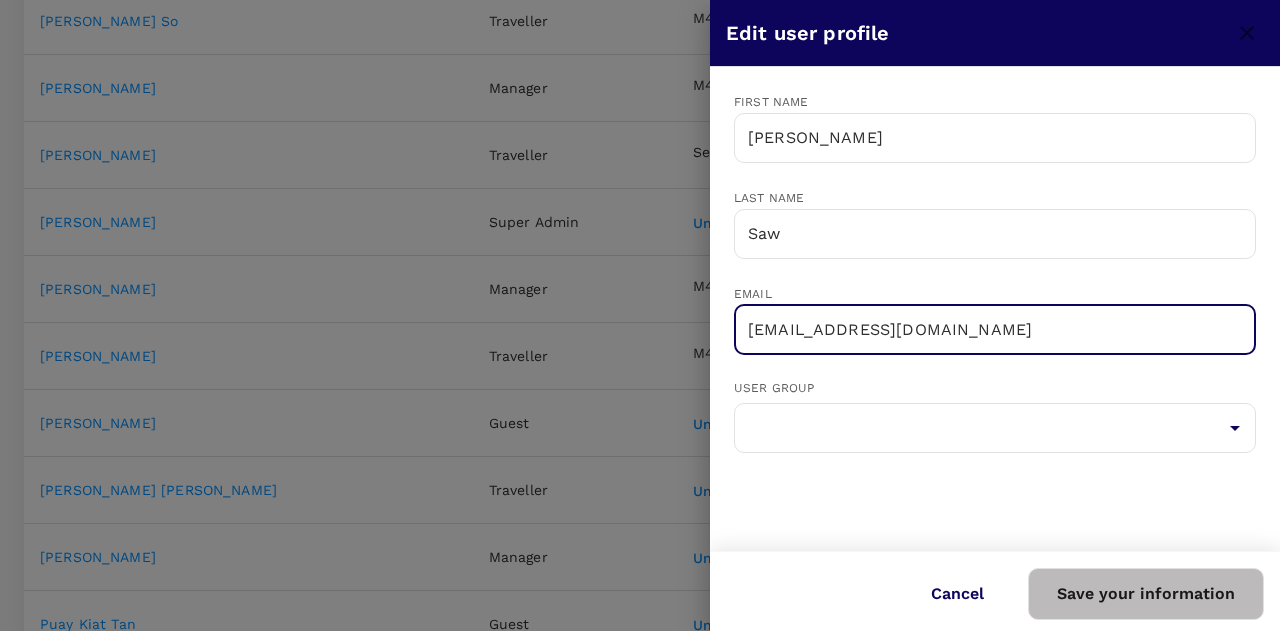 click on "trutripguest+CKZfT6tQ@trutrip.co" at bounding box center [995, 330] 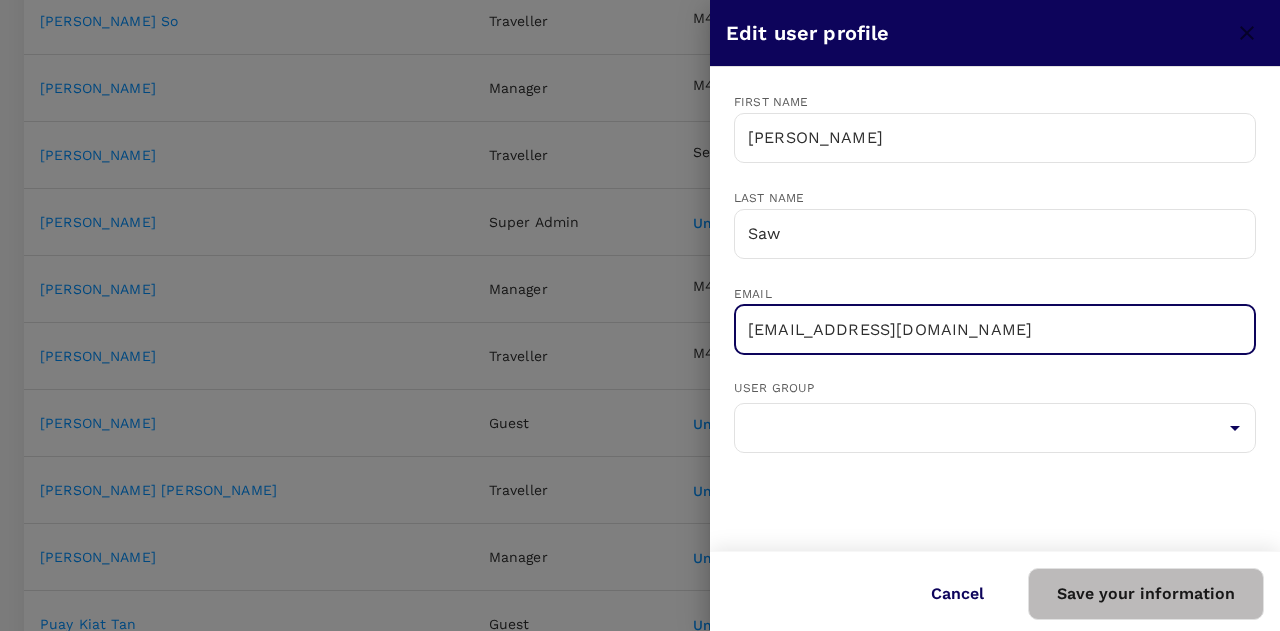 click on "saw.kokwei@swanmaclaren.com" at bounding box center [995, 330] 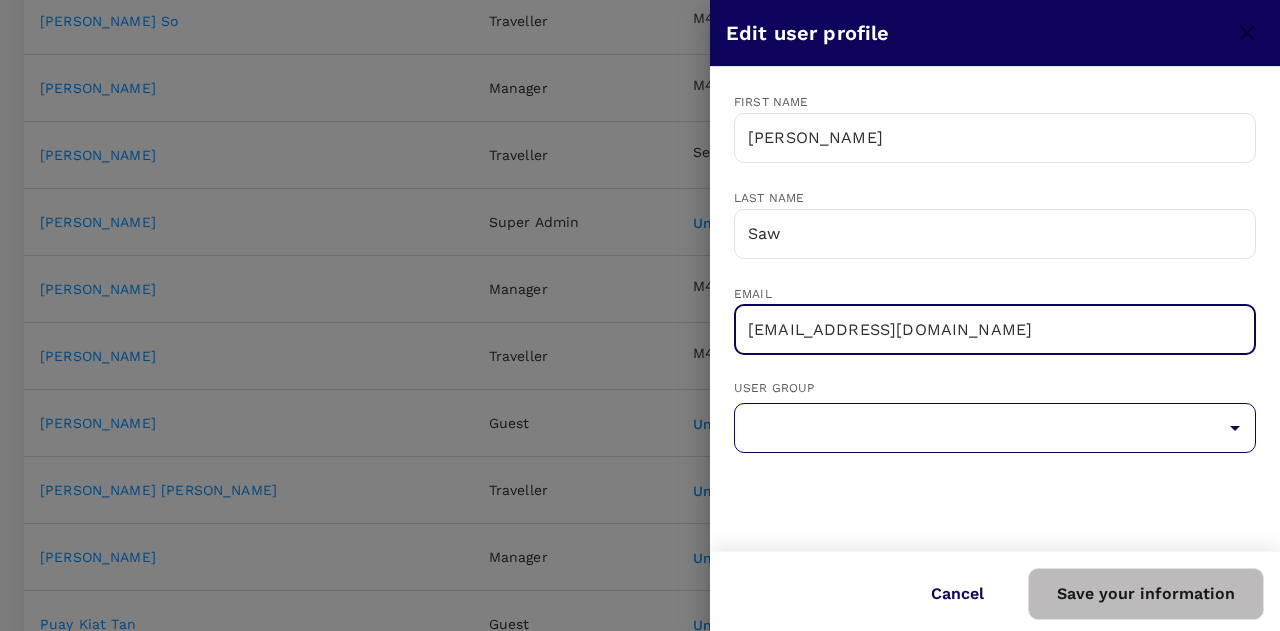 type on "kokwei.saw@swanmaclaren.com" 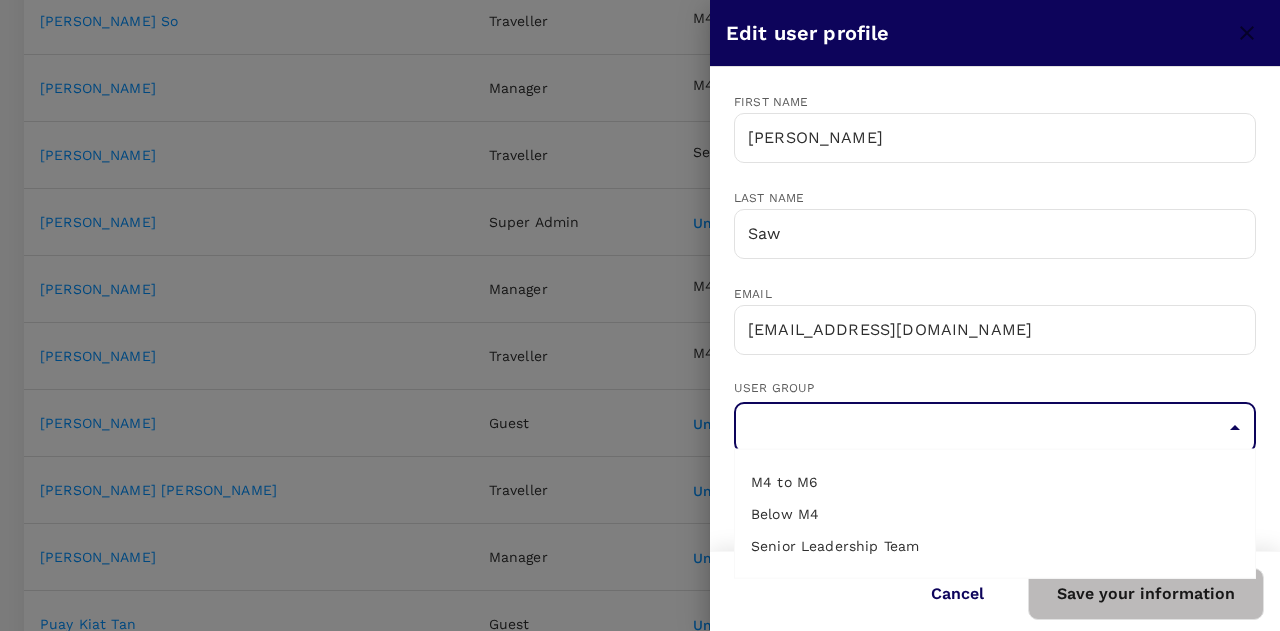 click at bounding box center (995, 428) 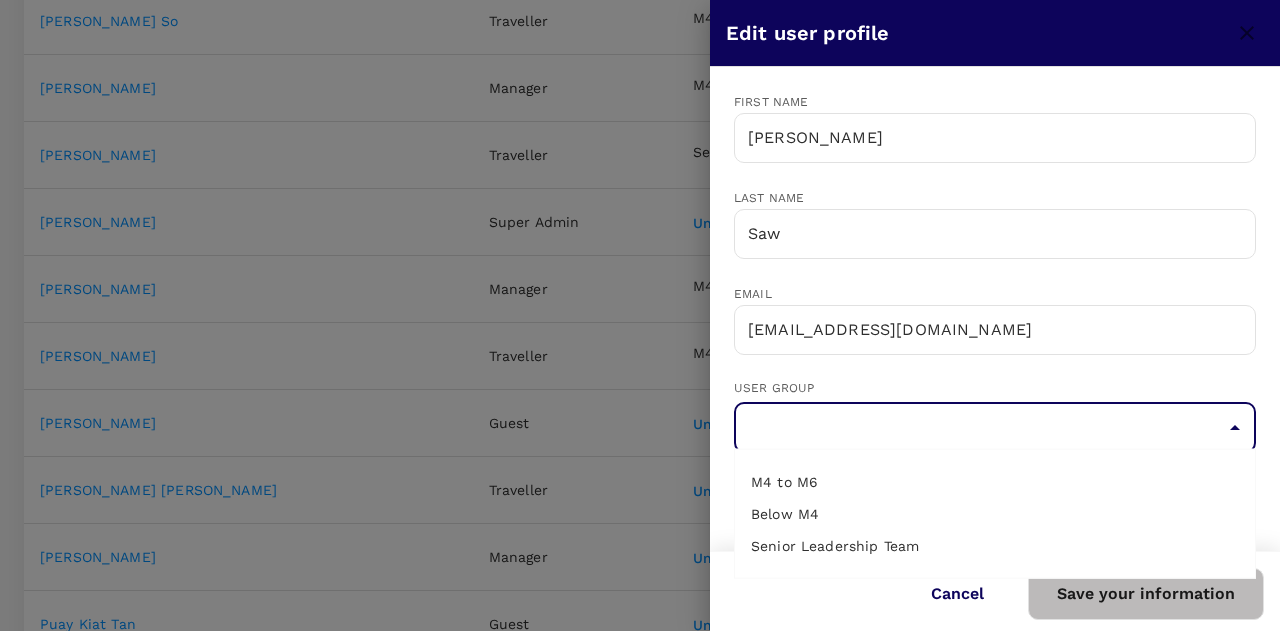 click on "Senior Leadership Team" at bounding box center (995, 546) 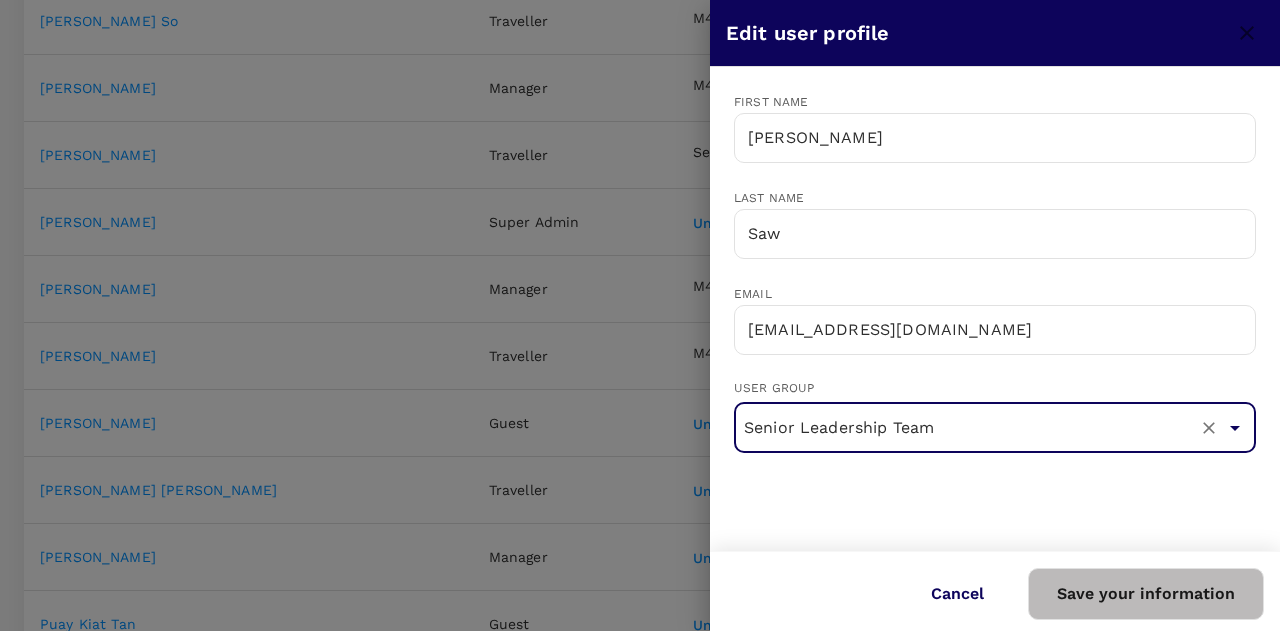 click on "Save your information" at bounding box center (1146, 594) 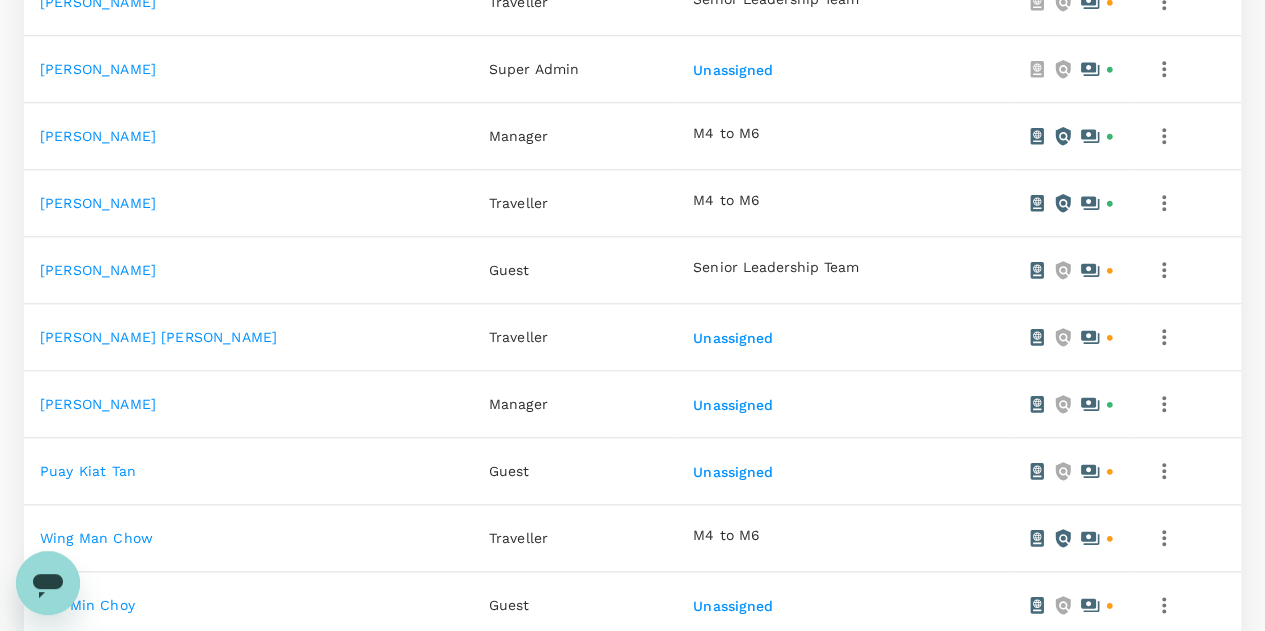 scroll, scrollTop: 900, scrollLeft: 0, axis: vertical 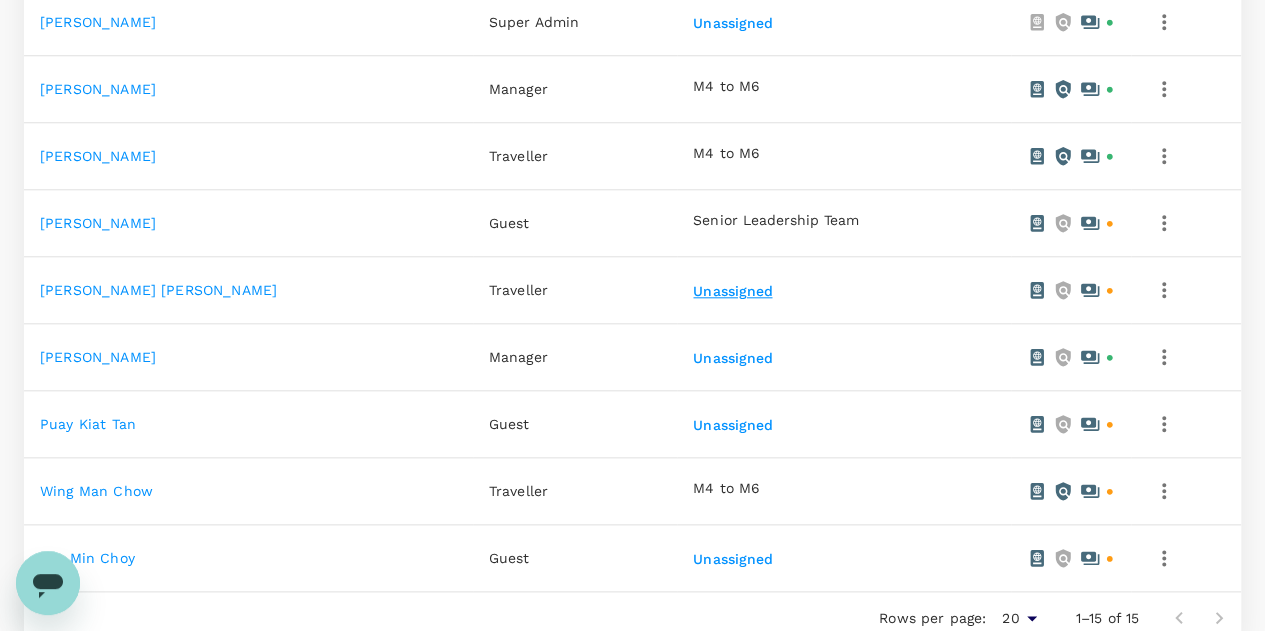 click on "Unassigned" at bounding box center [734, 292] 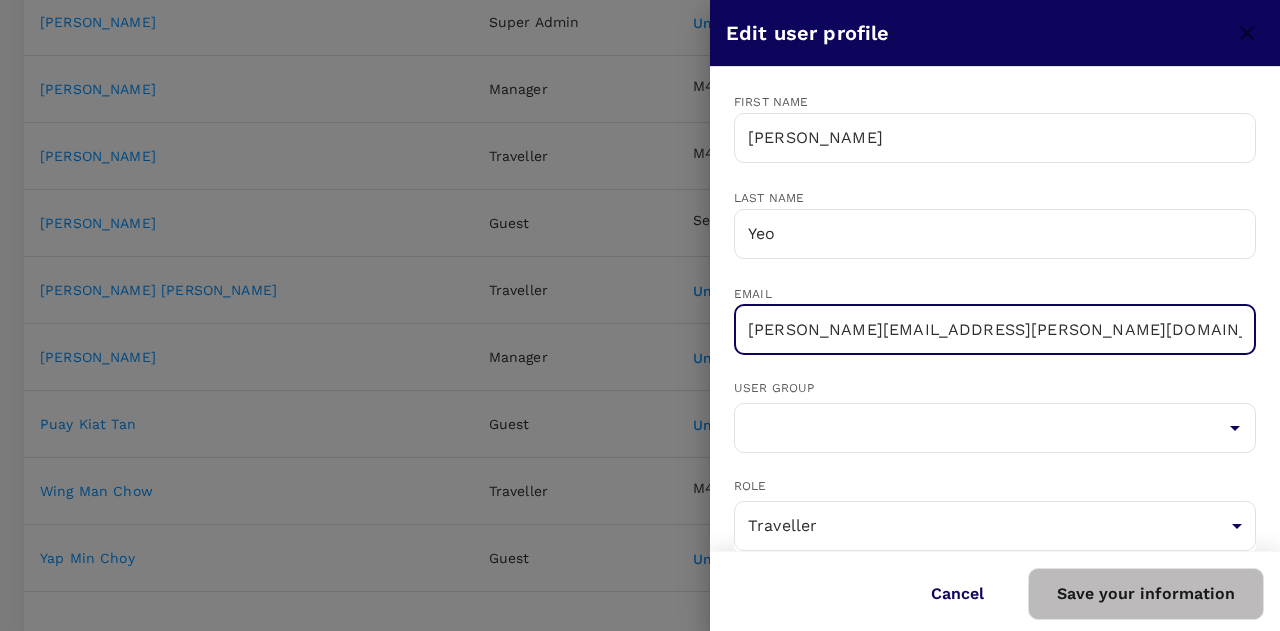 click on "Catherine.lim+khim@swanmaclaren.com" at bounding box center (995, 330) 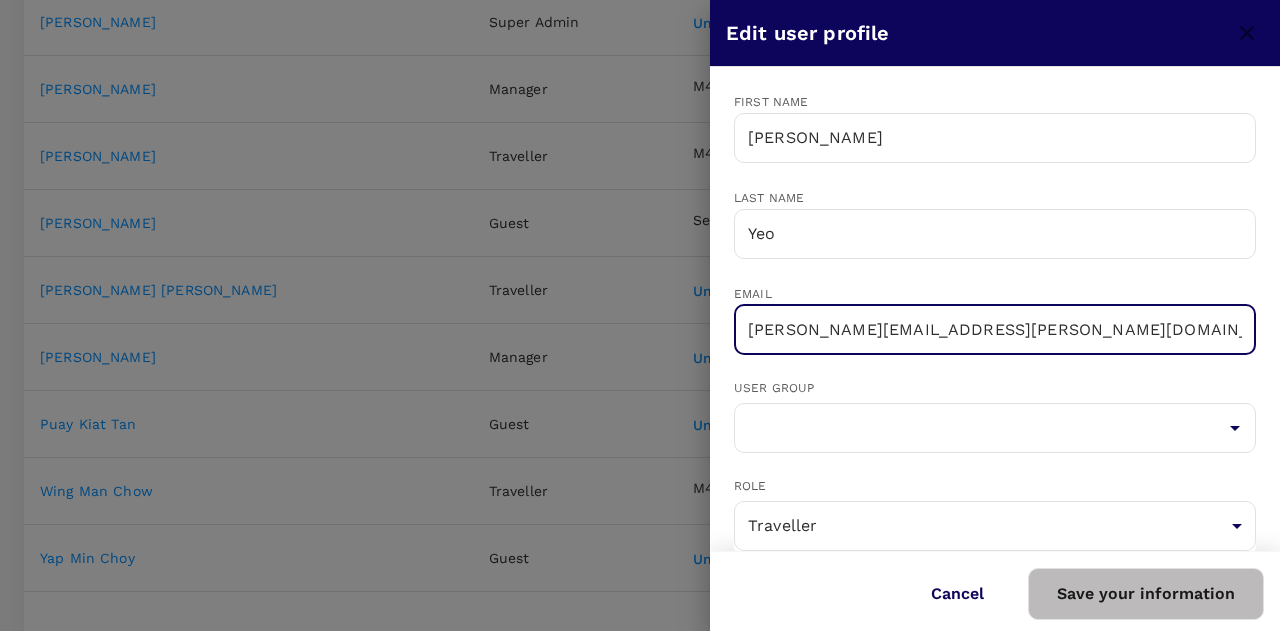 click 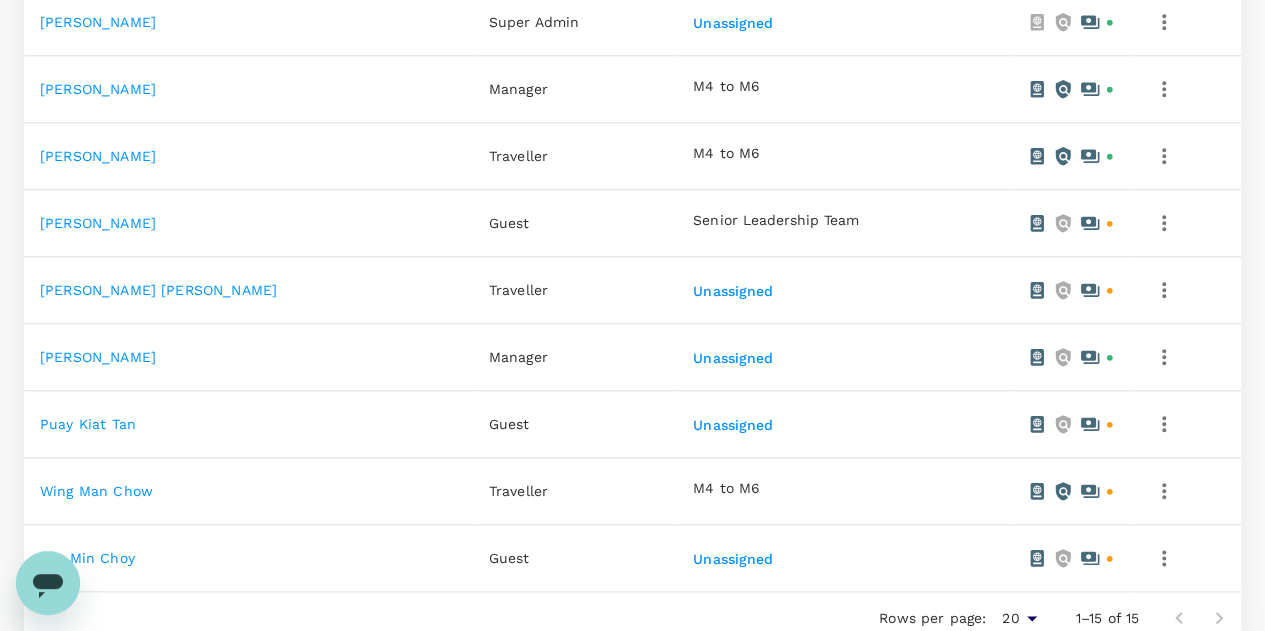 click 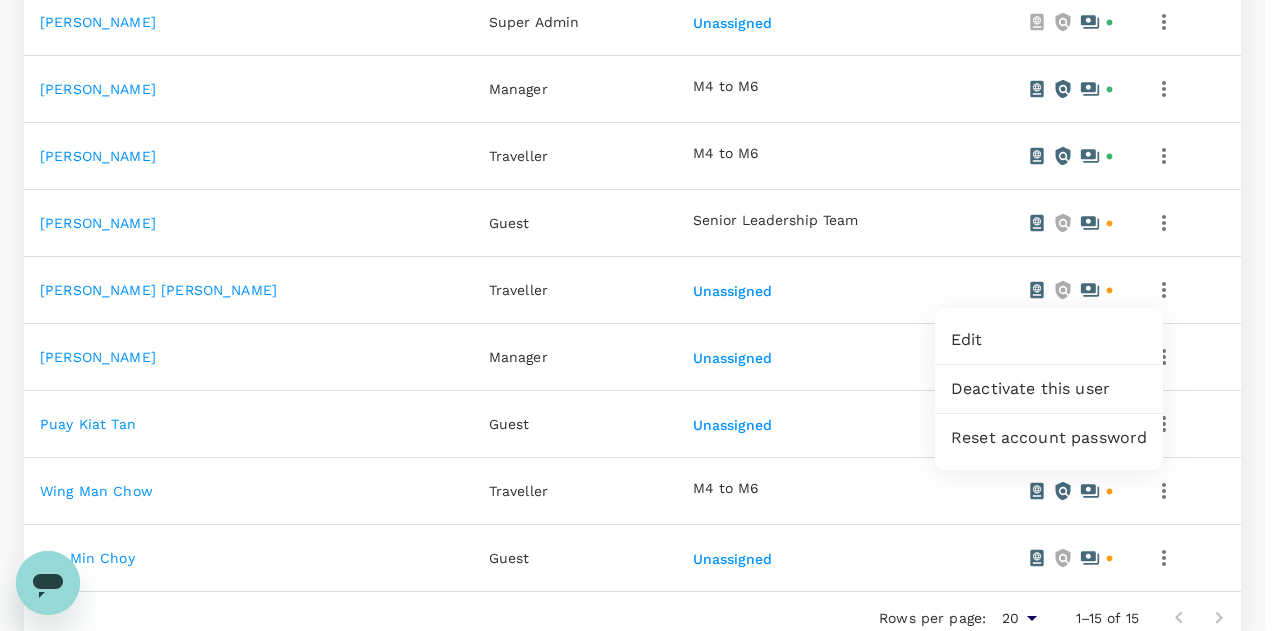click on "Deactivate this user" at bounding box center [1049, 389] 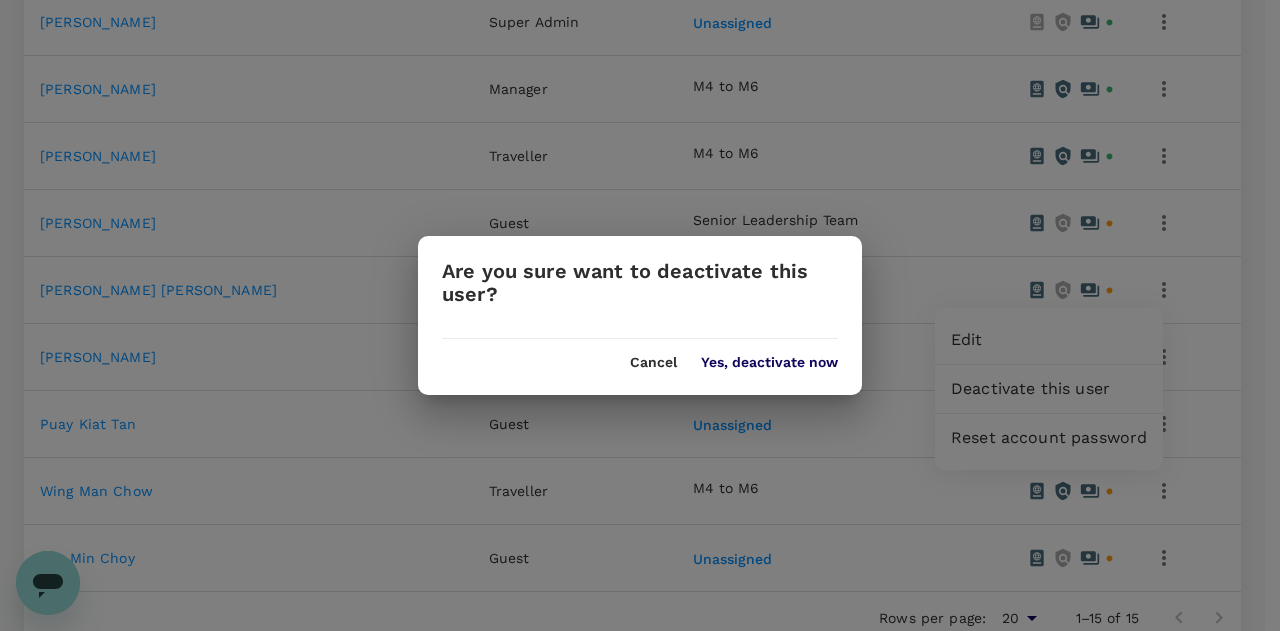 click on "Yes, deactivate now" at bounding box center [769, 363] 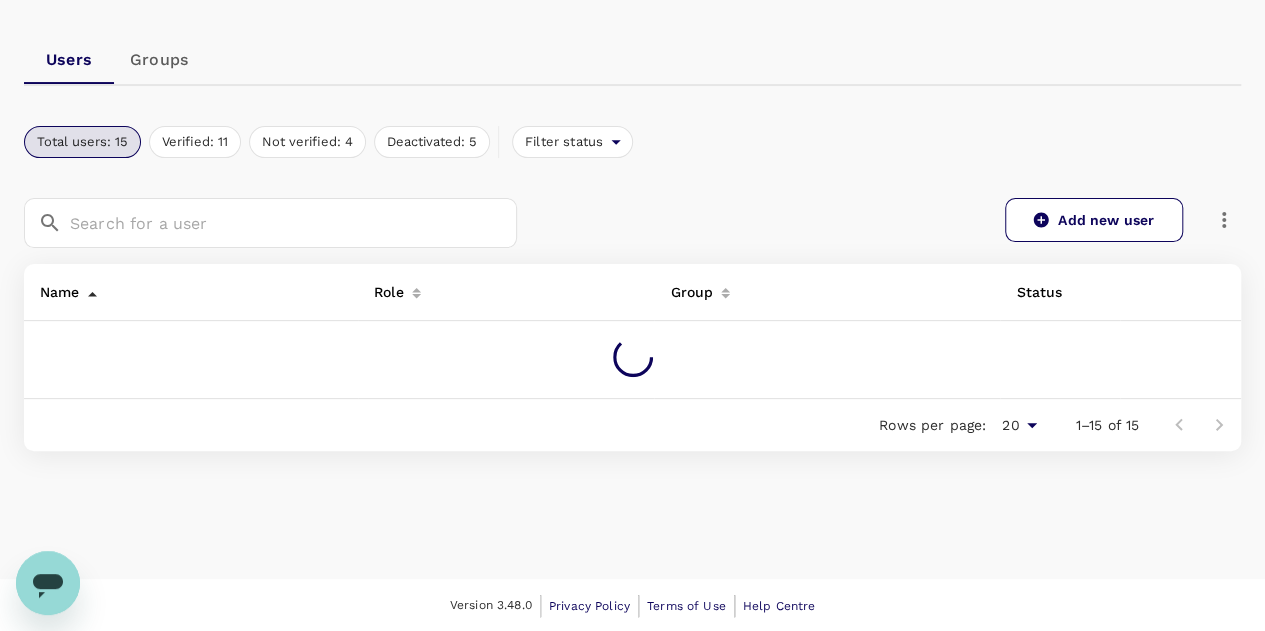 scroll, scrollTop: 900, scrollLeft: 0, axis: vertical 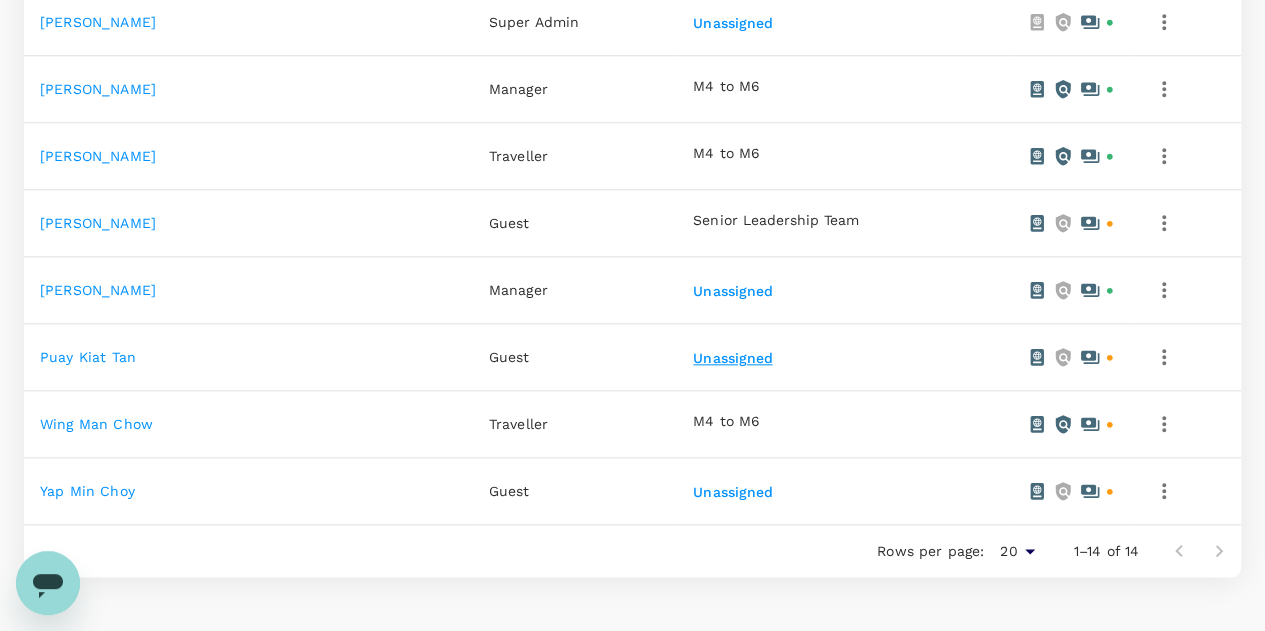click on "Unassigned" at bounding box center (734, 359) 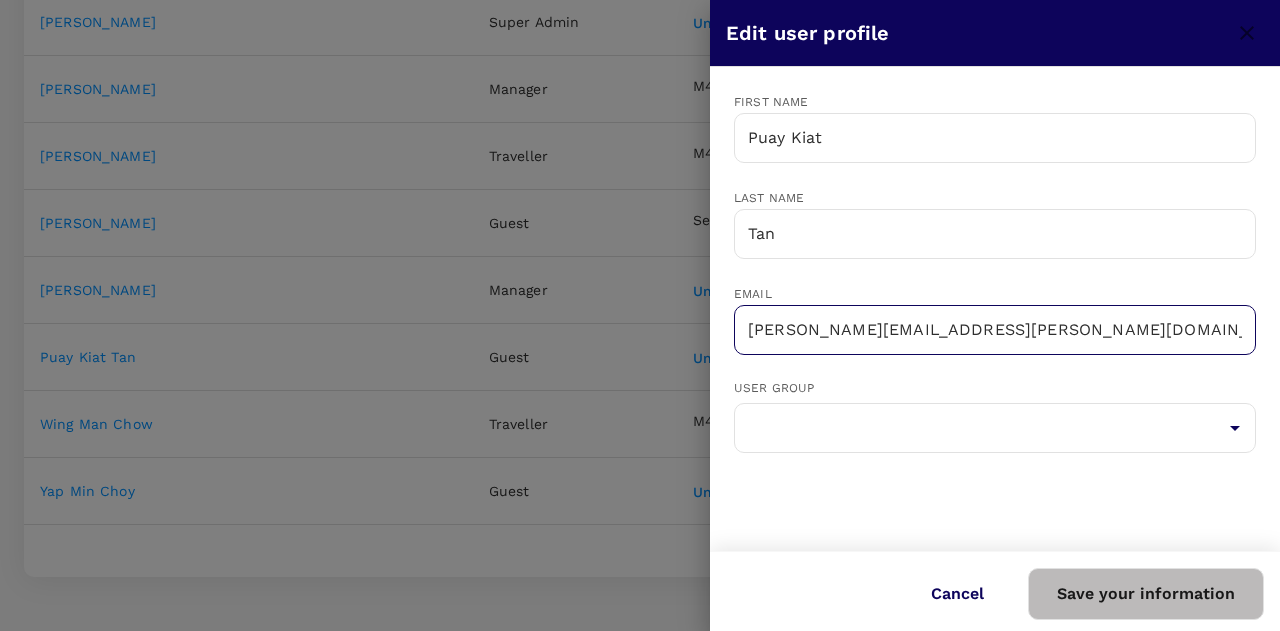 click on "catherine.lim+trutrip2@swanmaclaren.com" at bounding box center (995, 330) 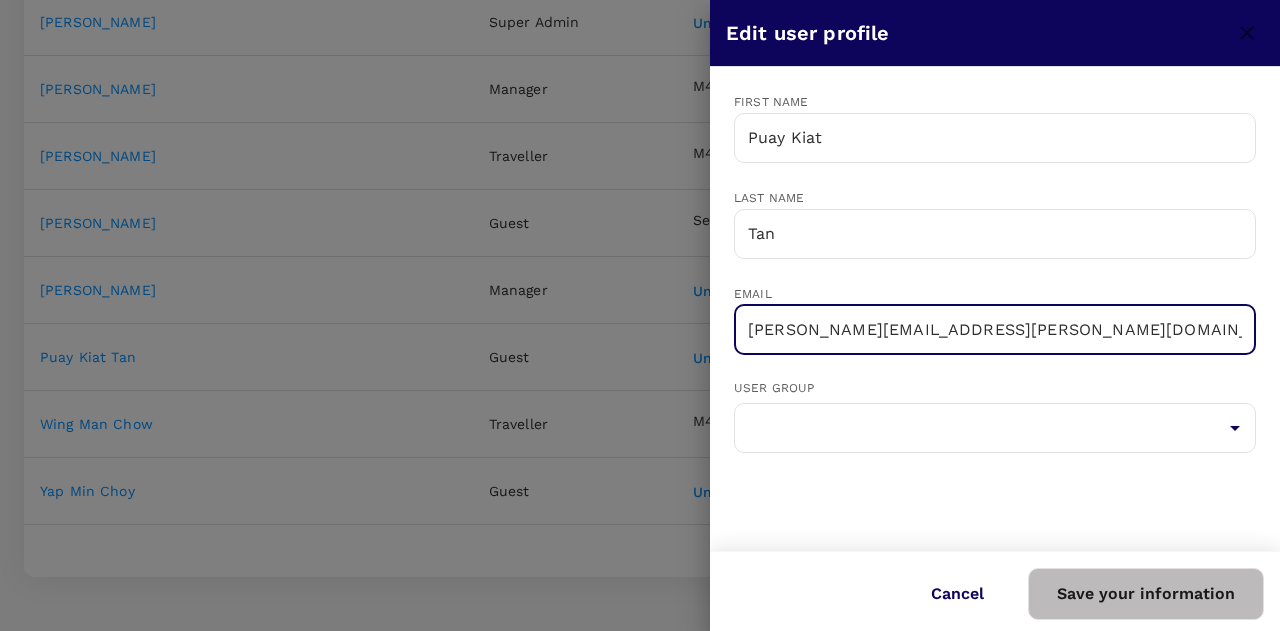 click on "catherine.lim+trutrip2@swanmaclaren.com" at bounding box center (995, 330) 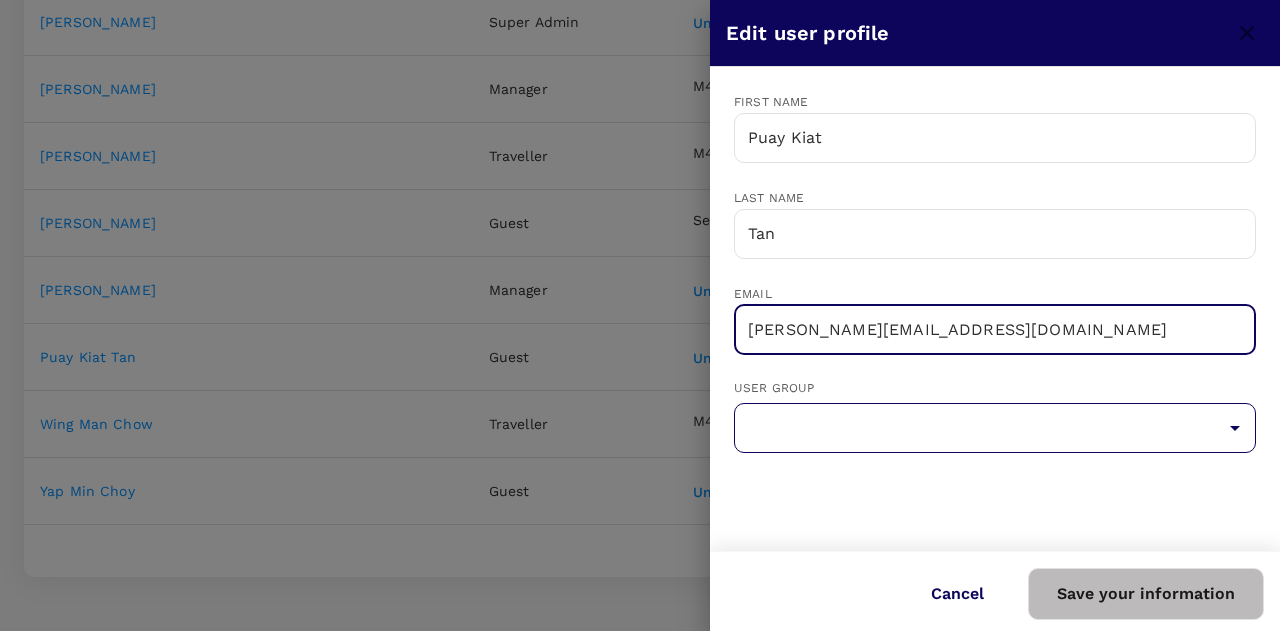 type on "edwin.tan@swanmaclaren.com" 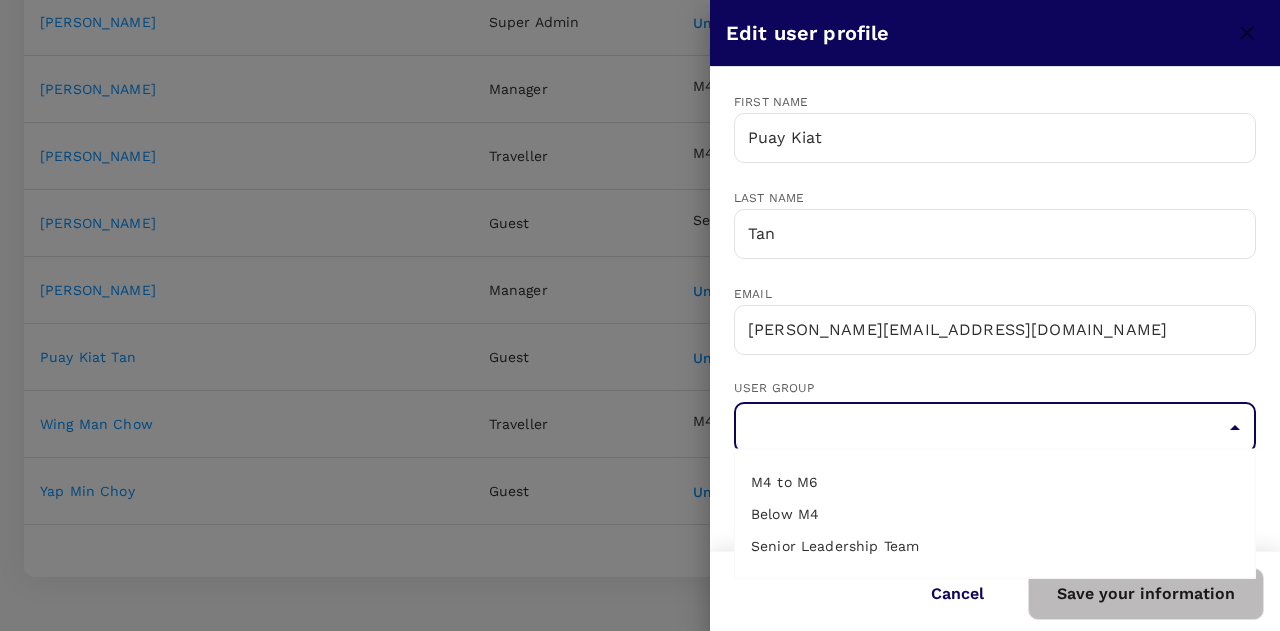 click on "Senior Leadership Team" at bounding box center (995, 546) 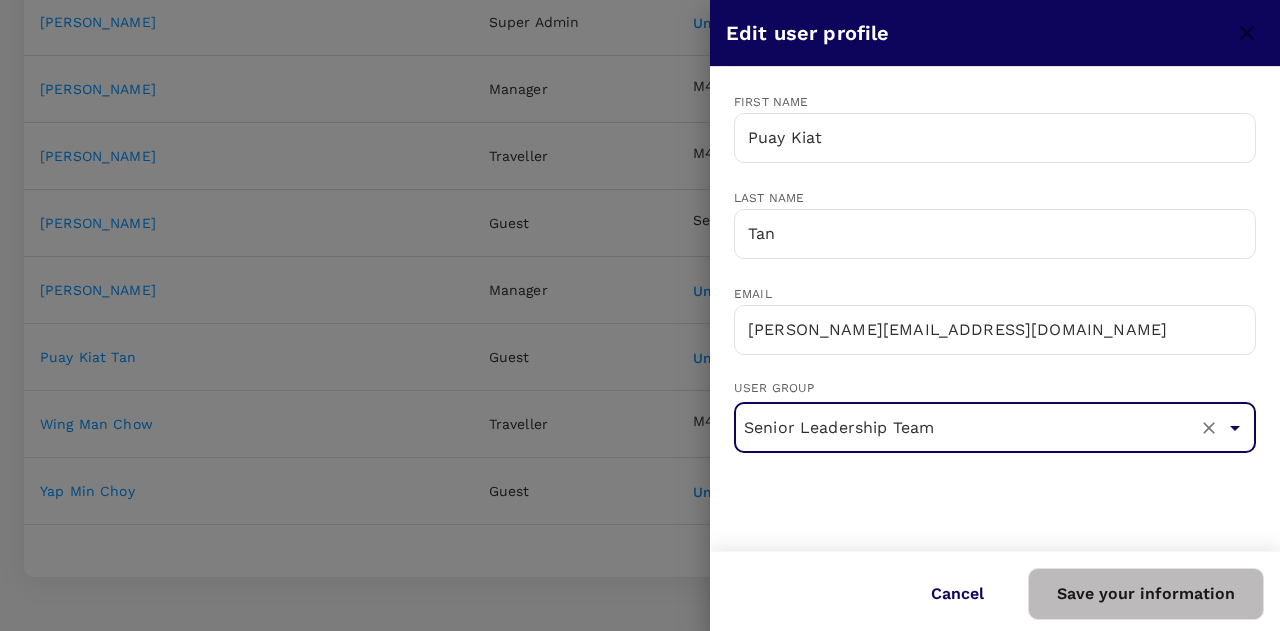 click on "Save your information" at bounding box center [1146, 594] 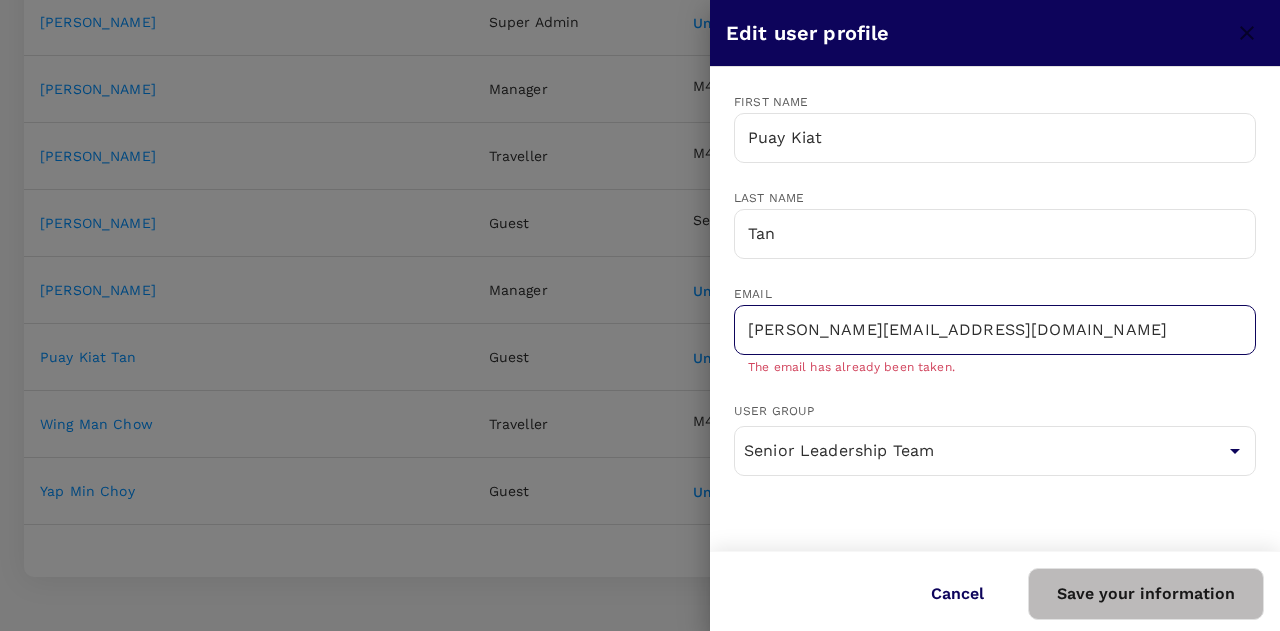 click on "edwin.tan@swanmaclaren.com" at bounding box center (995, 330) 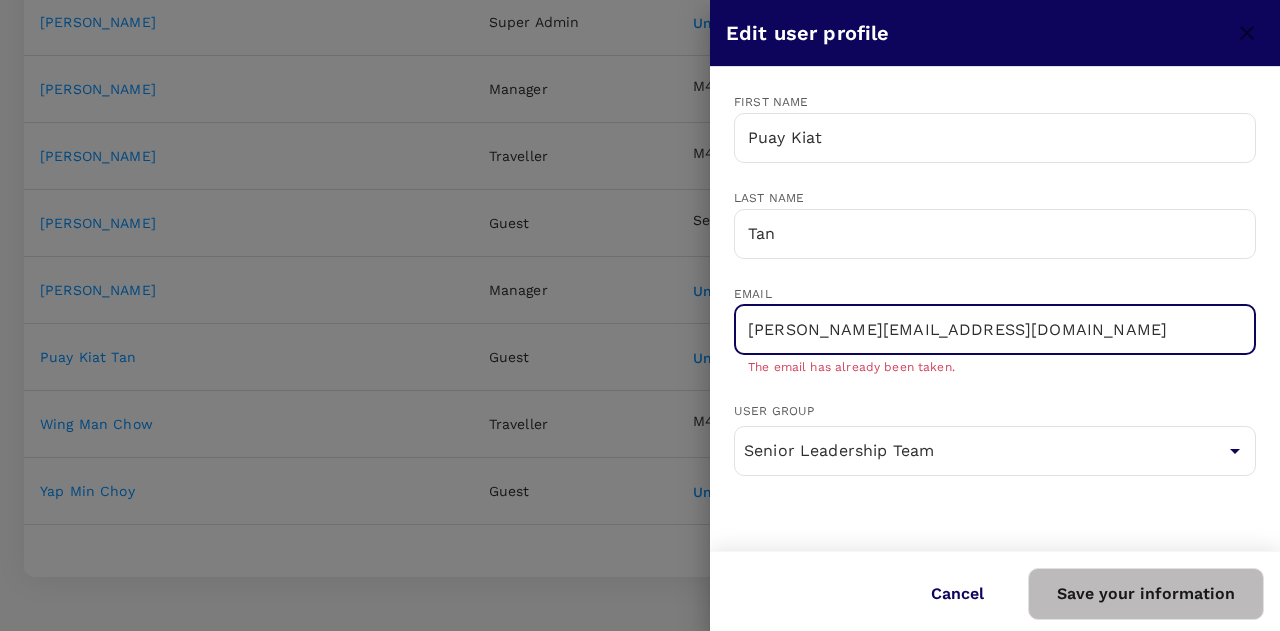 click on "Cancel" at bounding box center (957, 594) 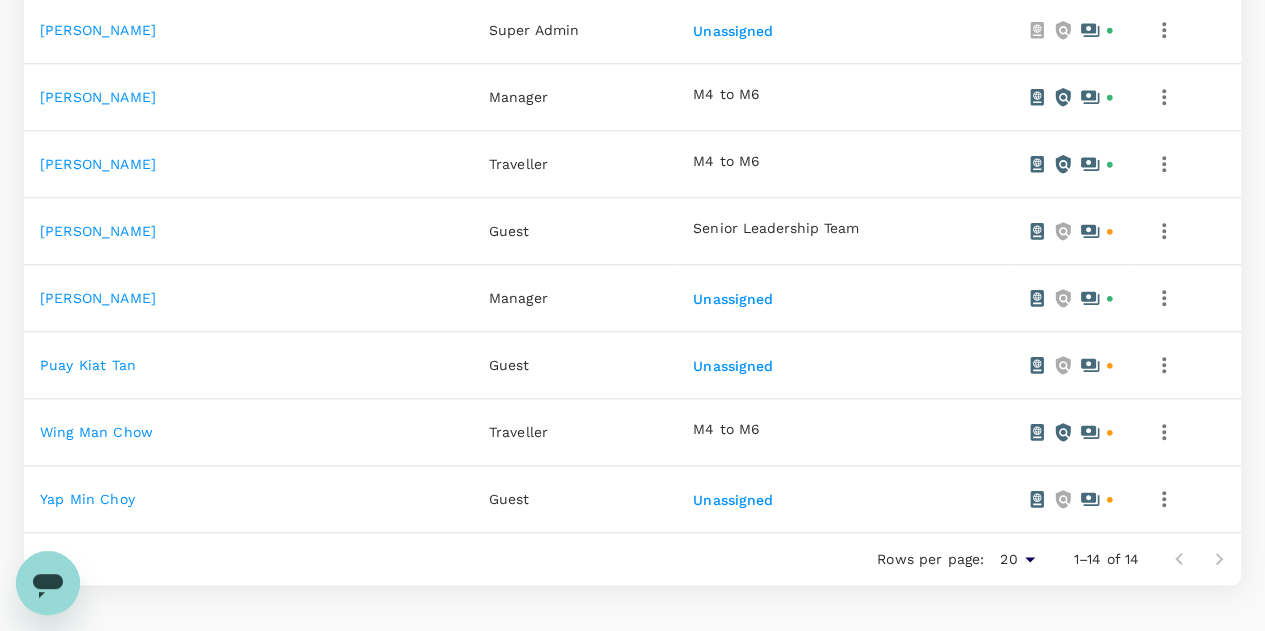 scroll, scrollTop: 900, scrollLeft: 0, axis: vertical 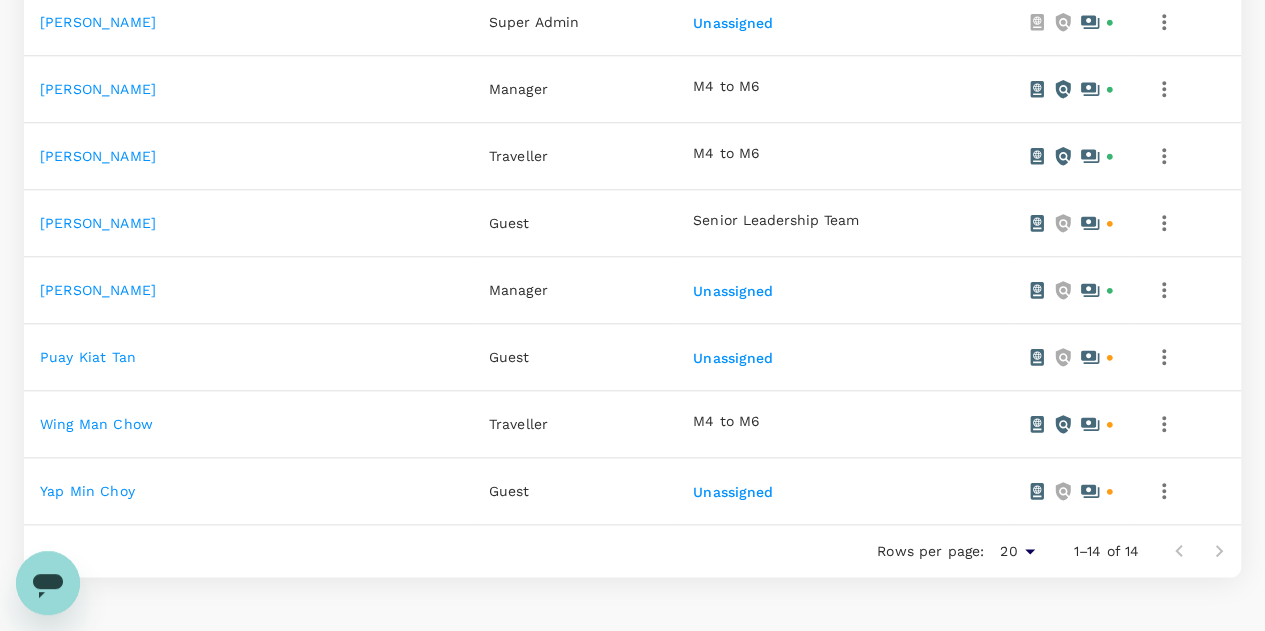 click at bounding box center (1164, 357) 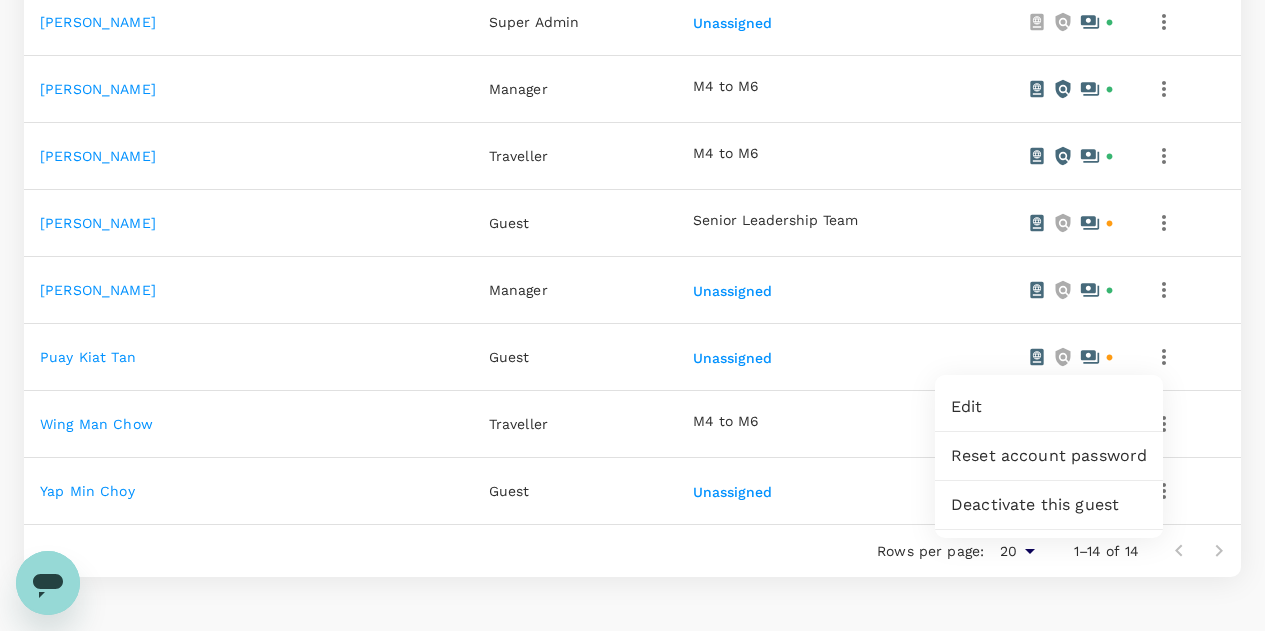 click at bounding box center [640, 315] 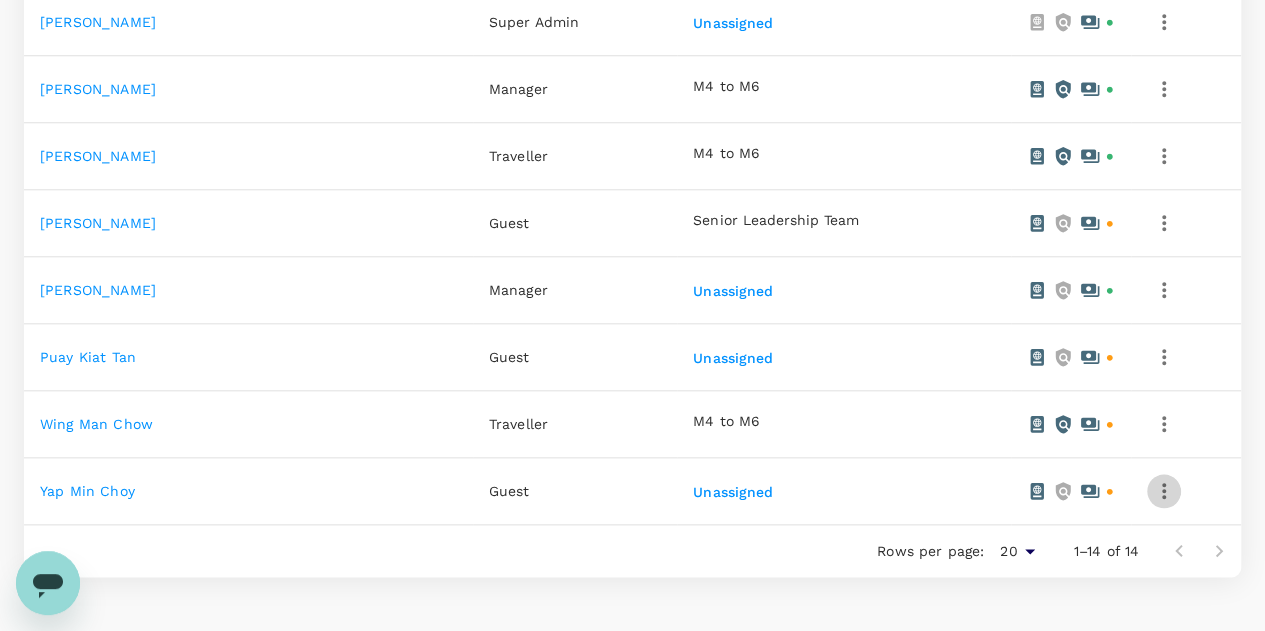 click 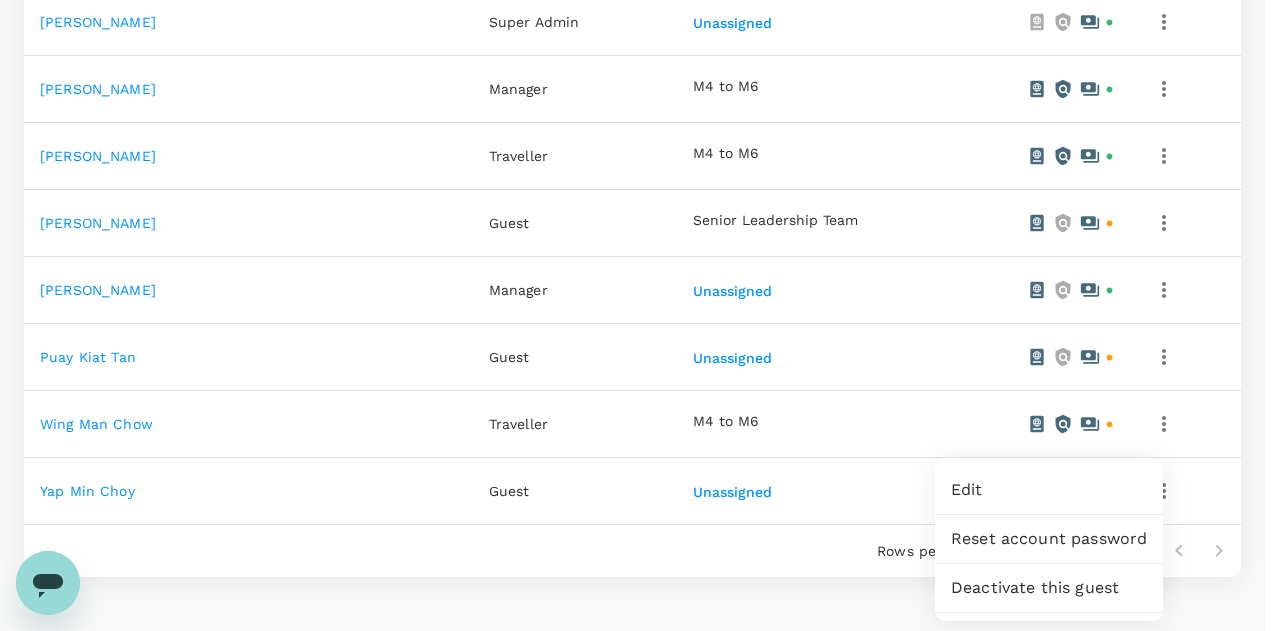 click at bounding box center [640, 315] 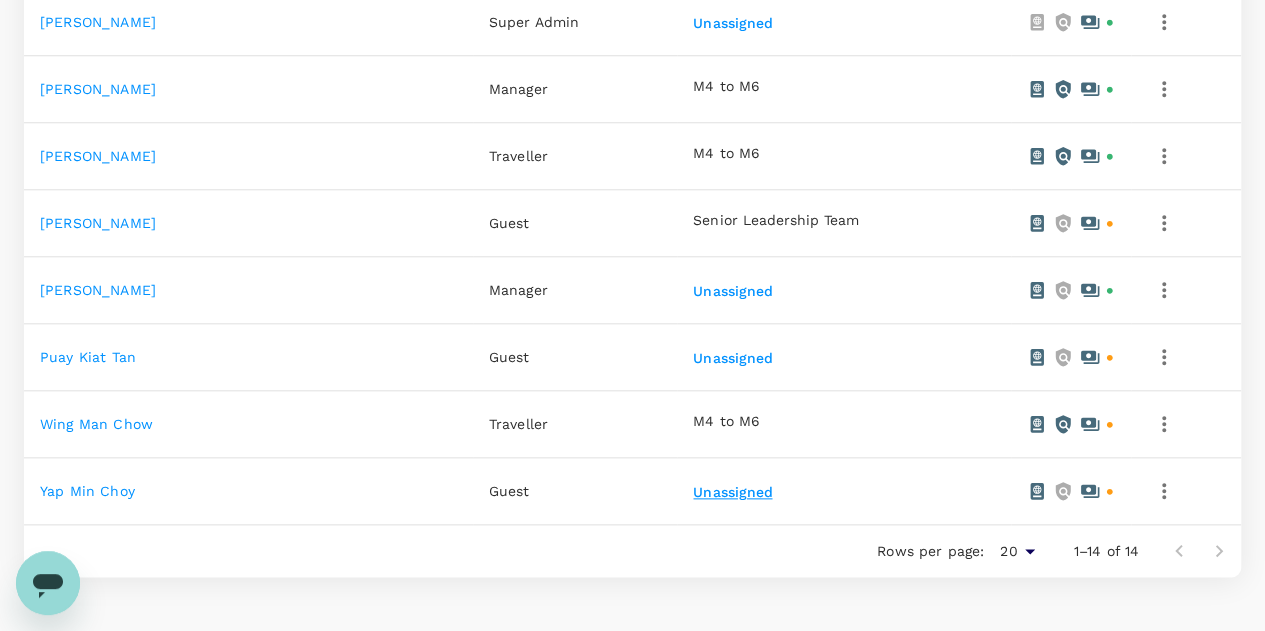 click on "Unassigned" at bounding box center [734, 493] 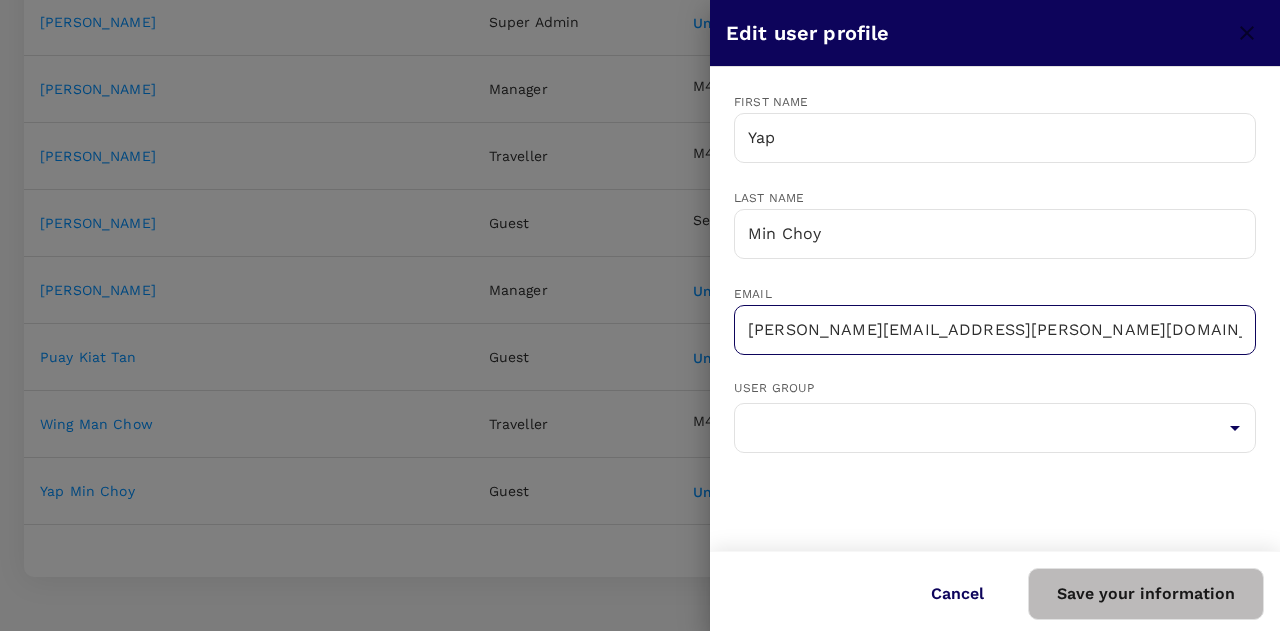 click on "catherine.lim+trutrip@swanmaclaren.com" at bounding box center (995, 330) 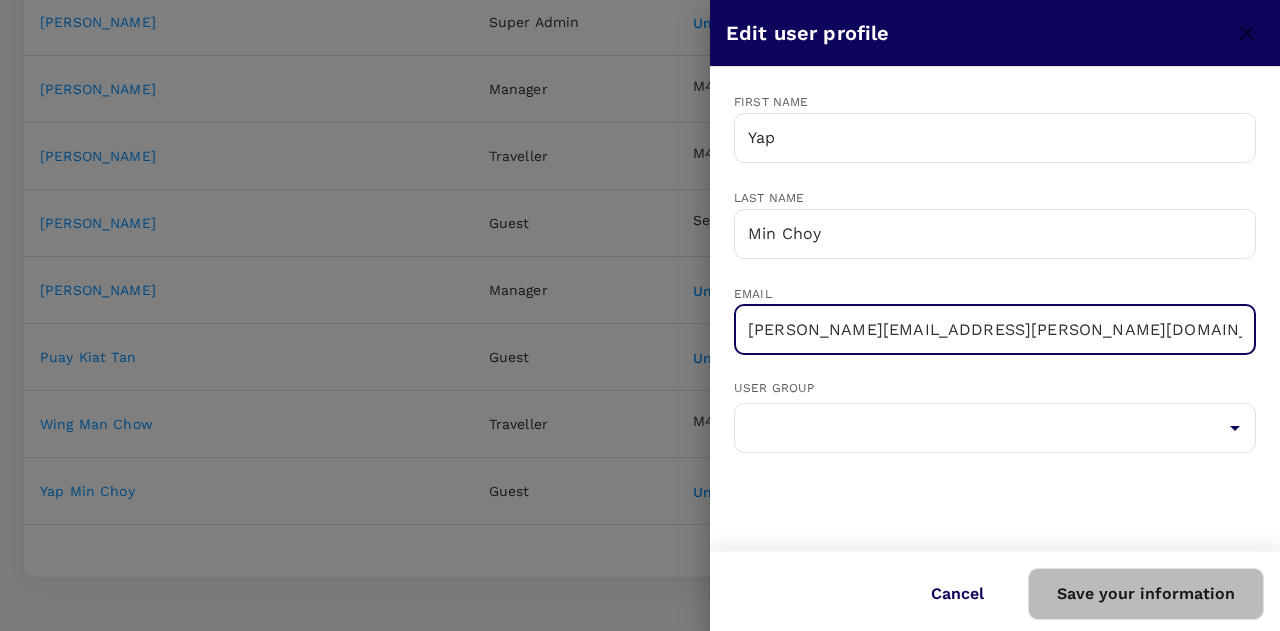 click on "catherine.lim+trutrip@swanmaclaren.com" at bounding box center (995, 330) 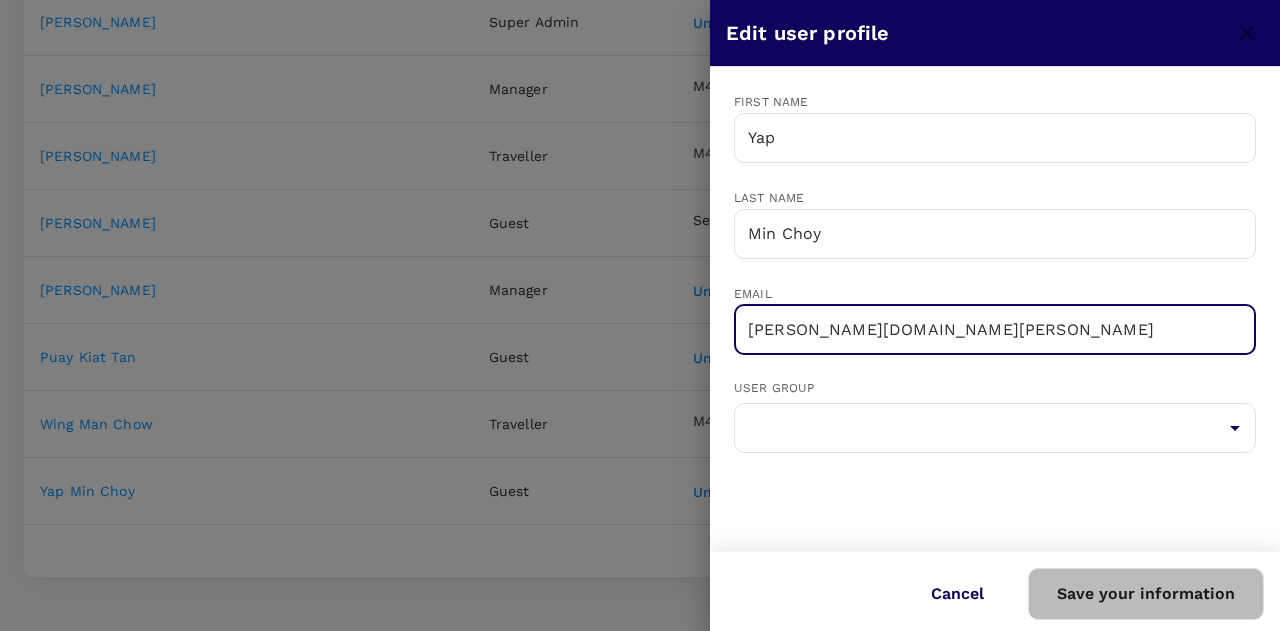 type on "angelia.ong@swanmaclaren.com" 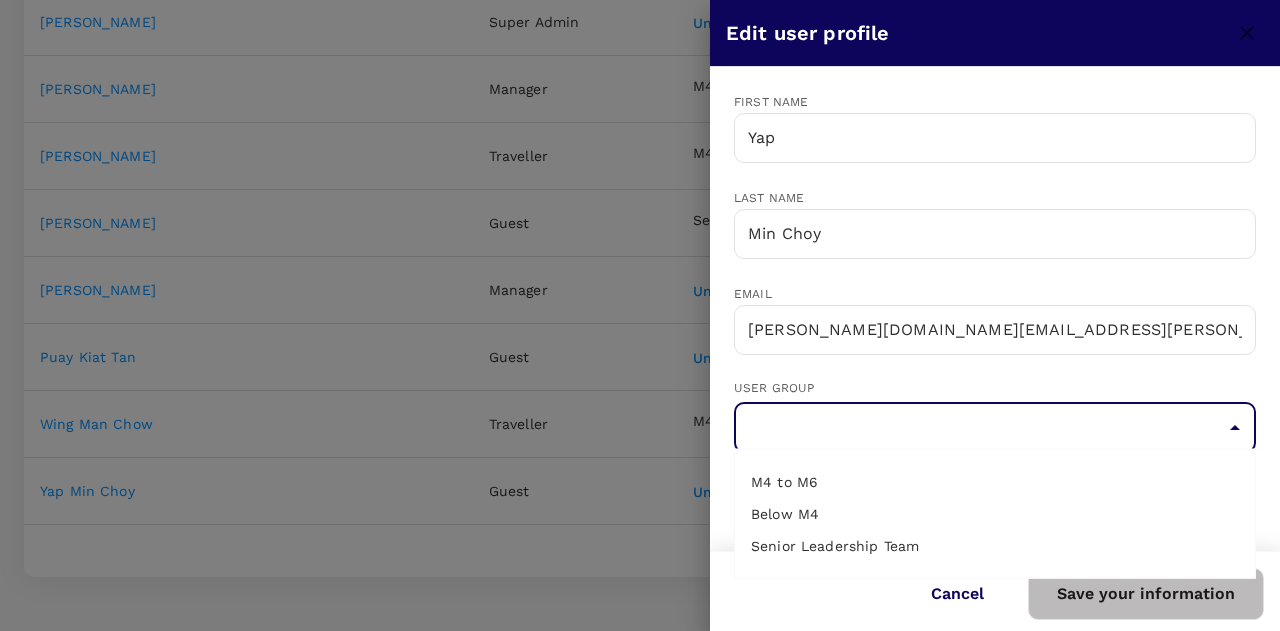 click at bounding box center [995, 428] 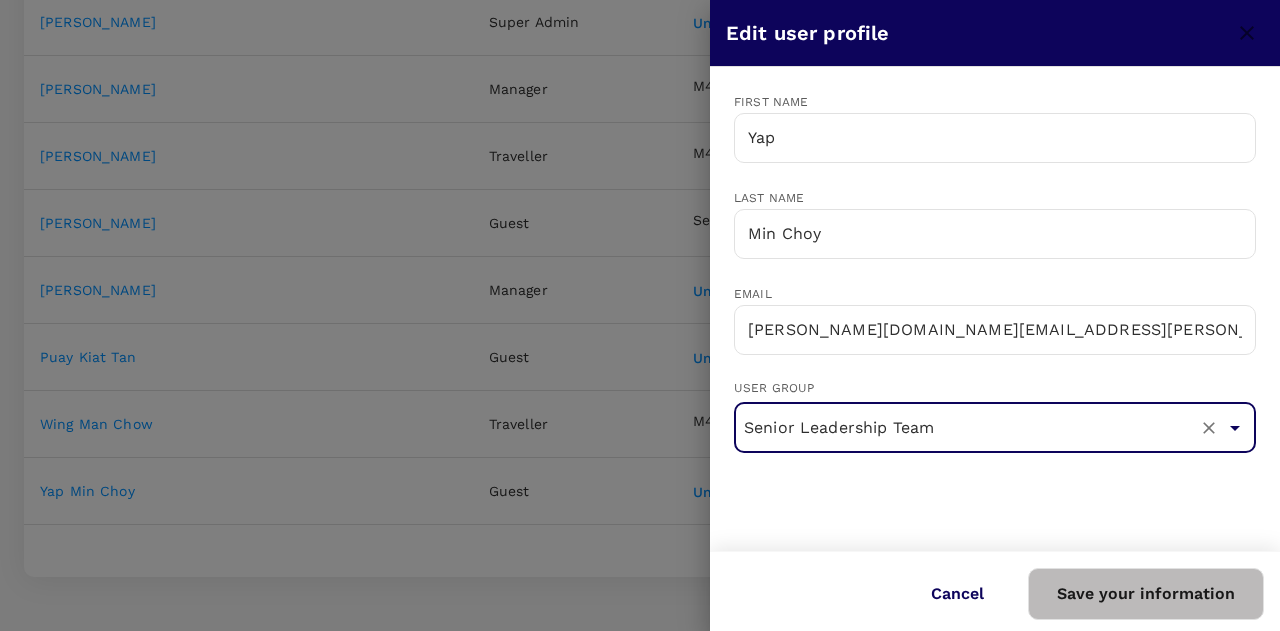 click on "Save your information" at bounding box center [1146, 594] 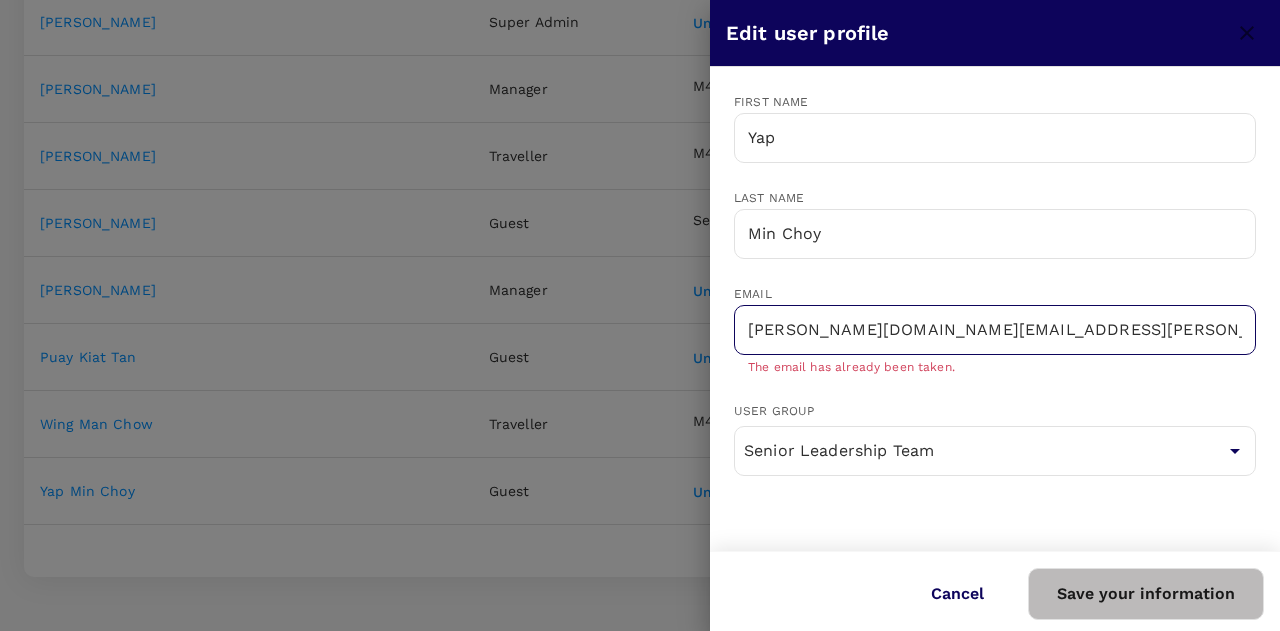 click on "angelia.ong@swanmaclaren.com" at bounding box center (995, 330) 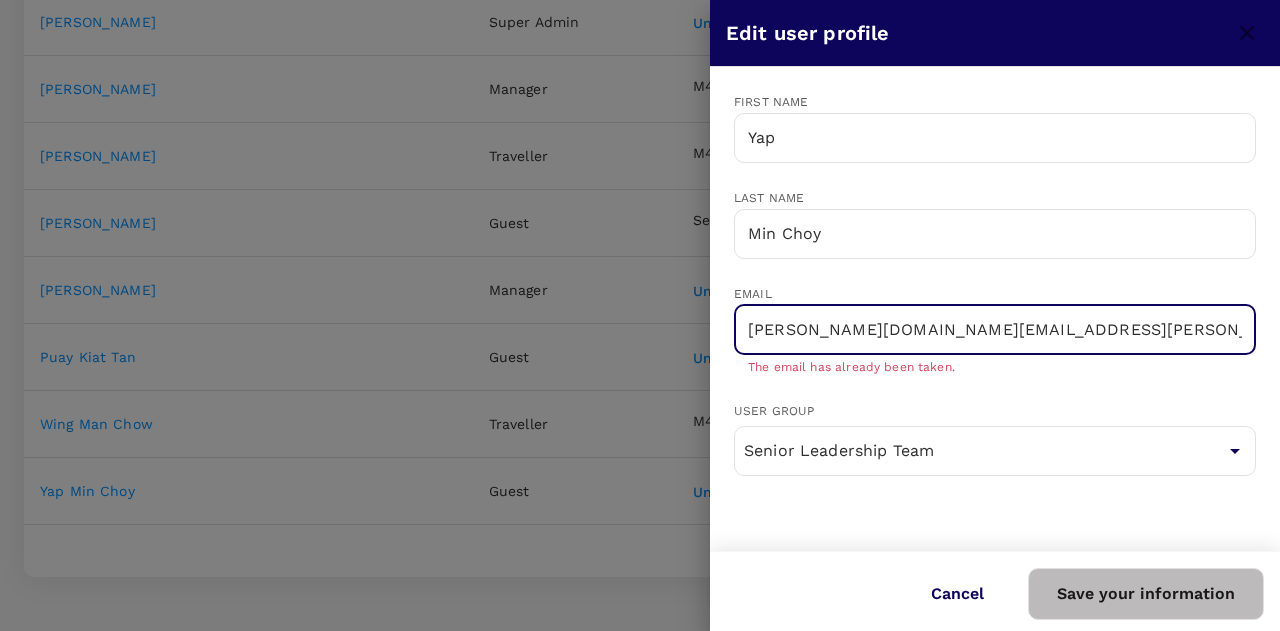 click on "angelia.ong@swanmaclaren.com" at bounding box center [995, 330] 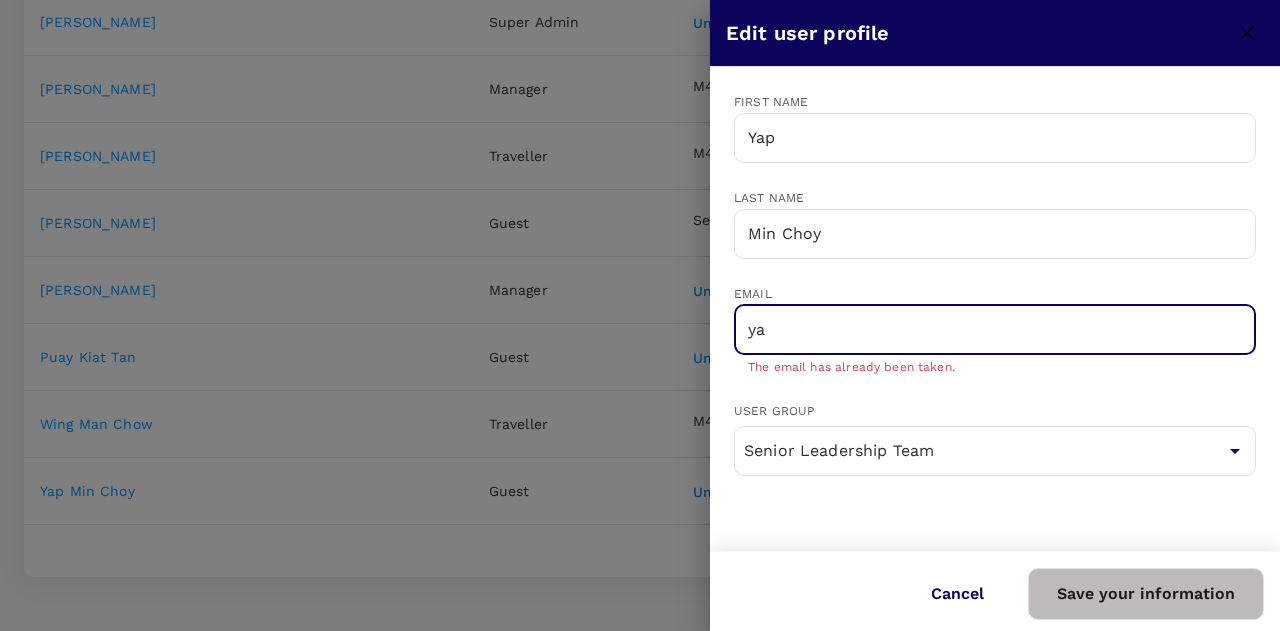 type on "y" 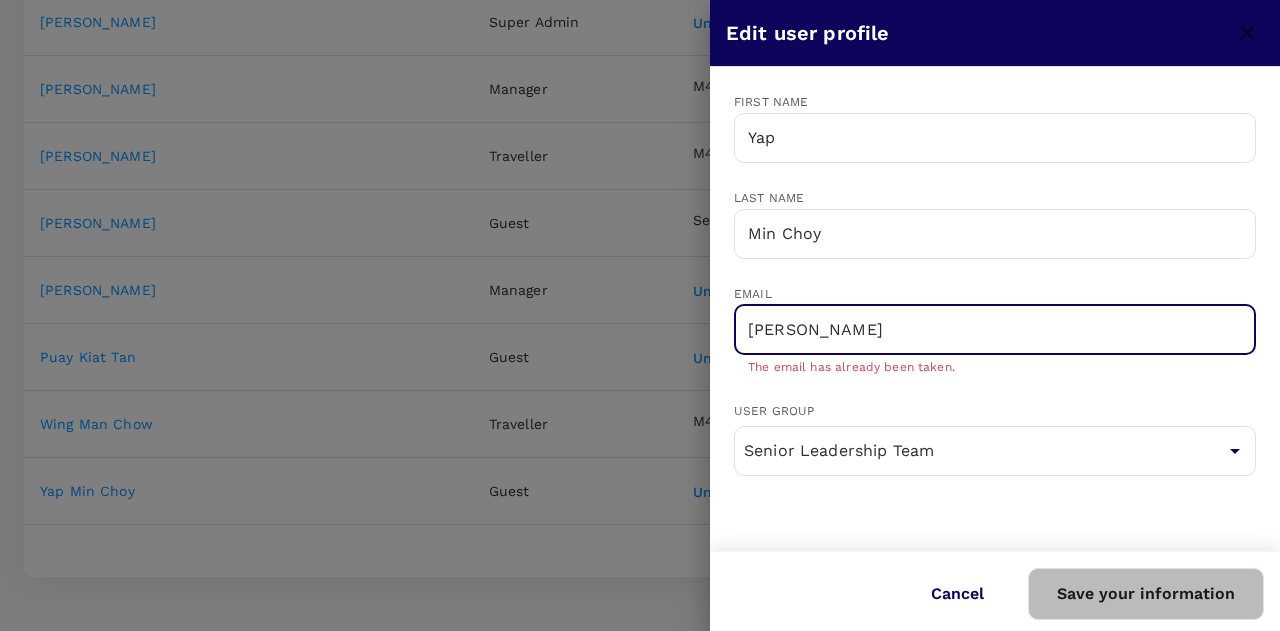 type on "robert.yap@swanmaclaren.com" 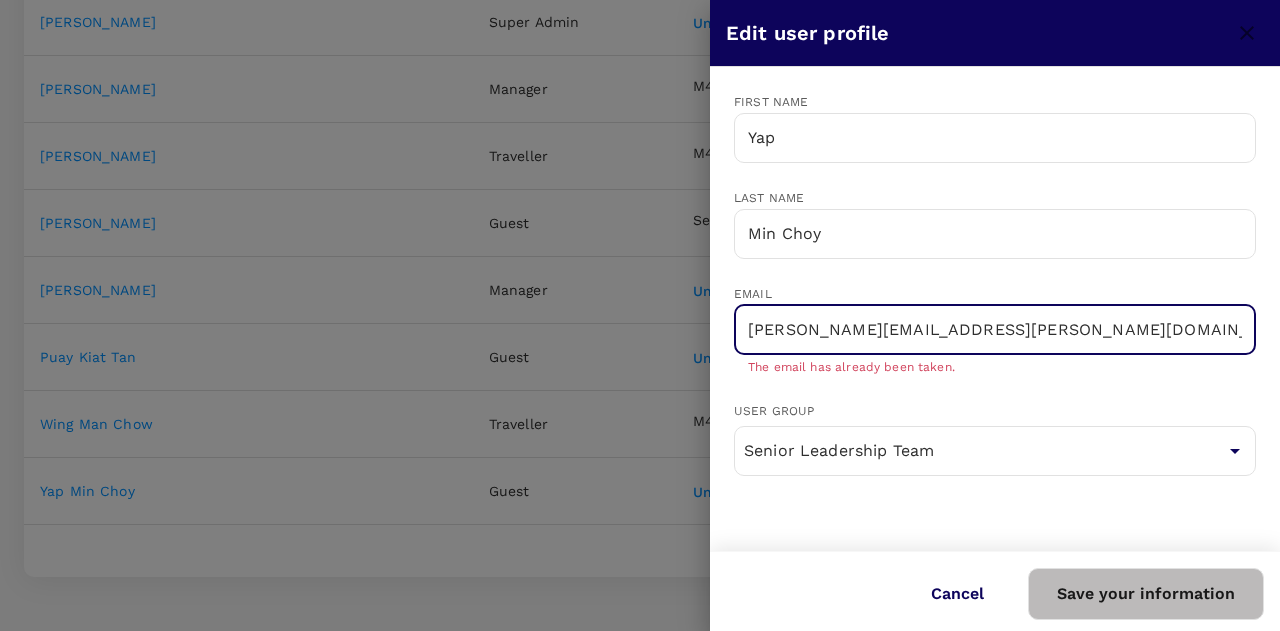 click on "Save your information" at bounding box center (1146, 594) 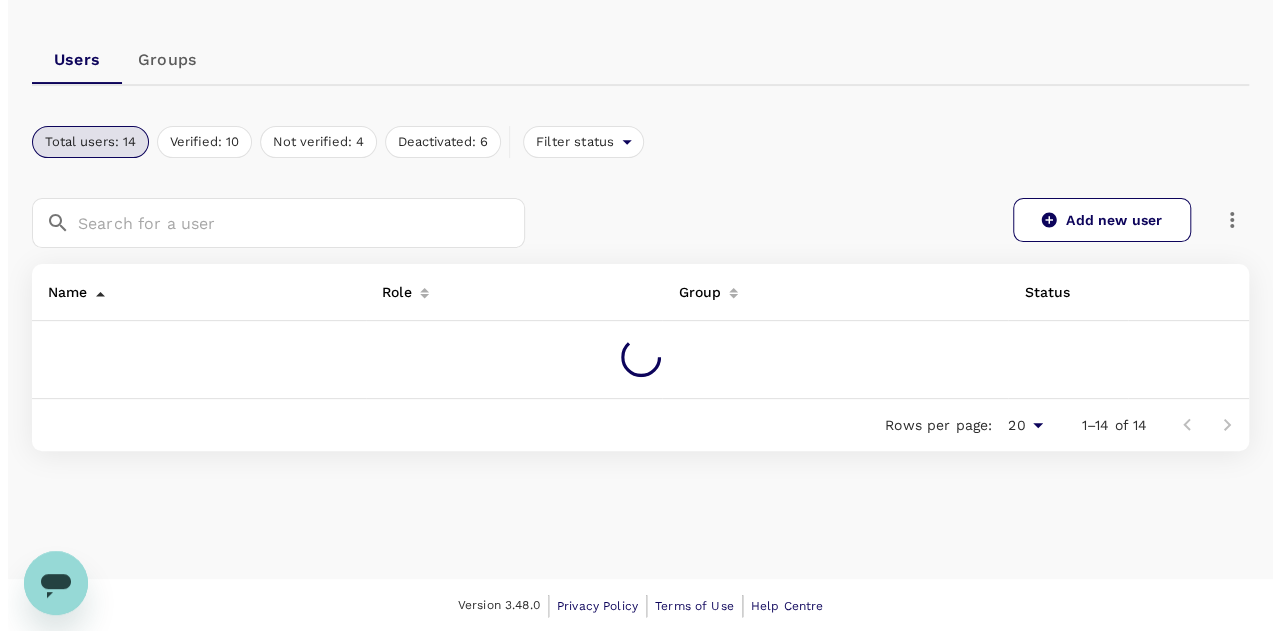 scroll, scrollTop: 900, scrollLeft: 0, axis: vertical 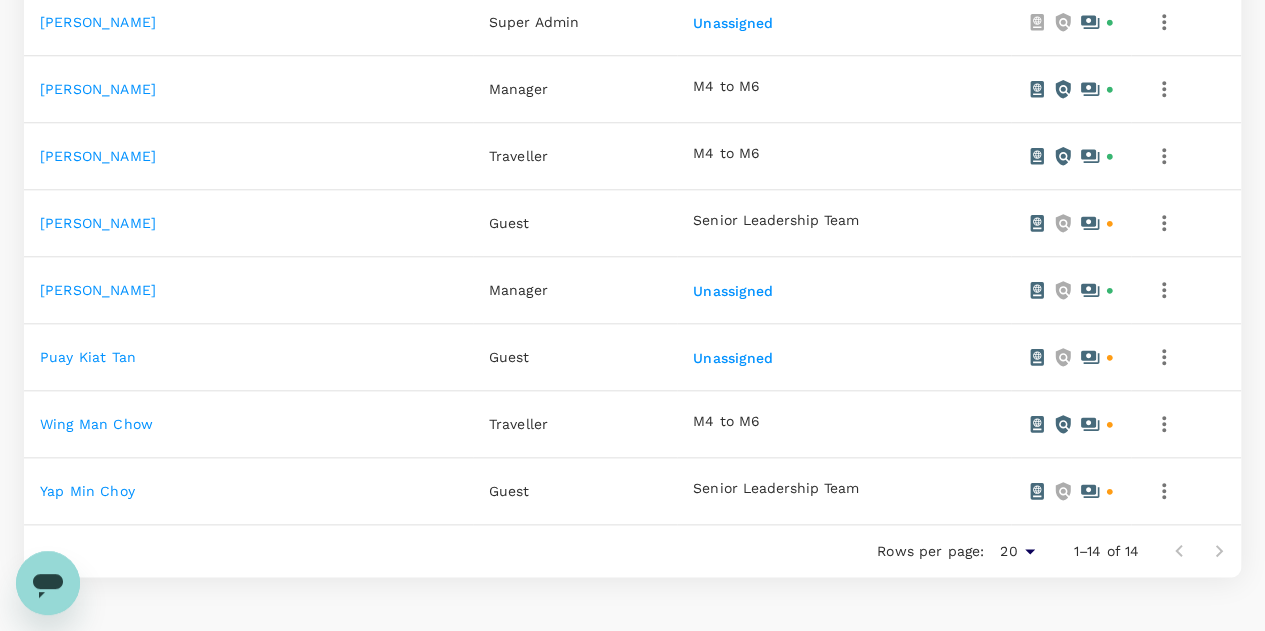 click 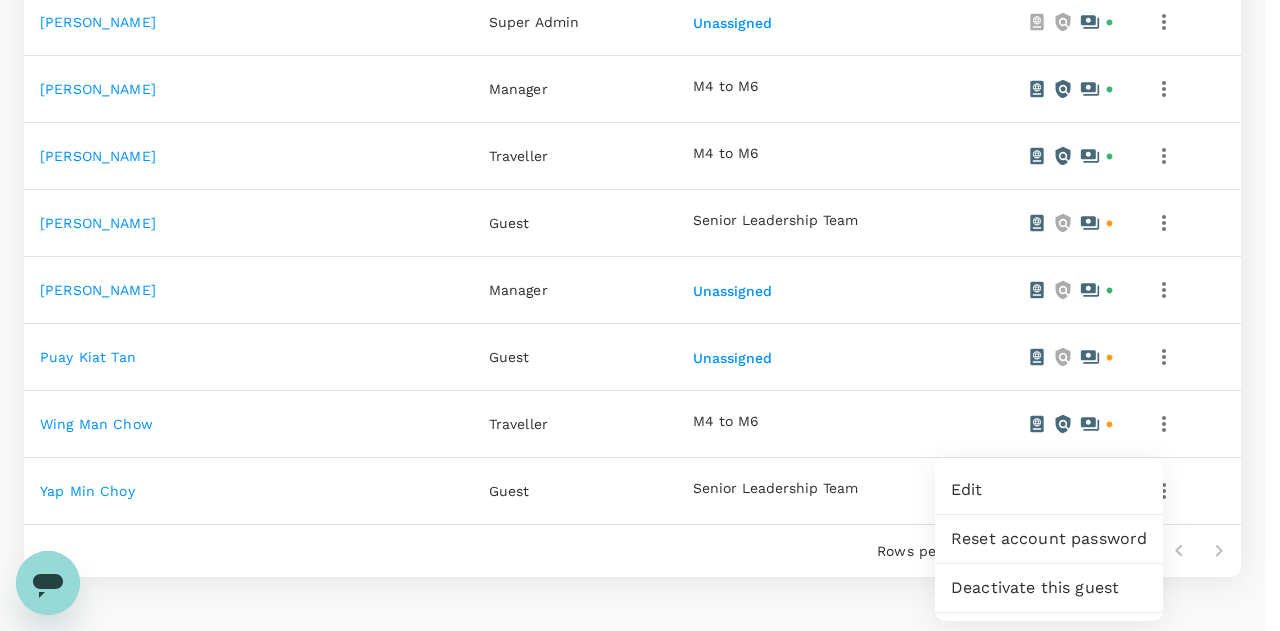 click on "Edit" at bounding box center [1049, 490] 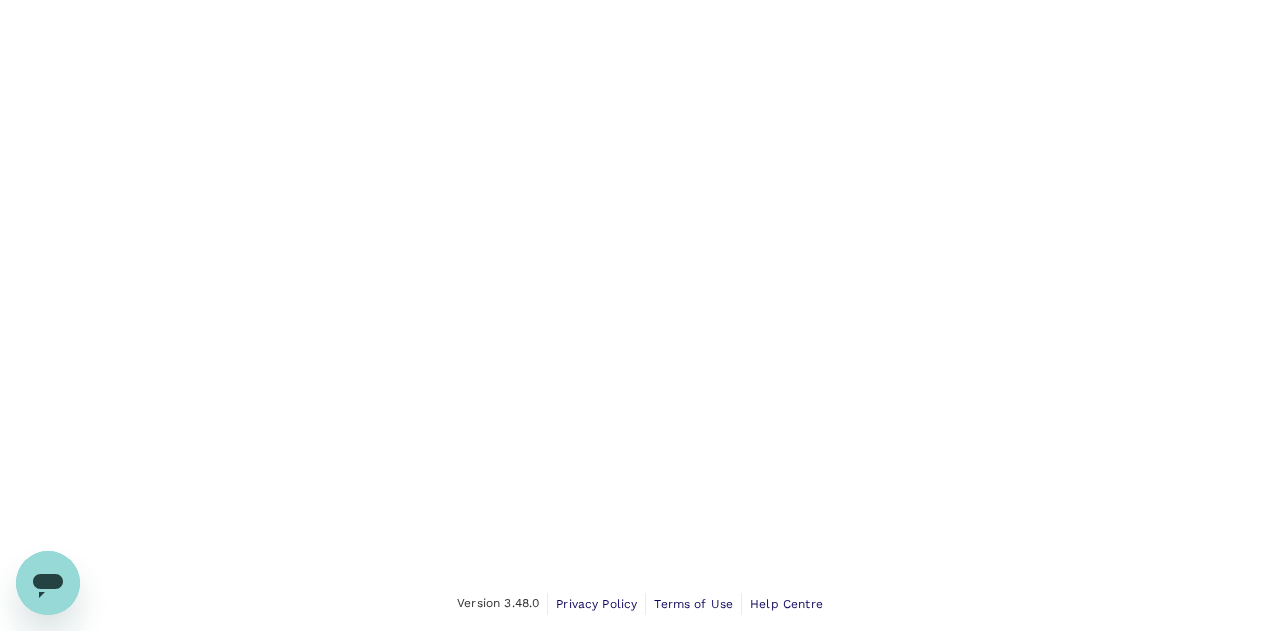 scroll, scrollTop: 0, scrollLeft: 0, axis: both 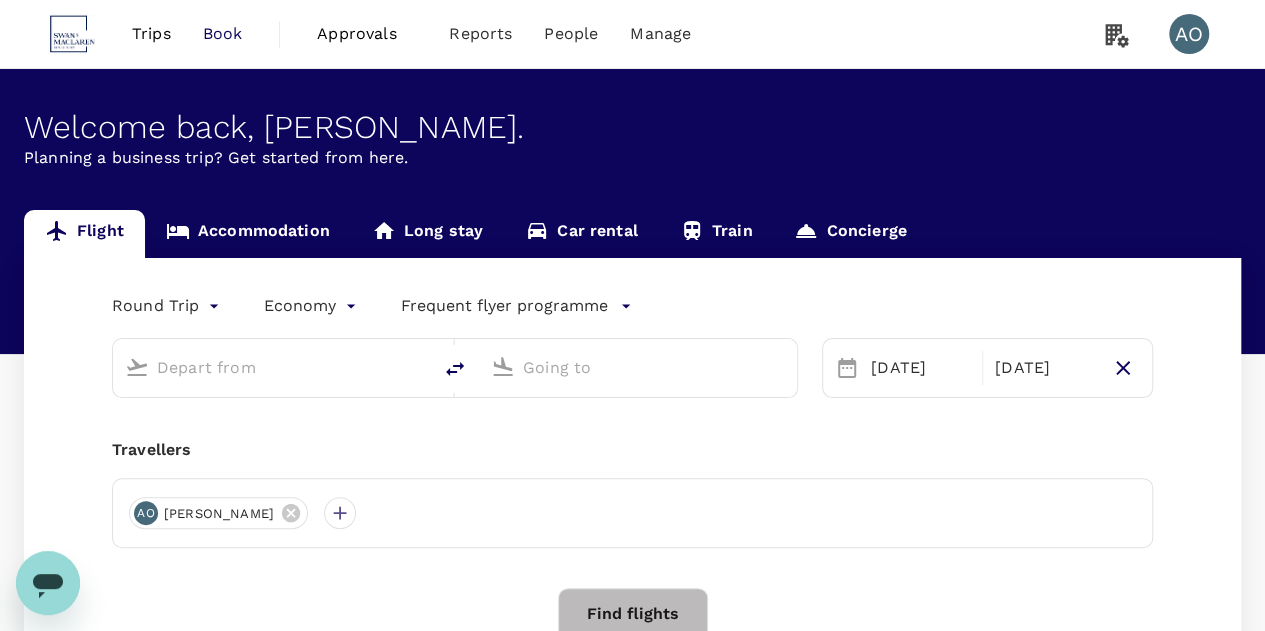 type on "business" 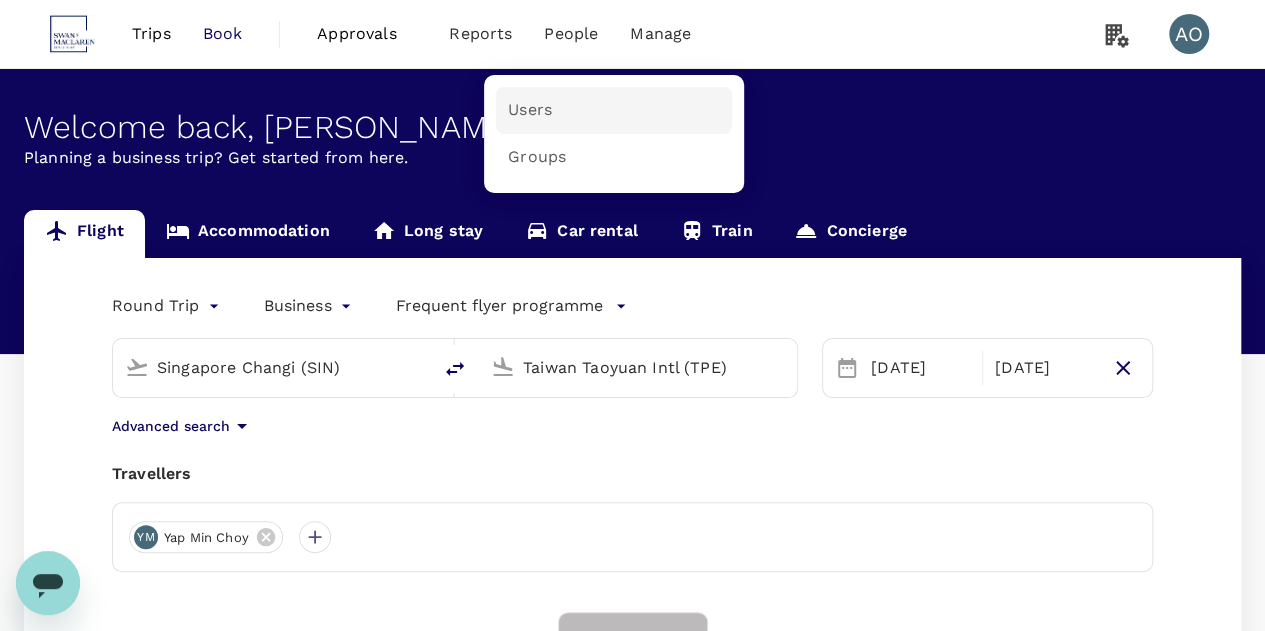 click on "Users" at bounding box center [530, 110] 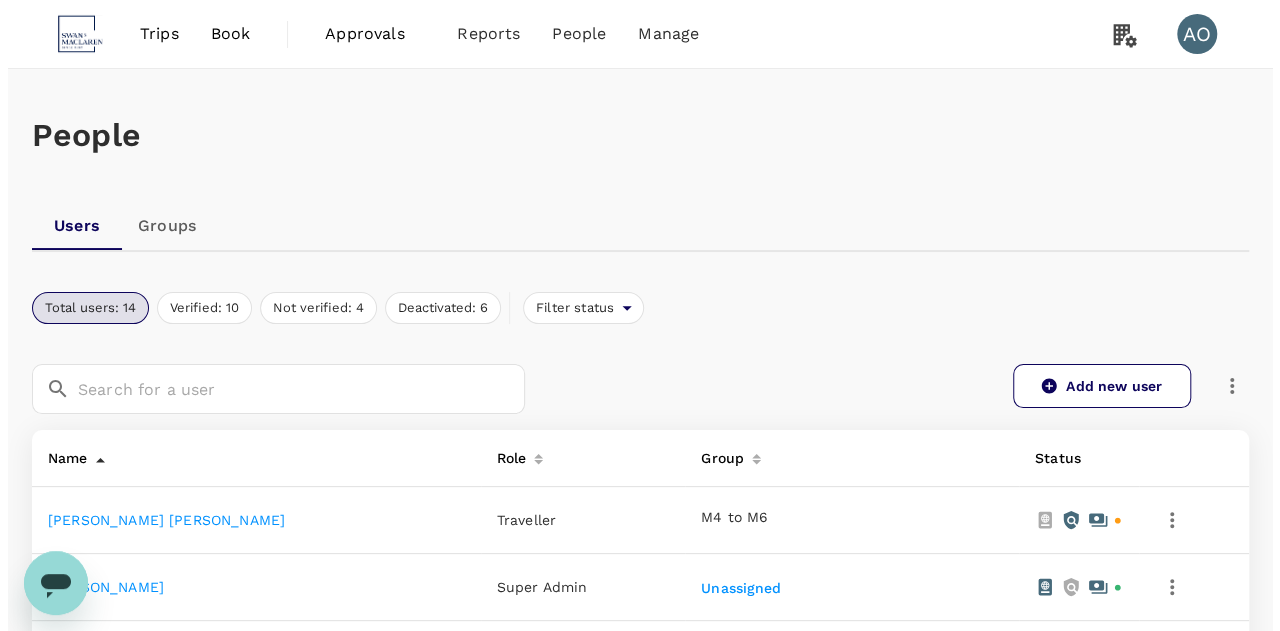 scroll, scrollTop: 200, scrollLeft: 0, axis: vertical 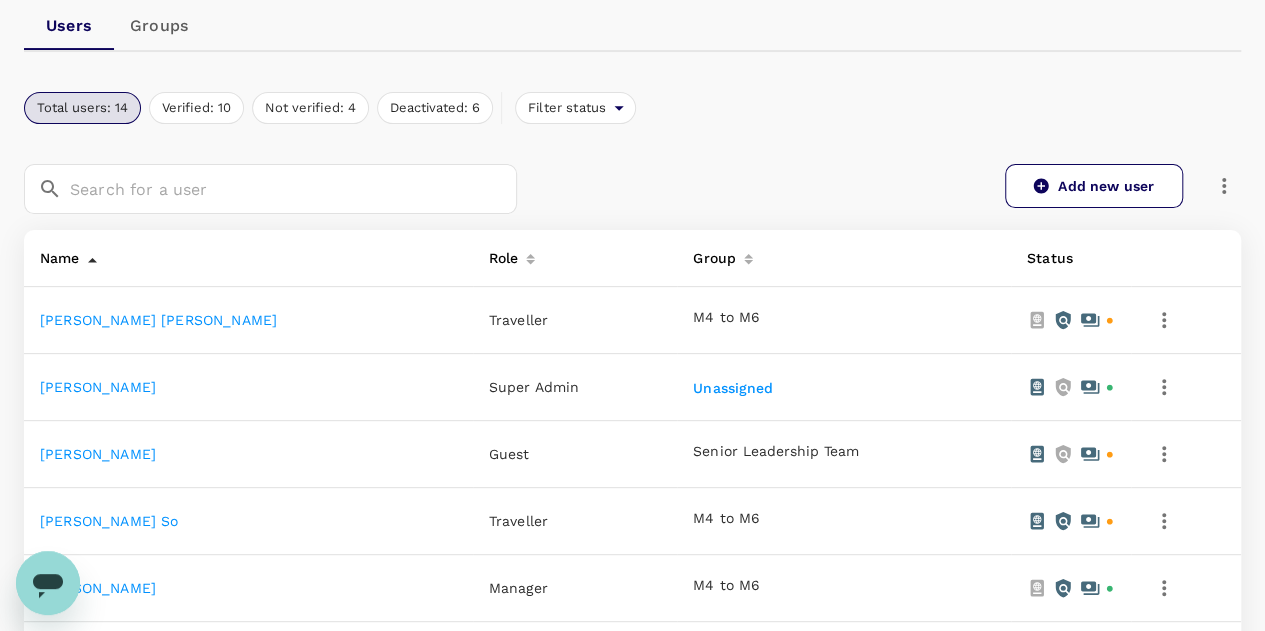 click at bounding box center [1186, 320] 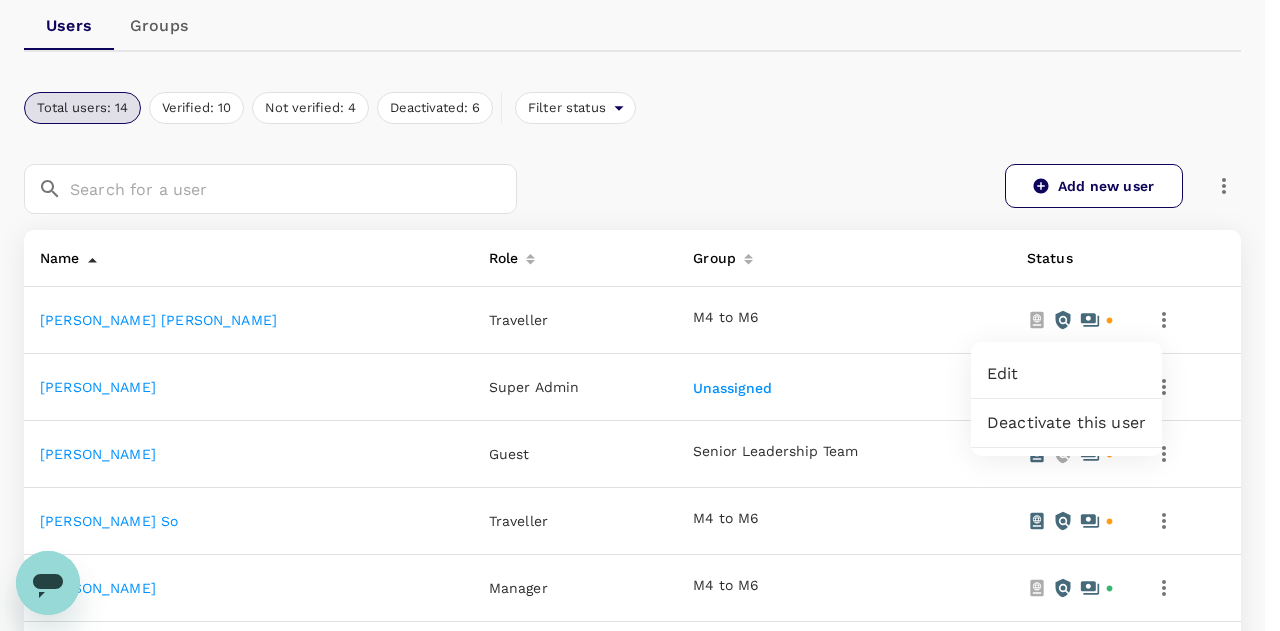 click on "Edit" at bounding box center (1066, 374) 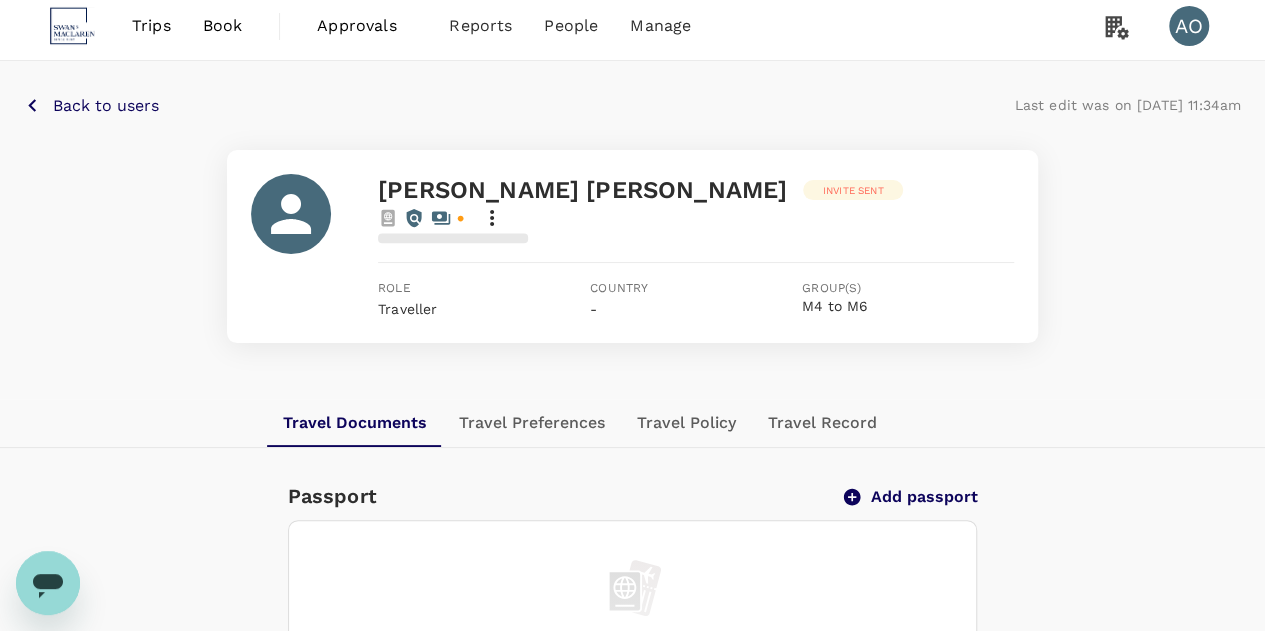 scroll, scrollTop: 0, scrollLeft: 0, axis: both 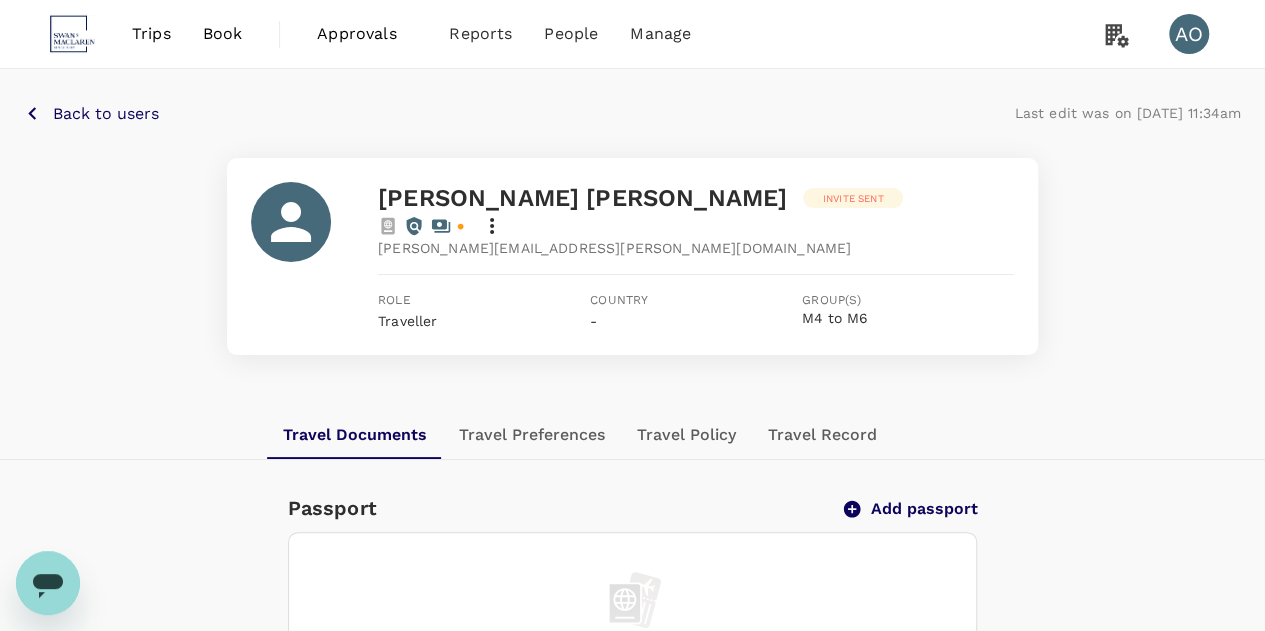 click 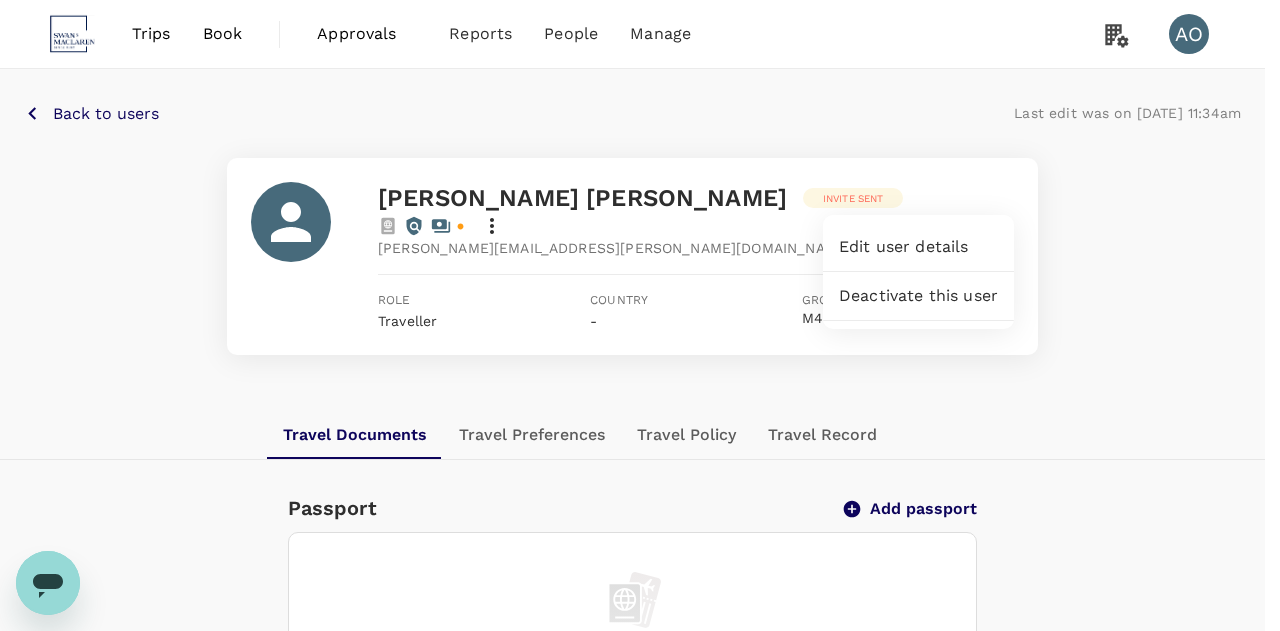 click at bounding box center (640, 315) 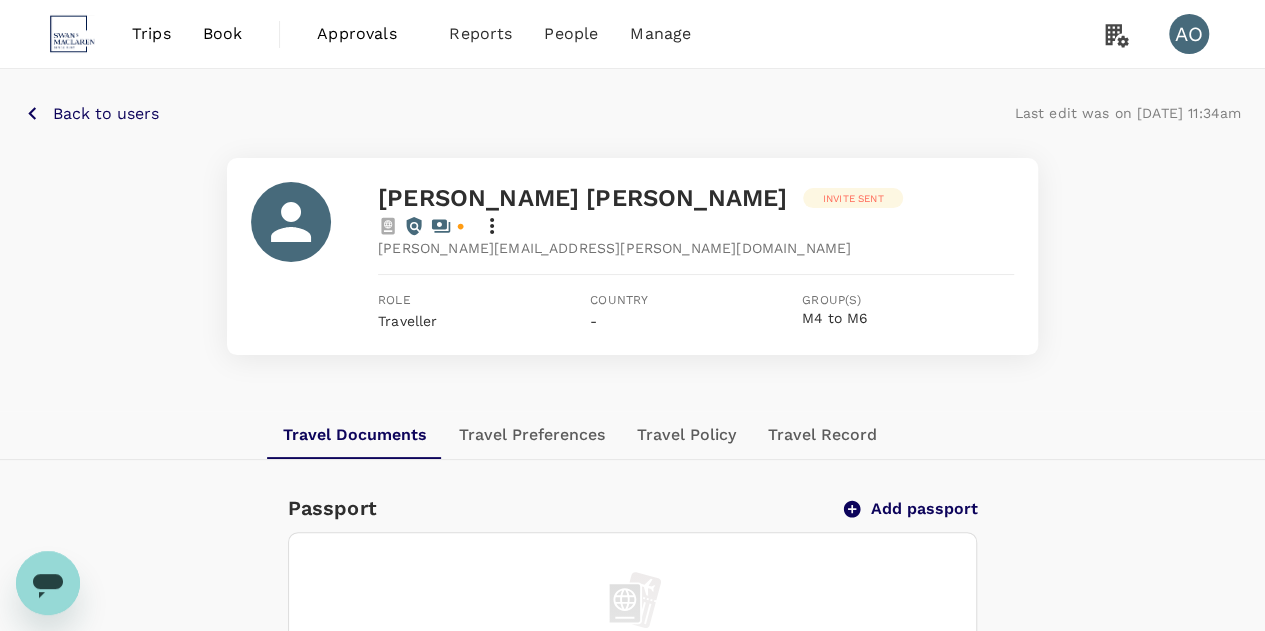 click on "Andrew Cheng Lloyd Invite sent andrew.cheng@swanmaclaren.com Role Traveller Country - Group(s) M4 to M6" at bounding box center [632, 256] 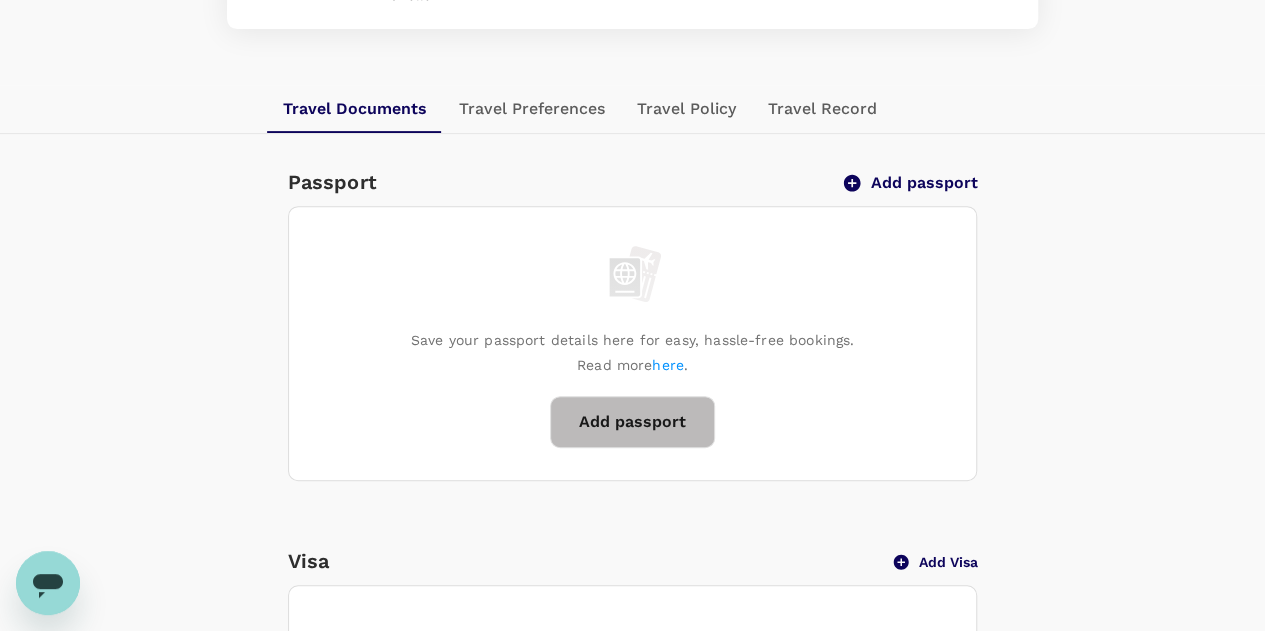 scroll, scrollTop: 236, scrollLeft: 0, axis: vertical 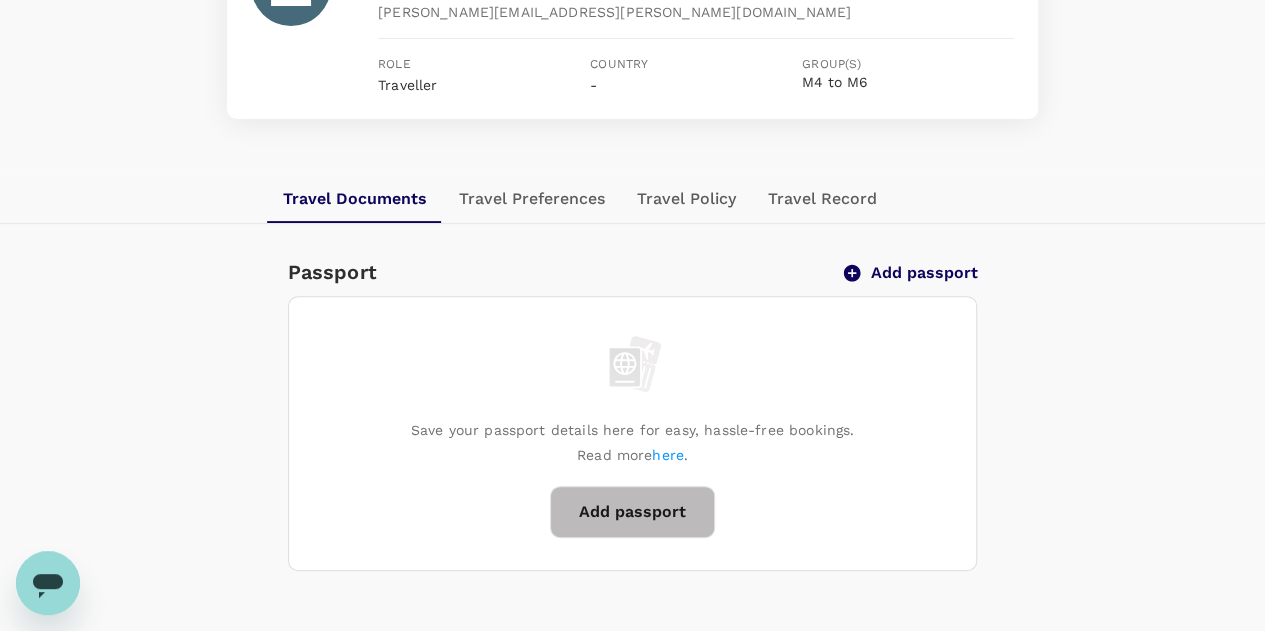 click on "Travel Preferences" at bounding box center (532, 199) 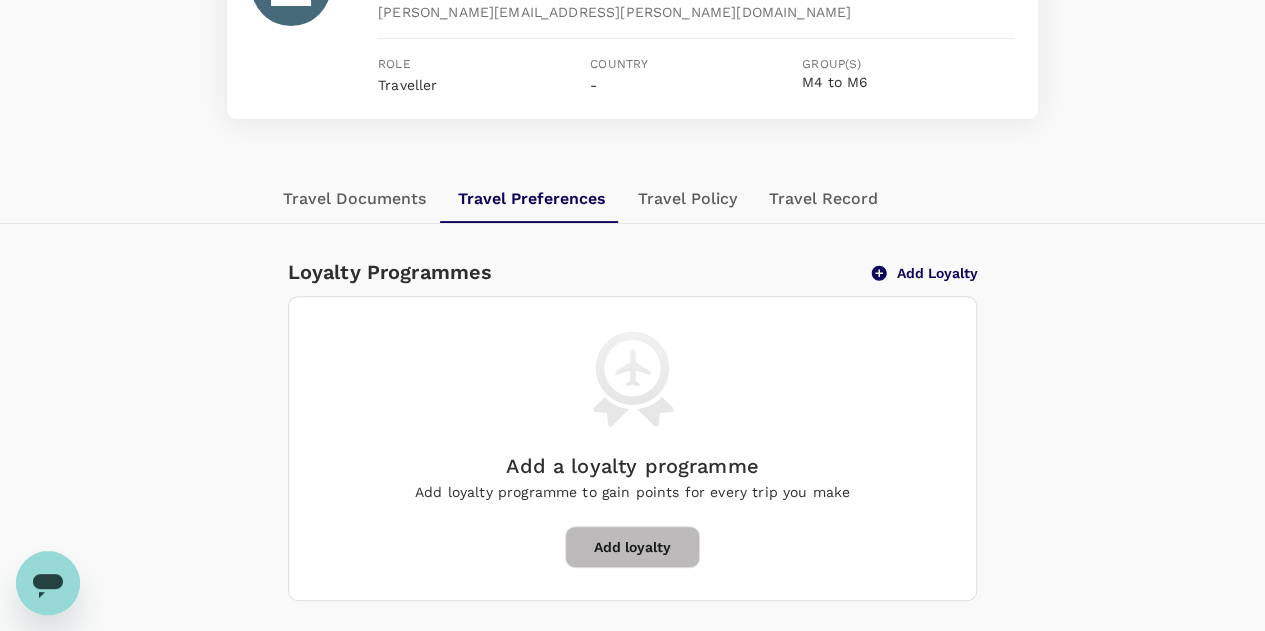 click on "Travel Policy" at bounding box center [687, 199] 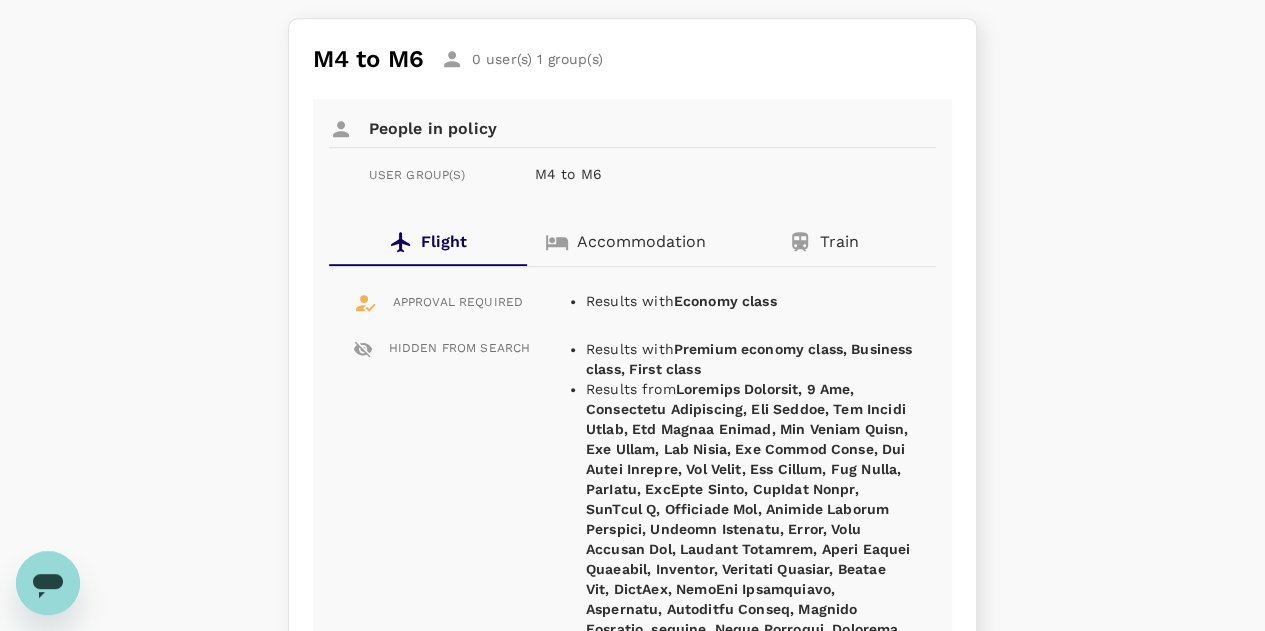 scroll, scrollTop: 536, scrollLeft: 0, axis: vertical 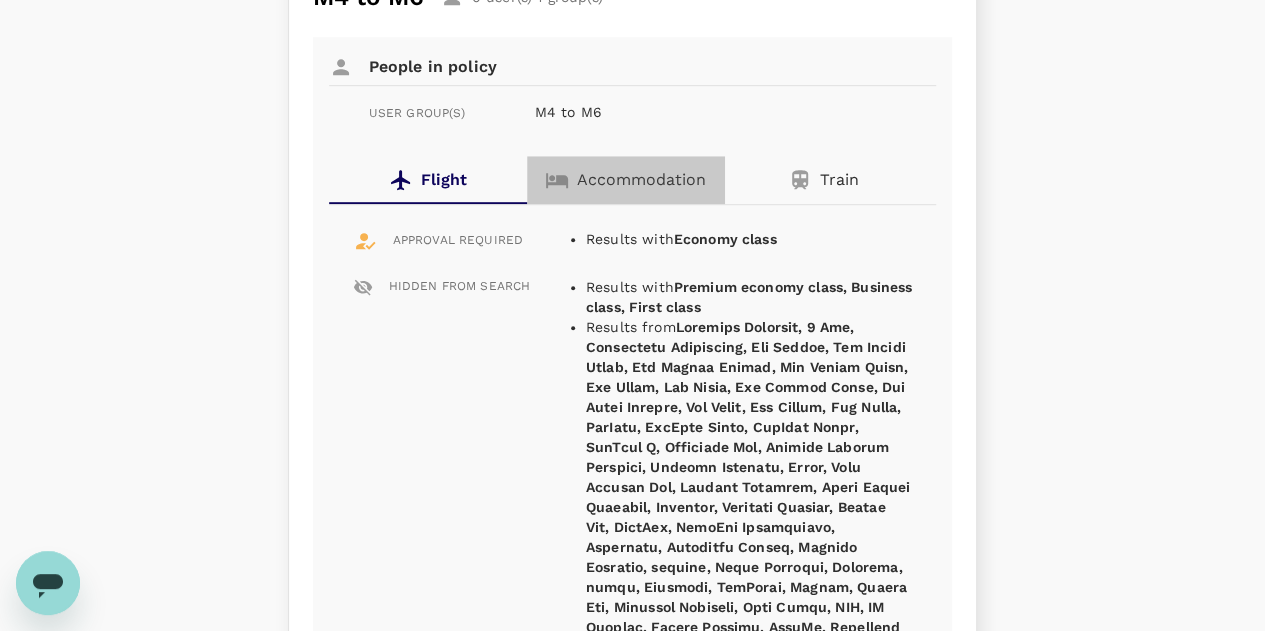 click on "Accommodation" at bounding box center [641, 180] 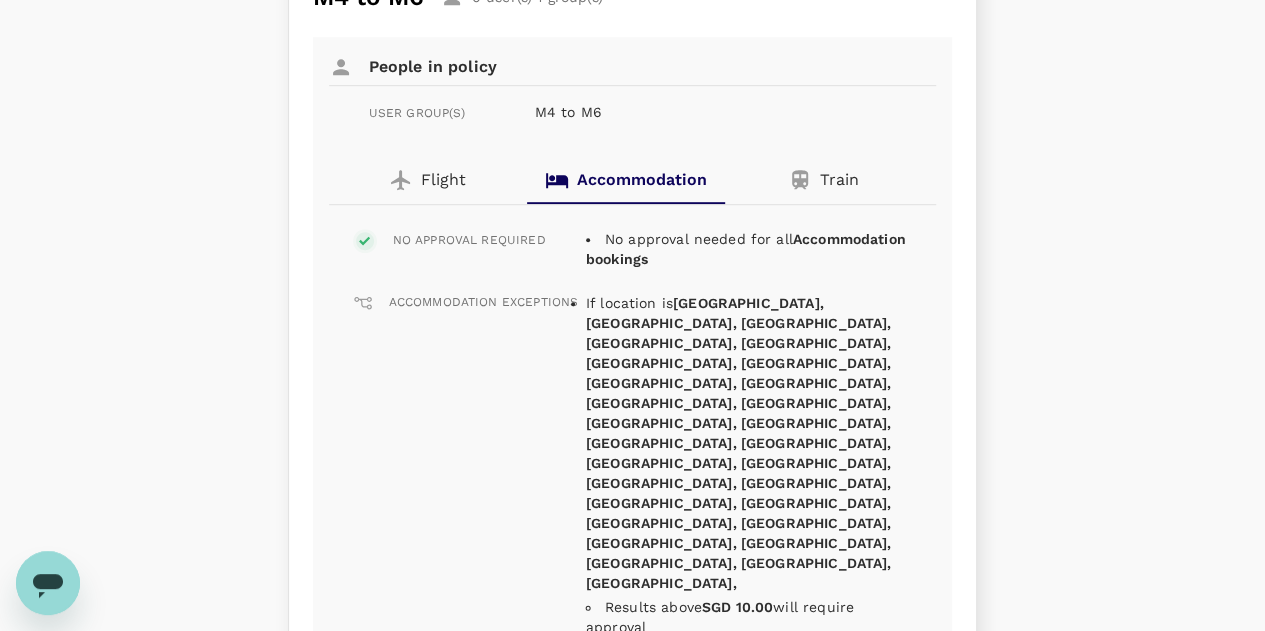 click on "Flight" at bounding box center (443, 180) 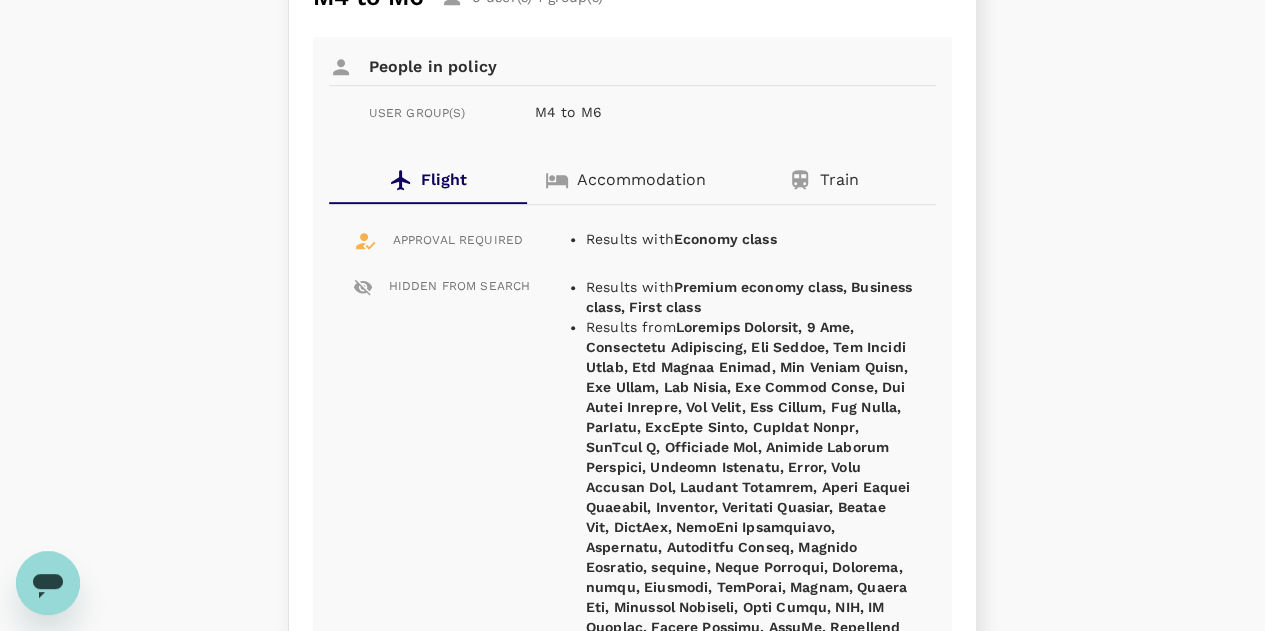 drag, startPoint x: 614, startPoint y: 153, endPoint x: 626, endPoint y: 152, distance: 12.0415945 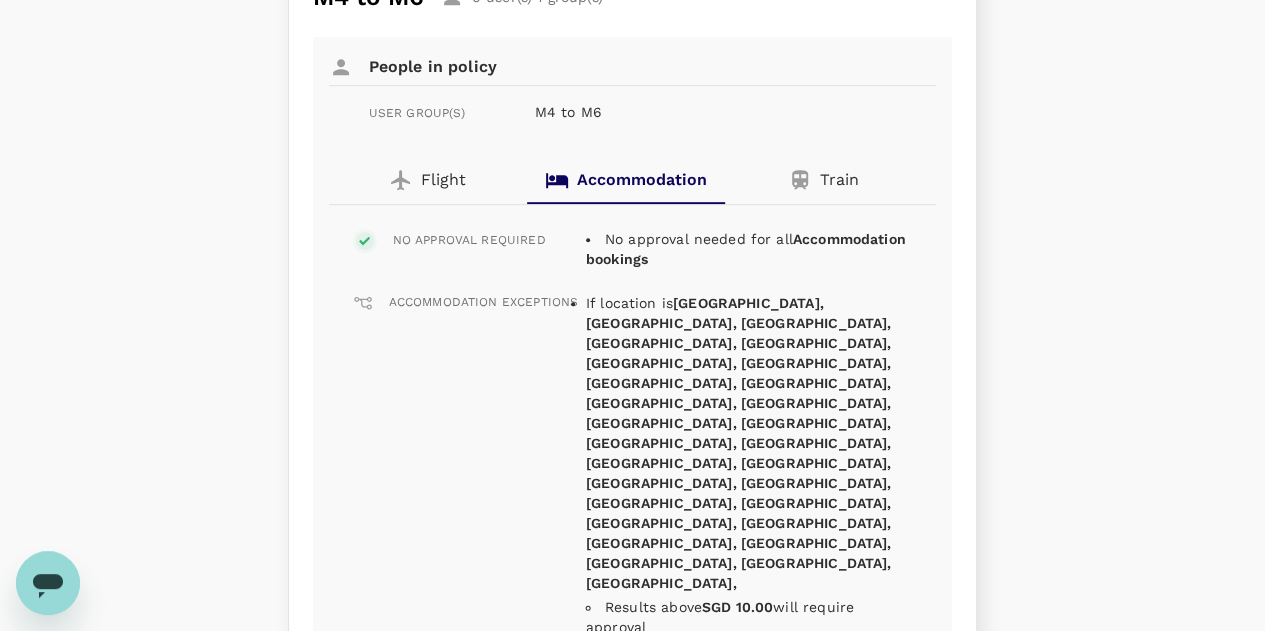 click on "Train" at bounding box center (839, 180) 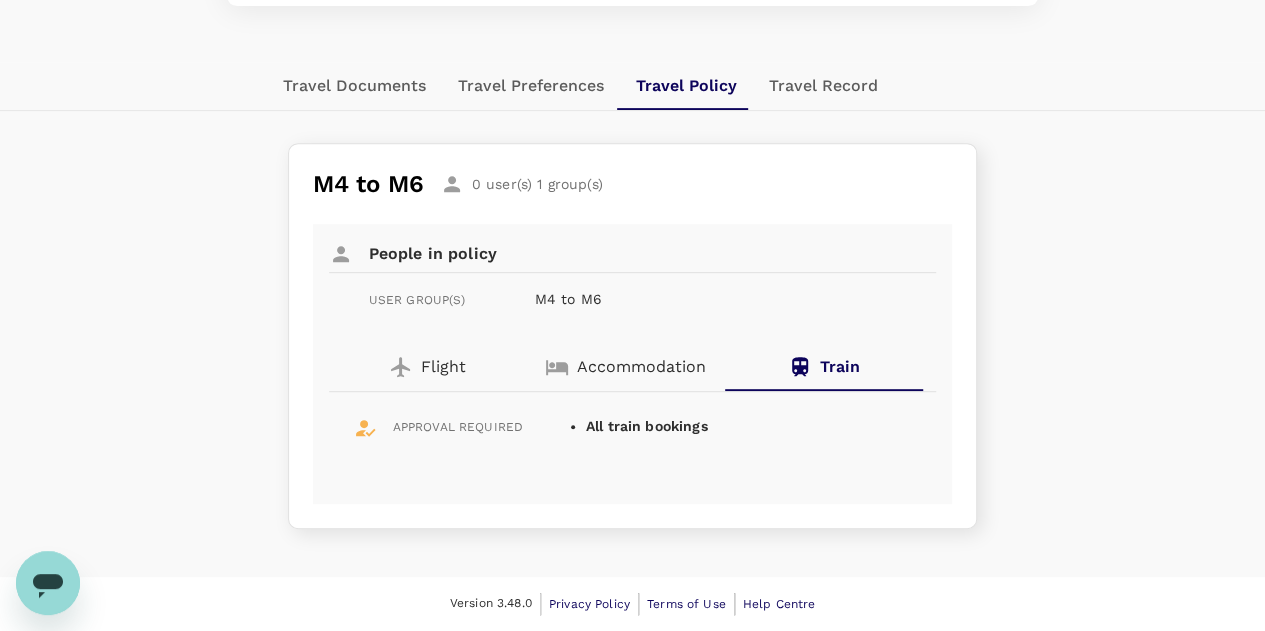 scroll, scrollTop: 319, scrollLeft: 0, axis: vertical 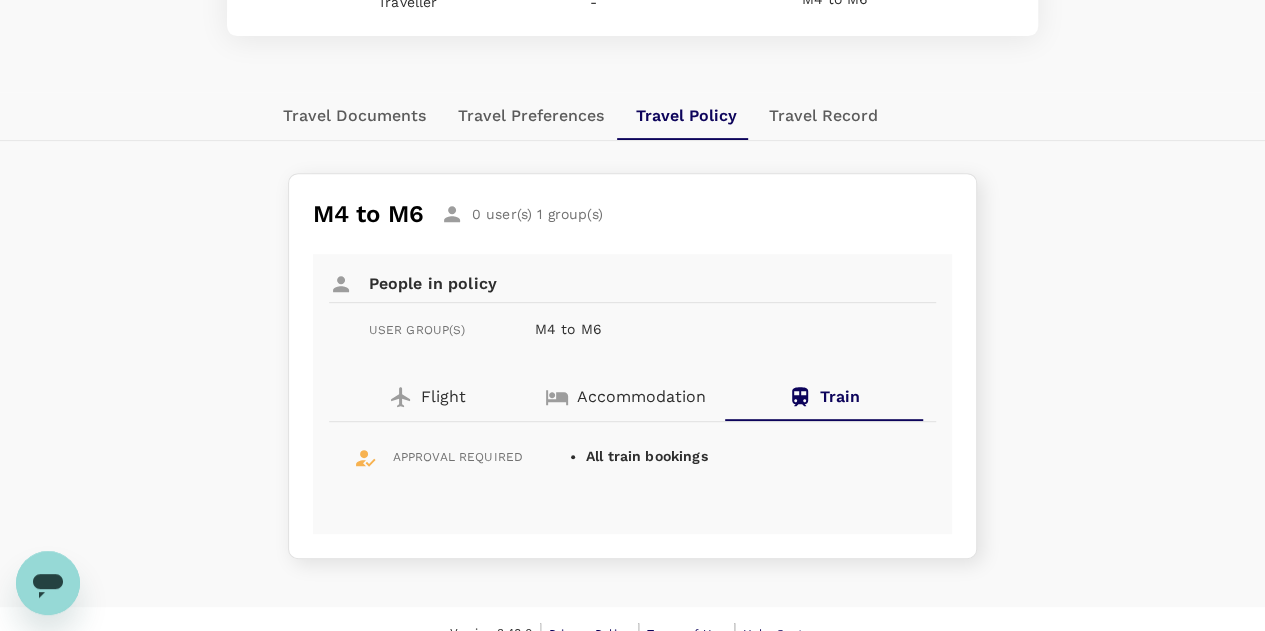 drag, startPoint x: 604, startPoint y: 369, endPoint x: 594, endPoint y: 370, distance: 10.049875 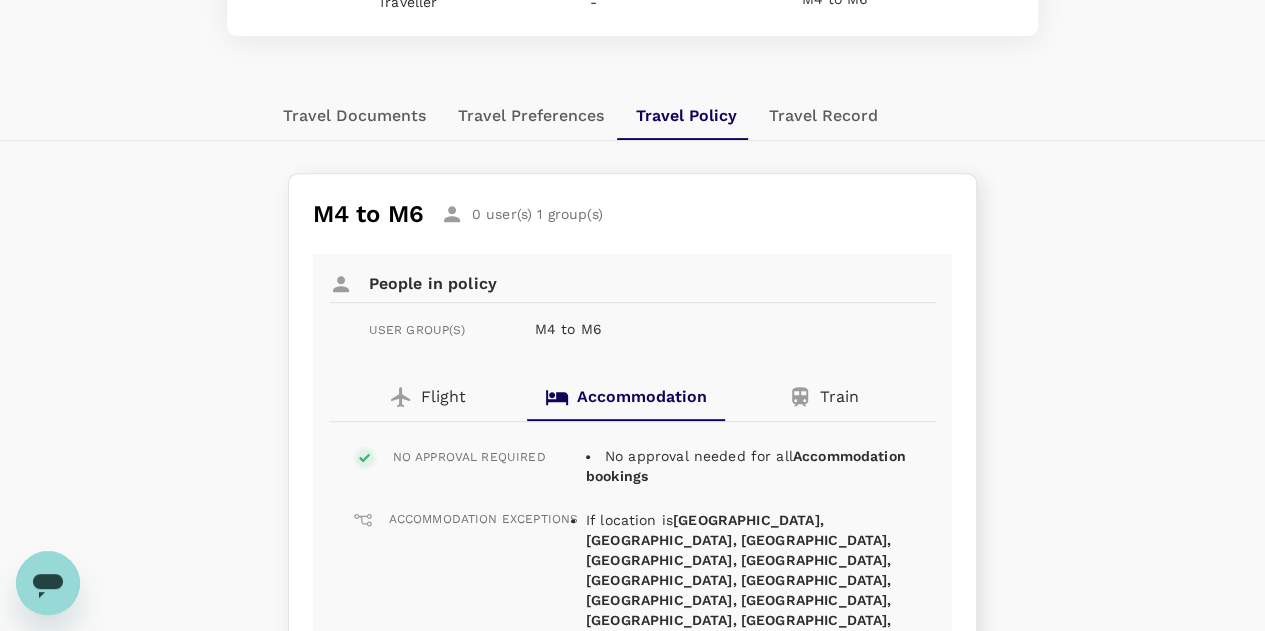 click on "Flight" at bounding box center (443, 397) 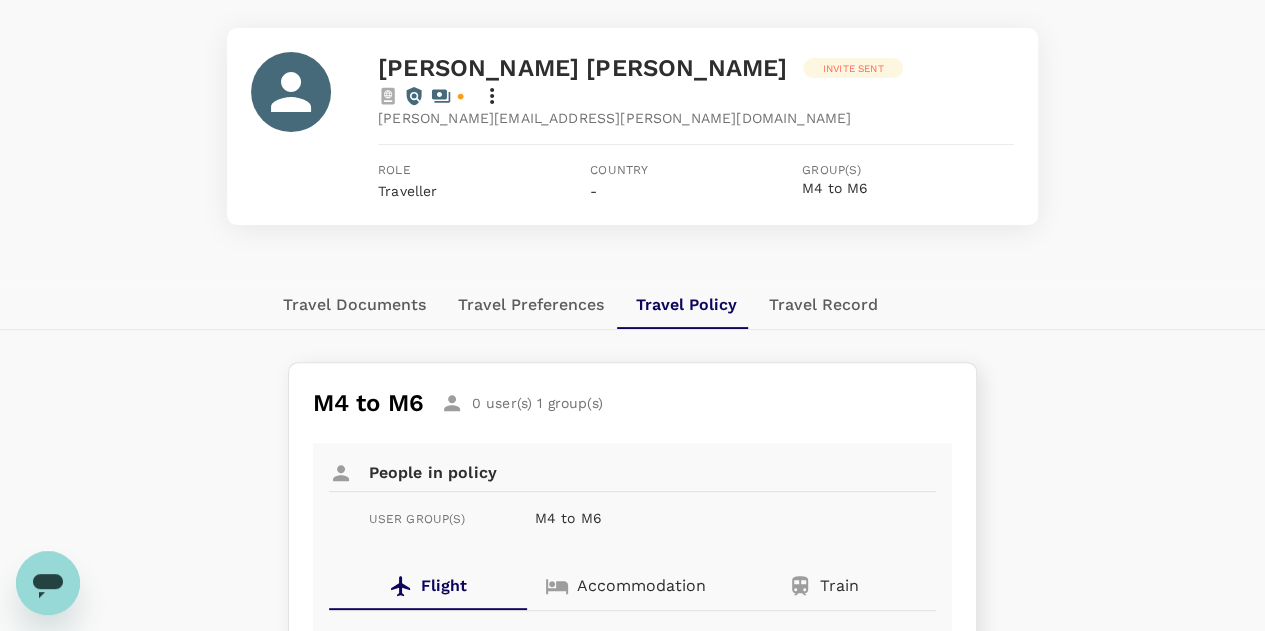 scroll, scrollTop: 0, scrollLeft: 0, axis: both 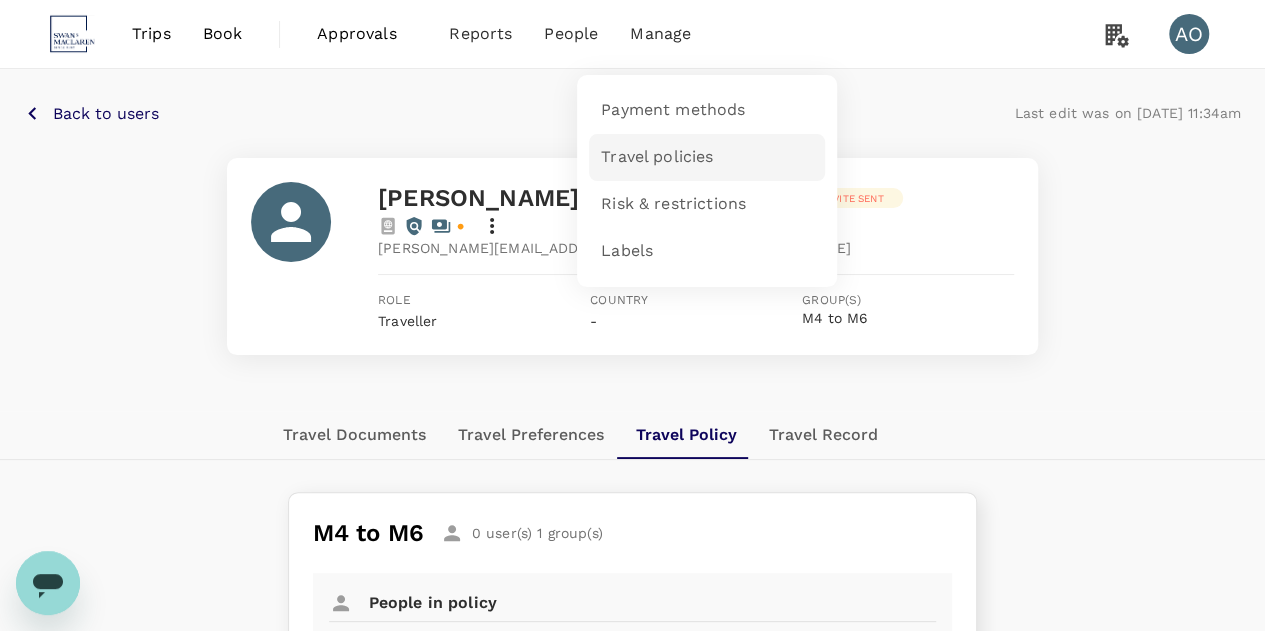 click on "Travel policies" at bounding box center [657, 157] 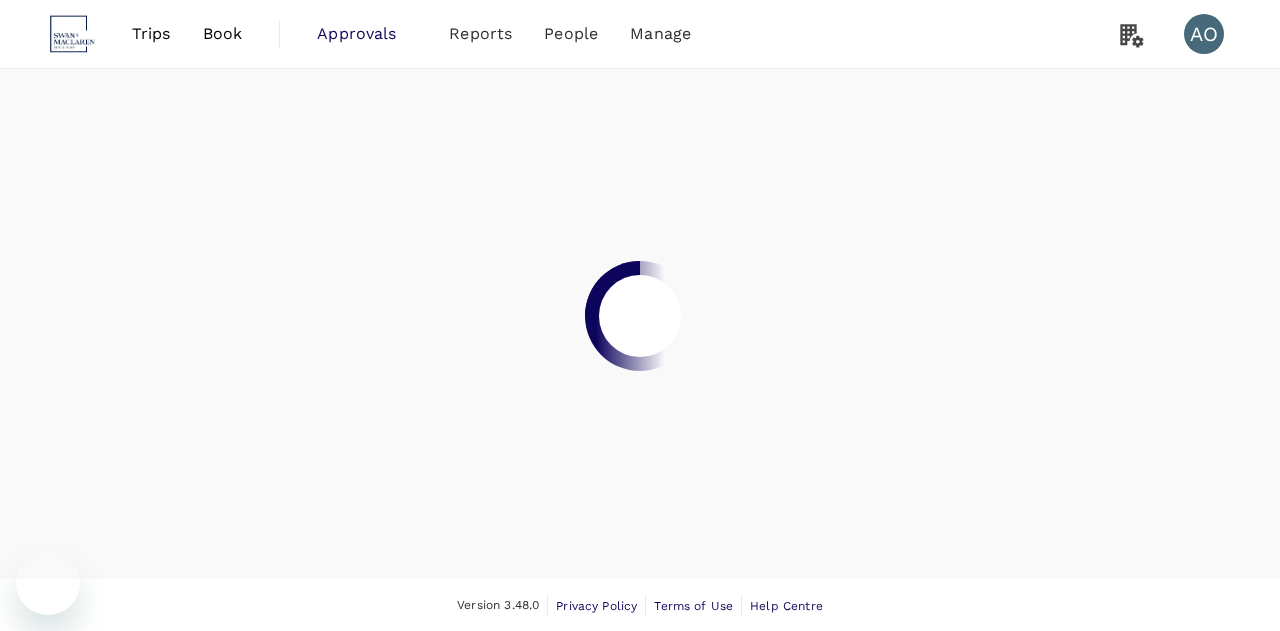 scroll, scrollTop: 0, scrollLeft: 0, axis: both 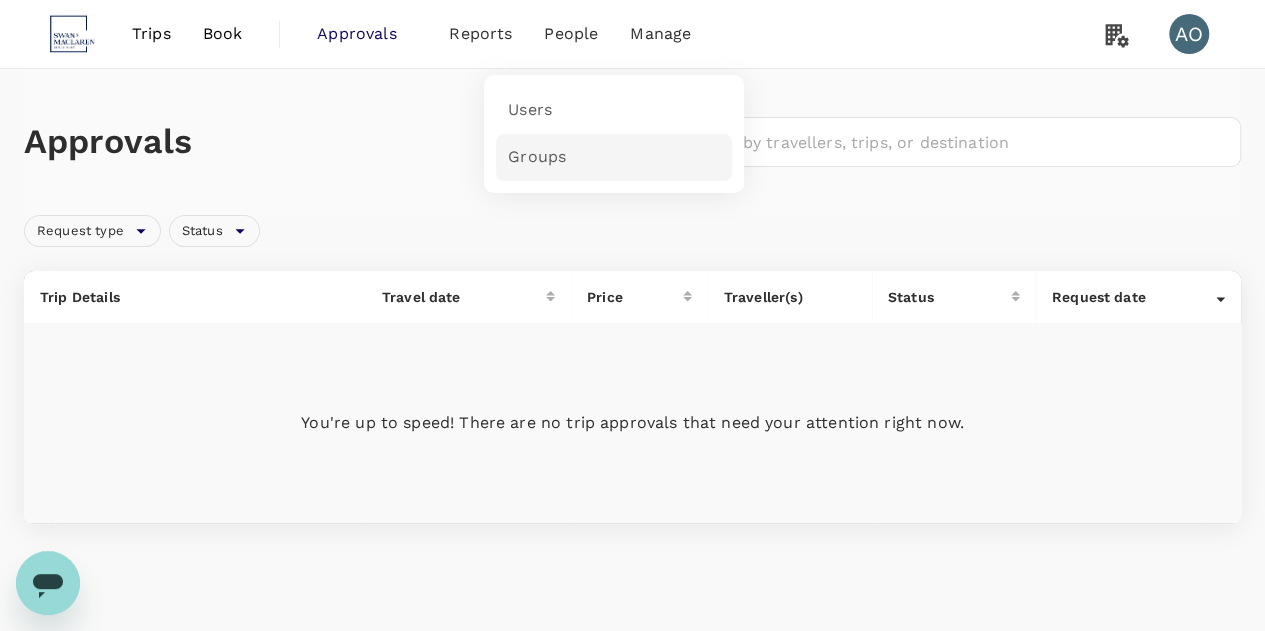 click on "Groups" at bounding box center (537, 157) 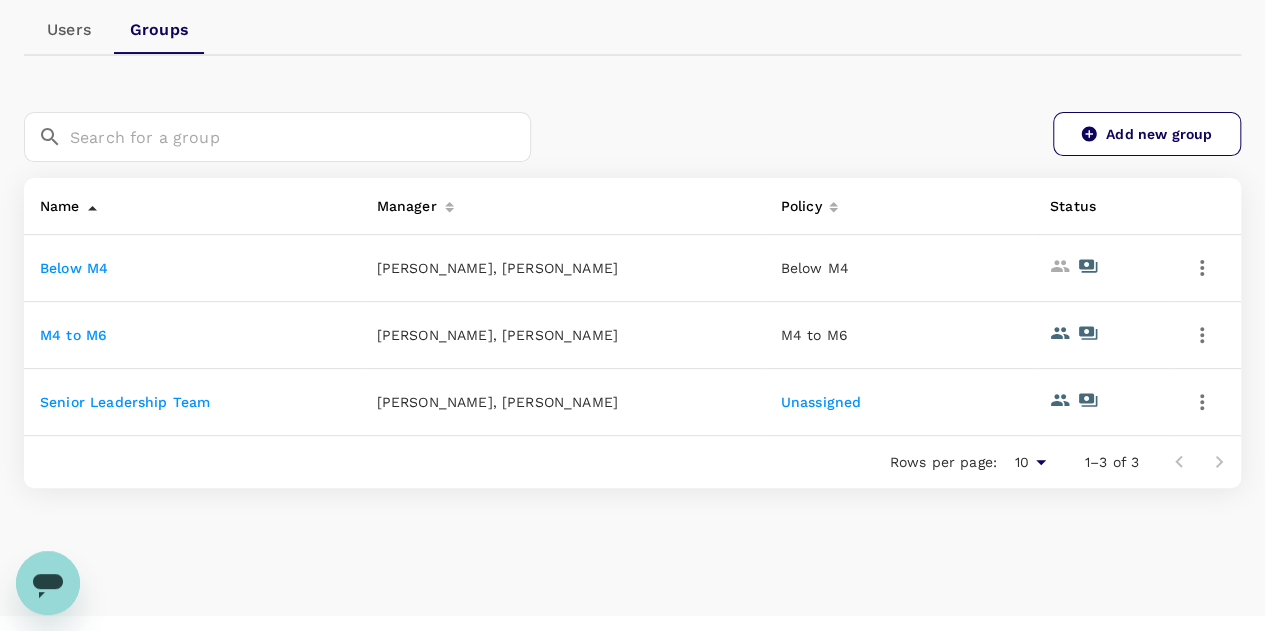 scroll, scrollTop: 200, scrollLeft: 0, axis: vertical 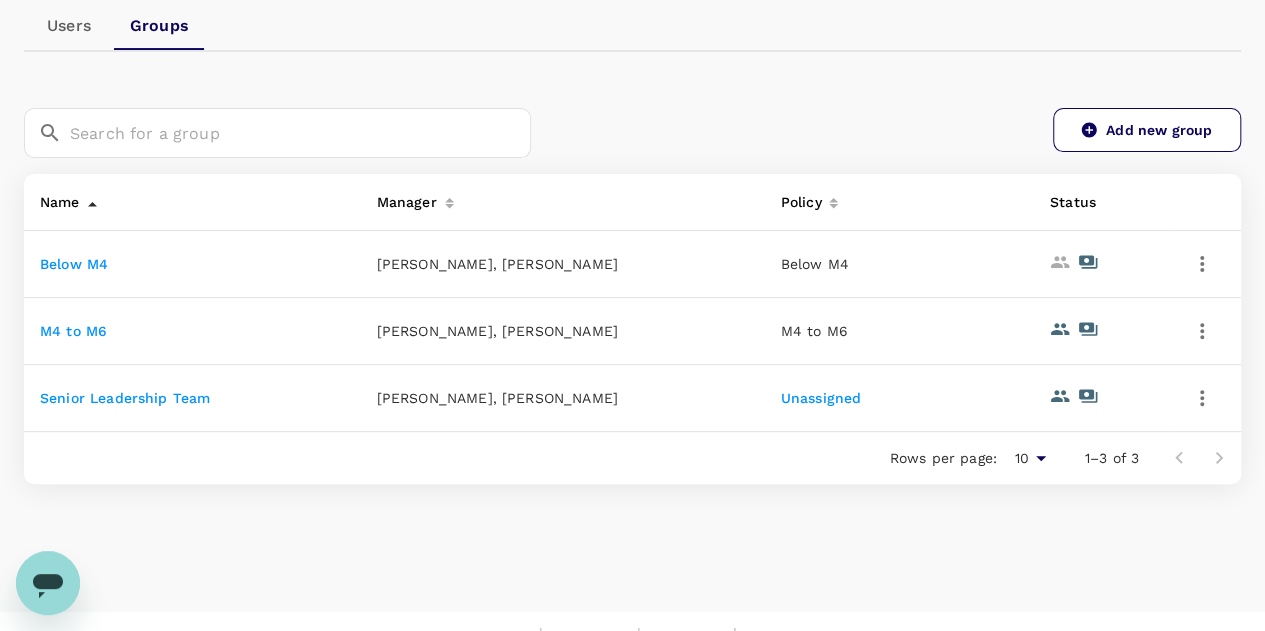 click on "Unassigned" at bounding box center (821, 398) 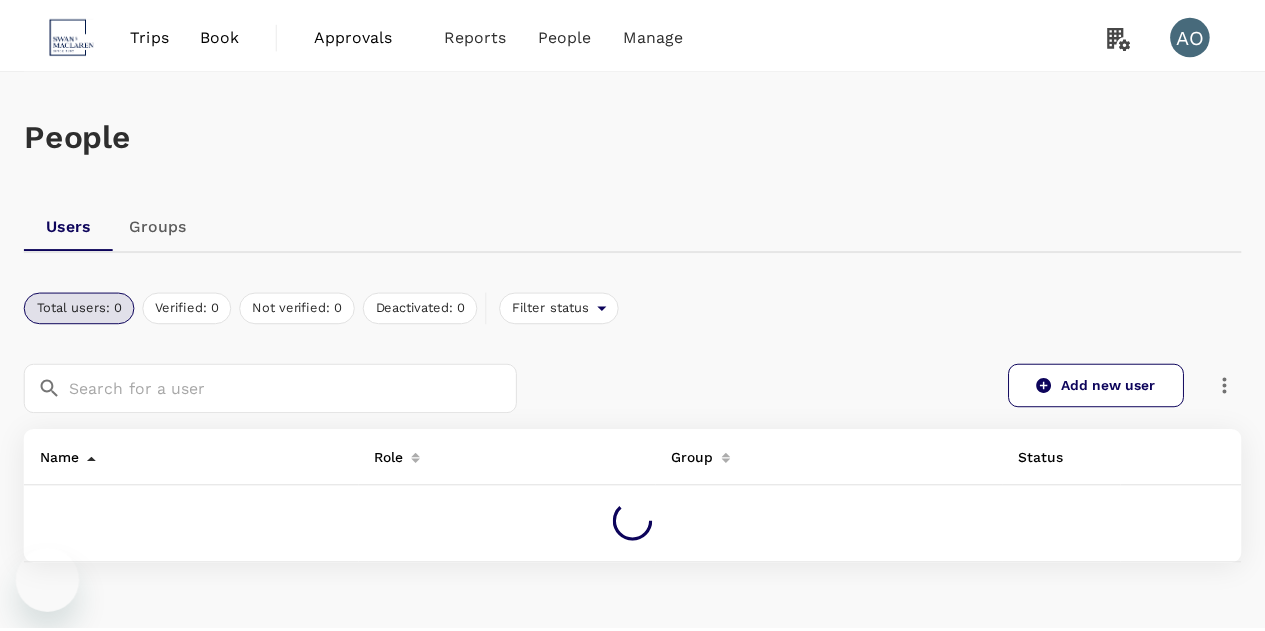 scroll, scrollTop: 0, scrollLeft: 0, axis: both 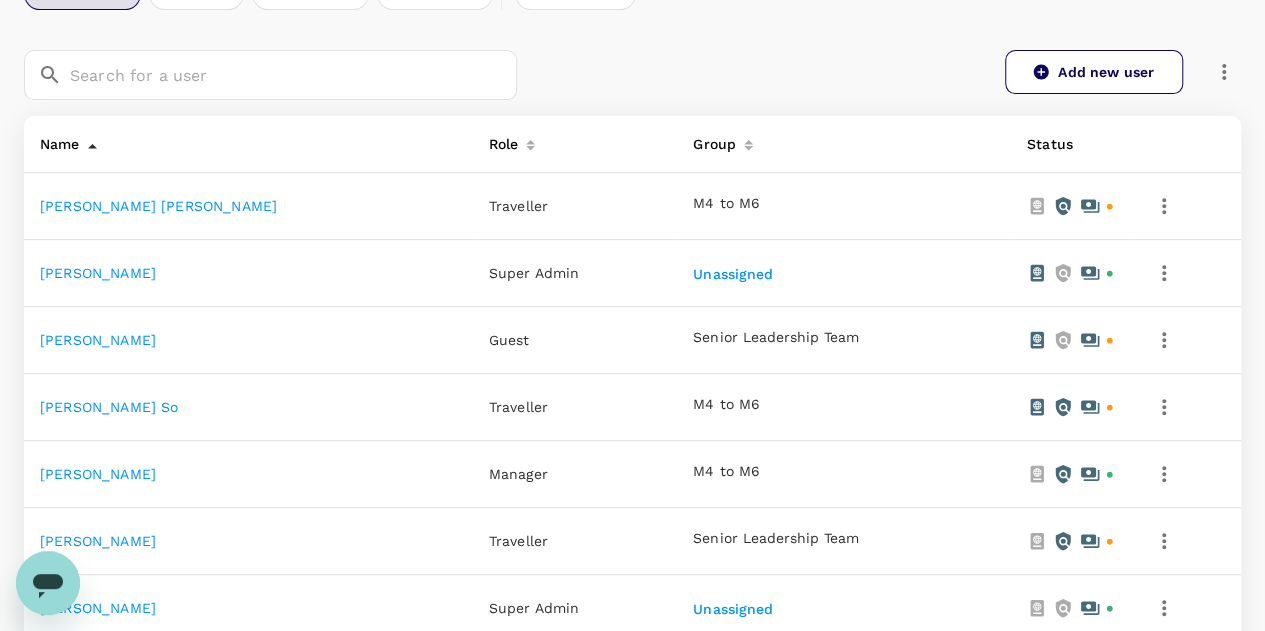 click on "[PERSON_NAME] [PERSON_NAME]" at bounding box center (158, 206) 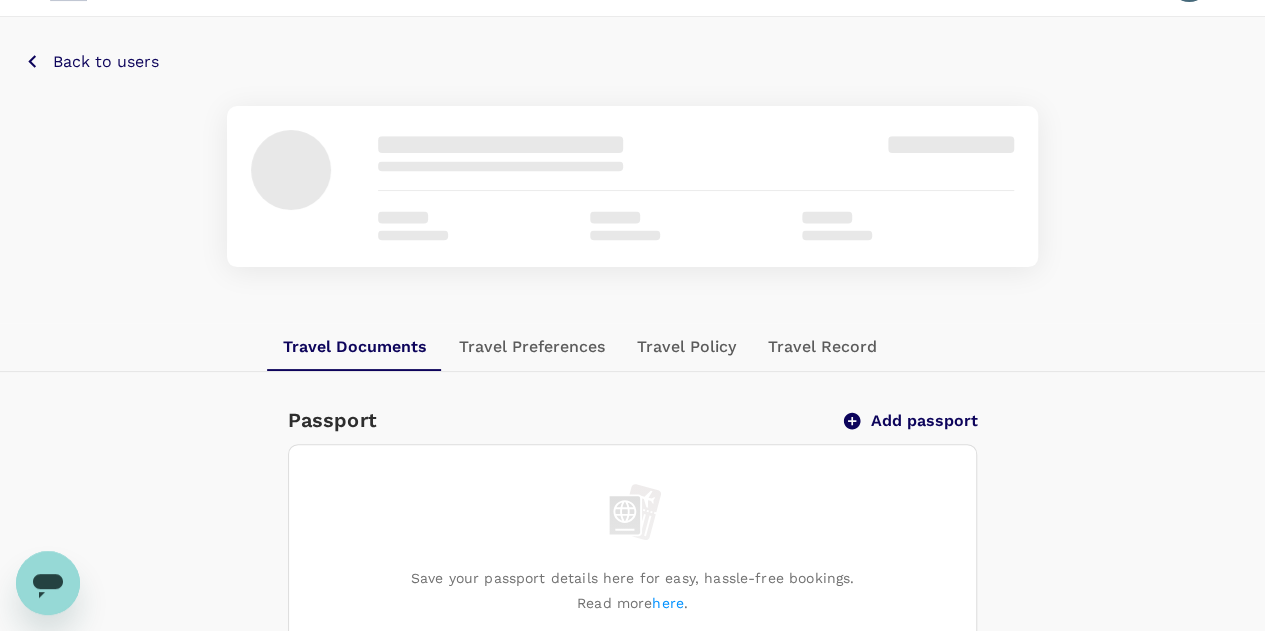 scroll, scrollTop: 0, scrollLeft: 0, axis: both 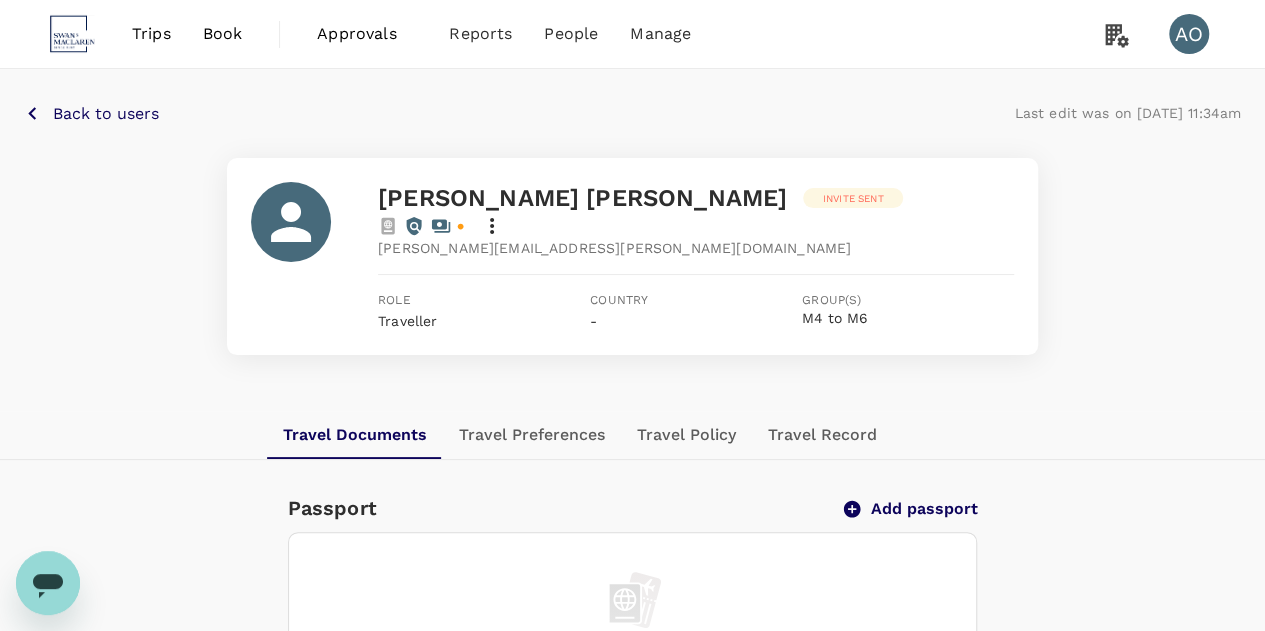 click 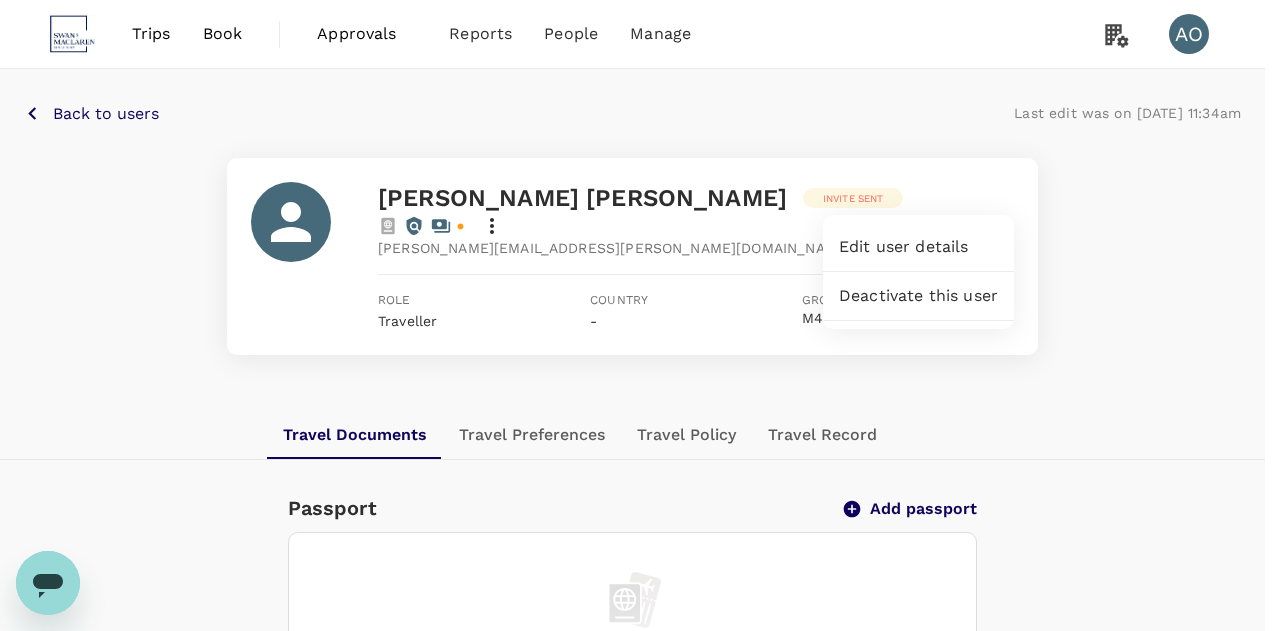 click at bounding box center (640, 315) 